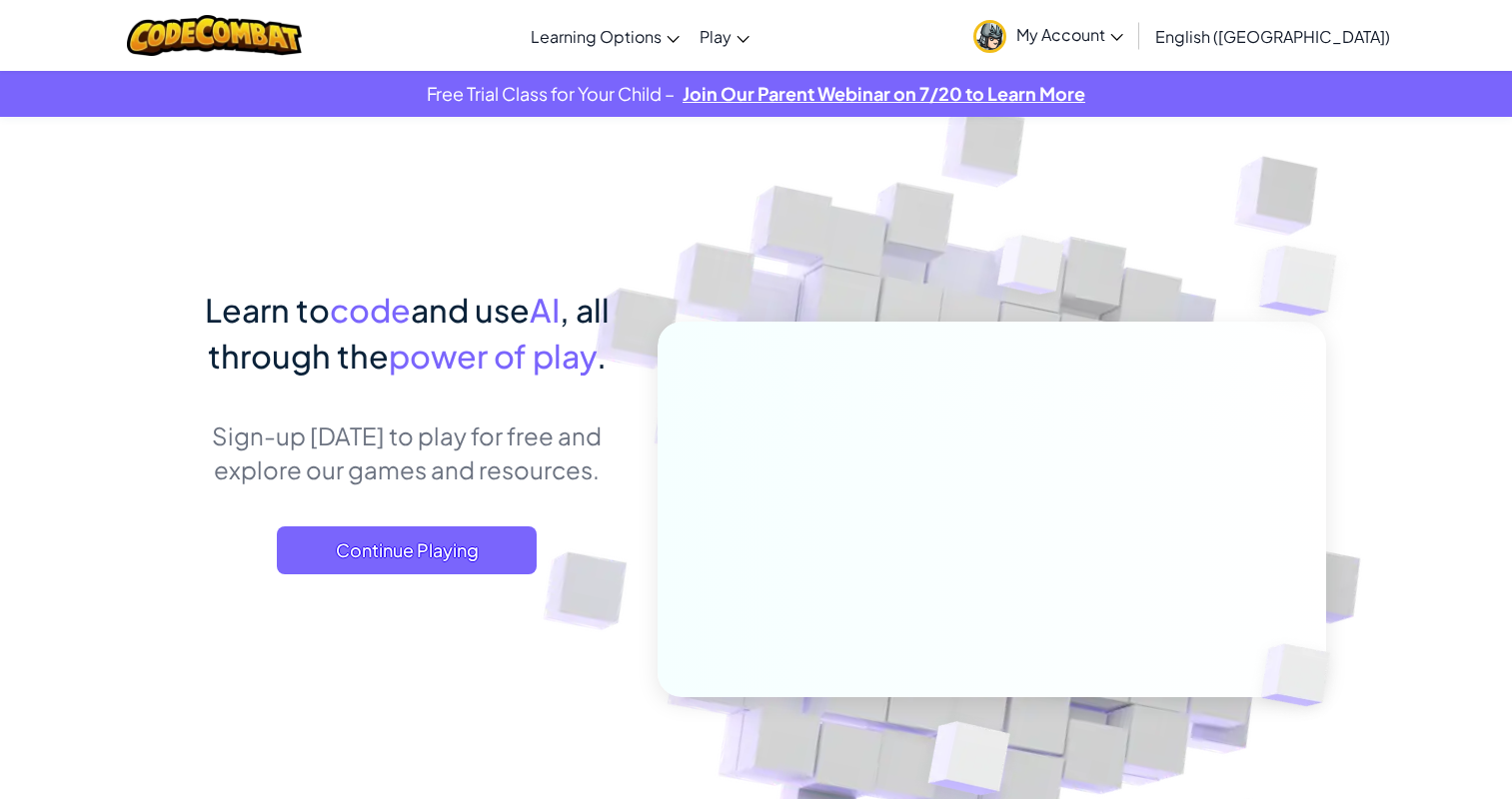 scroll, scrollTop: 0, scrollLeft: 0, axis: both 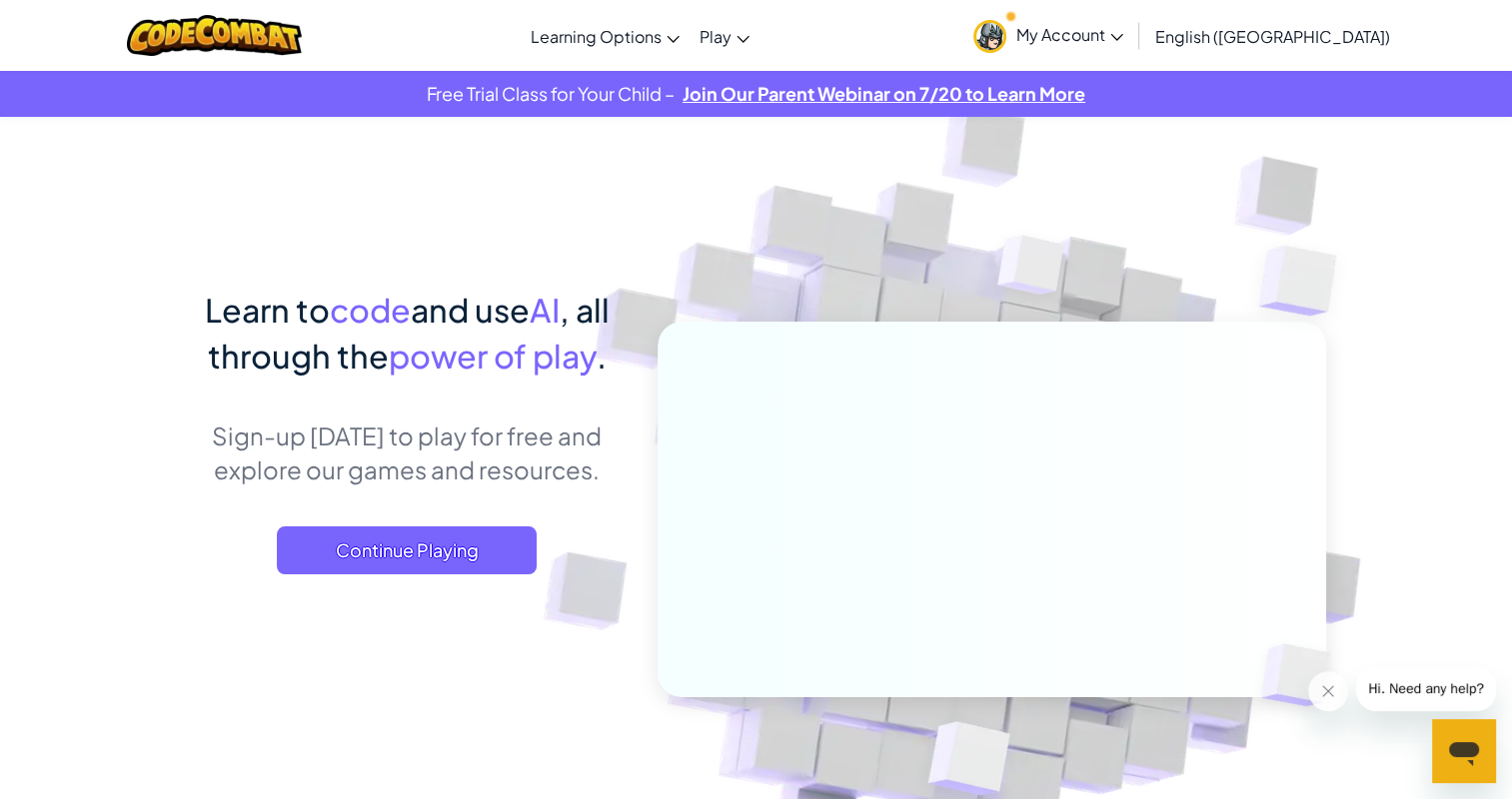 click on "My Account" at bounding box center [1048, 35] 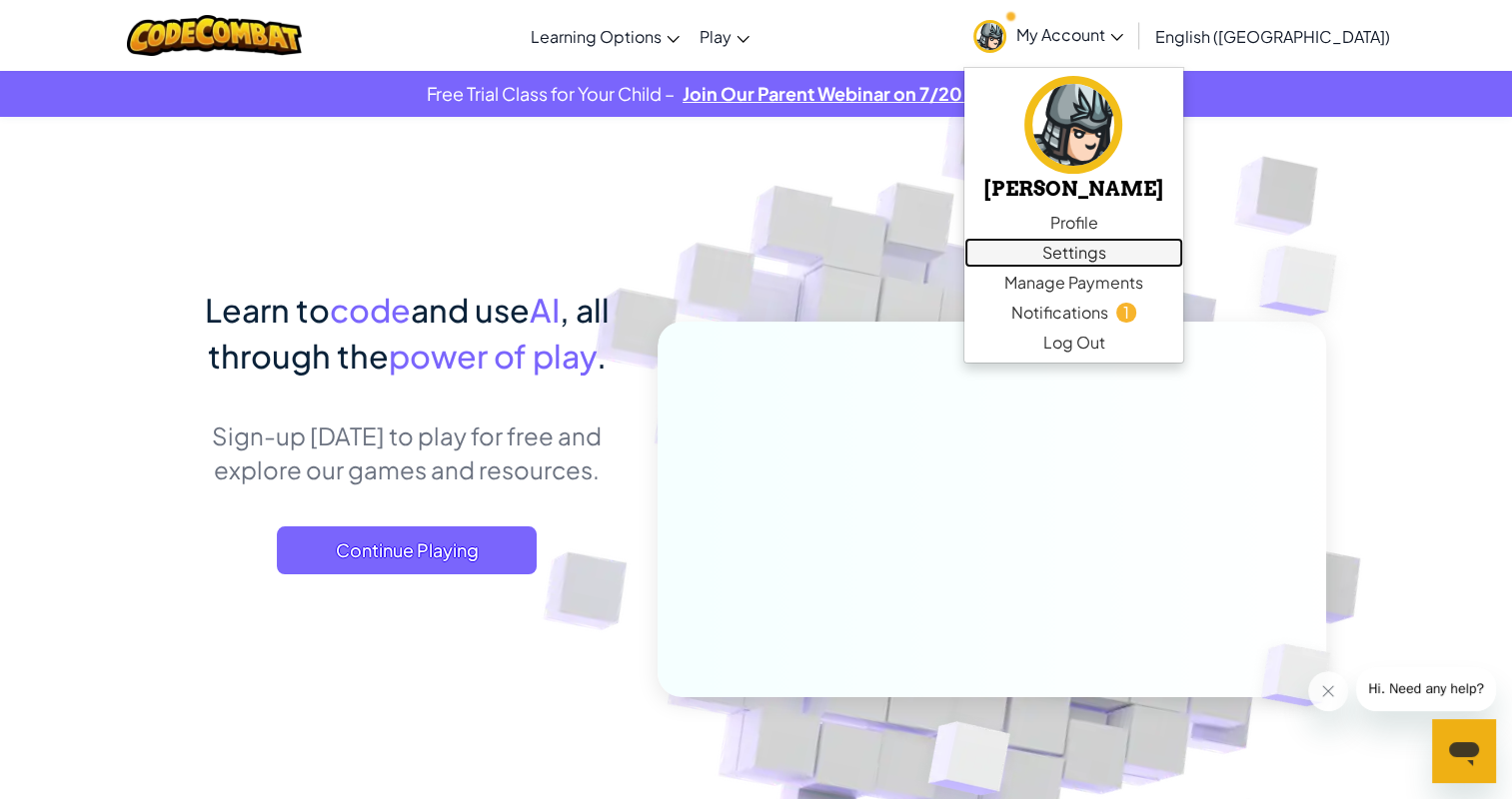 click on "Settings" at bounding box center (1073, 253) 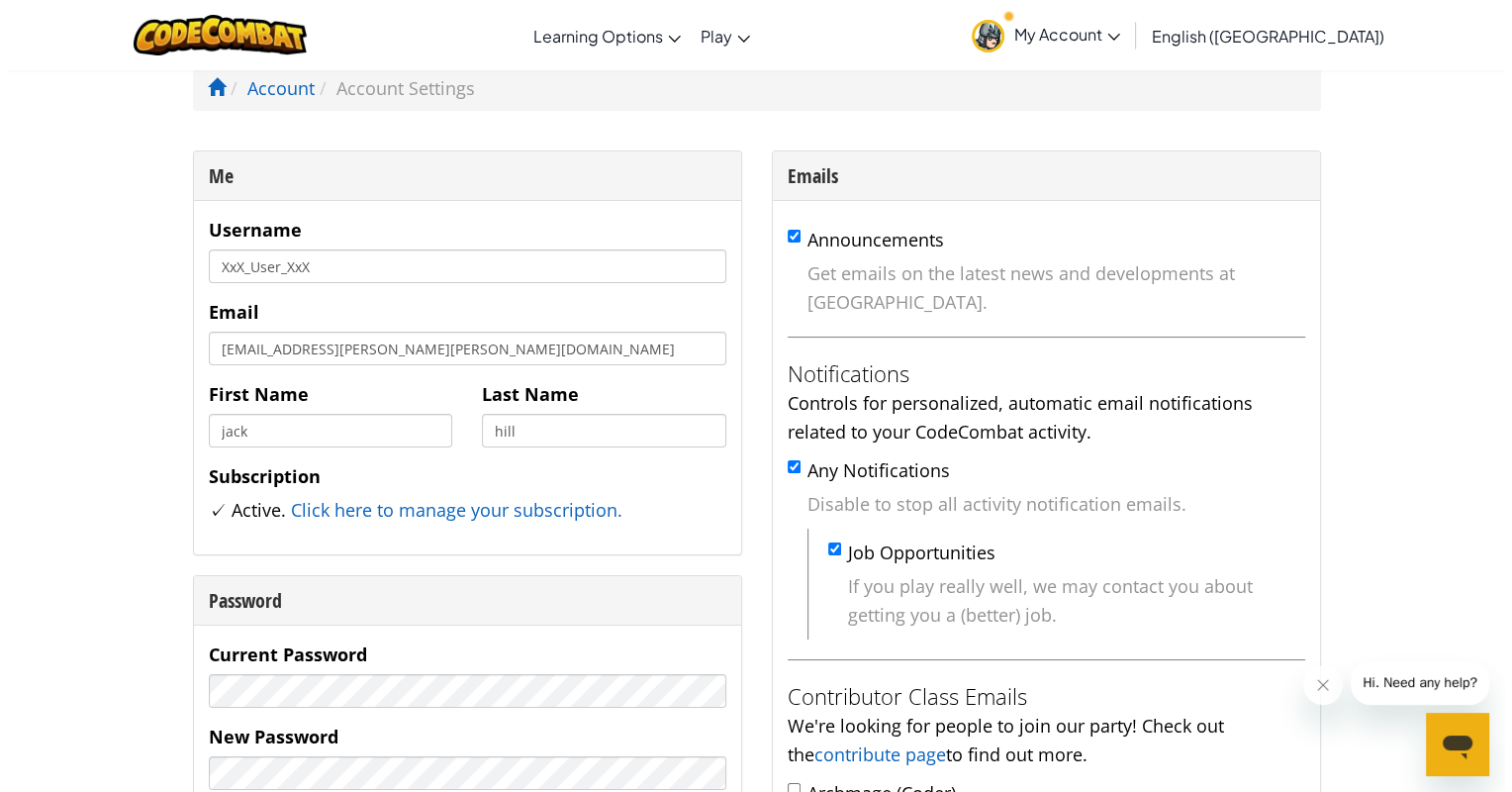 scroll, scrollTop: 0, scrollLeft: 0, axis: both 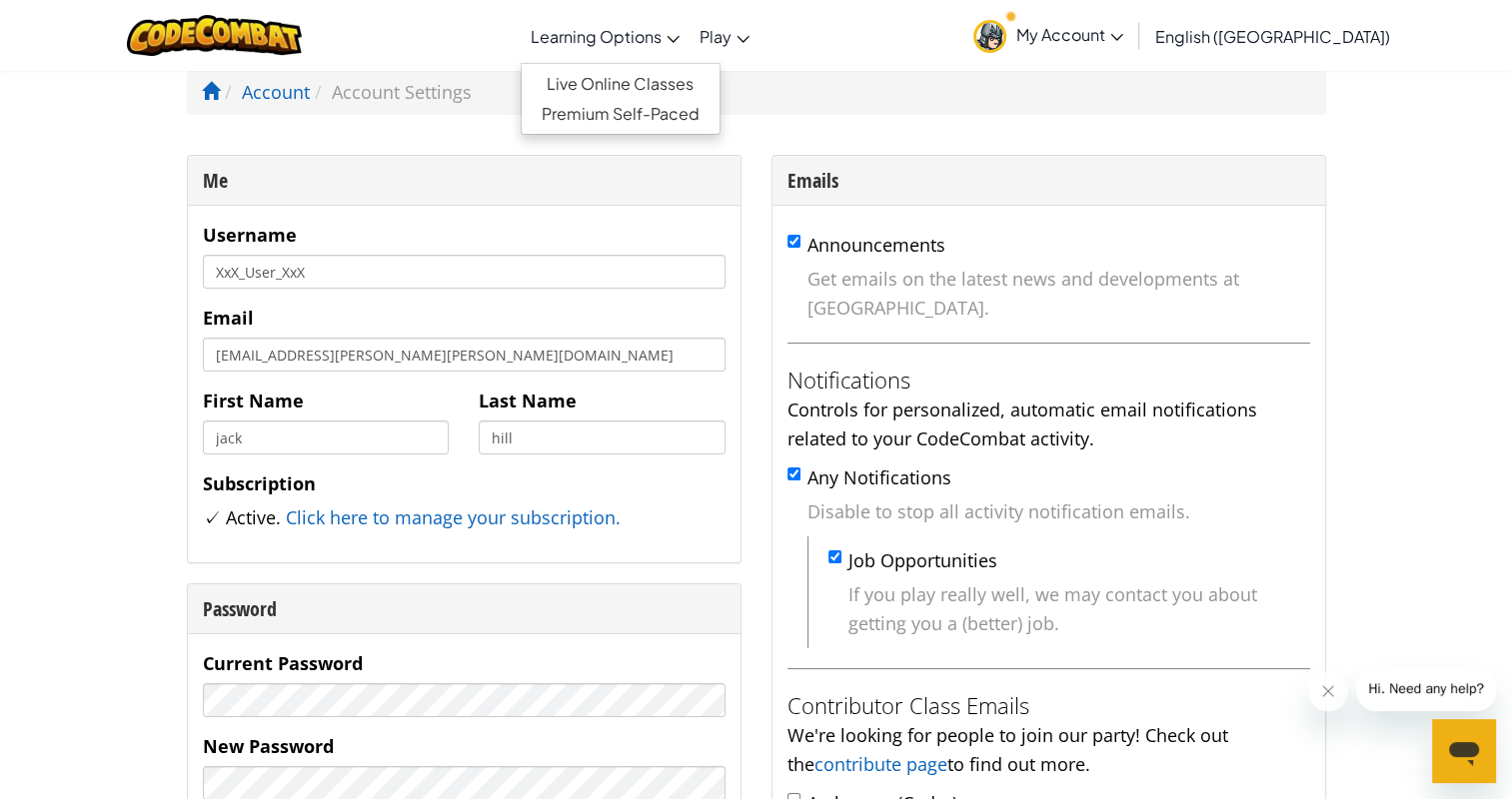 drag, startPoint x: 1160, startPoint y: 37, endPoint x: 631, endPoint y: 38, distance: 529.0009 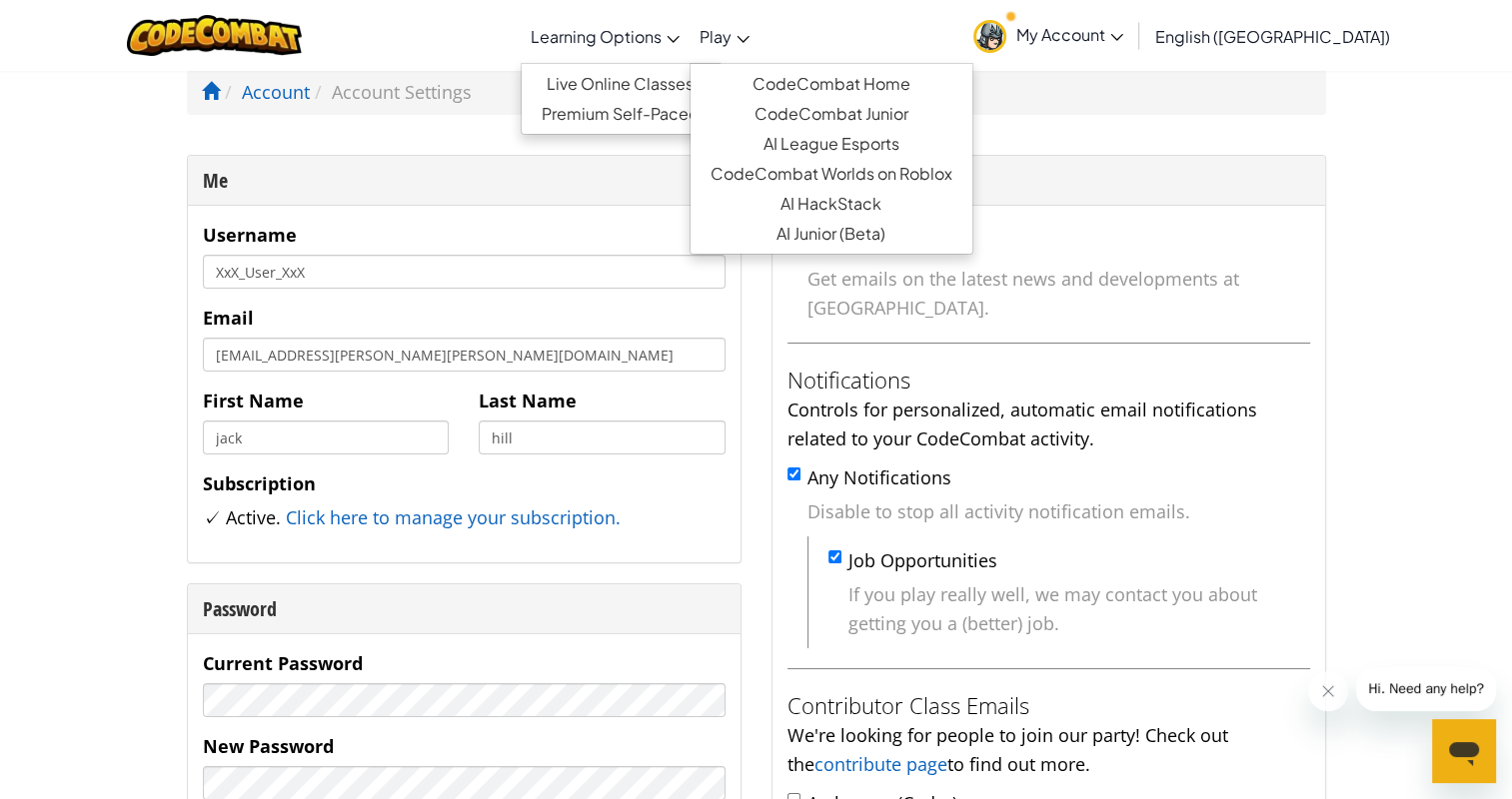 click on "Play" at bounding box center (725, 36) 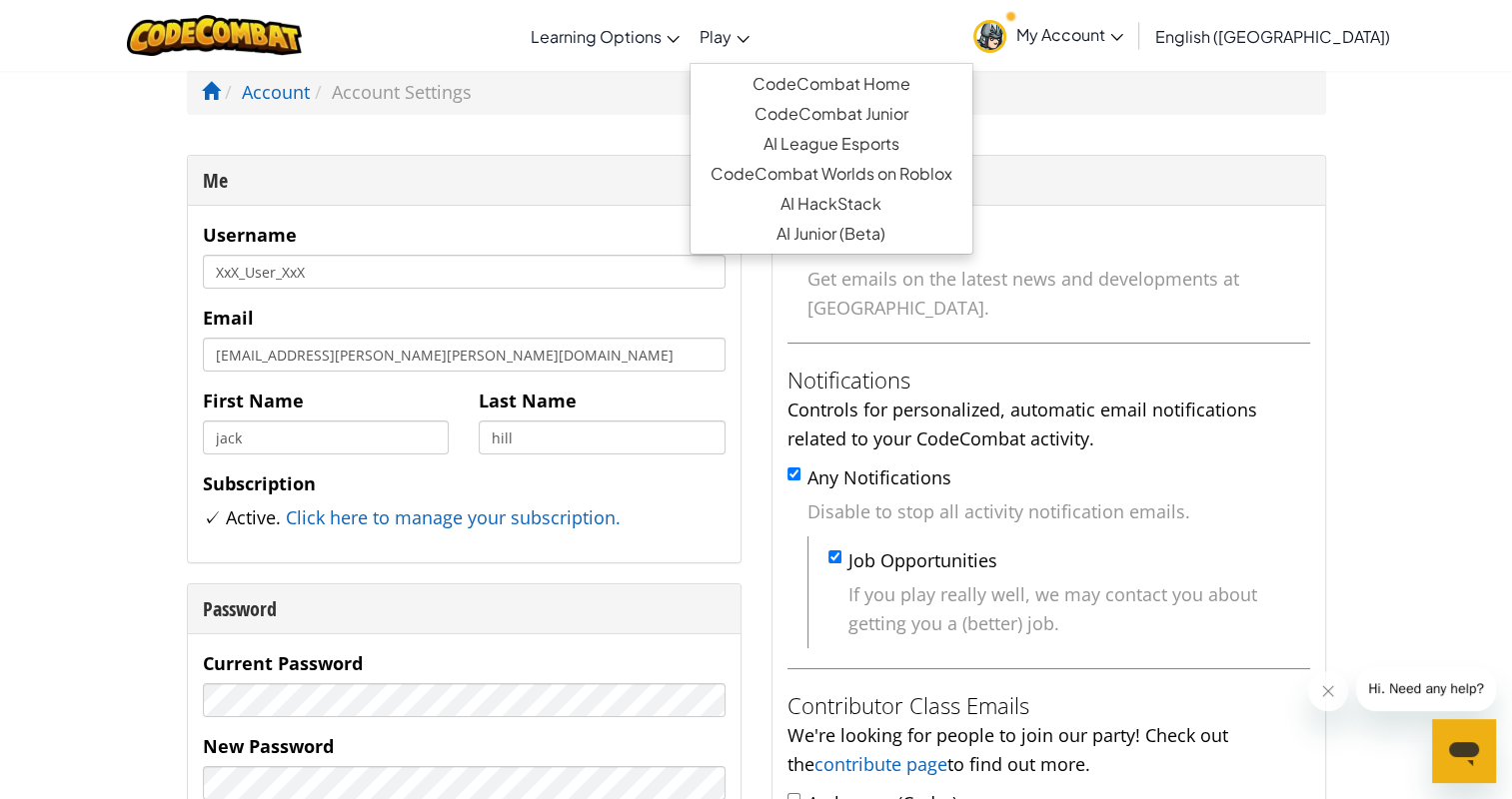 click on "My Account" at bounding box center (1069, 34) 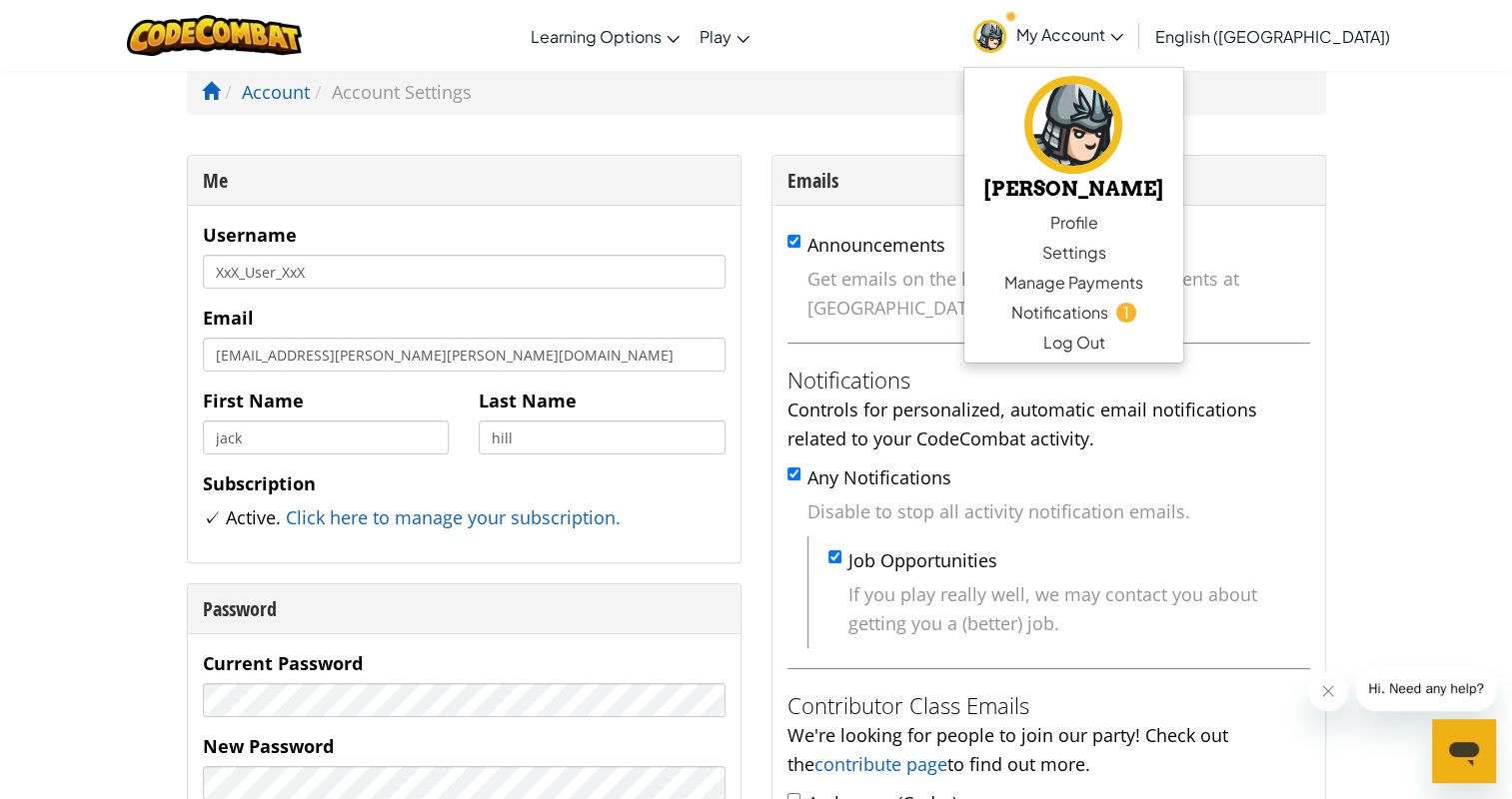click on "Toggle navigation Learning Options Live Online Classes Premium Self-Paced Play CodeCombat Home CodeCombat Junior AI League Esports CodeCombat Worlds on Roblox AI HackStack AI Junior (Beta) My Account [PERSON_NAME] Profile Settings Manage Payments Notifications 1 Log Out English ([GEOGRAPHIC_DATA]) English ([GEOGRAPHIC_DATA]) English ([GEOGRAPHIC_DATA]) 简体中文 繁體中文 русский español (ES) español ([GEOGRAPHIC_DATA]) français Português ([GEOGRAPHIC_DATA]) Português ([GEOGRAPHIC_DATA]) العربية azərbaycan dili български език Català čeština dansk Deutsch ([GEOGRAPHIC_DATA]) Deutsch ([GEOGRAPHIC_DATA]) Deutsch ([GEOGRAPHIC_DATA]) Eesti Ελληνικά Esperanto Filipino فارسی Galego 한국어 ʻŌlelo Hawaiʻi עברית hrvatski jezik magyar Bahasa Indonesia Italiano қазақ тілі lietuvių kalba latviešu te reo Māori Македонски मानक हिन्दी Монгол хэл Bahasa Melayu မြန်မာစကား Nederlands ([GEOGRAPHIC_DATA]) Nederlands ([GEOGRAPHIC_DATA]) 日本語 Norsk Bokmål Norsk Nynorsk O'zbekcha Polski limba română" at bounding box center [756, 35] 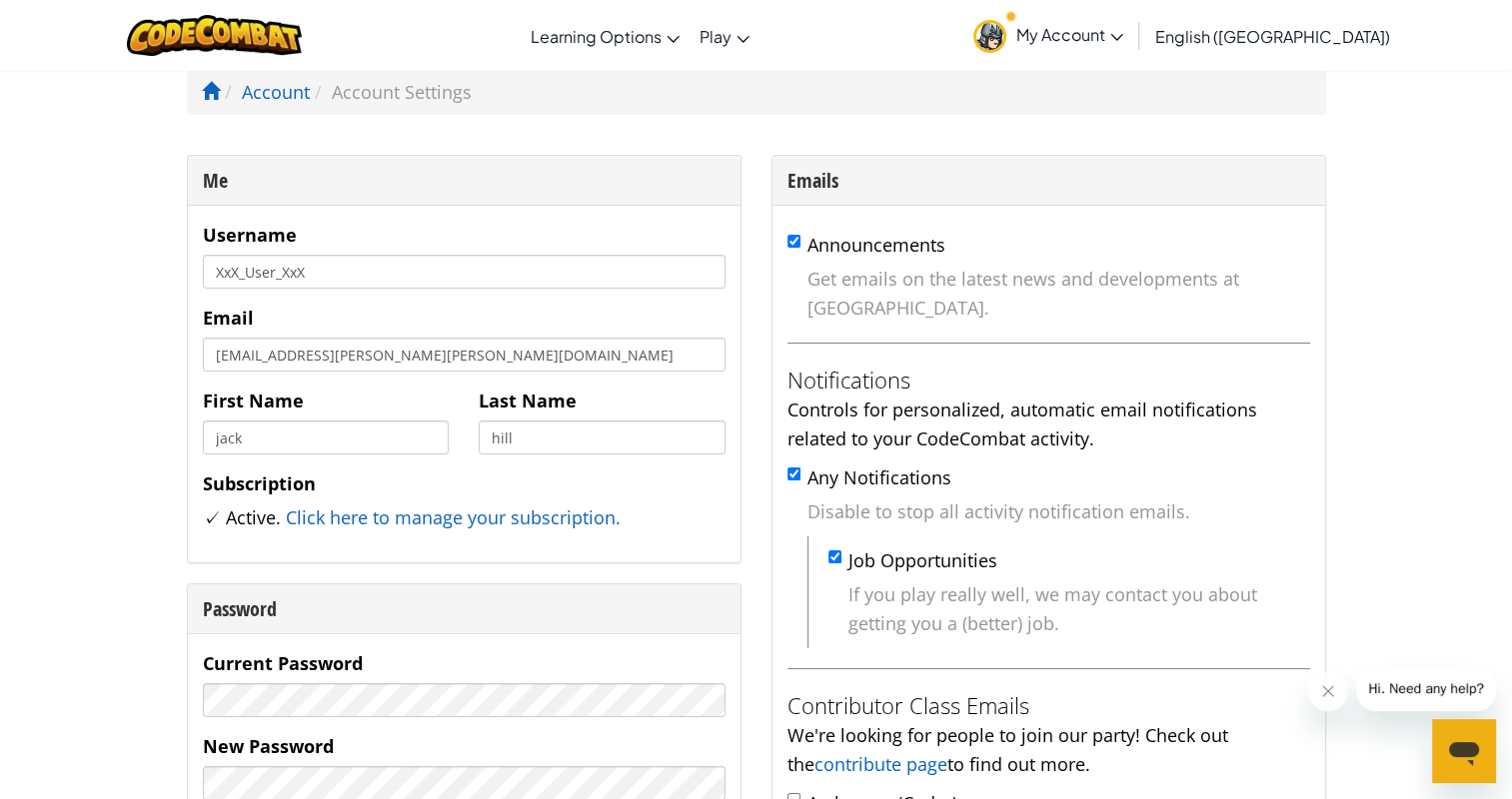 click on "My Account" at bounding box center (1069, 34) 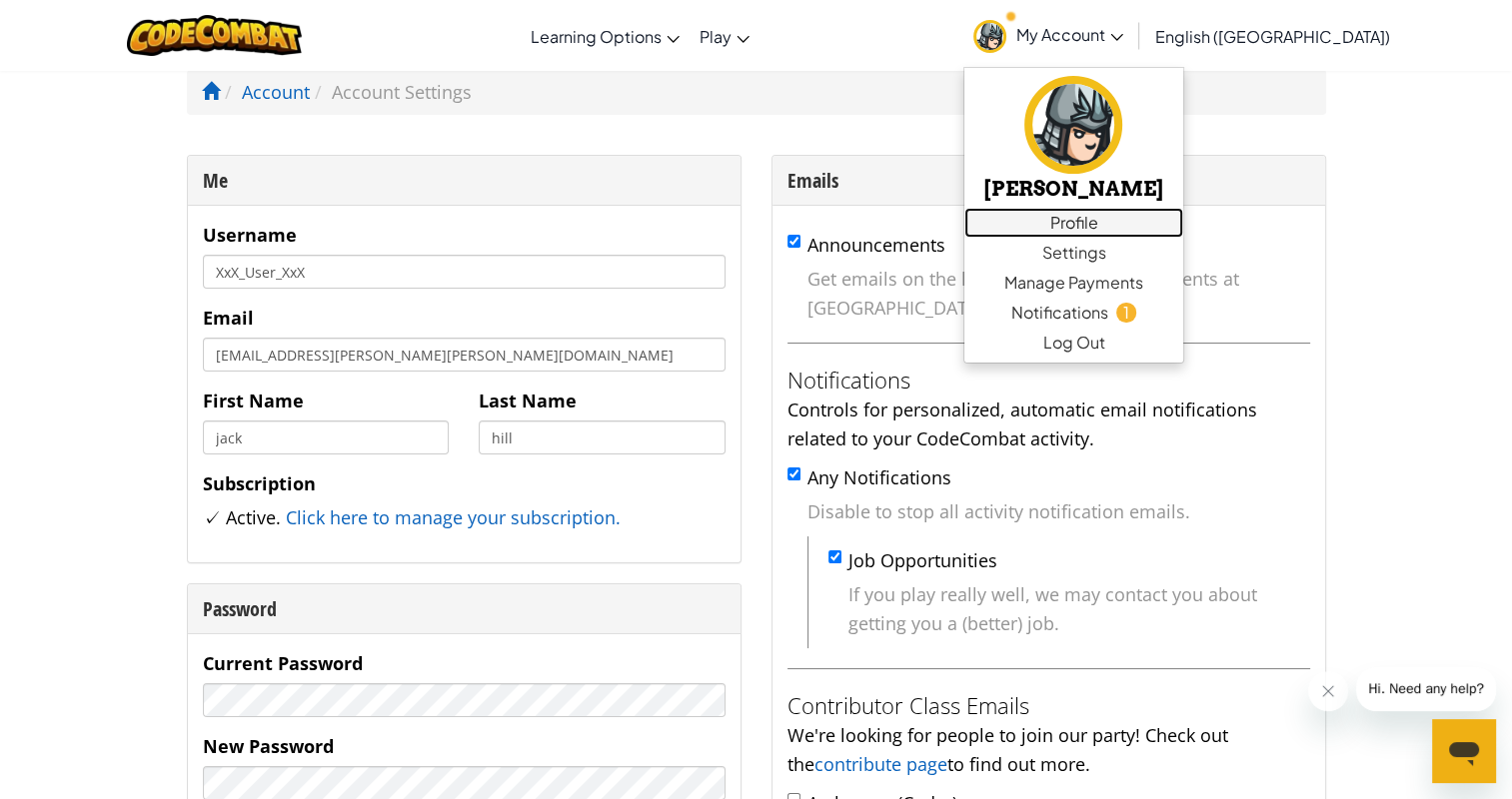 click on "Profile" at bounding box center (1073, 223) 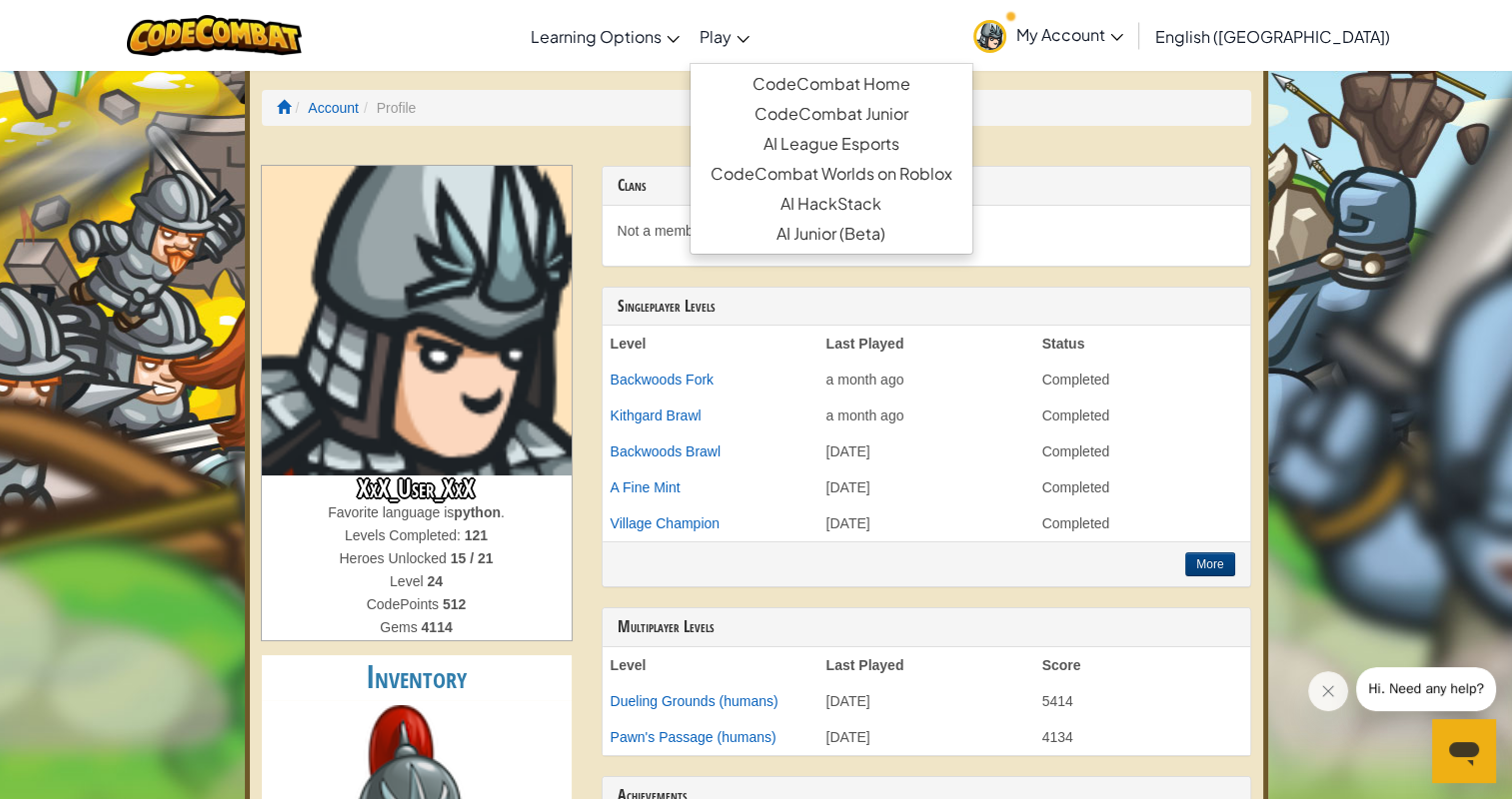 click on "Play" at bounding box center (725, 36) 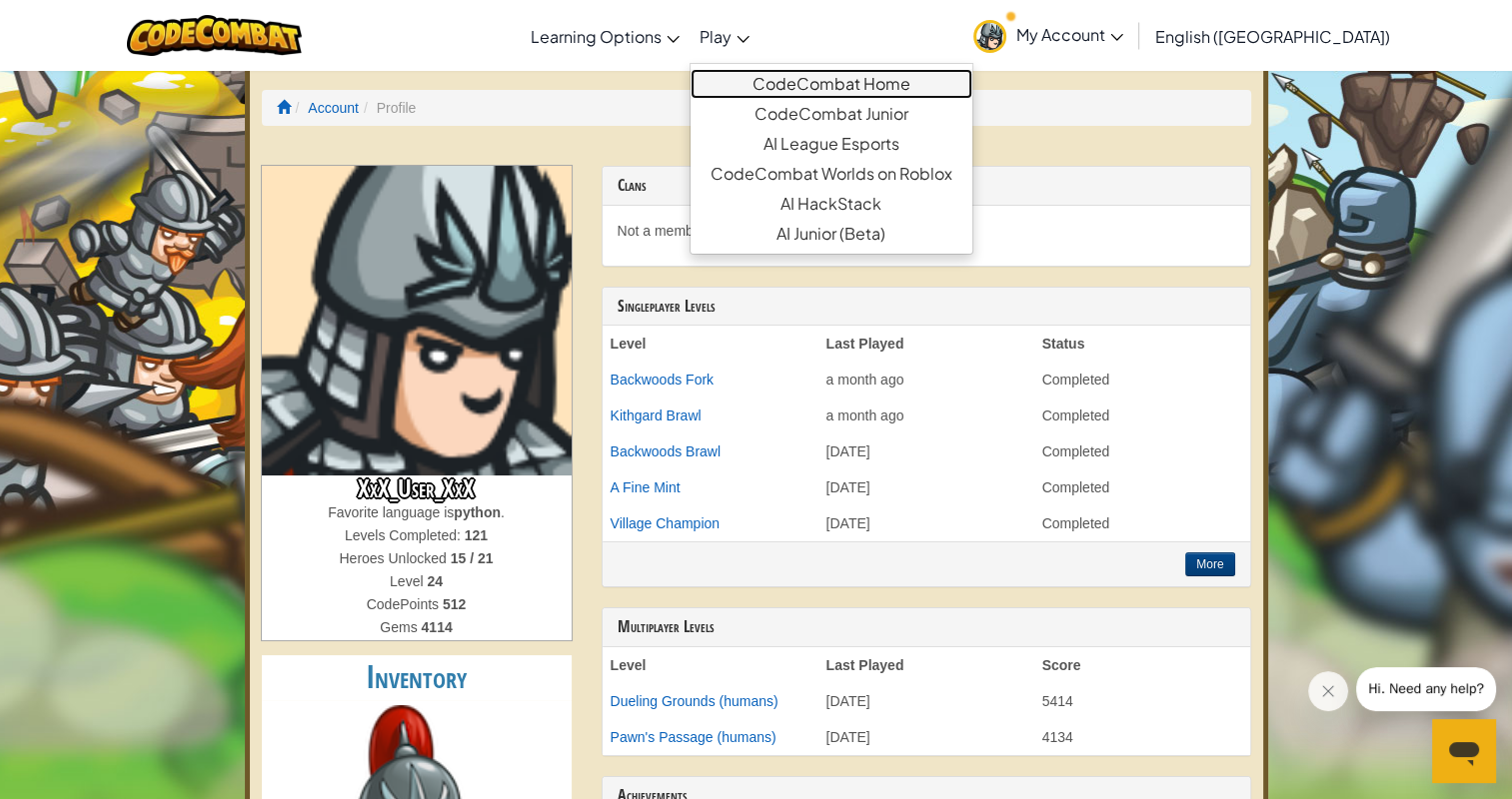 click on "CodeCombat Home" at bounding box center (831, 84) 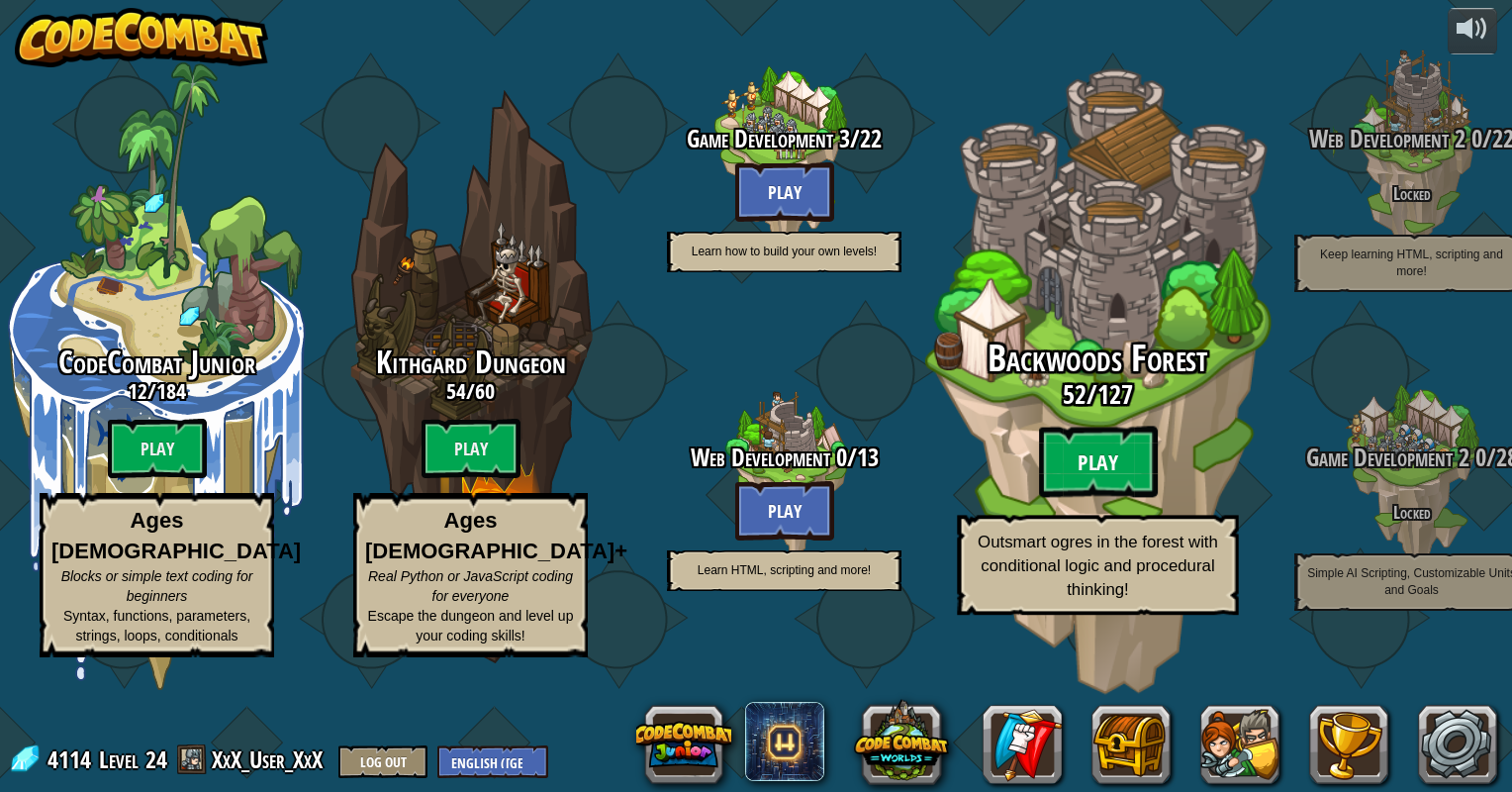 click on "Play" at bounding box center (1098, 462) 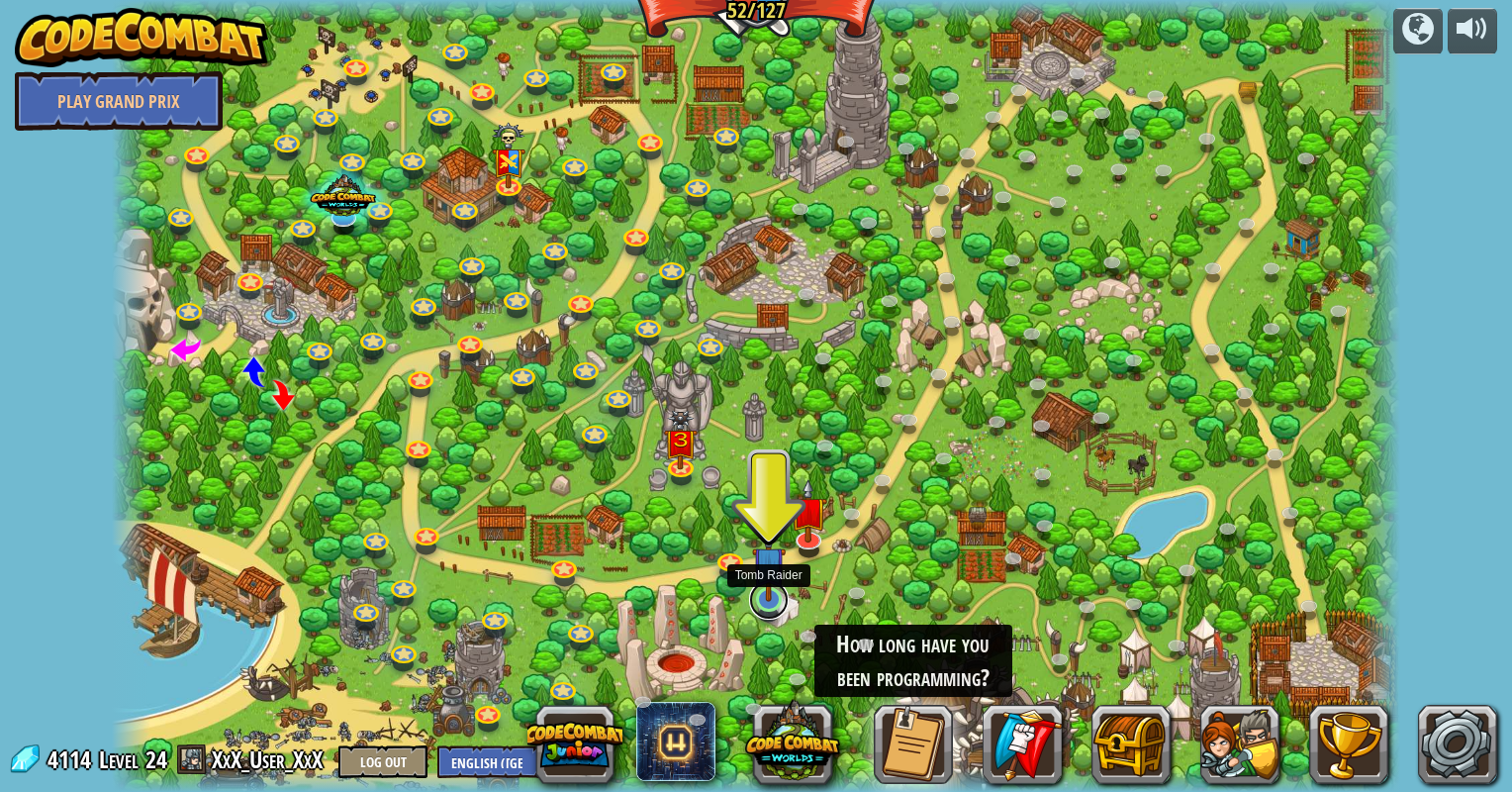 click at bounding box center (769, 600) 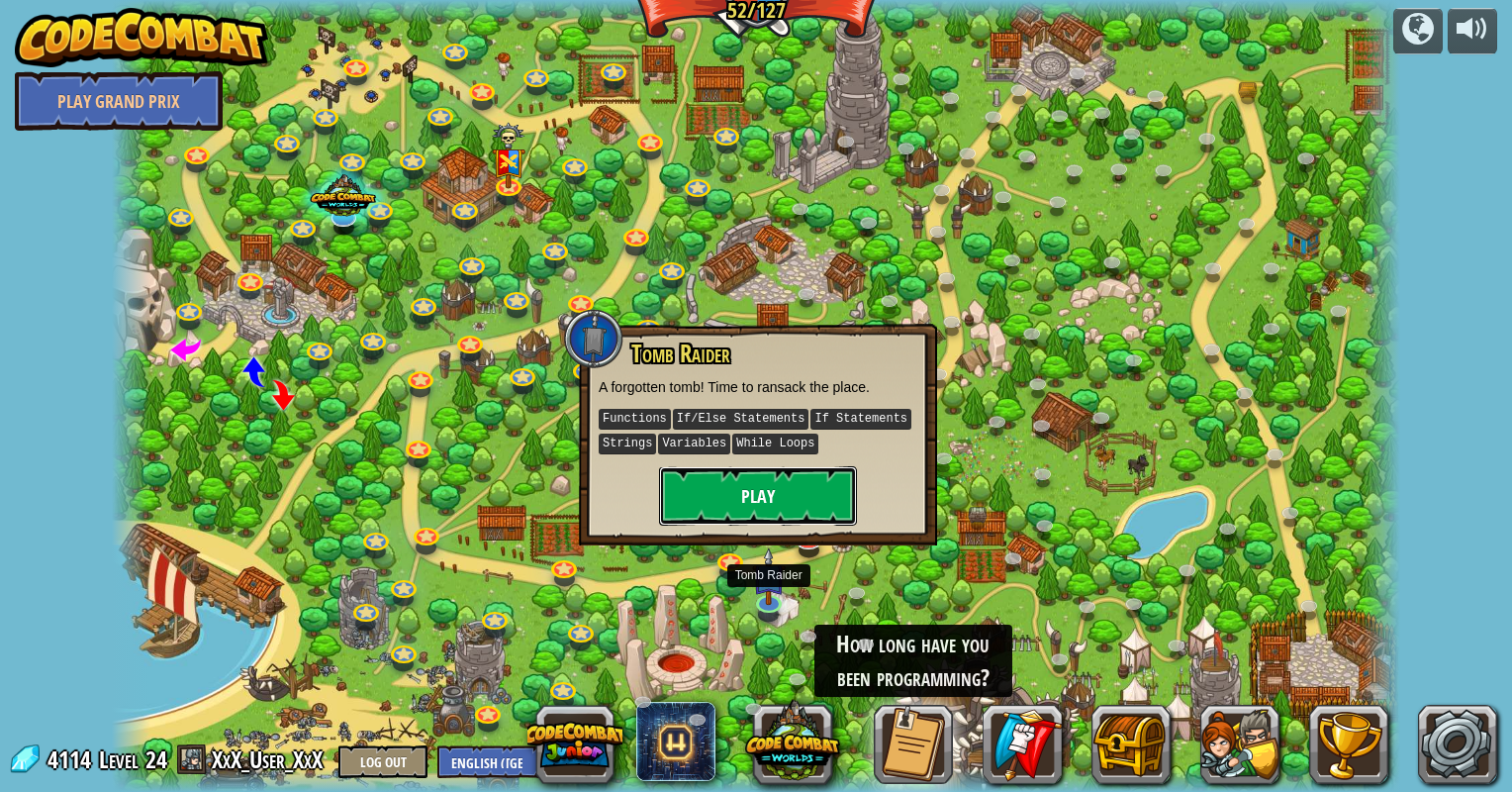 click on "Play" at bounding box center [758, 496] 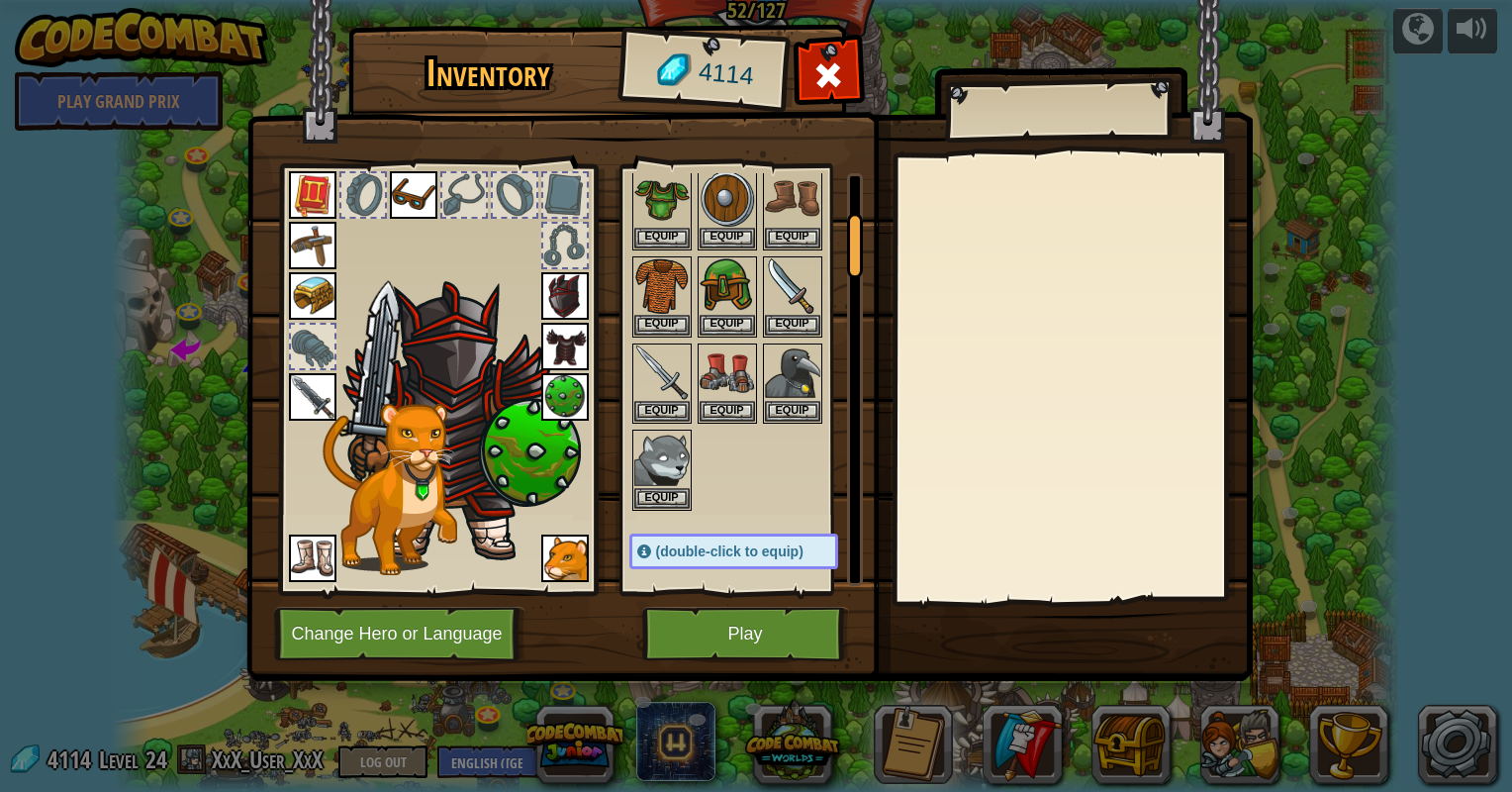 scroll, scrollTop: 249, scrollLeft: 0, axis: vertical 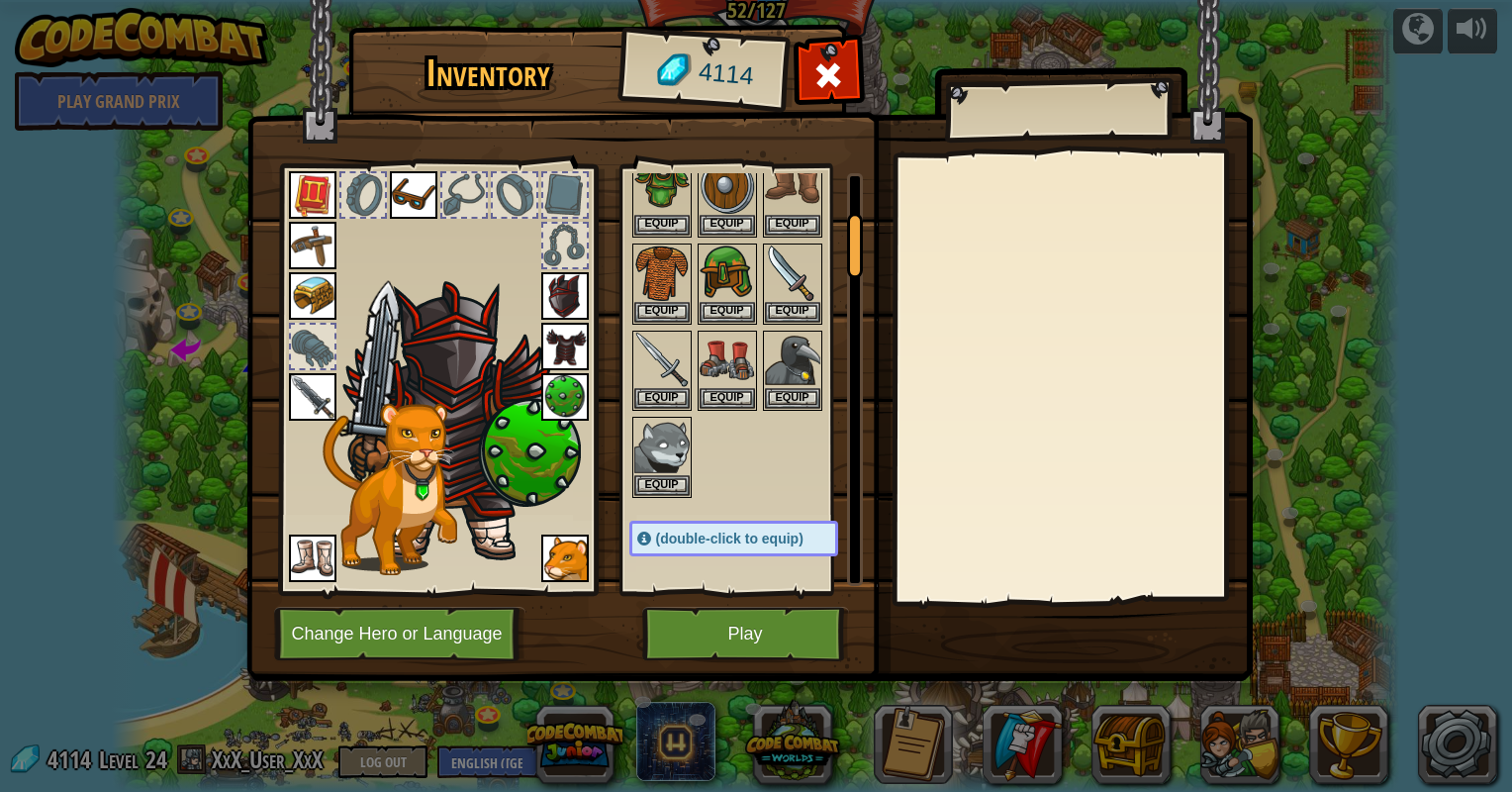 drag, startPoint x: 853, startPoint y: 226, endPoint x: 837, endPoint y: 260, distance: 37.576588 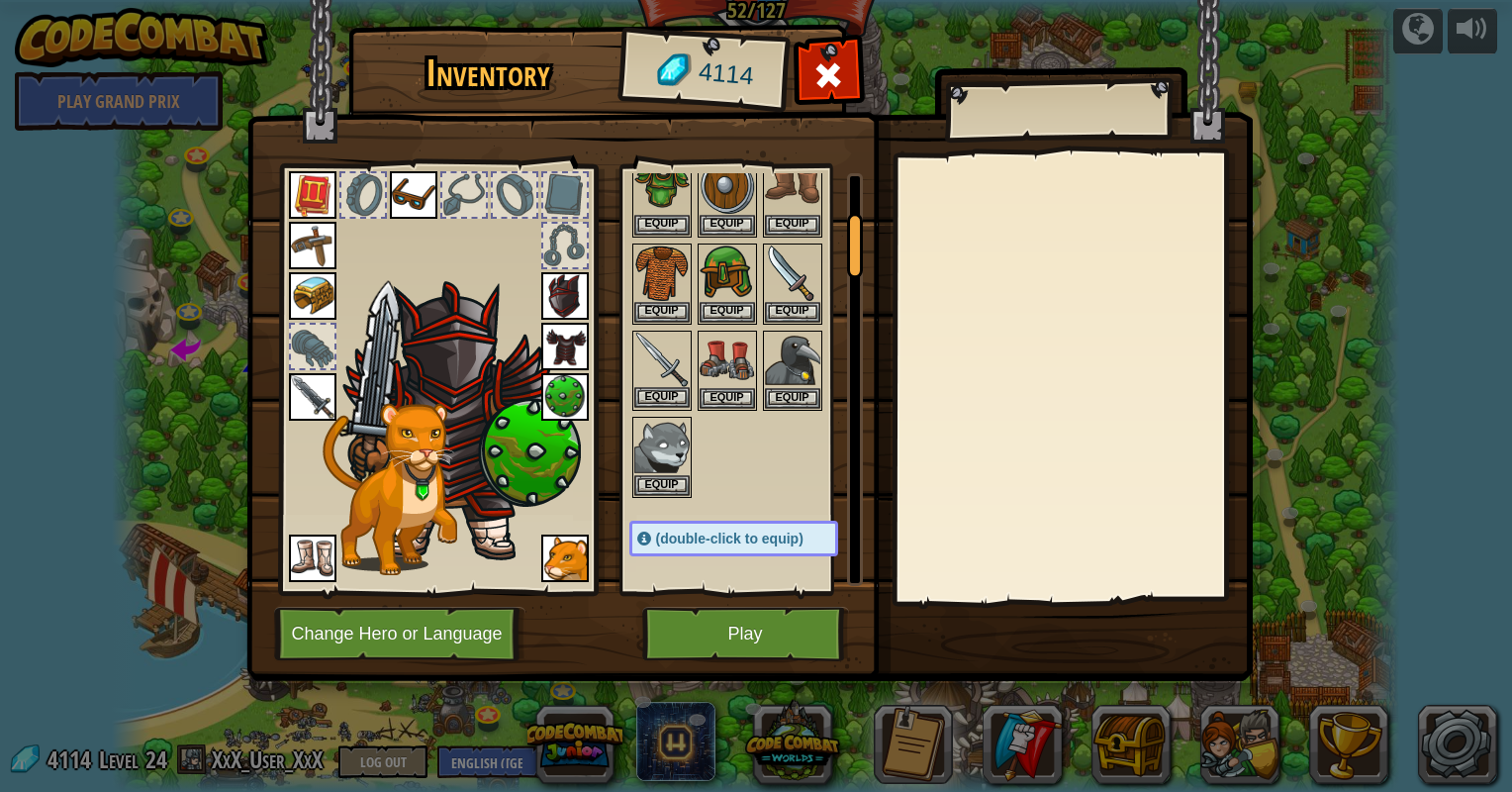 drag, startPoint x: 679, startPoint y: 341, endPoint x: 651, endPoint y: 348, distance: 28.86174 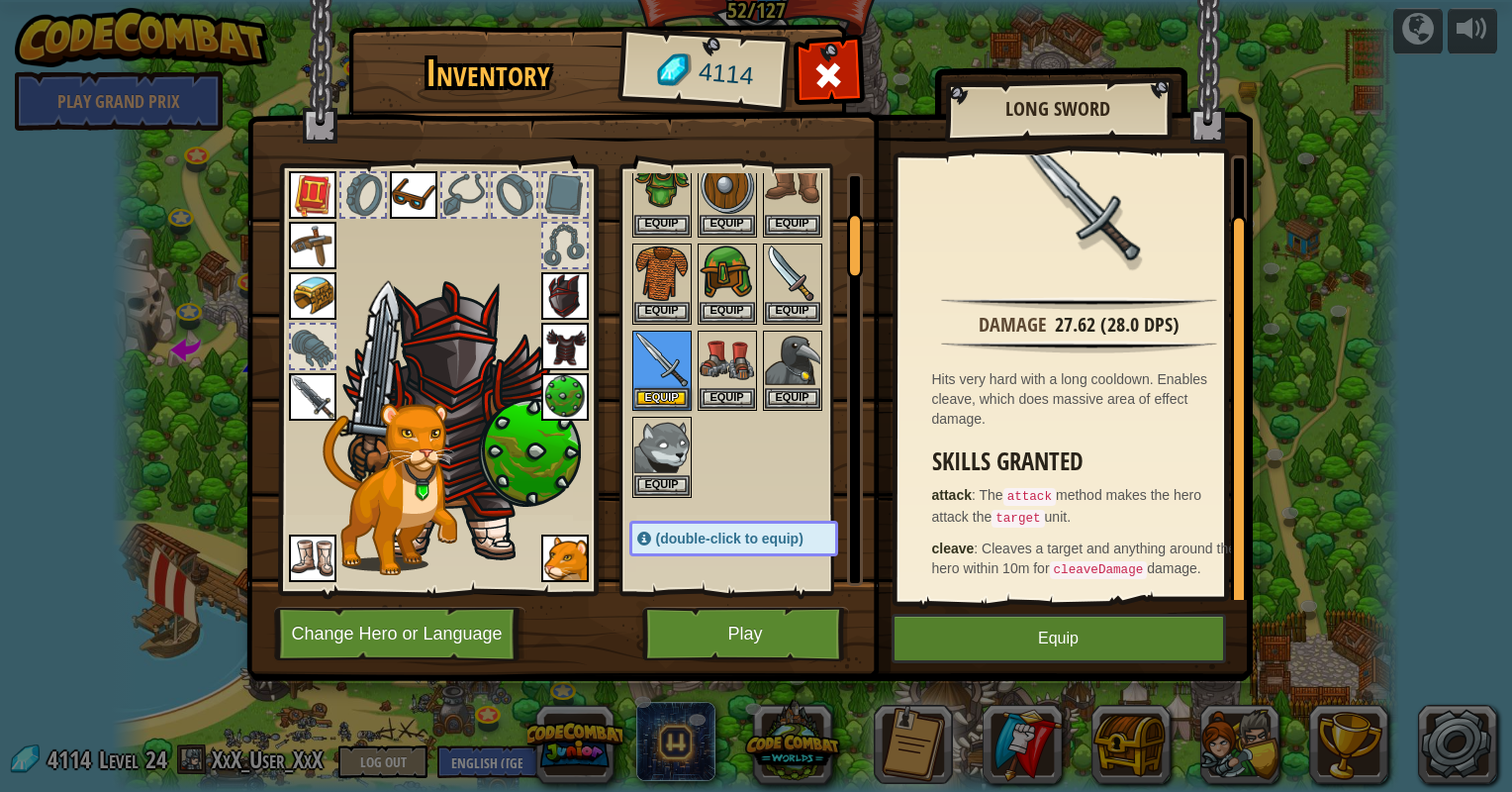 scroll, scrollTop: 50, scrollLeft: 0, axis: vertical 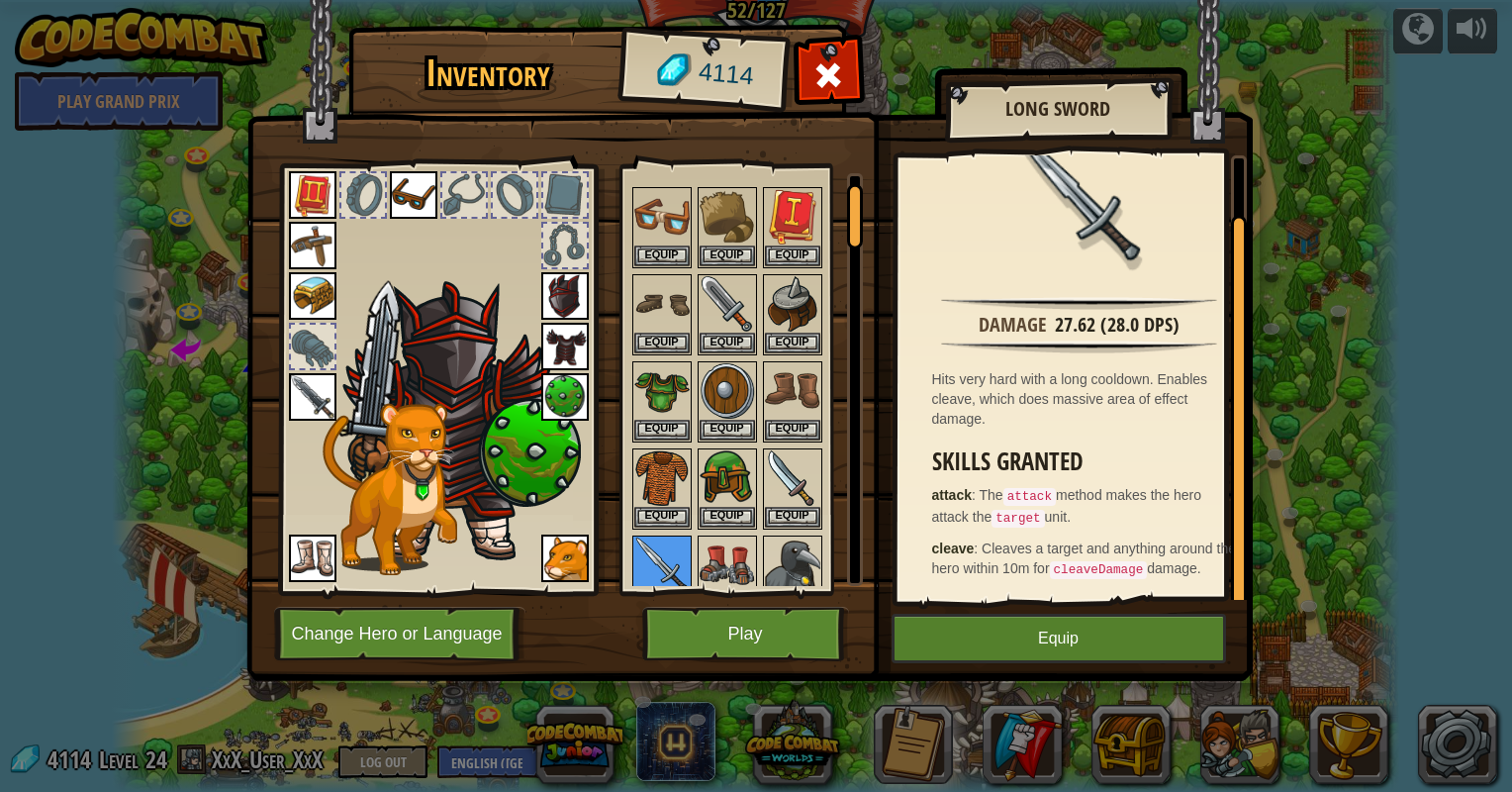 drag, startPoint x: 847, startPoint y: 250, endPoint x: 823, endPoint y: 220, distance: 38.41875 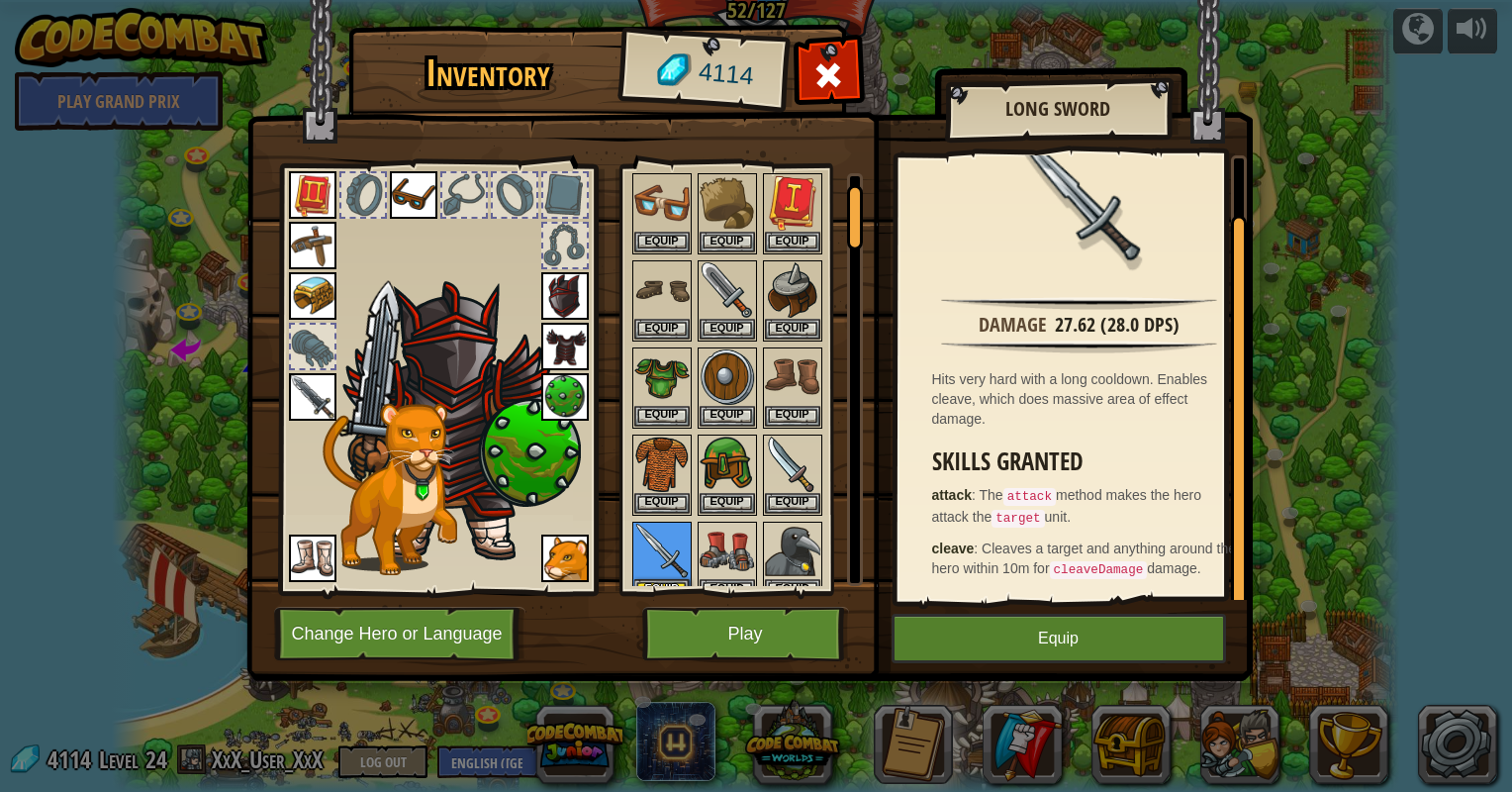 drag, startPoint x: 823, startPoint y: 220, endPoint x: 322, endPoint y: 408, distance: 535.1121 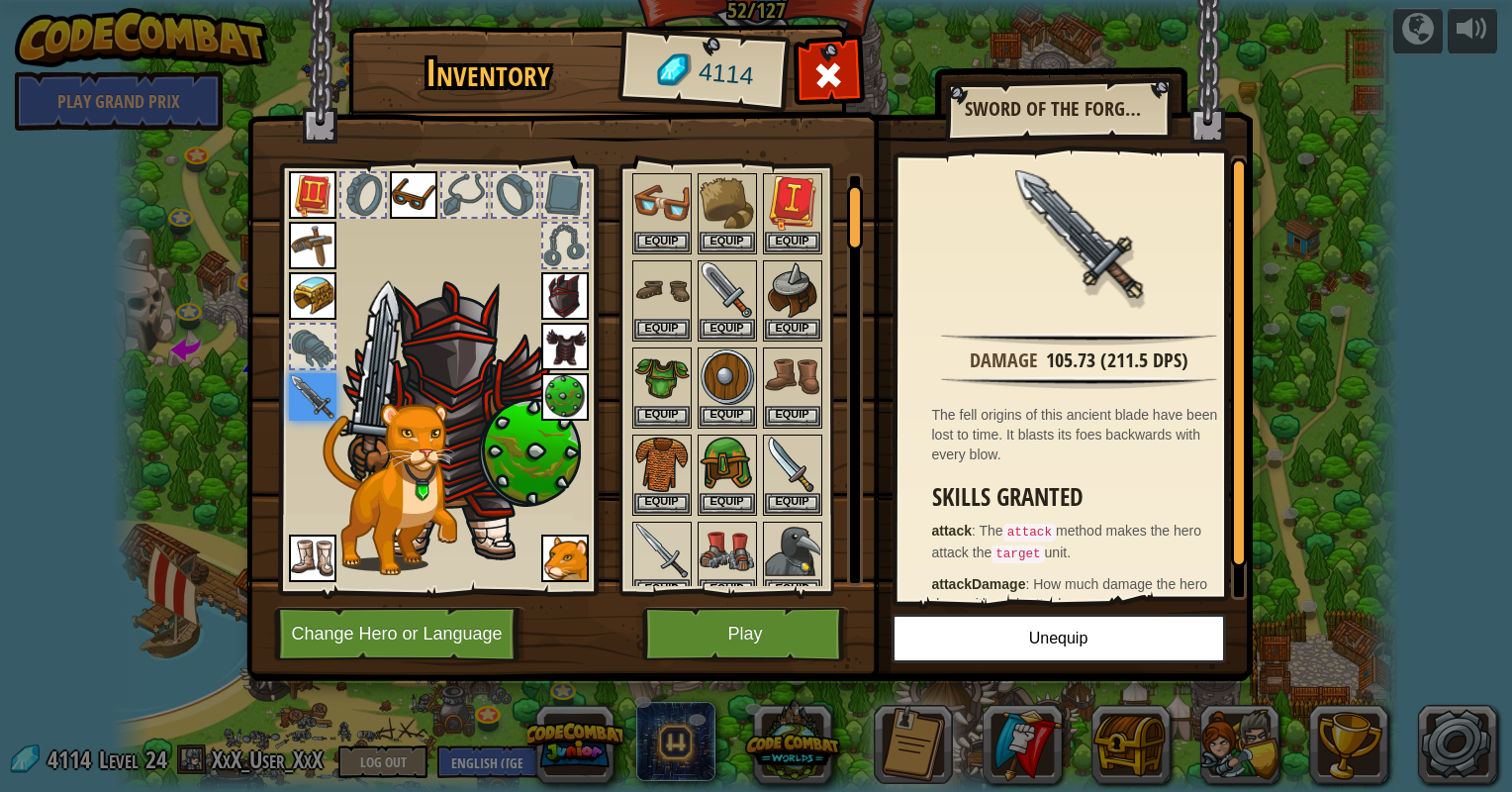 click at bounding box center [313, 346] 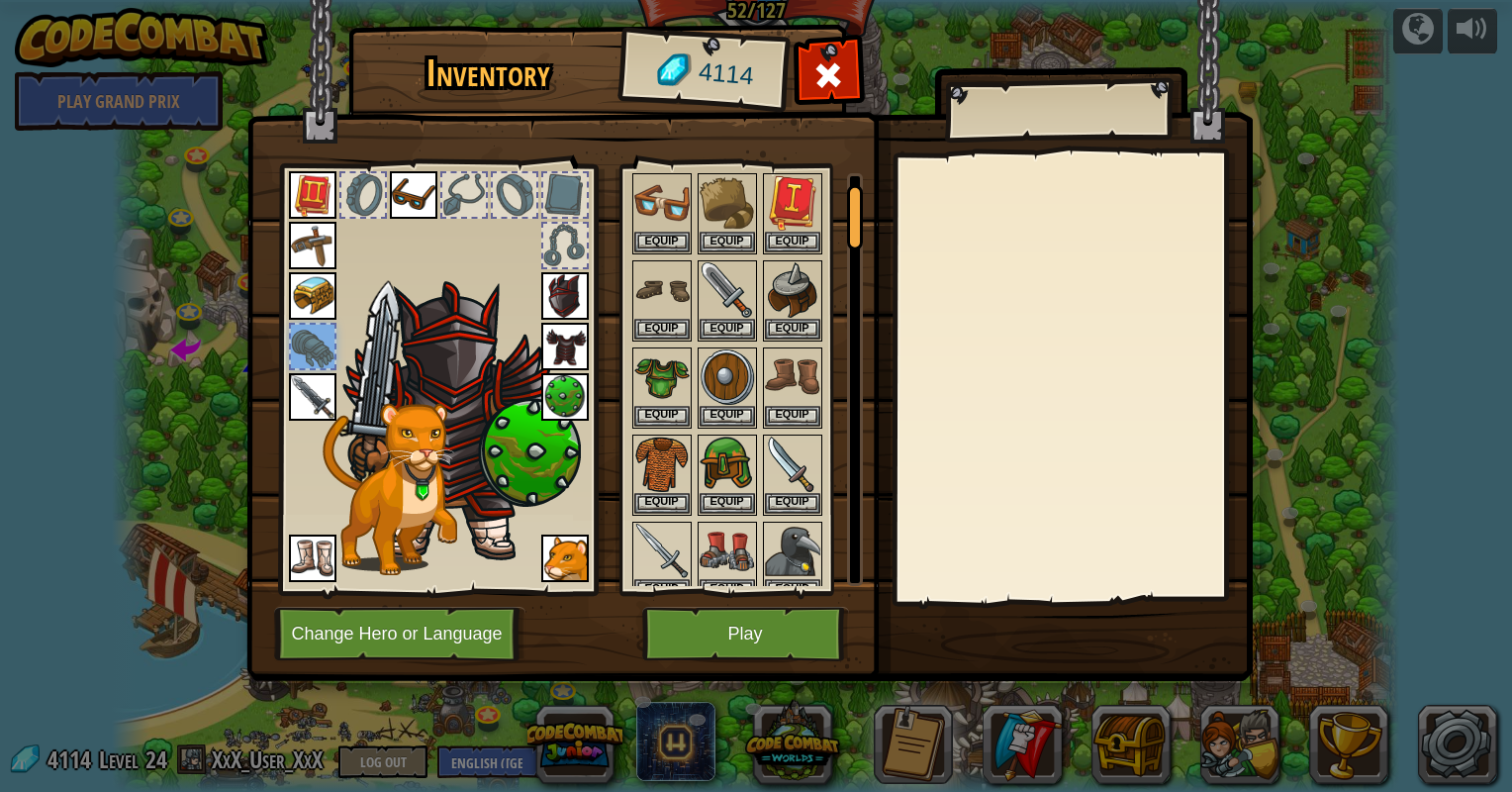 click at bounding box center [313, 397] 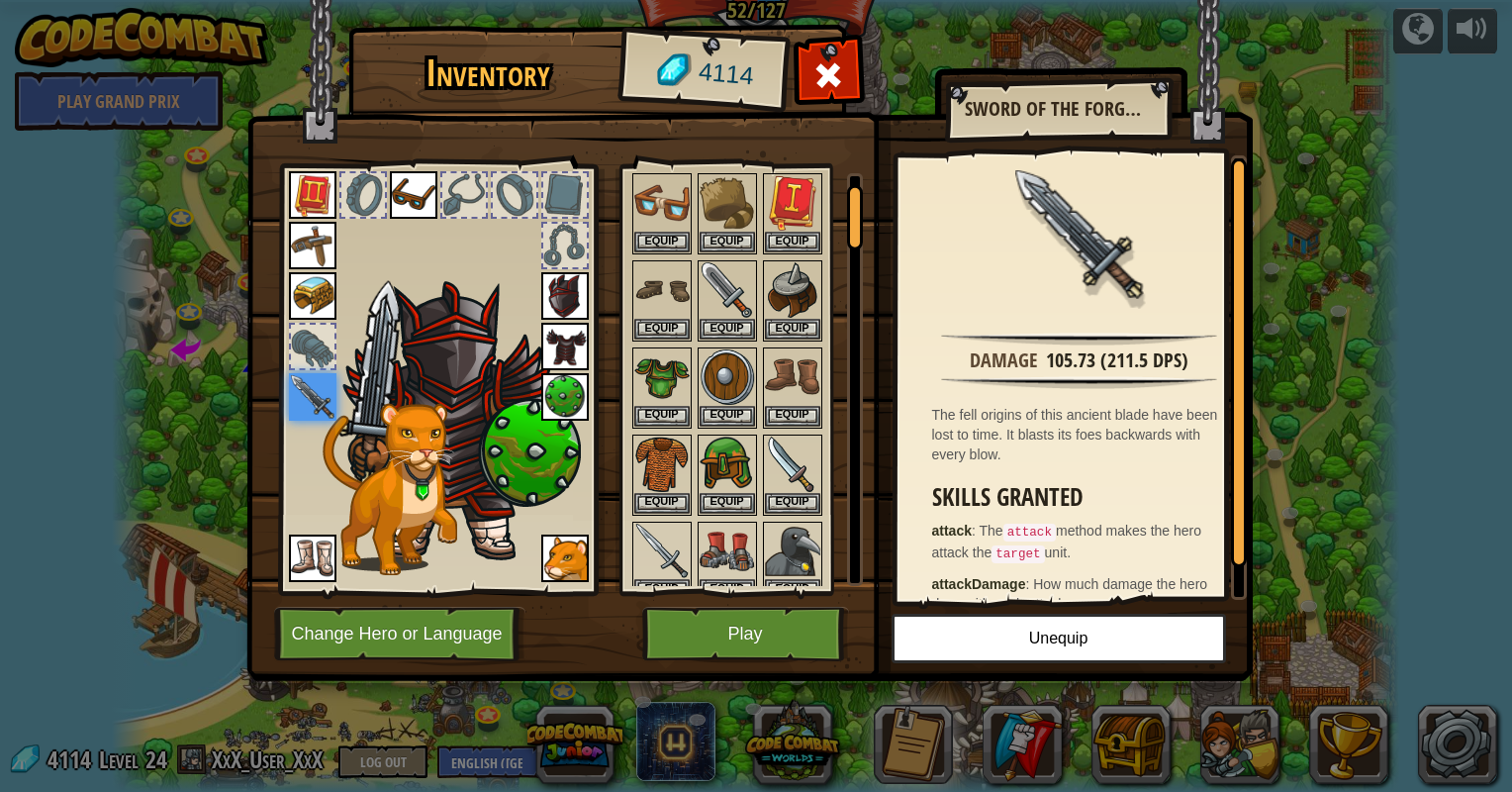 click at bounding box center [565, 397] 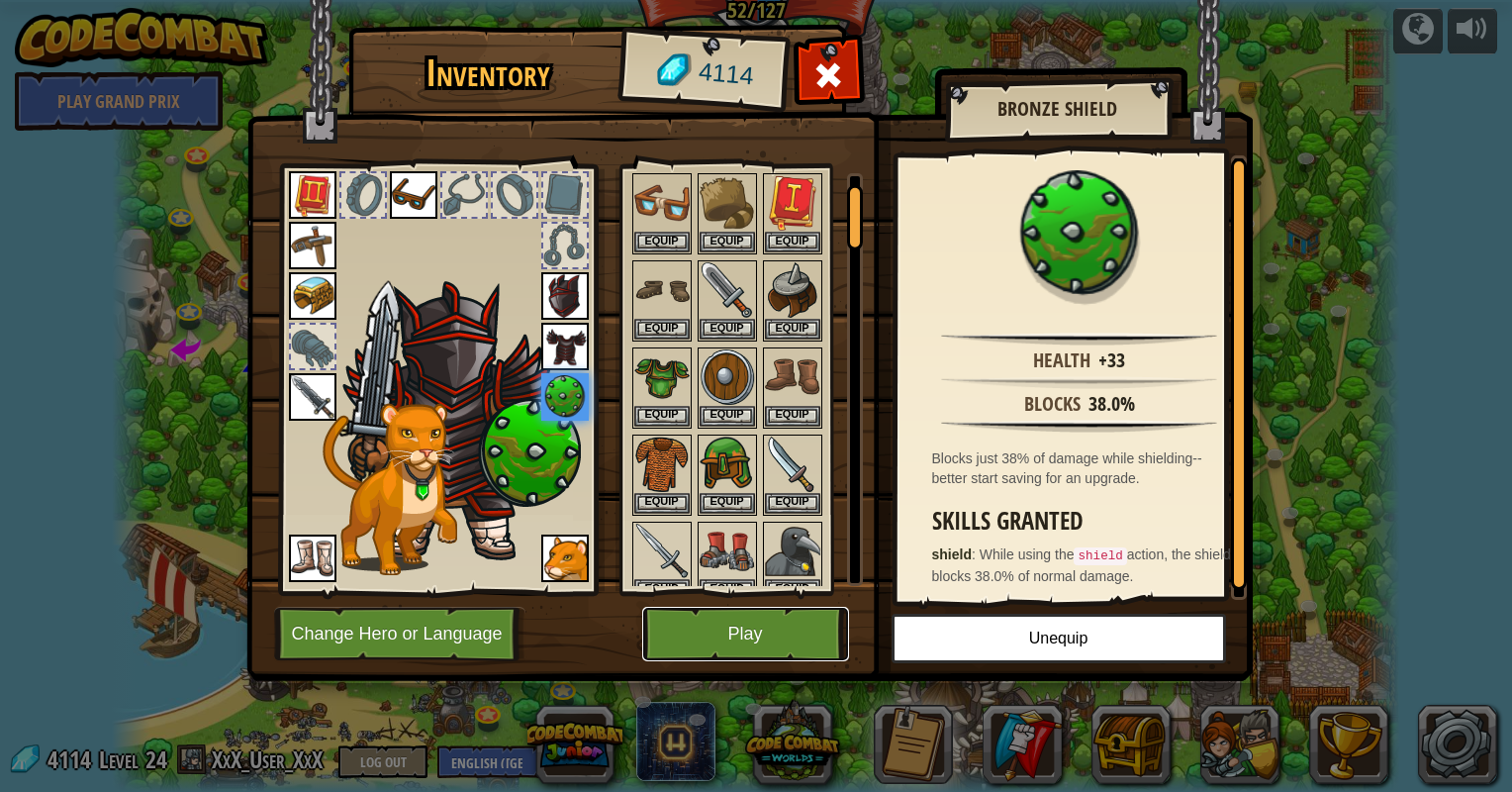 click on "Play" at bounding box center (745, 634) 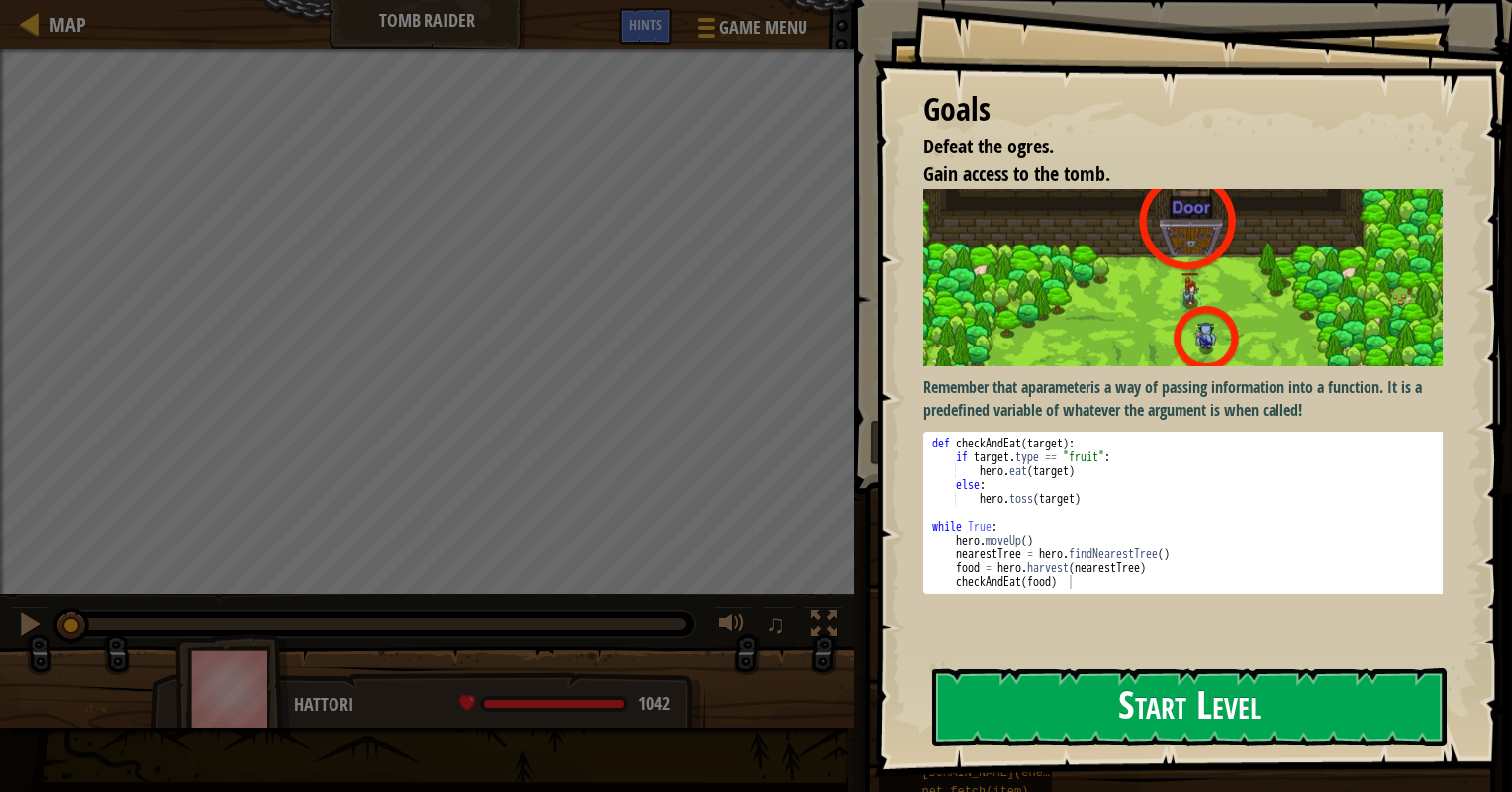 click on "Start Level" at bounding box center (1189, 707) 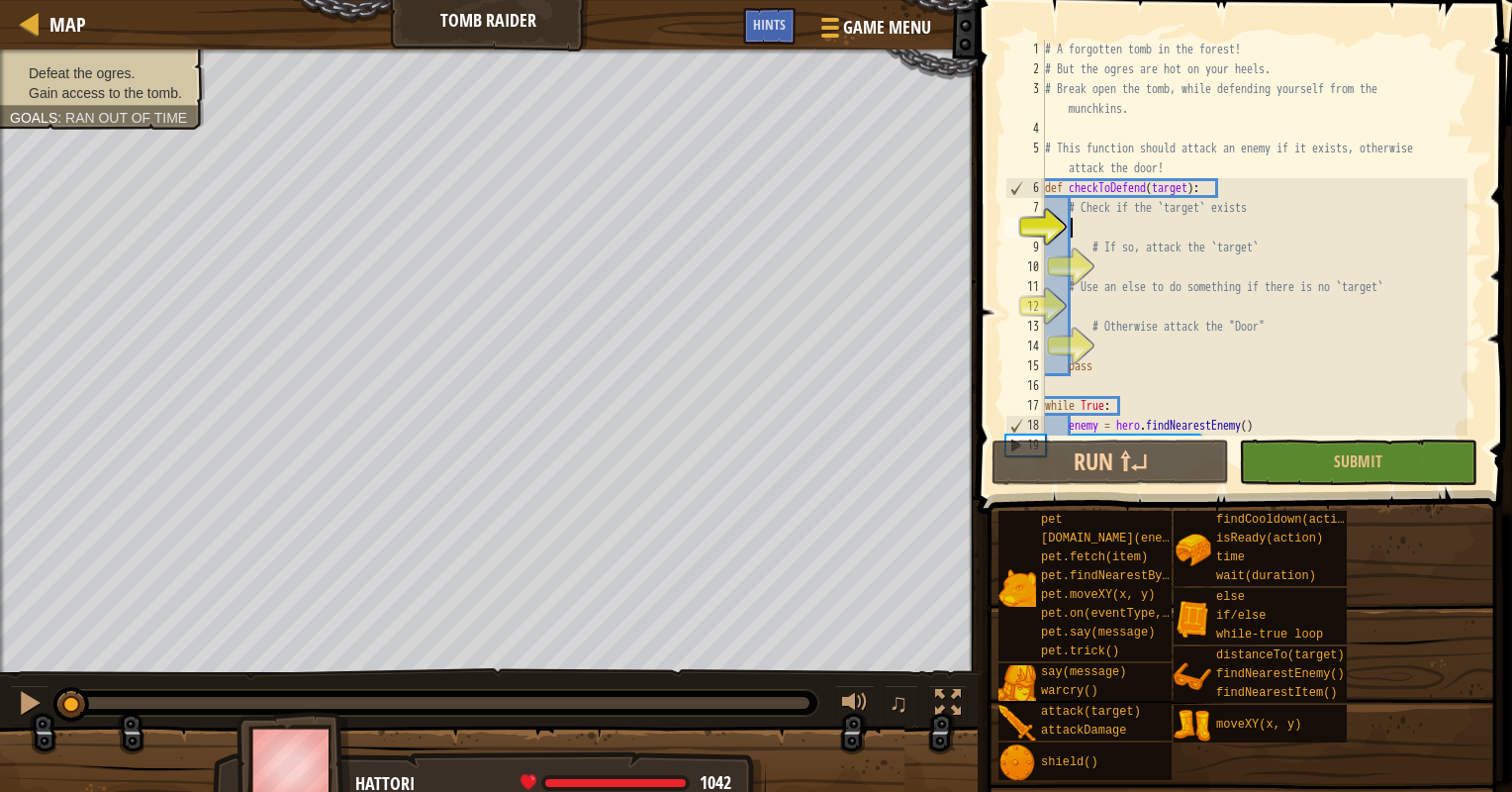 click on "# A forgotten tomb in the forest! # But the ogres are hot on your heels. # Break open the tomb, while defending yourself from the       munchkins. # This function should attack an enemy if it exists, otherwise       attack the door! def   checkToDefend ( target ) :      # Check if the `target` exists               # If so, attack the `target`               # Use an else to do something if there is no `target`               # Otherwise attack the "Door"               pass while   True :      enemy   =   hero . findNearestEnemy ( )      checkToDefend ( enemy )" at bounding box center (1254, 257) 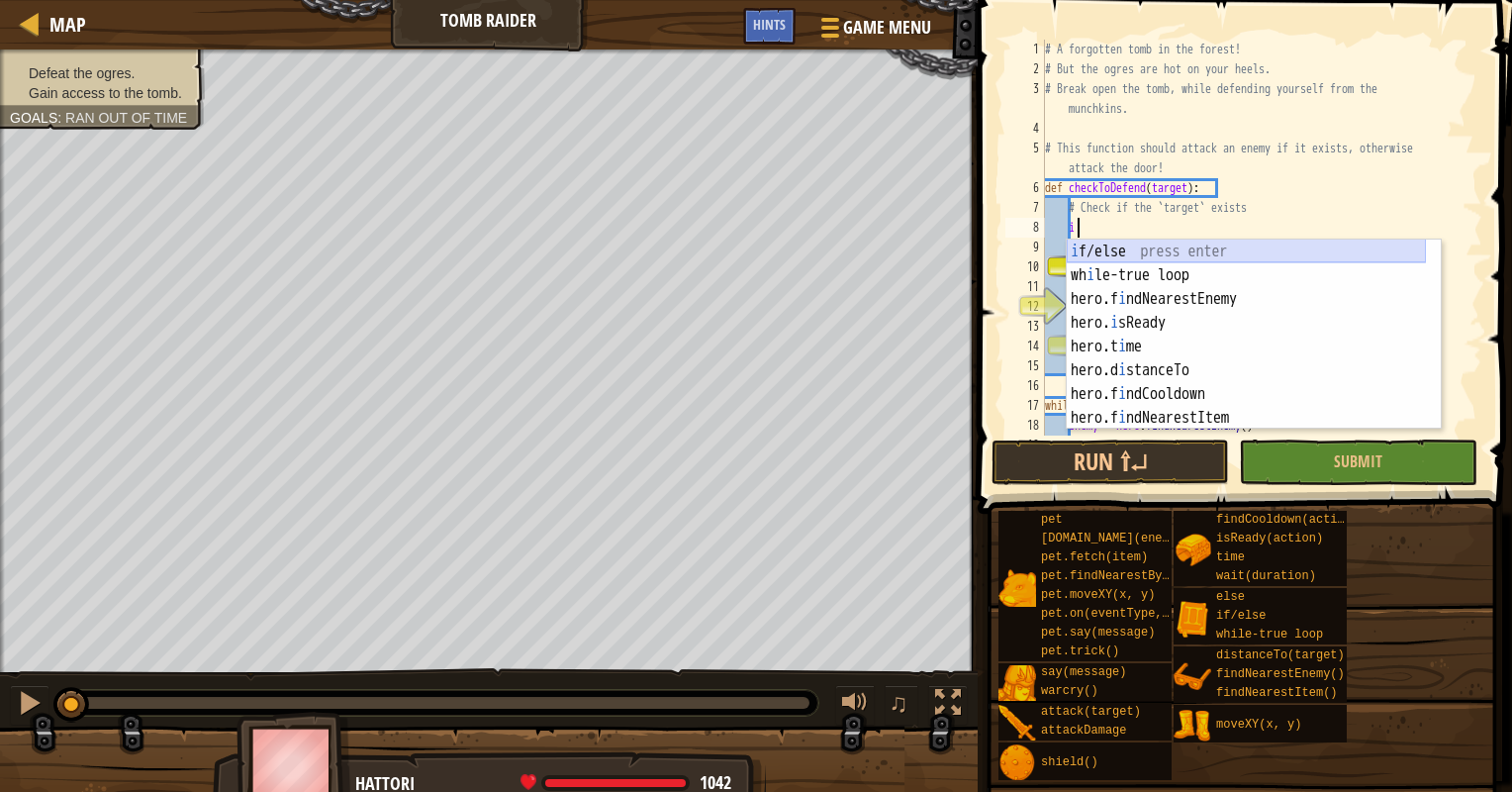 click on "i f/else press enter wh i le-true loop press enter hero.f i ndNearestEnemy press enter hero. i sReady press enter hero.t i me press enter hero.d i stanceTo press enter hero.f i ndCooldown press enter hero.f i ndNearestItem press enter [DOMAIN_NAME] i ck() press enter" at bounding box center [1246, 358] 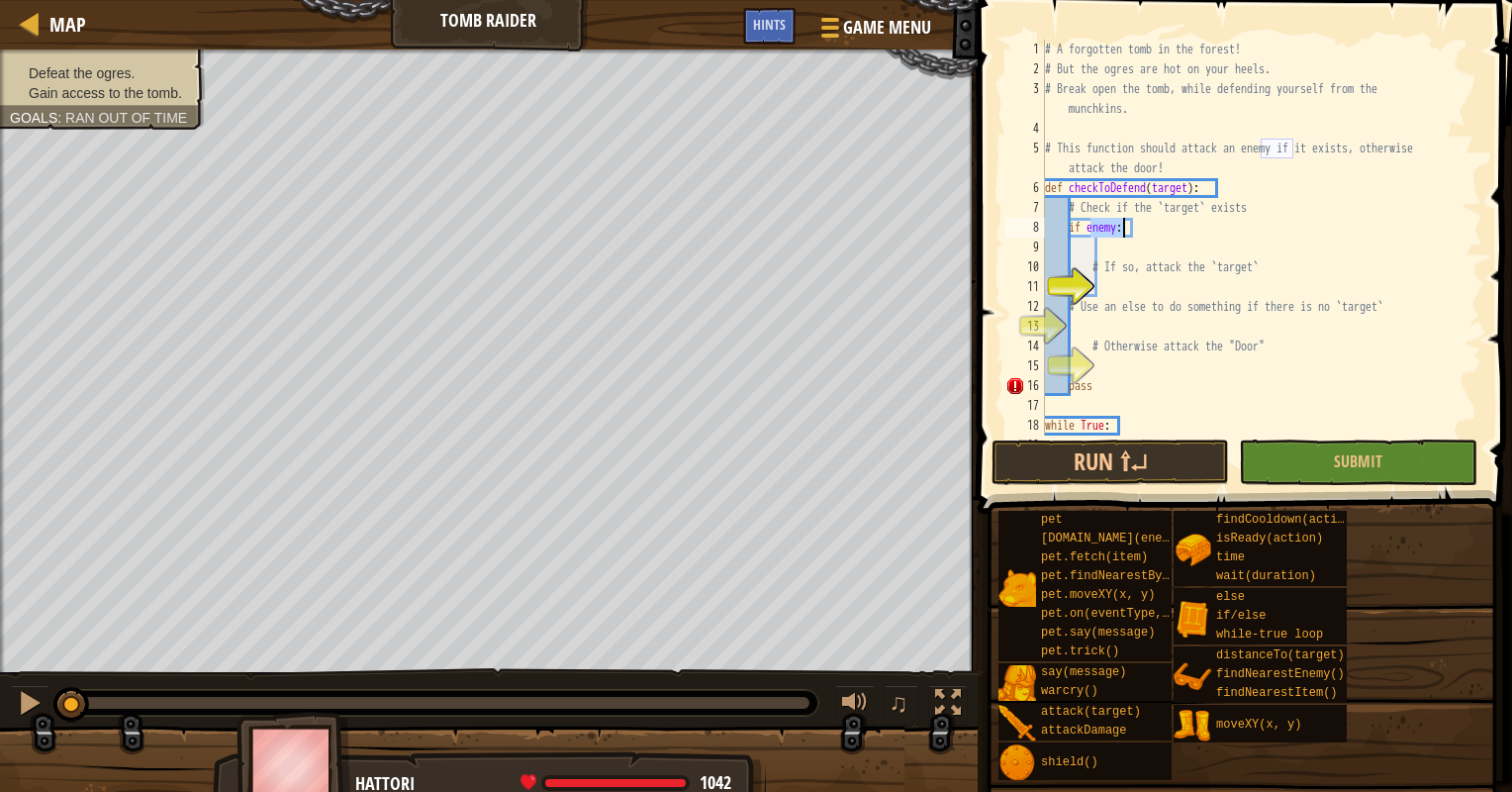 click on "# A forgotten tomb in the forest! # But the ogres are hot on your heels. # Break open the tomb, while defending yourself from the       munchkins. # This function should attack an enemy if it exists, otherwise       attack the door! def   checkToDefend ( target ) :      # Check if the `target` exists      if   enemy :                   # If so, attack the `target`               # Use an else to do something if there is no `target`               # Otherwise attack the "Door"               pass while   True :      enemy   =   hero . findNearestEnemy ( )" at bounding box center [1254, 238] 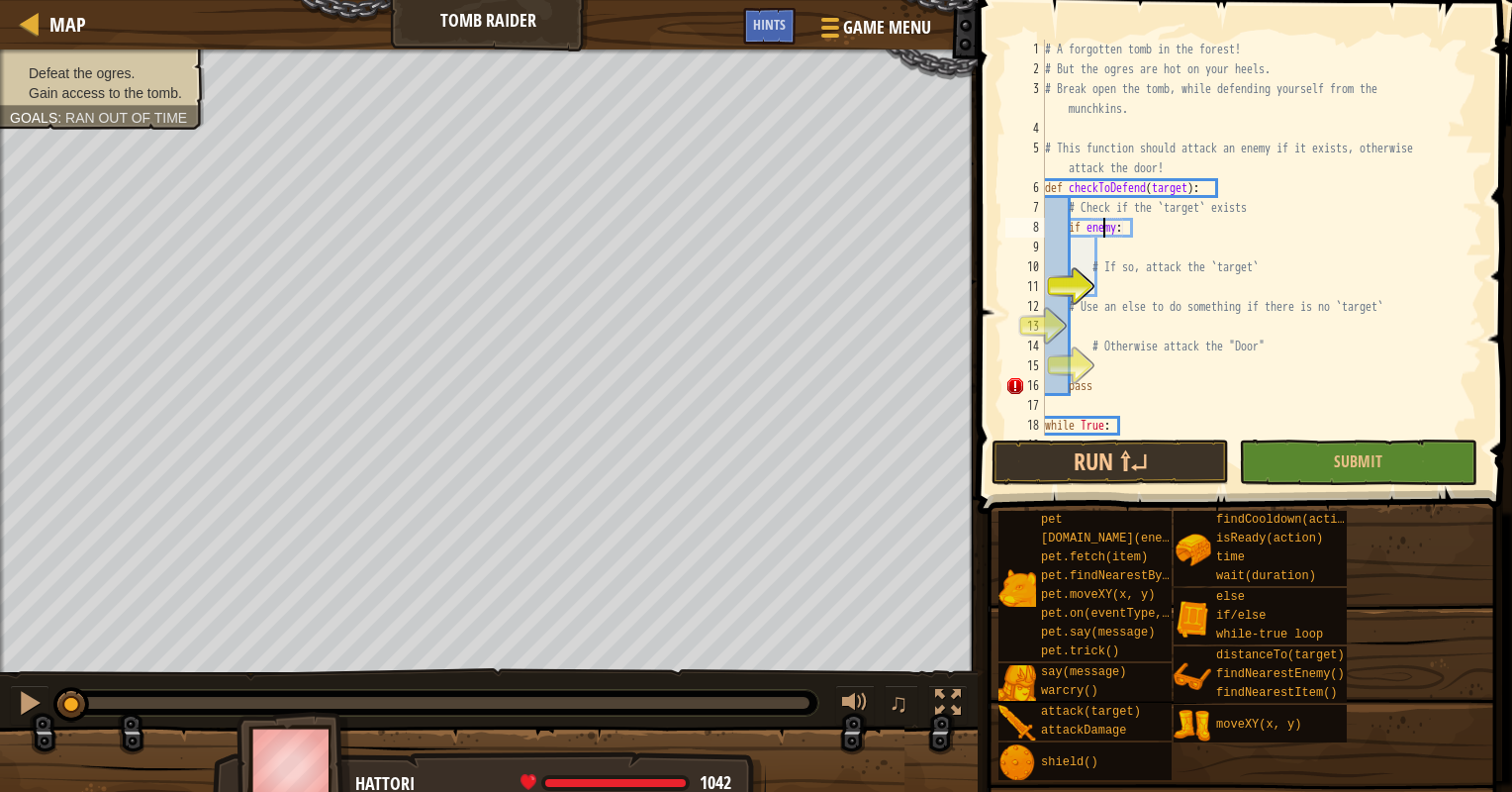 click on "# A forgotten tomb in the forest! # But the ogres are hot on your heels. # Break open the tomb, while defending yourself from the       munchkins. # This function should attack an enemy if it exists, otherwise       attack the door! def   checkToDefend ( target ) :      # Check if the `target` exists      if   enemy :                   # If so, attack the `target`               # Use an else to do something if there is no `target`               # Otherwise attack the "Door"               pass while   True :      enemy   =   hero . findNearestEnemy ( )" at bounding box center [1254, 257] 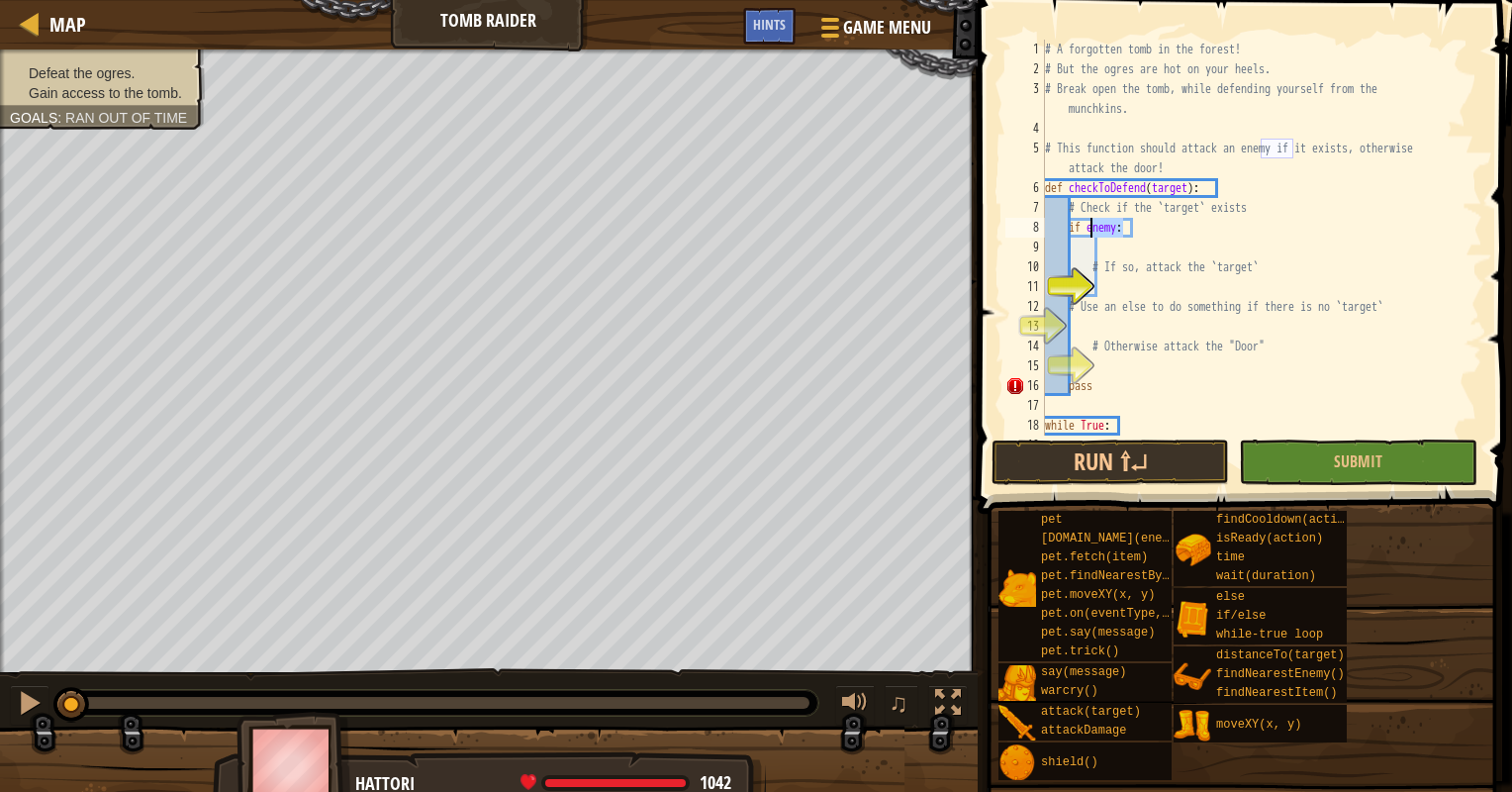 click on "# A forgotten tomb in the forest! # But the ogres are hot on your heels. # Break open the tomb, while defending yourself from the       munchkins. # This function should attack an enemy if it exists, otherwise       attack the door! def   checkToDefend ( target ) :      # Check if the `target` exists      if   enemy :                   # If so, attack the `target`               # Use an else to do something if there is no `target`               # Otherwise attack the "Door"               pass while   True :      enemy   =   hero . findNearestEnemy ( )" at bounding box center [1254, 257] 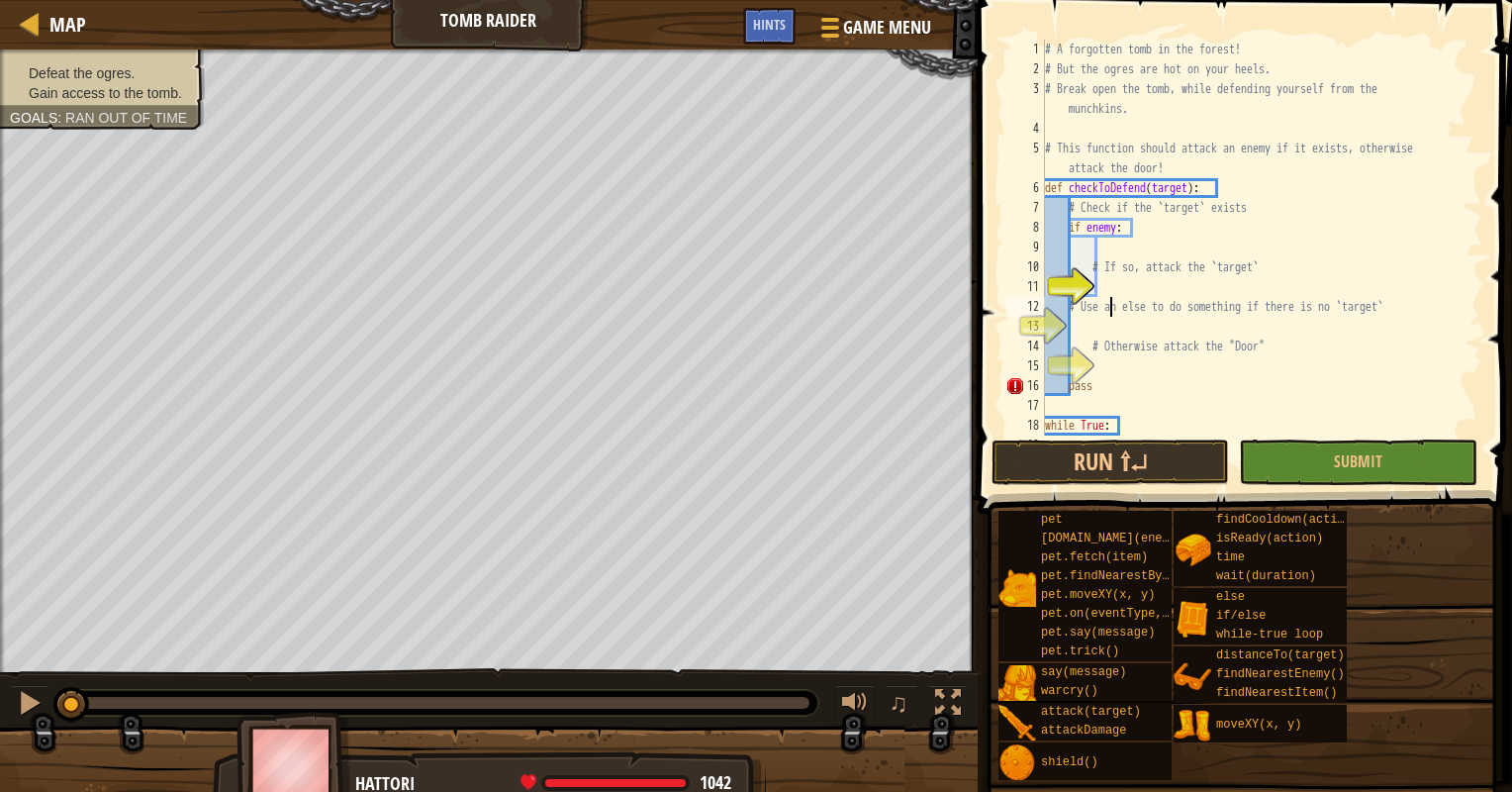 click on "# A forgotten tomb in the forest! # But the ogres are hot on your heels. # Break open the tomb, while defending yourself from the       munchkins. # This function should attack an enemy if it exists, otherwise       attack the door! def   checkToDefend ( target ) :      # Check if the `target` exists      if   enemy :                   # If so, attack the `target`               # Use an else to do something if there is no `target`               # Otherwise attack the "Door"               pass while   True :      enemy   =   hero . findNearestEnemy ( )" at bounding box center (1254, 257) 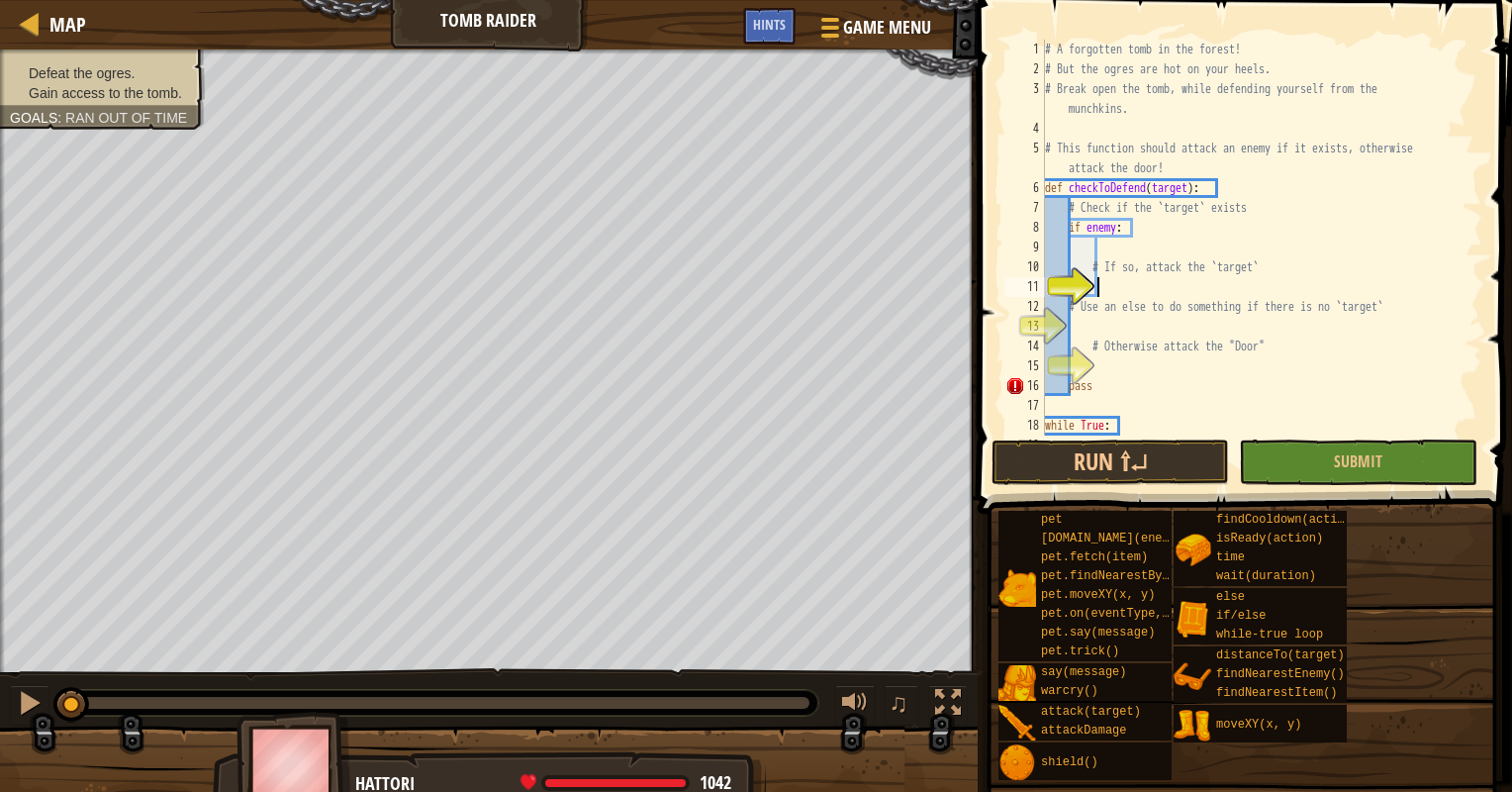 scroll, scrollTop: 9, scrollLeft: 3, axis: both 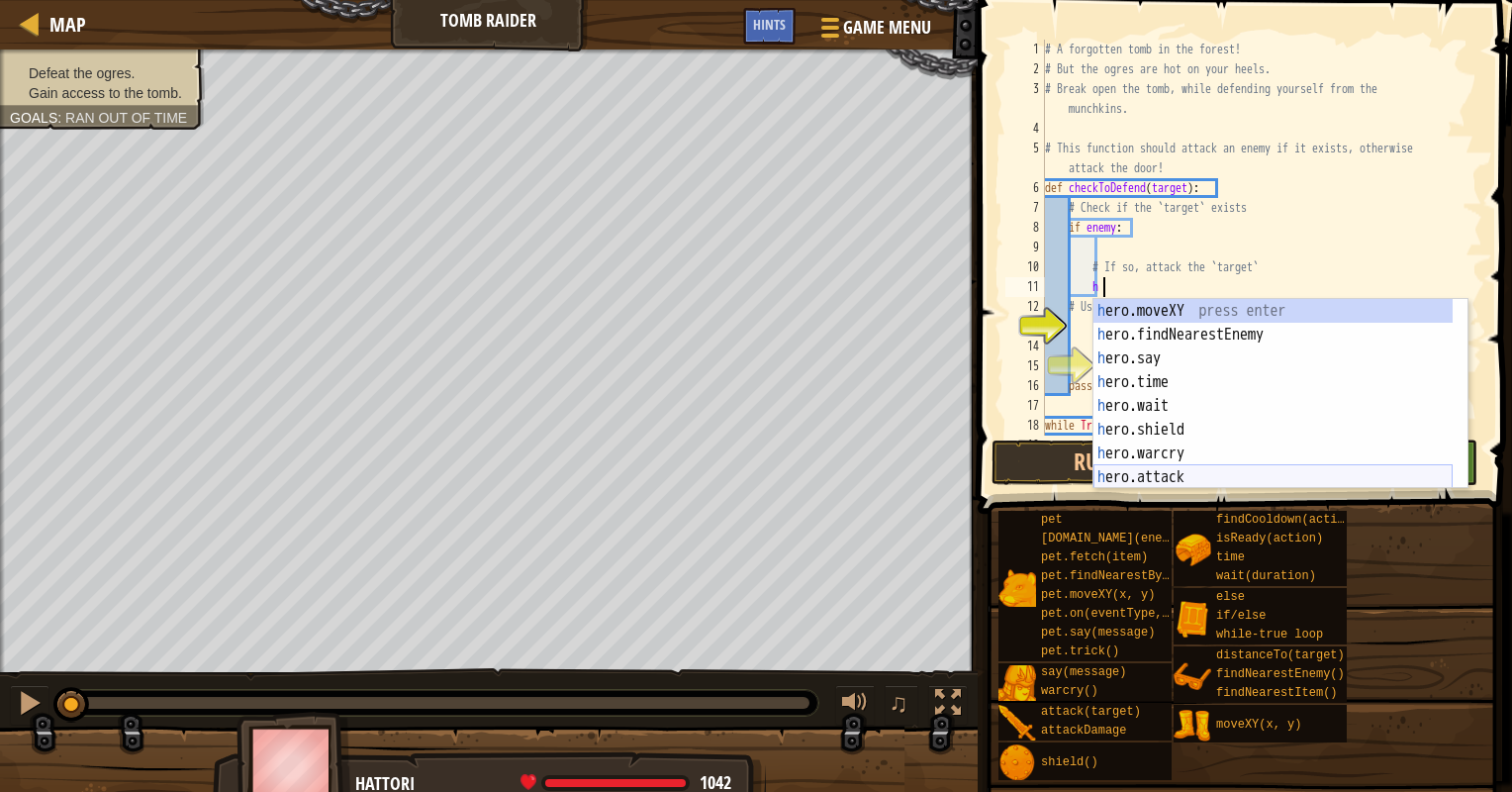 click on "h ero.moveXY press enter h ero.findNearestEnemy press enter h ero.say press enter h ero.time press enter h ero.wait press enter h ero.shield press enter h ero.warcry press enter h ero.attack press enter h ero.isReady press enter" at bounding box center [1273, 418] 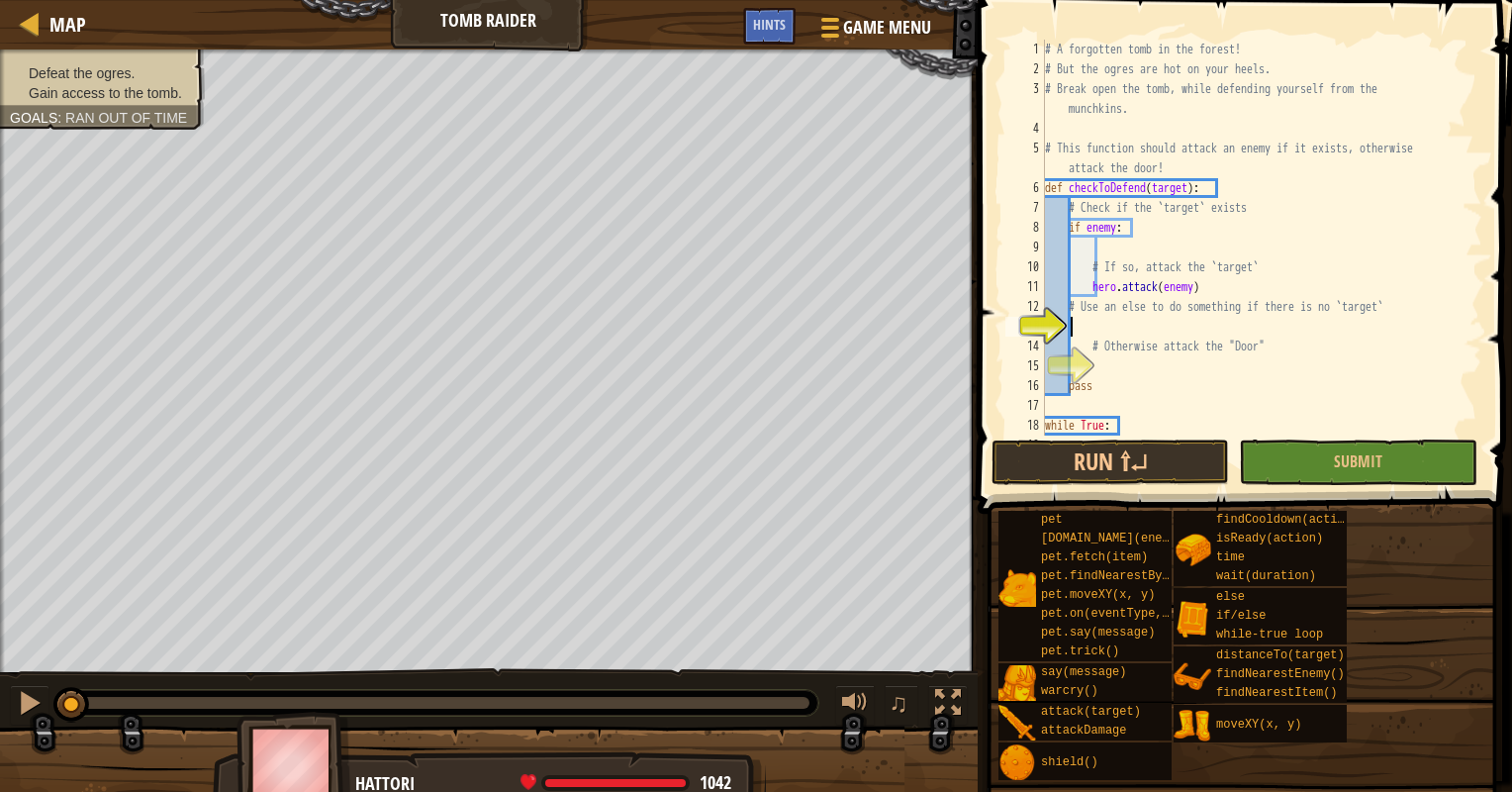 click on "# A forgotten tomb in the forest! # But the ogres are hot on your heels. # Break open the tomb, while defending yourself from the       munchkins. # This function should attack an enemy if it exists, otherwise       attack the door! def   checkToDefend ( target ) :      # Check if the `target` exists      if   enemy :                   # If so, attack the `target`          hero . attack ( enemy )      # Use an else to do something if there is no `target`               # Otherwise attack the "Door"               pass while   True :      enemy   =   hero . findNearestEnemy ( )" at bounding box center [1254, 257] 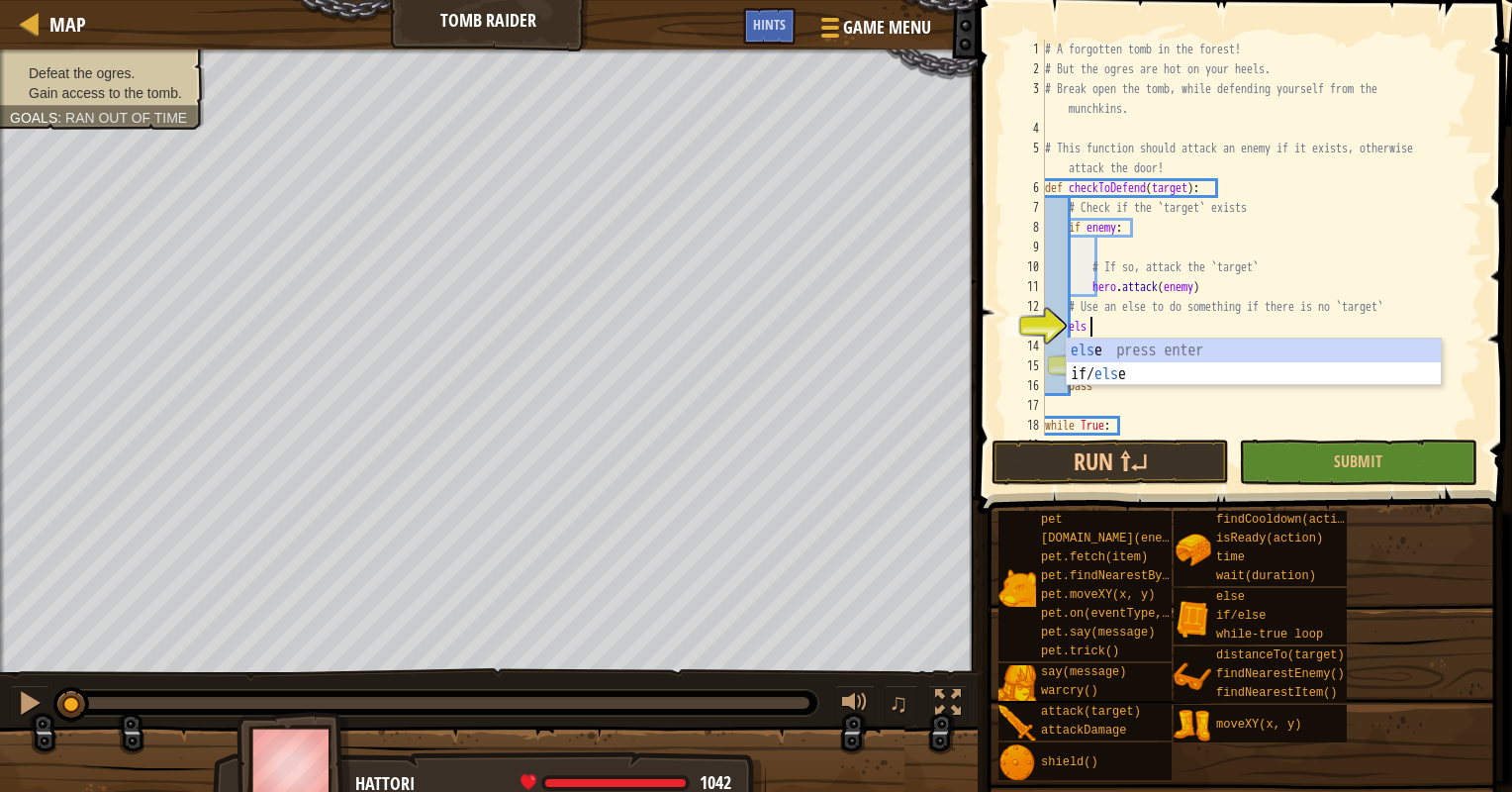 type on "else" 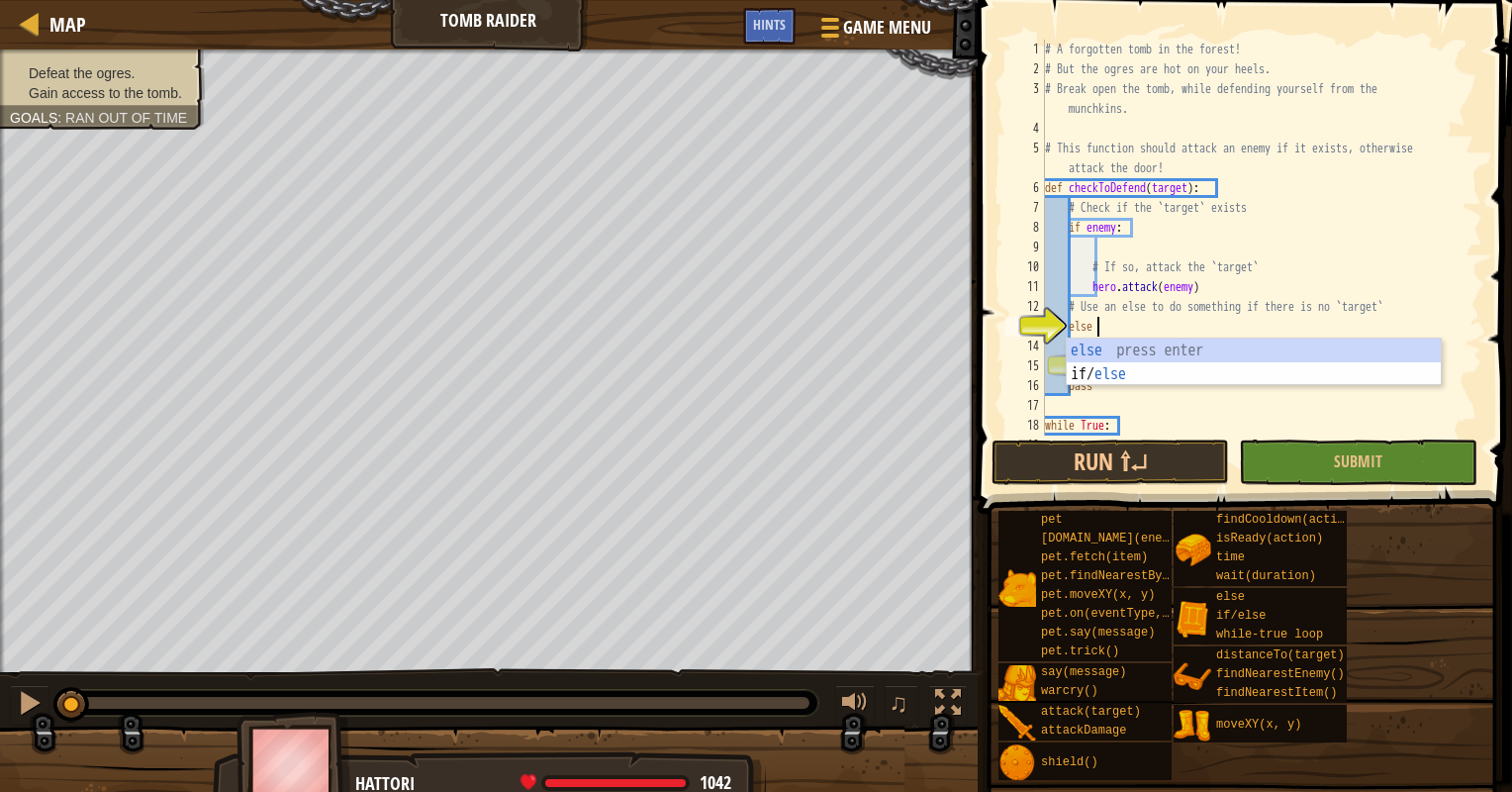 scroll, scrollTop: 9, scrollLeft: 3, axis: both 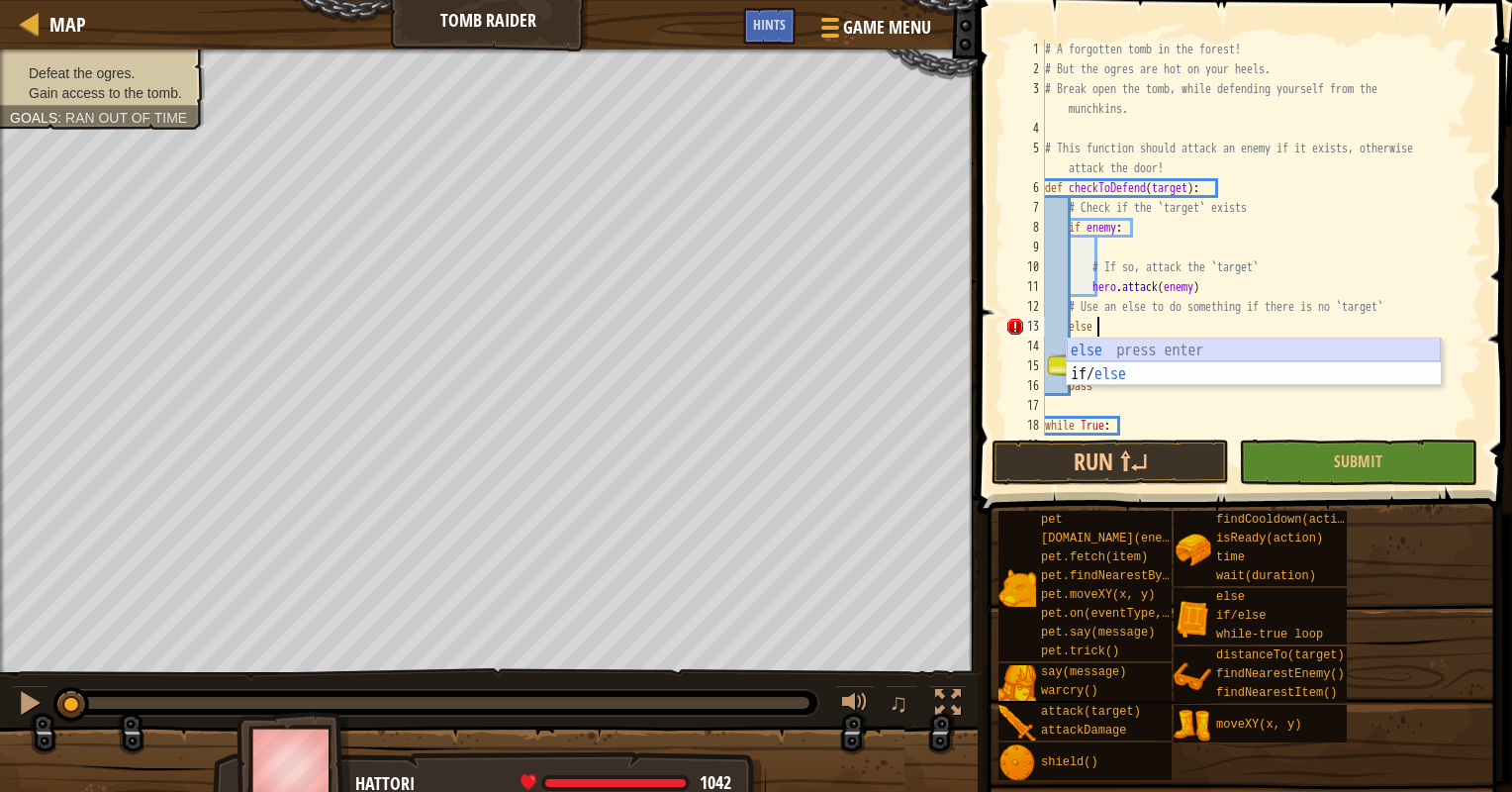 click on "else press enter if/ else press enter" at bounding box center [1254, 386] 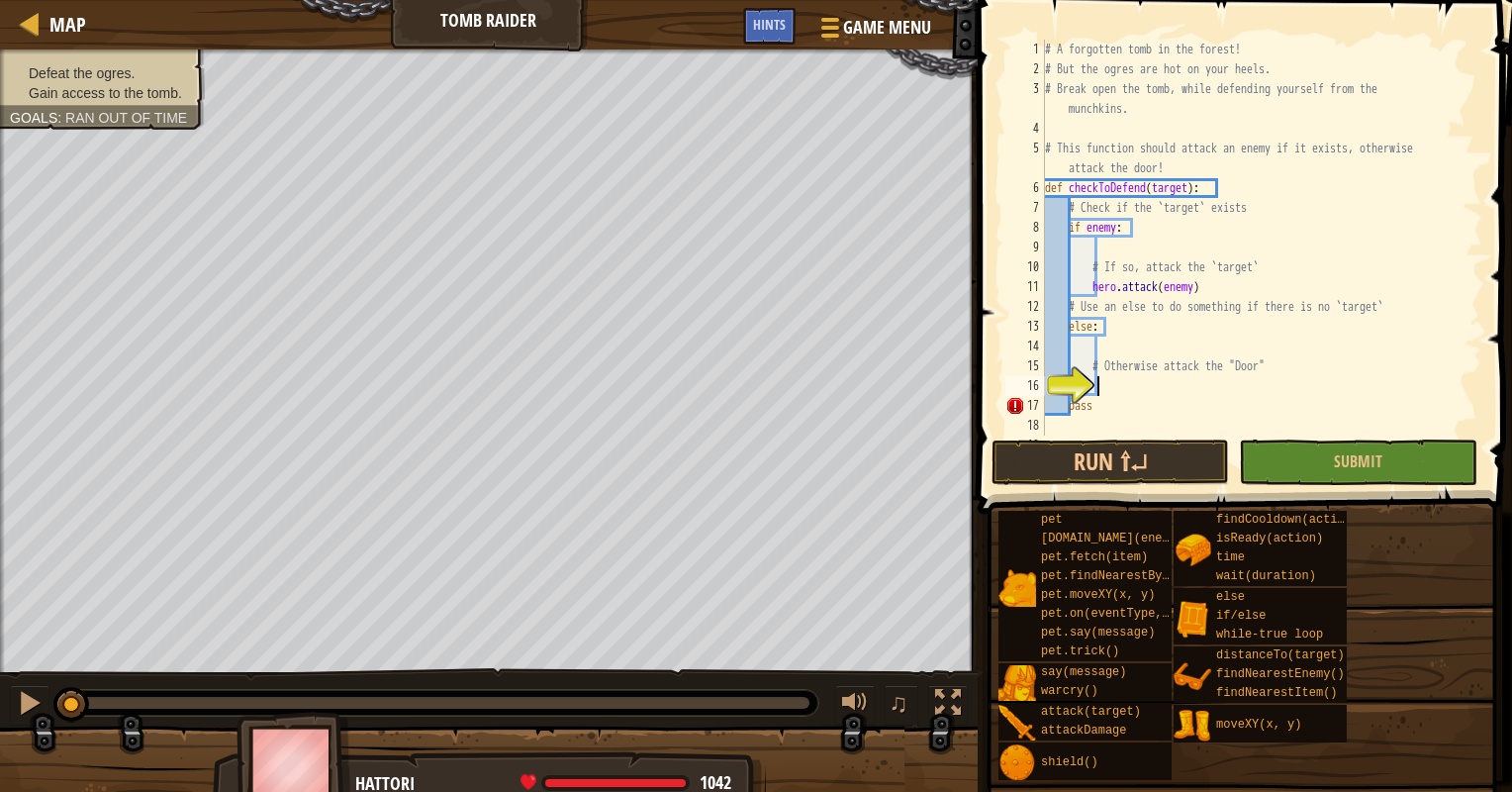 click on "# A forgotten tomb in the forest! # But the ogres are hot on your heels. # Break open the tomb, while defending yourself from the       munchkins. # This function should attack an enemy if it exists, otherwise       attack the door! def   checkToDefend ( target ) :      # Check if the `target` exists      if   enemy :                   # If so, attack the `target`          hero . attack ( enemy )      # Use an else to do something if there is no `target`      else :                   # Otherwise attack the "Door"               pass while   True :" at bounding box center [1254, 257] 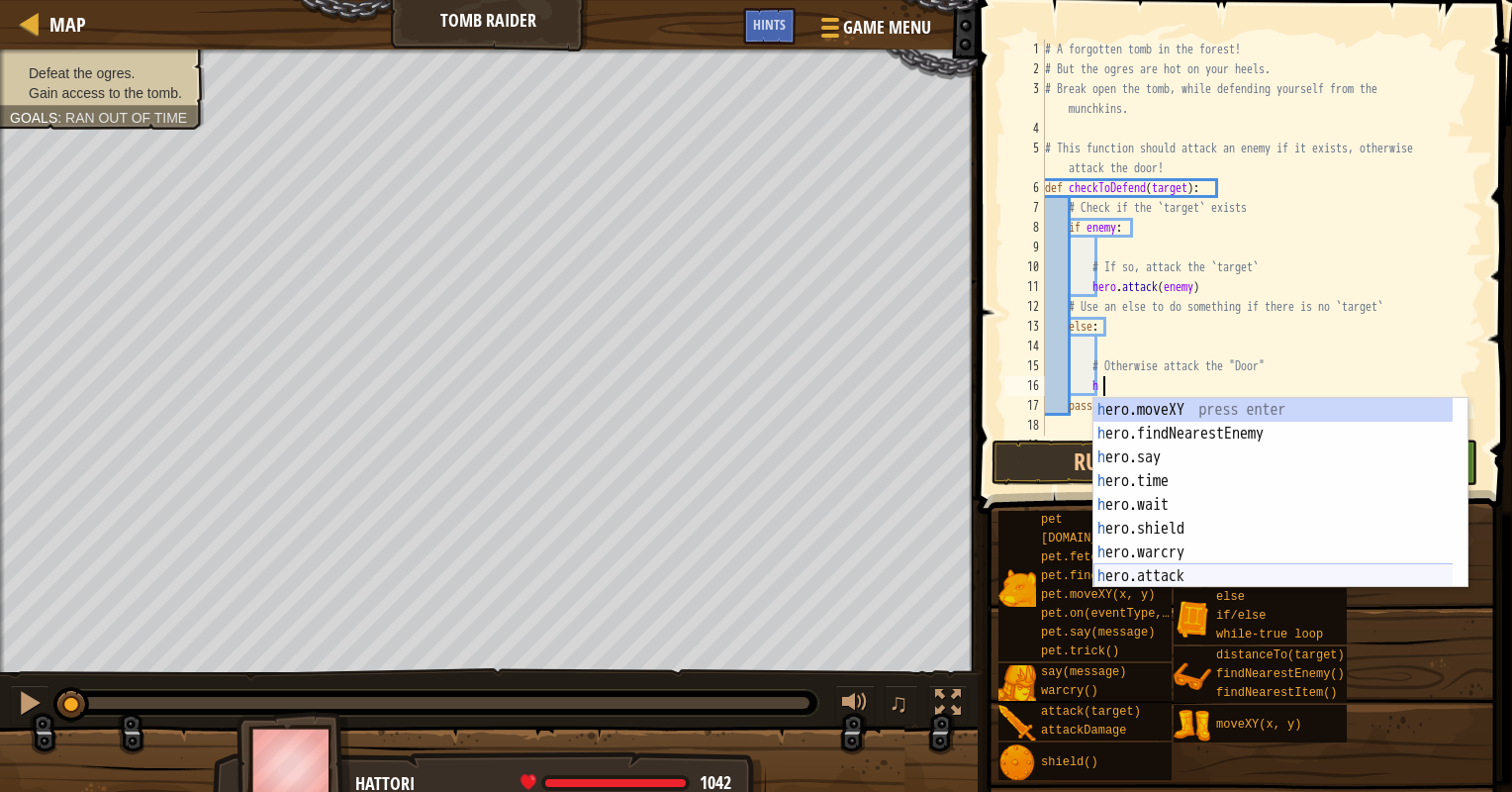 click on "h ero.moveXY press enter h ero.findNearestEnemy press enter h ero.say press enter h ero.time press enter h ero.wait press enter h ero.shield press enter h ero.warcry press enter h ero.attack press enter h ero.isReady press enter" at bounding box center [1280, 517] 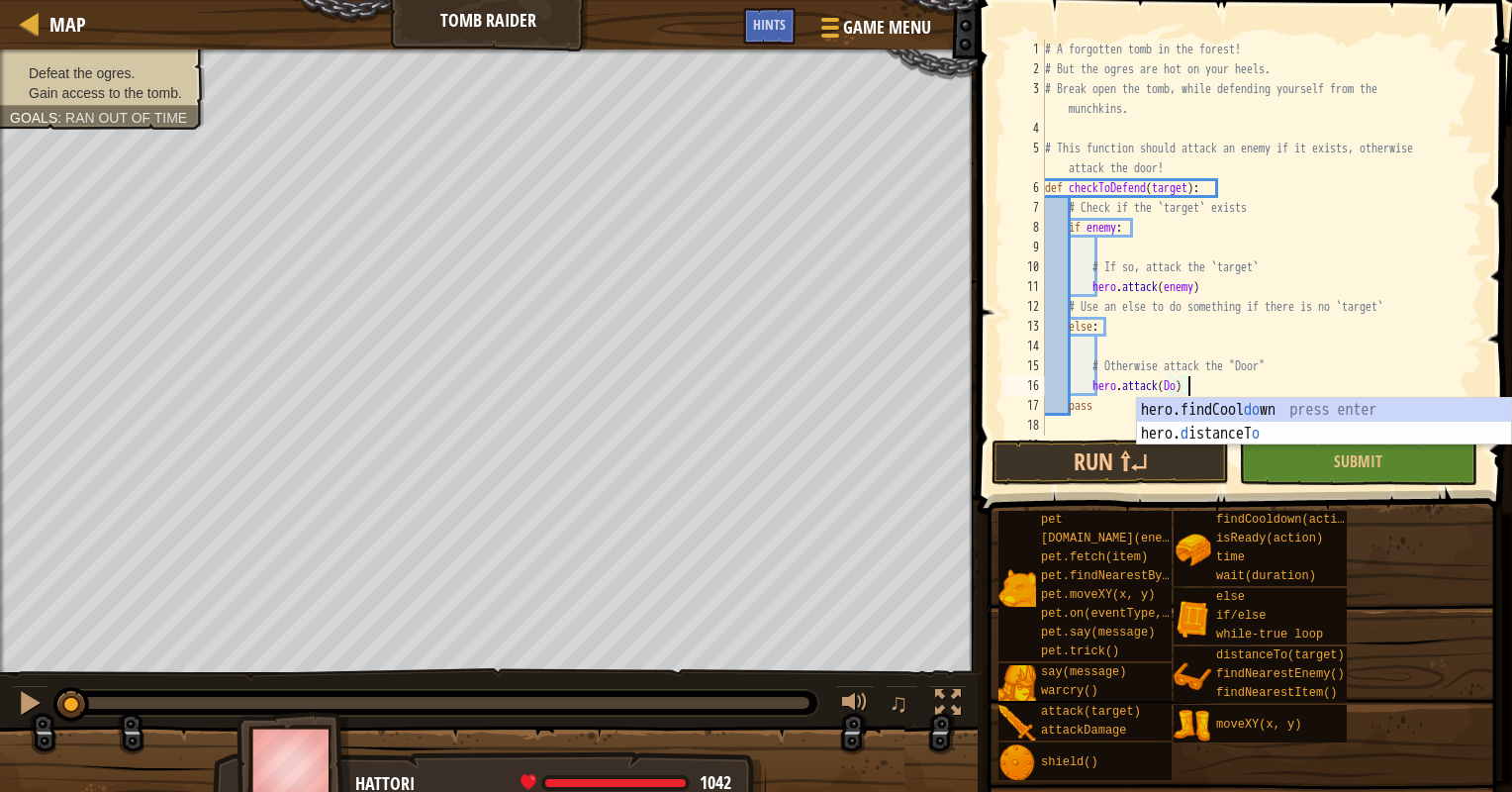 scroll, scrollTop: 9, scrollLeft: 12, axis: both 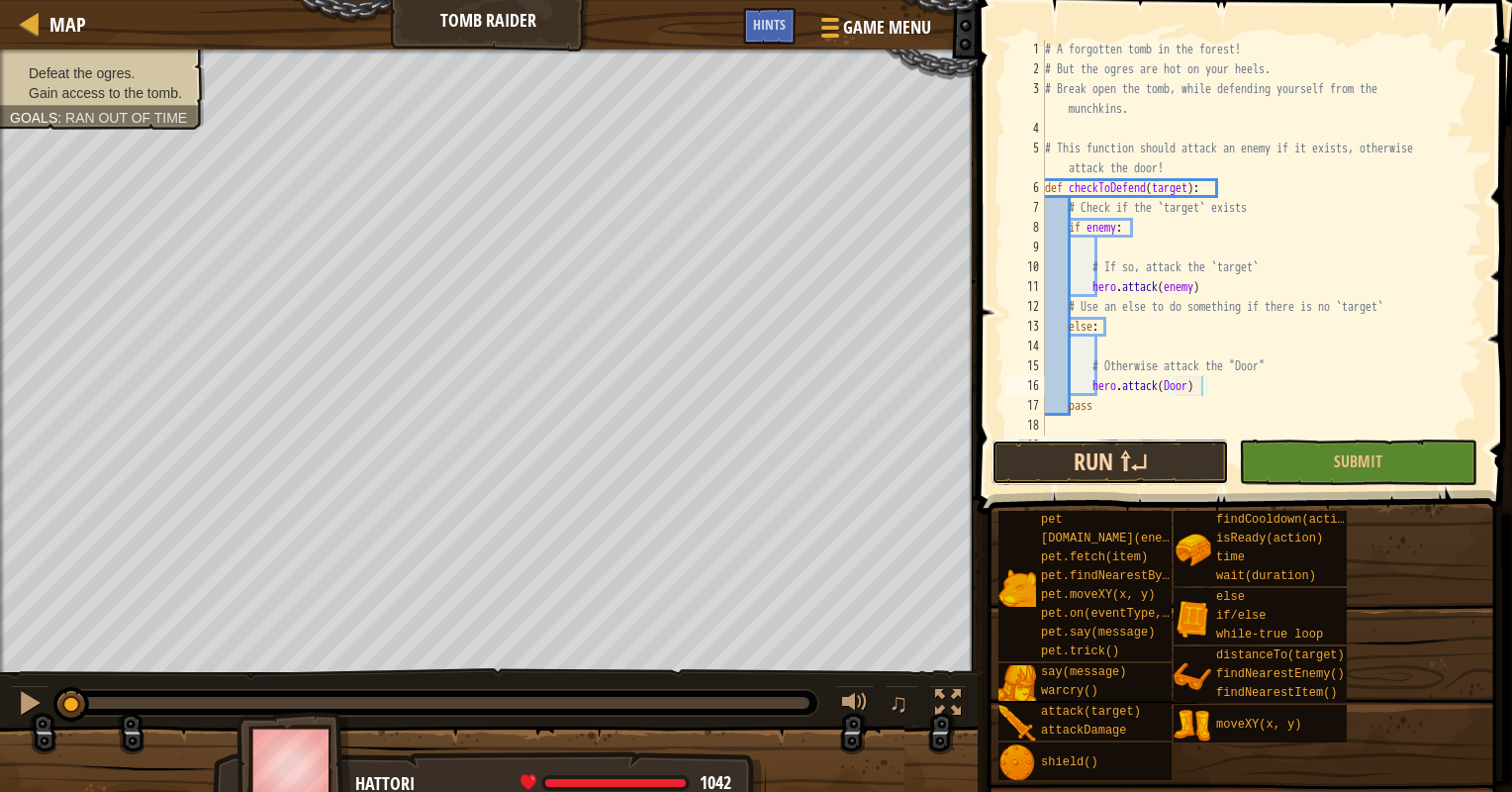 click on "Run ⇧↵" at bounding box center (1110, 462) 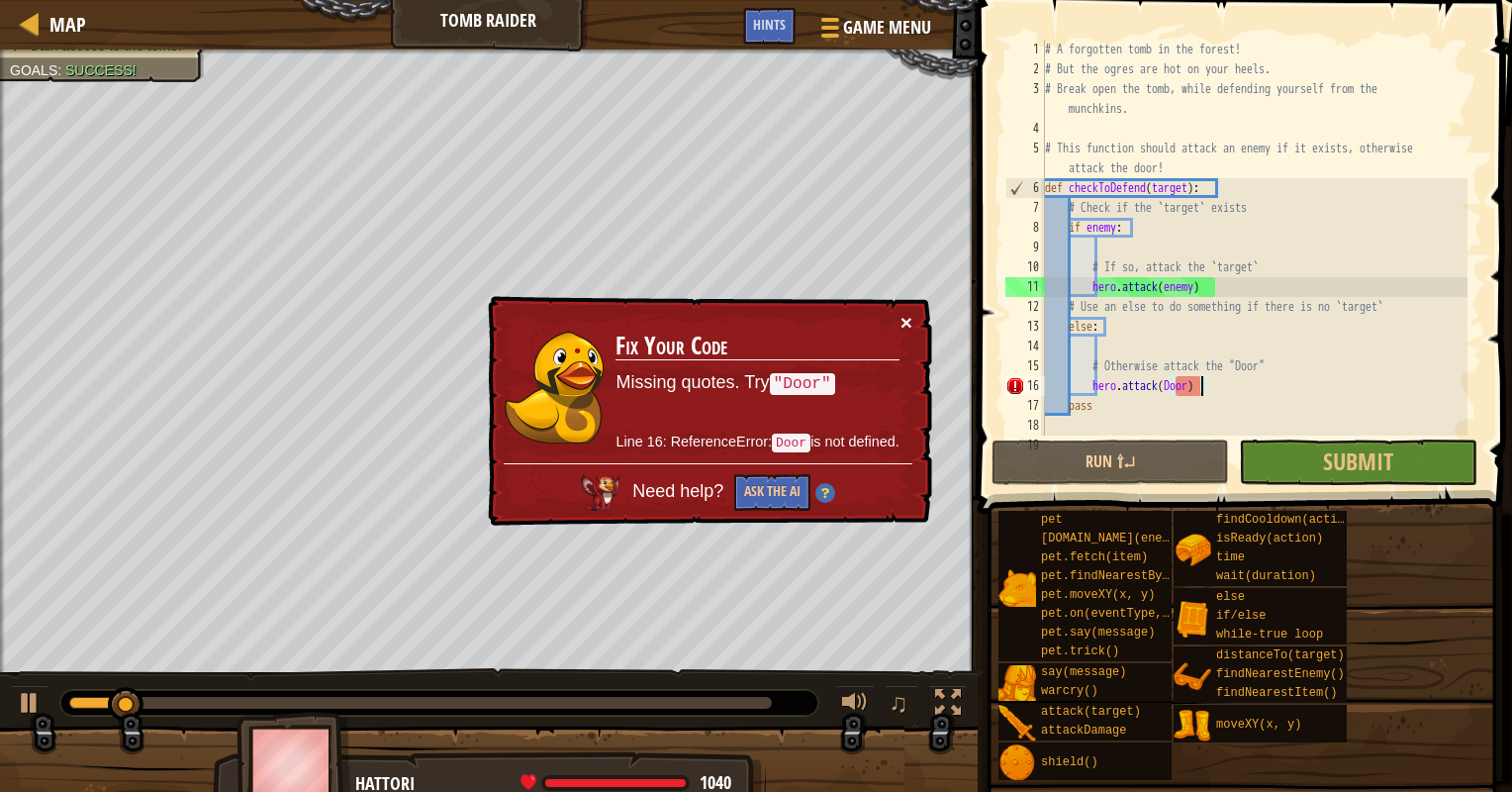 click on "×" at bounding box center (906, 322) 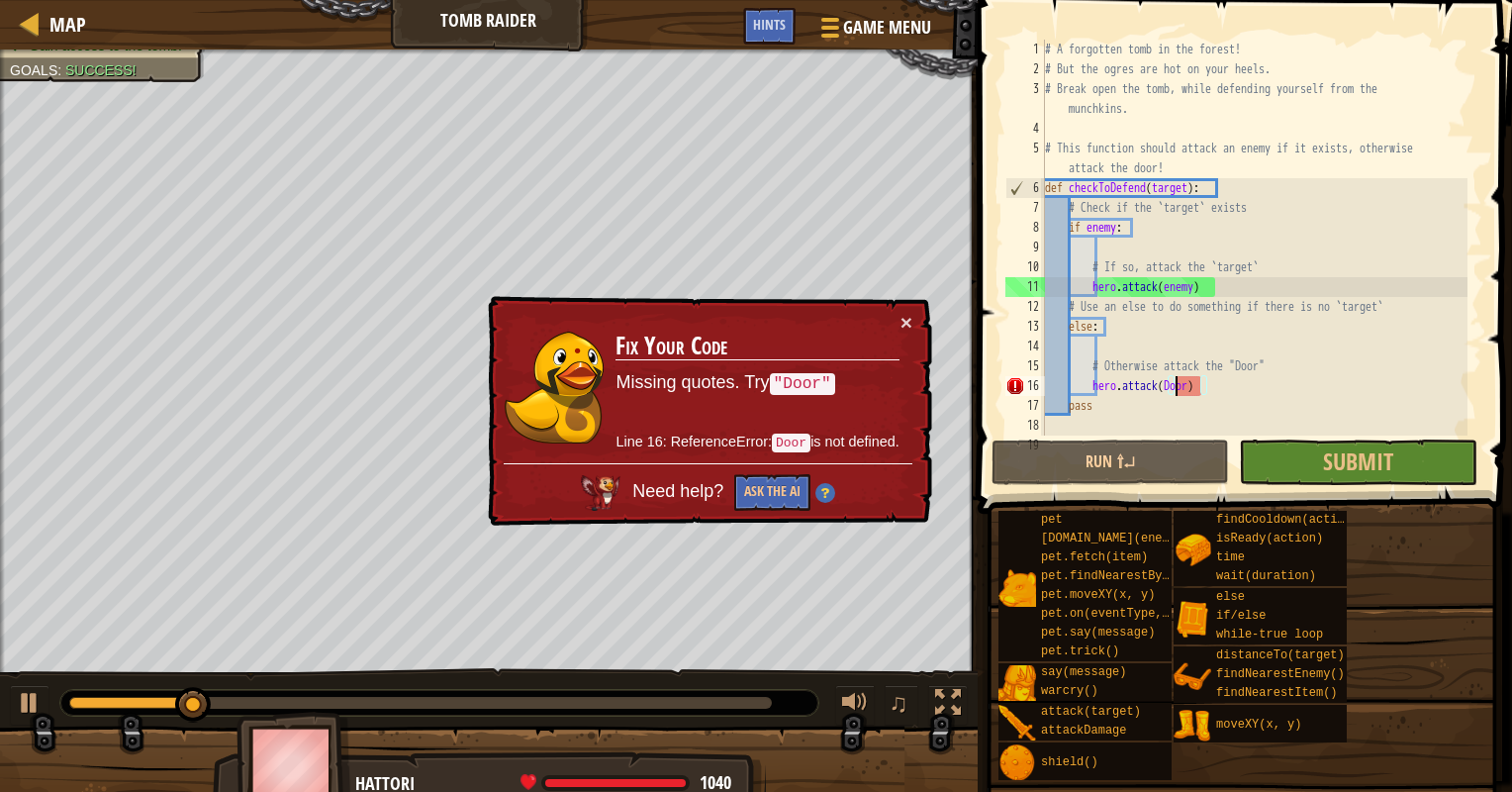 click on "# A forgotten tomb in the forest! # But the ogres are hot on your heels. # Break open the tomb, while defending yourself from the       munchkins. # This function should attack an enemy if it exists, otherwise       attack the door! def   checkToDefend ( target ) :      # Check if the `target` exists      if   enemy :                   # If so, attack the `target`          hero . attack ( enemy )      # Use an else to do something if there is no `target`      else :                   # Otherwise attack the "Door"          hero . attack ( Door )      pass while   True :" at bounding box center (1254, 257) 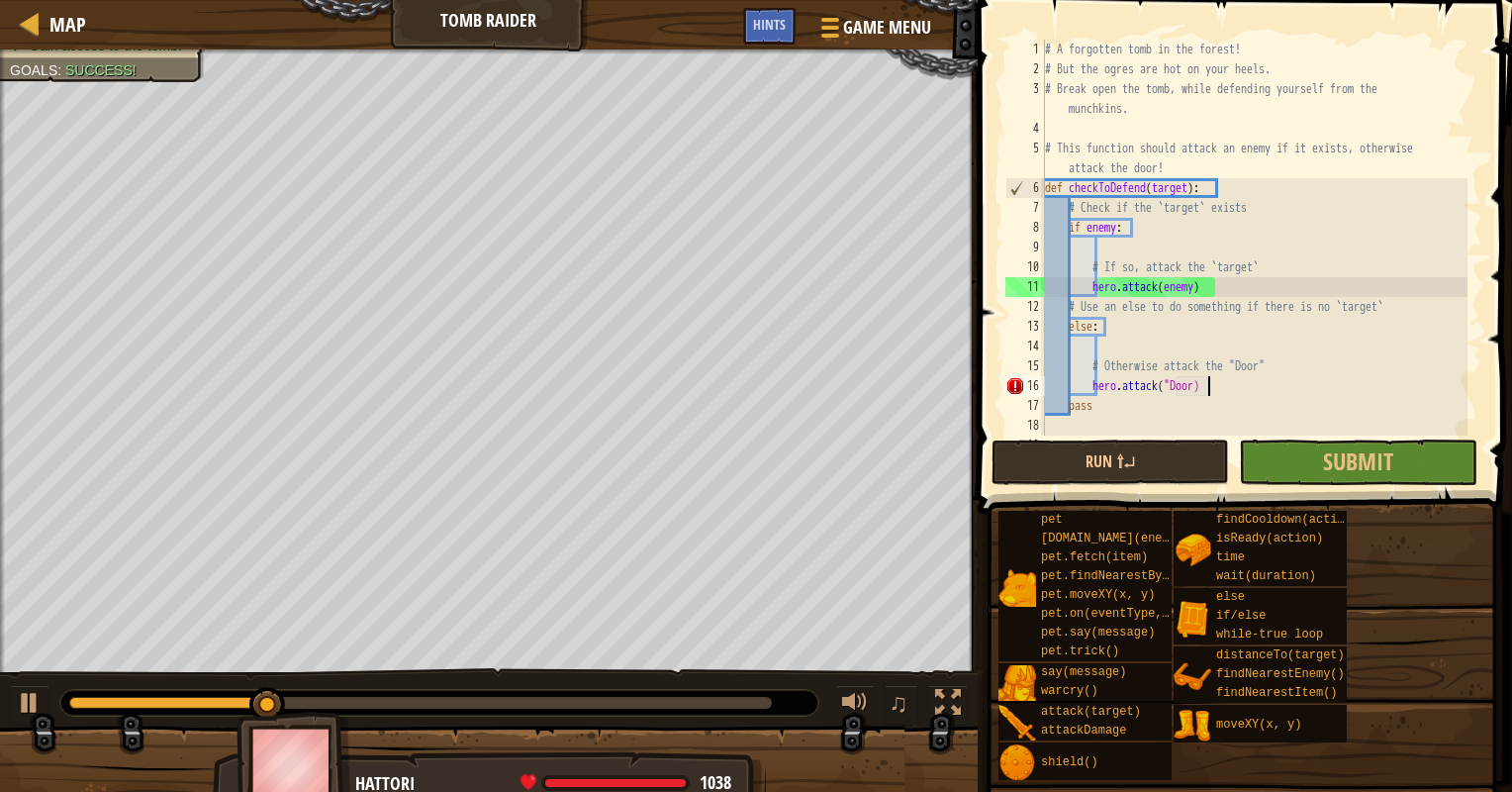click on "# A forgotten tomb in the forest! # But the ogres are hot on your heels. # Break open the tomb, while defending yourself from the       munchkins. # This function should attack an enemy if it exists, otherwise       attack the door! def   checkToDefend ( target ) :      # Check if the `target` exists      if   enemy :                   # If so, attack the `target`          hero . attack ( enemy )      # Use an else to do something if there is no `target`      else :                   # Otherwise attack the "Door"          hero . attack ( "Door)      pass while   True :" at bounding box center [1254, 257] 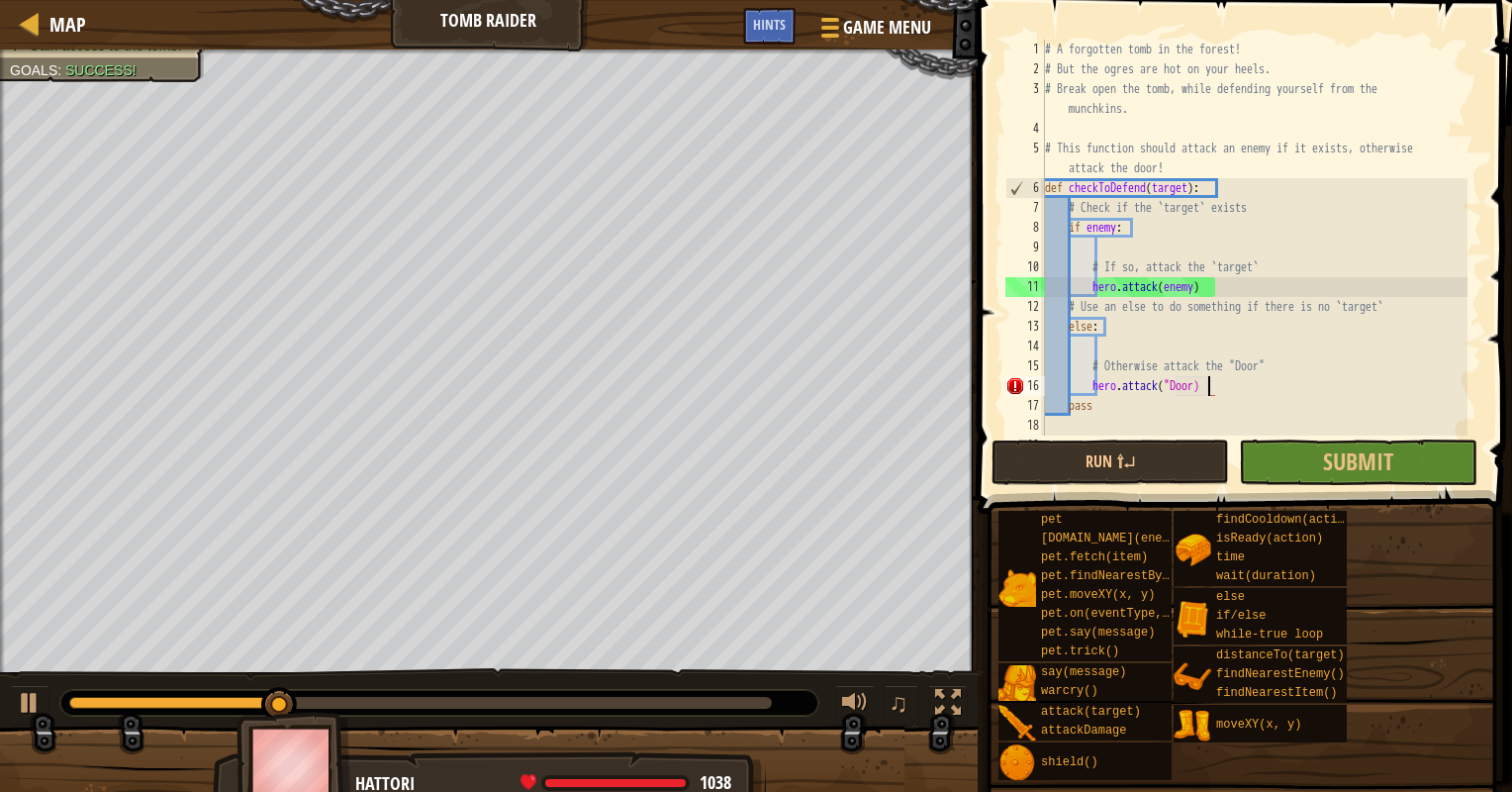 scroll, scrollTop: 9, scrollLeft: 13, axis: both 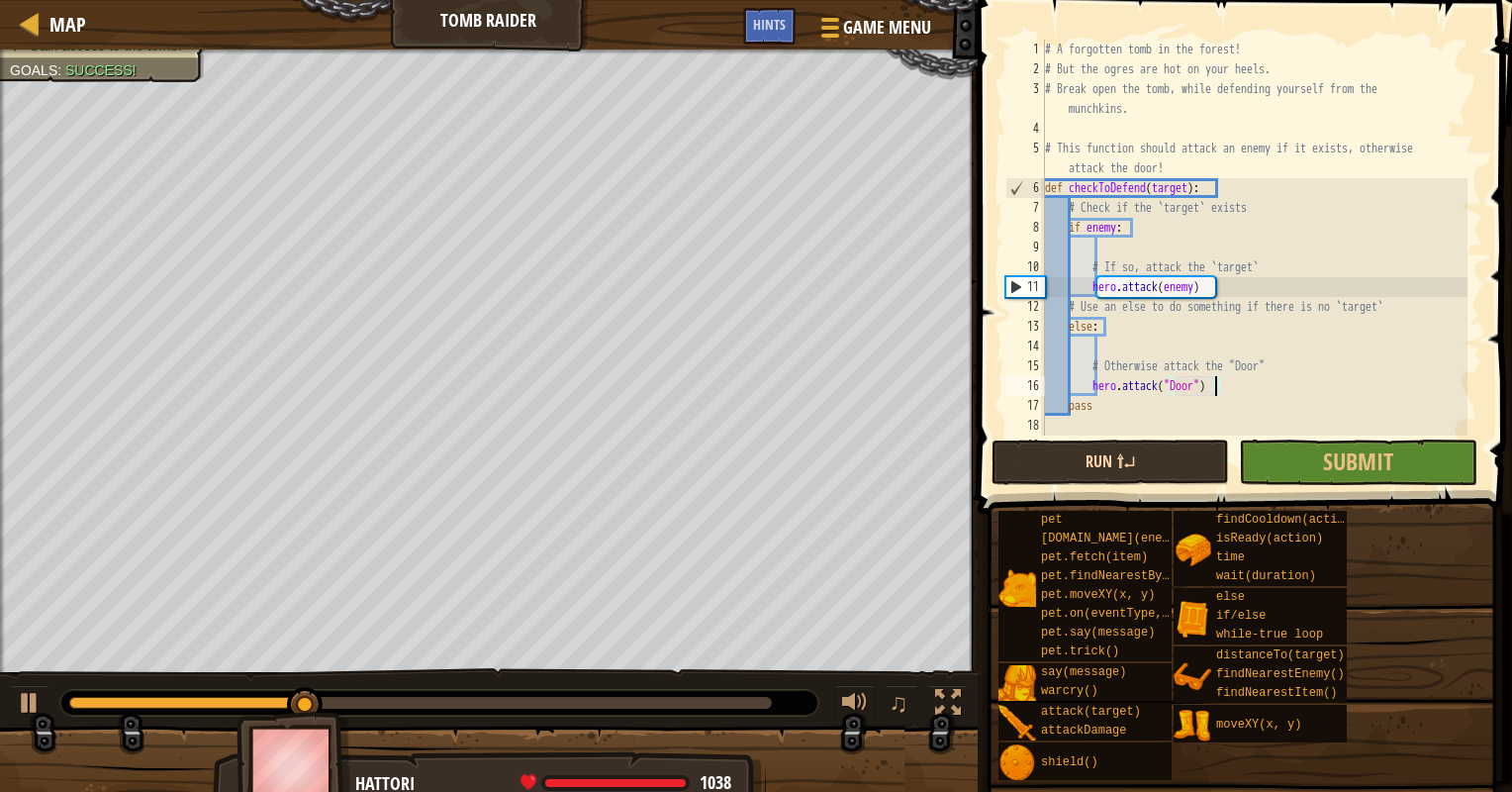 type on "hero.attack("Door")" 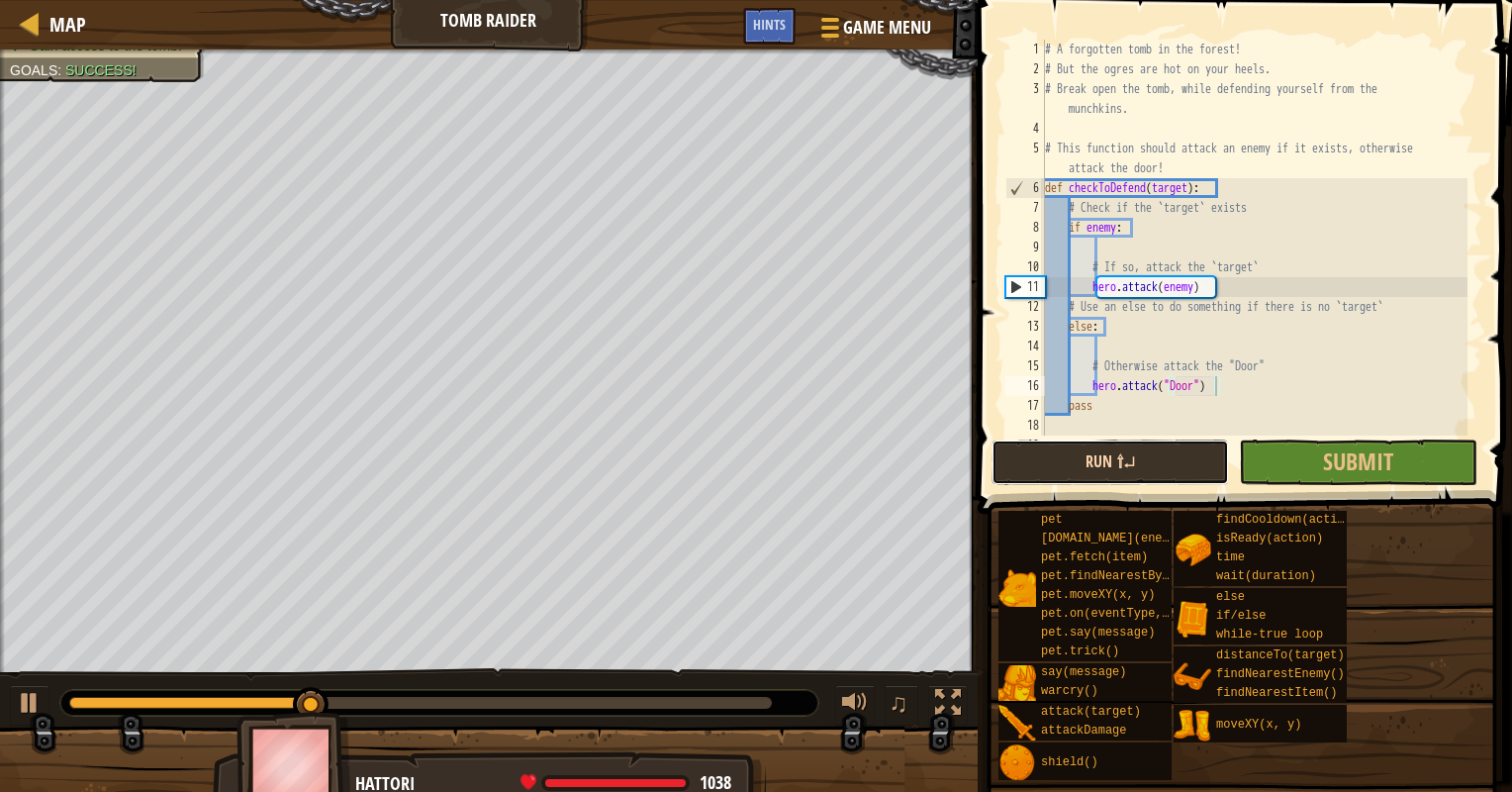 click on "Run ⇧↵" at bounding box center (1110, 462) 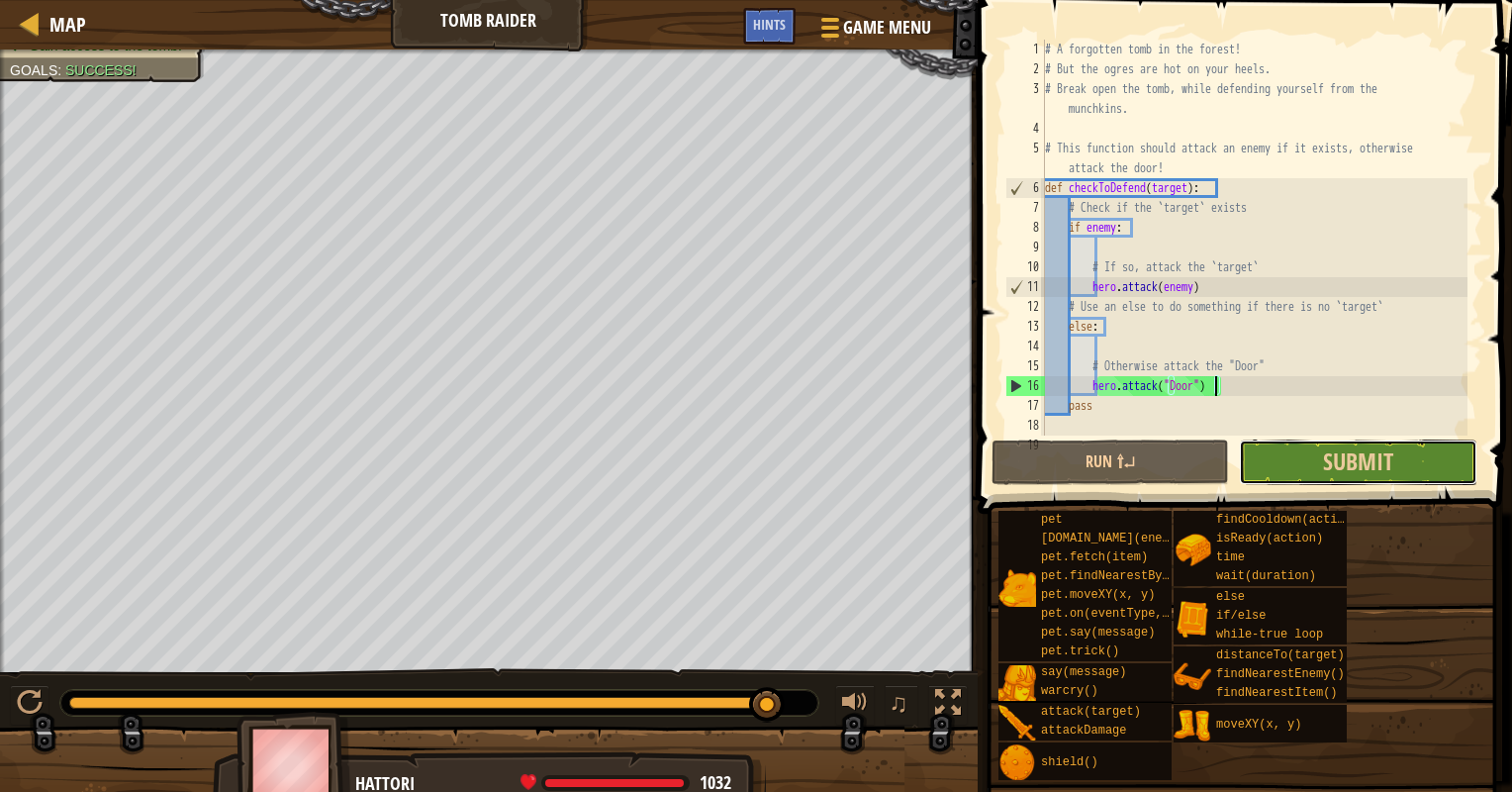 click on "Submit" at bounding box center [1358, 462] 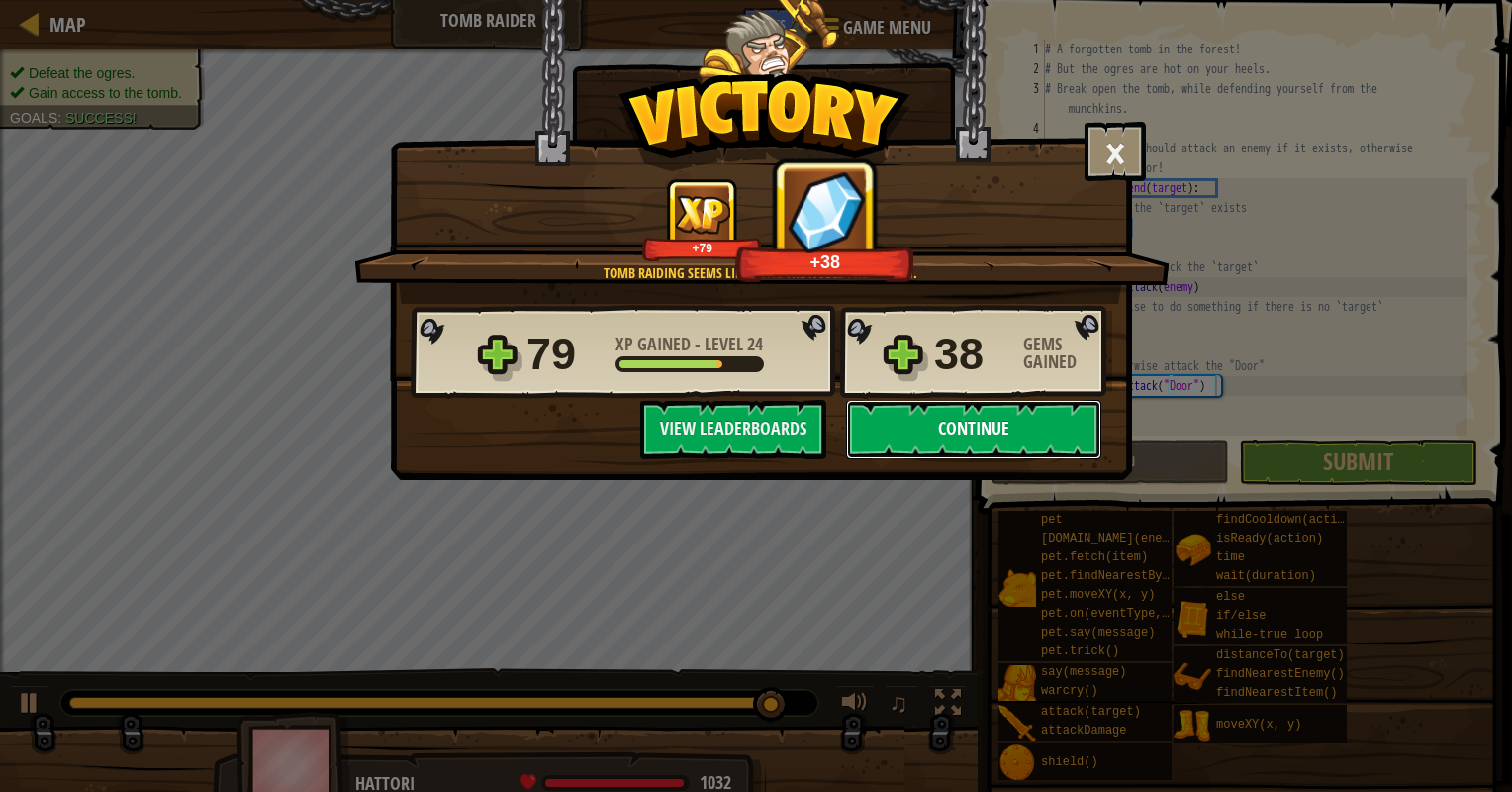 click on "Continue" at bounding box center [974, 430] 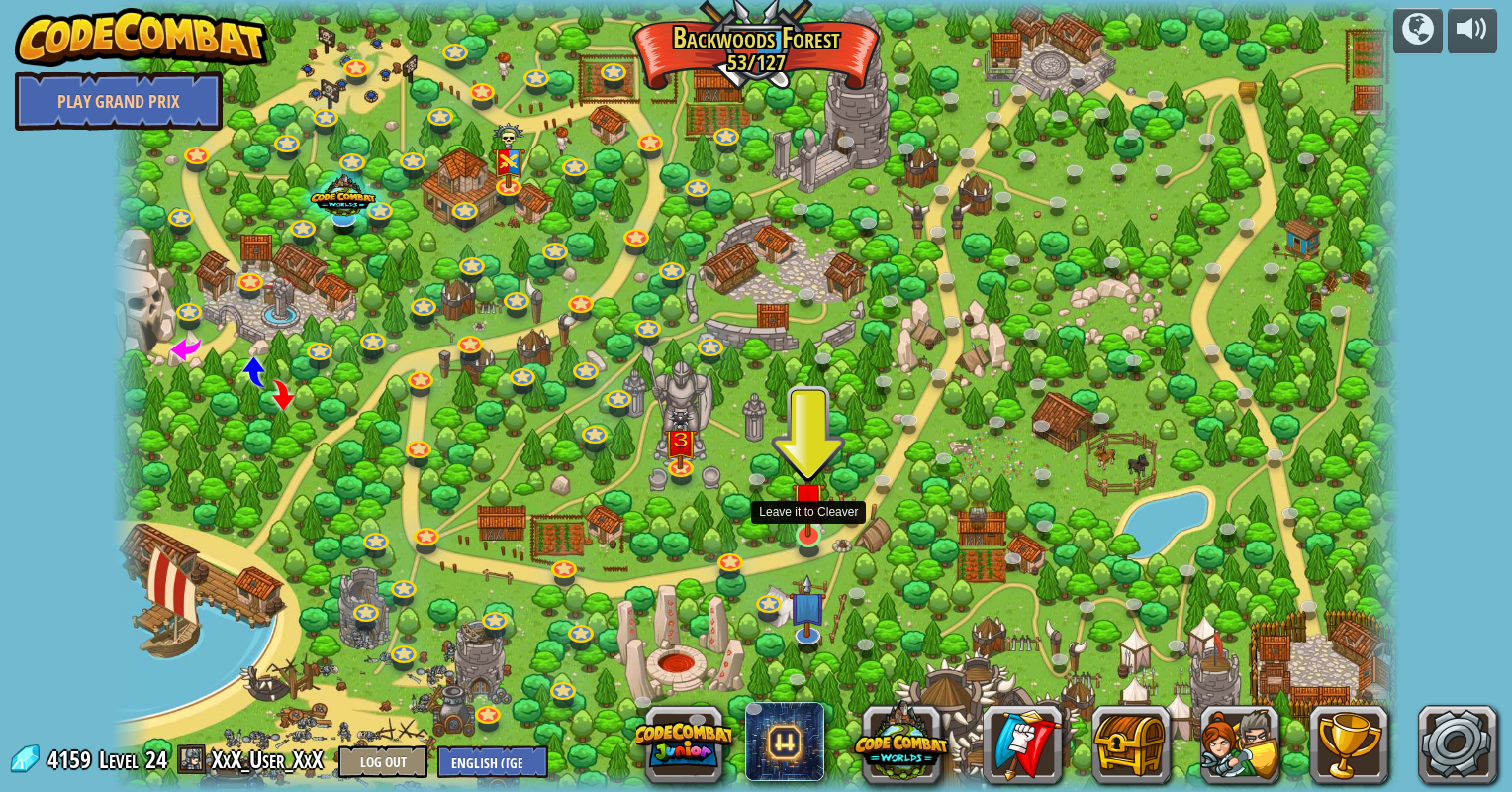 click at bounding box center (808, 499) 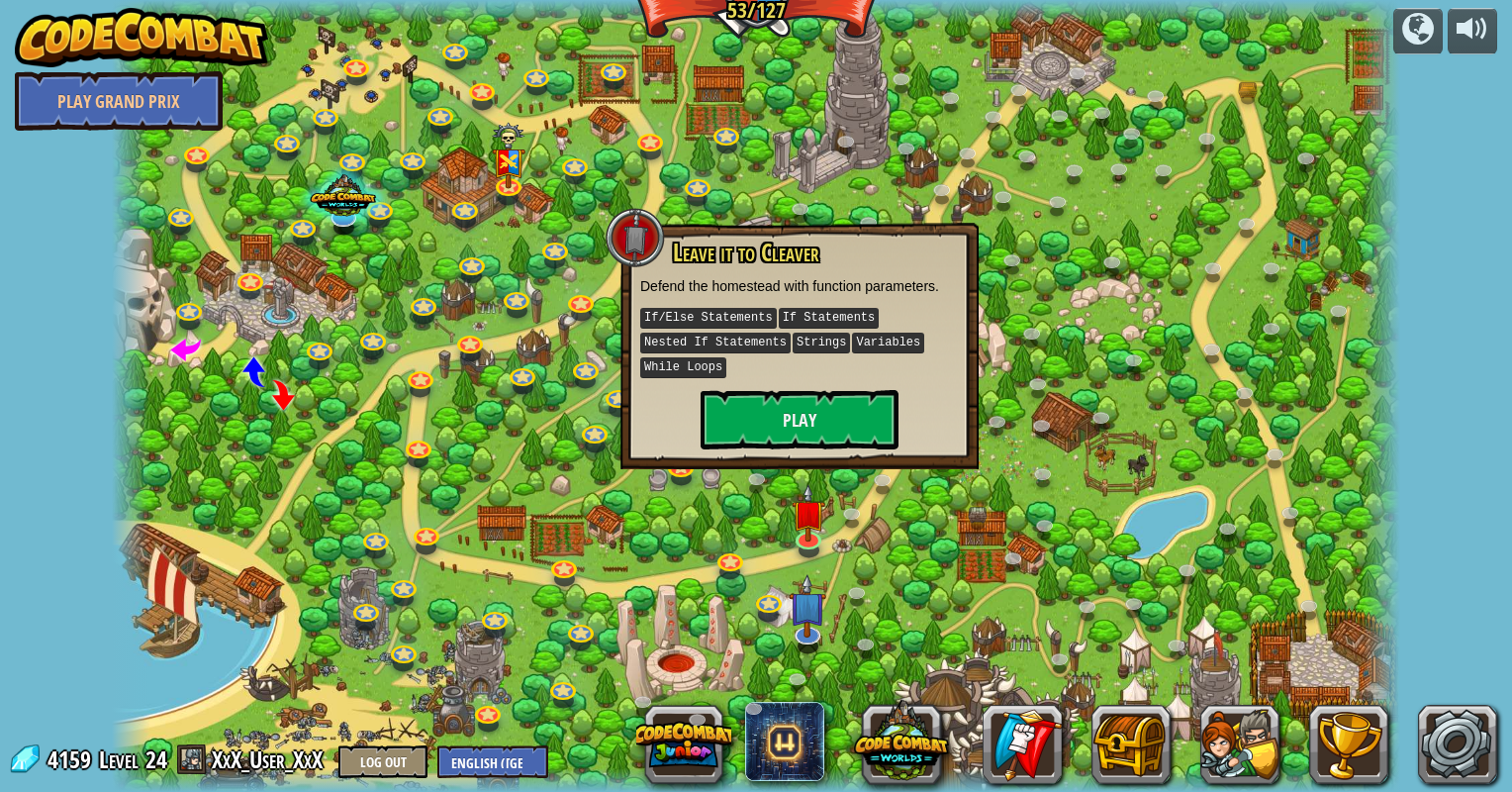 click at bounding box center [756, 396] 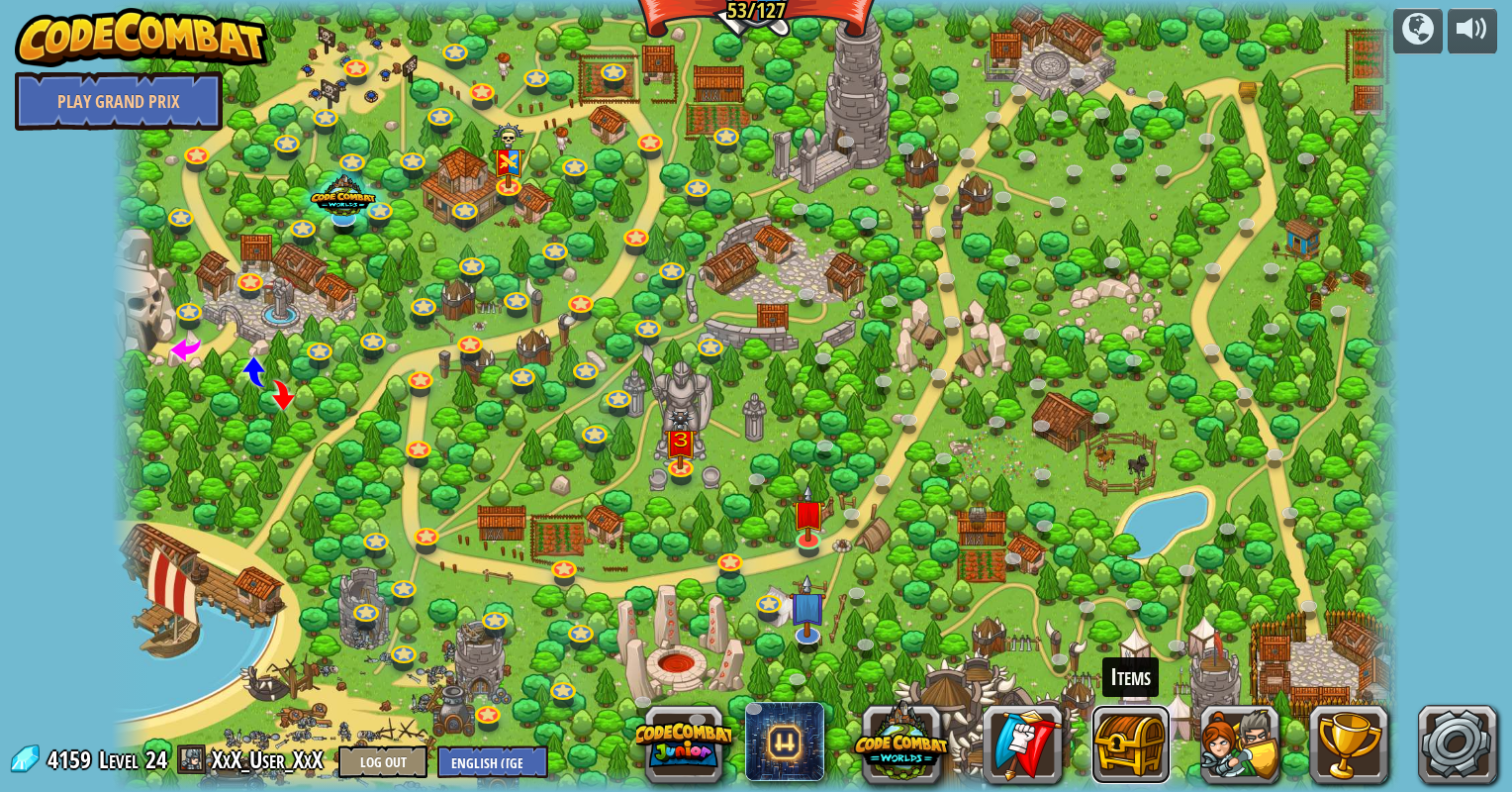 click at bounding box center [1131, 744] 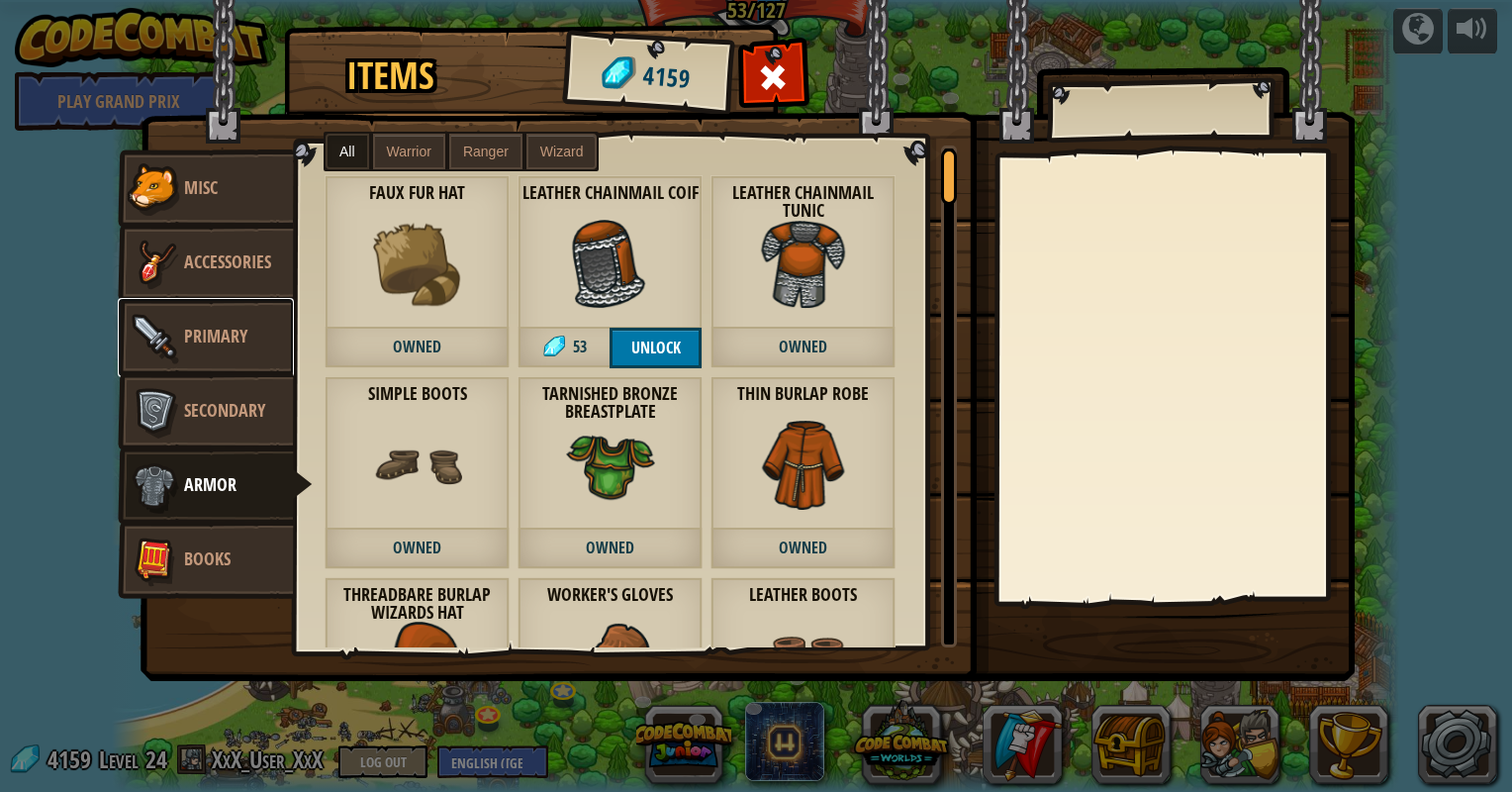 click on "Primary" at bounding box center [216, 336] 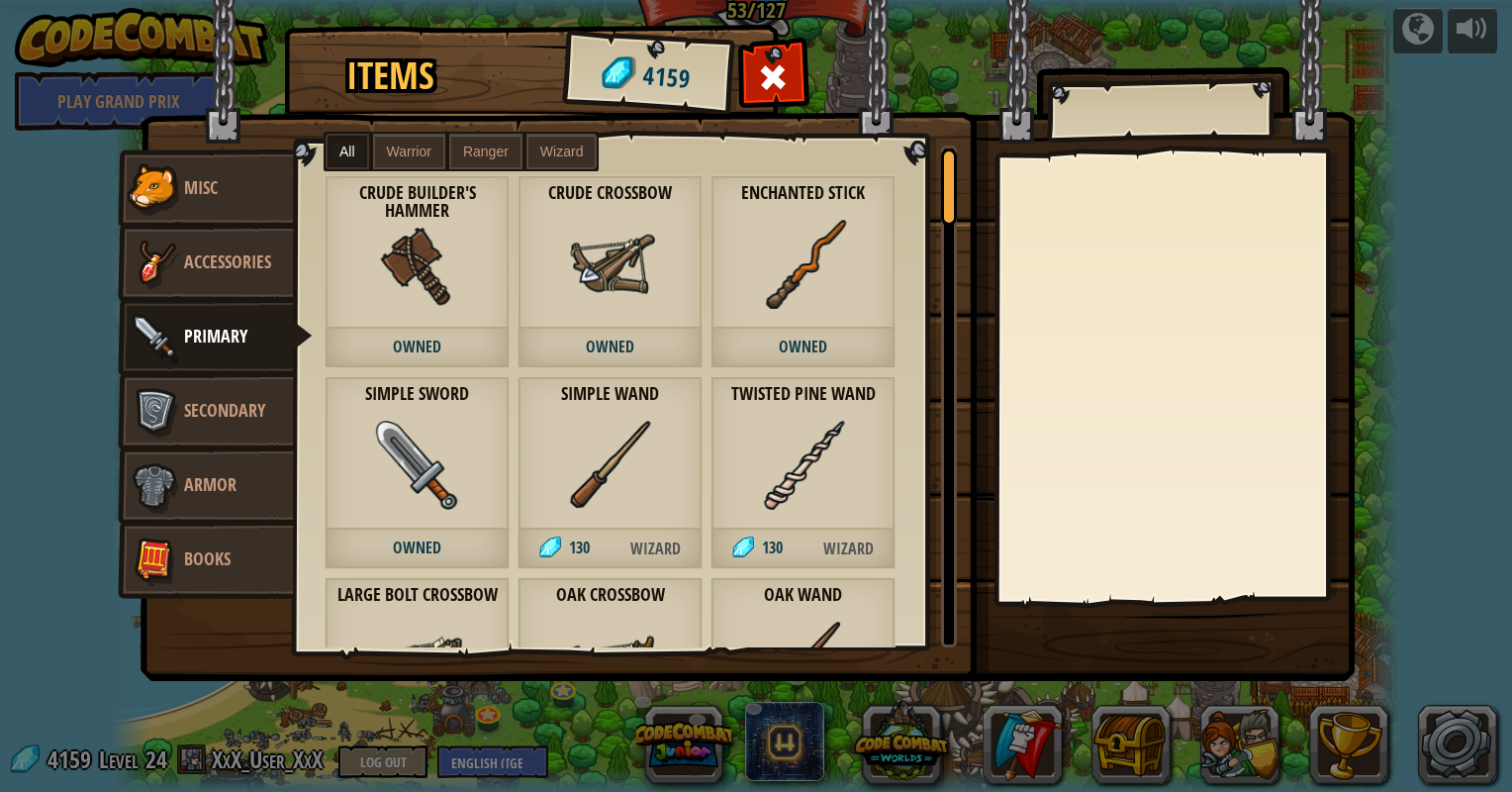 click on "Warrior" at bounding box center [409, 151] 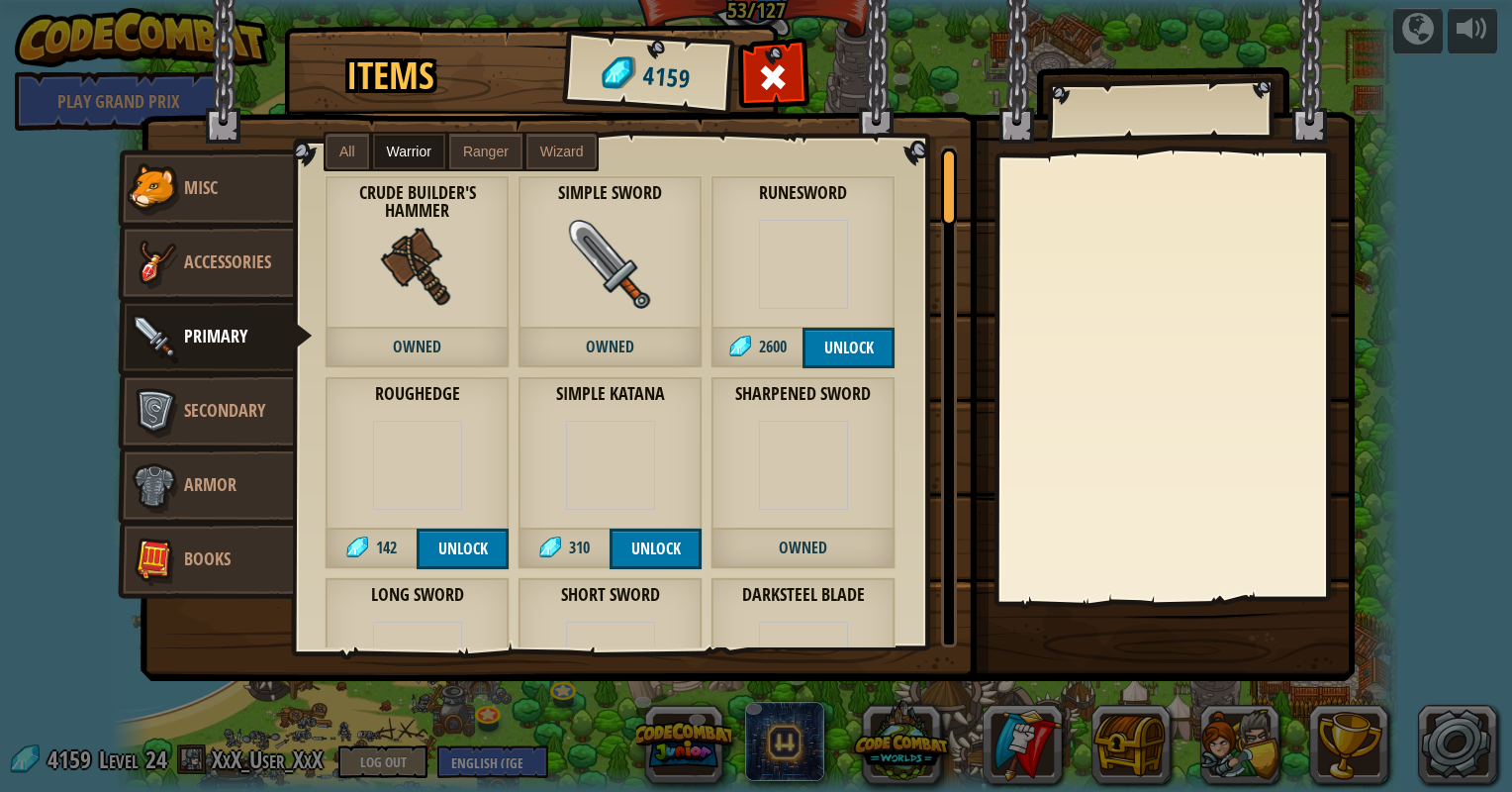 drag, startPoint x: 150, startPoint y: 415, endPoint x: 539, endPoint y: 369, distance: 391.71035 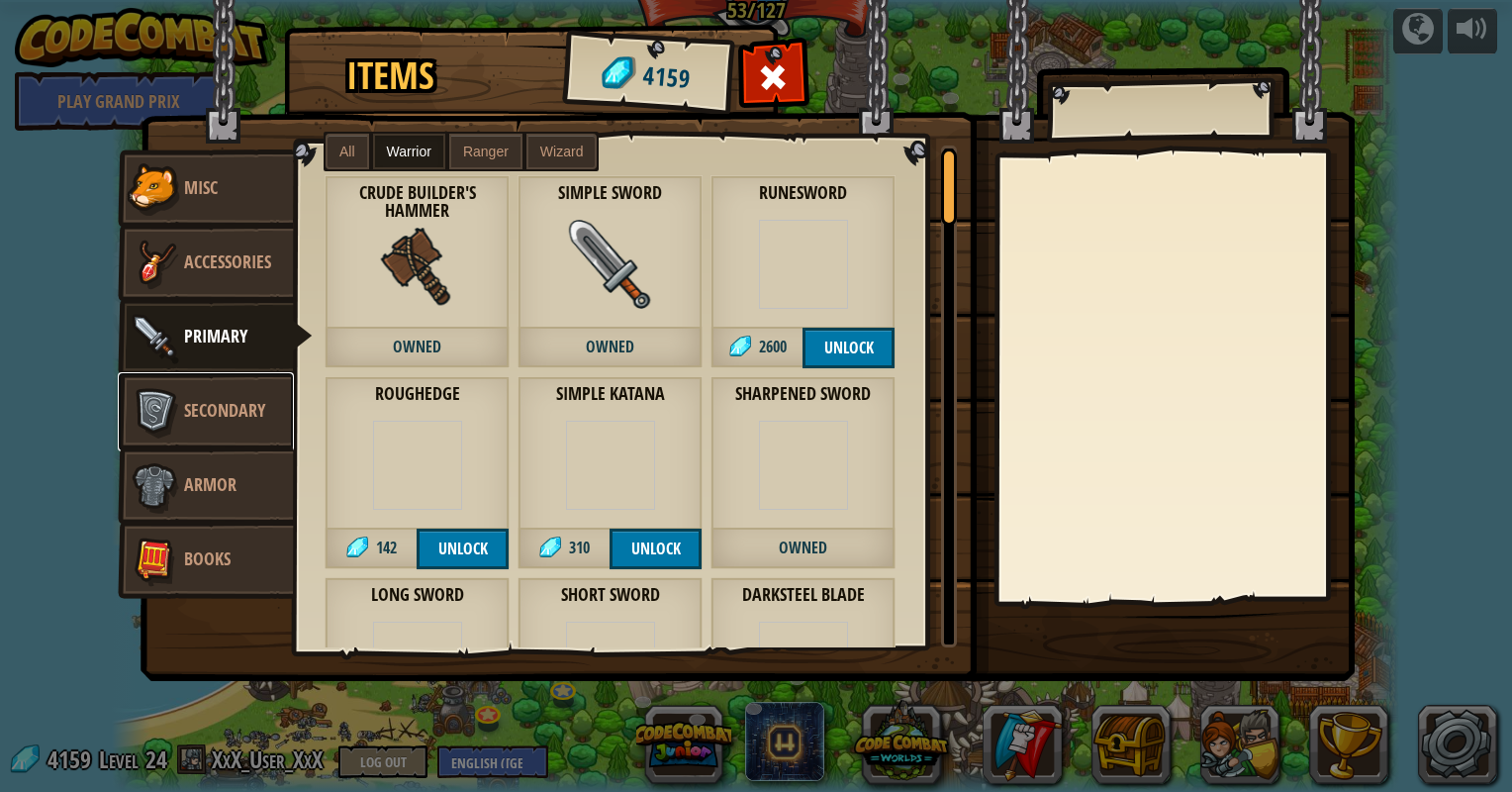 drag, startPoint x: 539, startPoint y: 369, endPoint x: 241, endPoint y: 401, distance: 299.7132 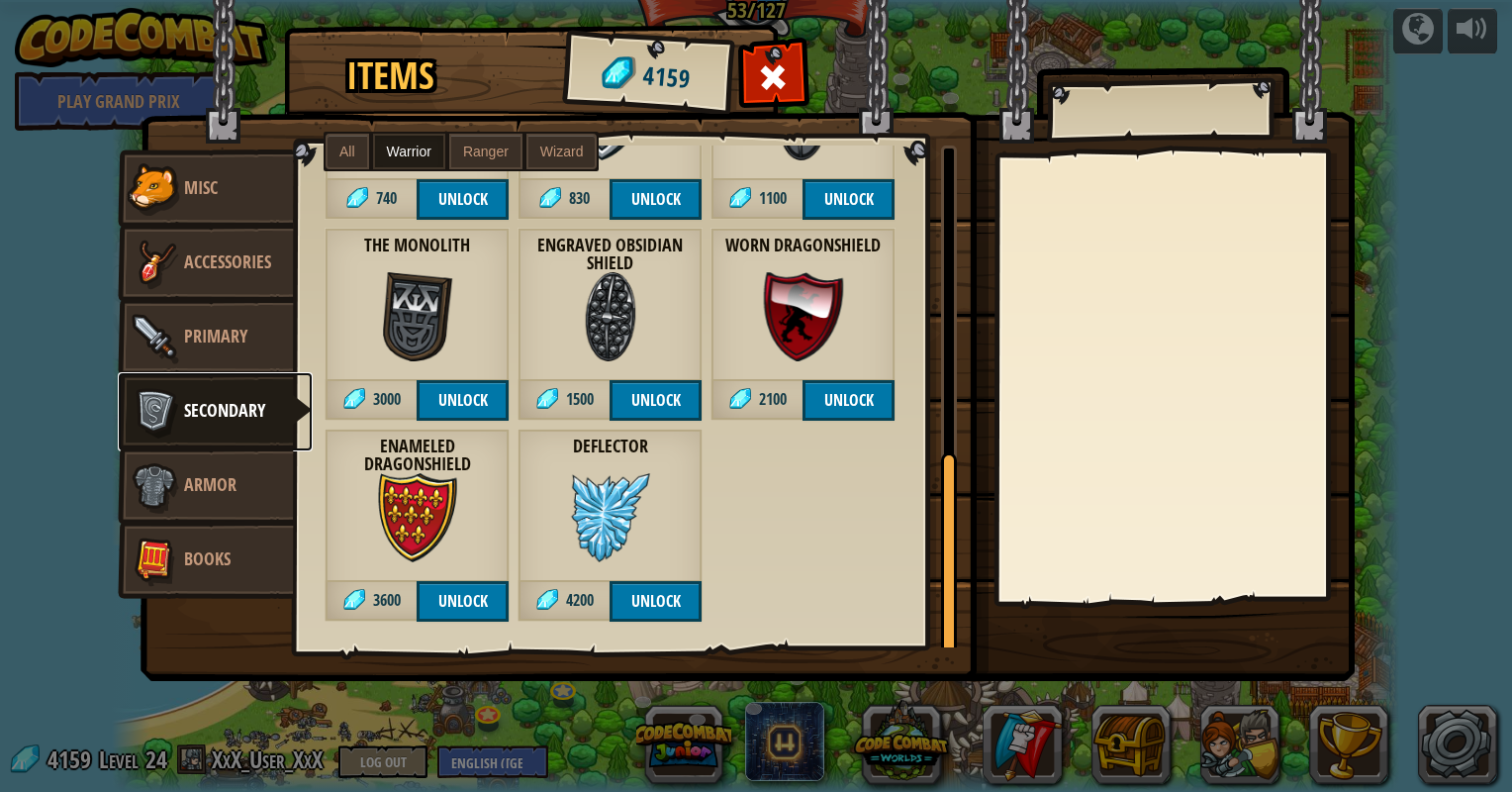 scroll, scrollTop: 755, scrollLeft: 0, axis: vertical 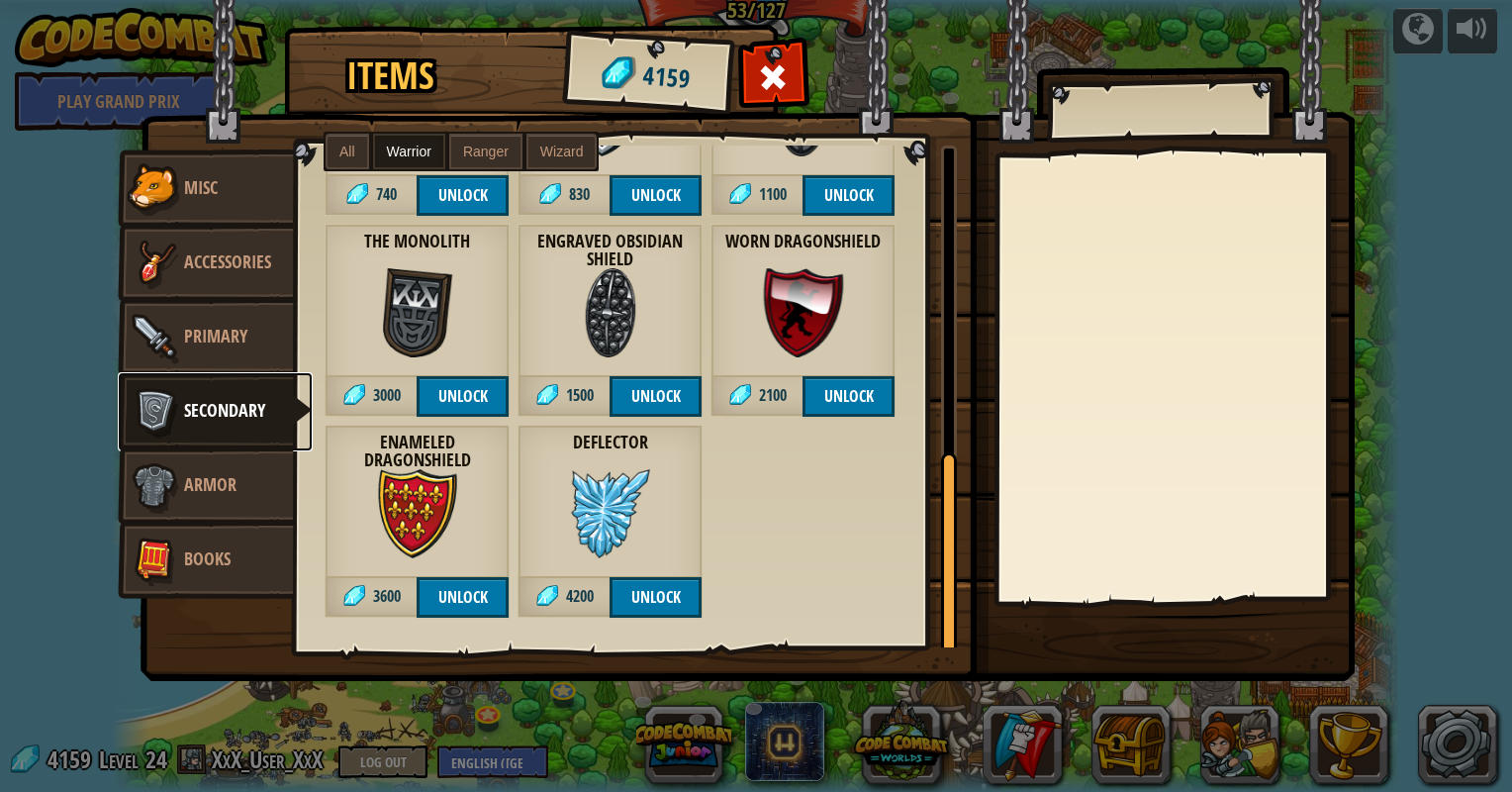 drag, startPoint x: 940, startPoint y: 227, endPoint x: 925, endPoint y: 543, distance: 316.35581 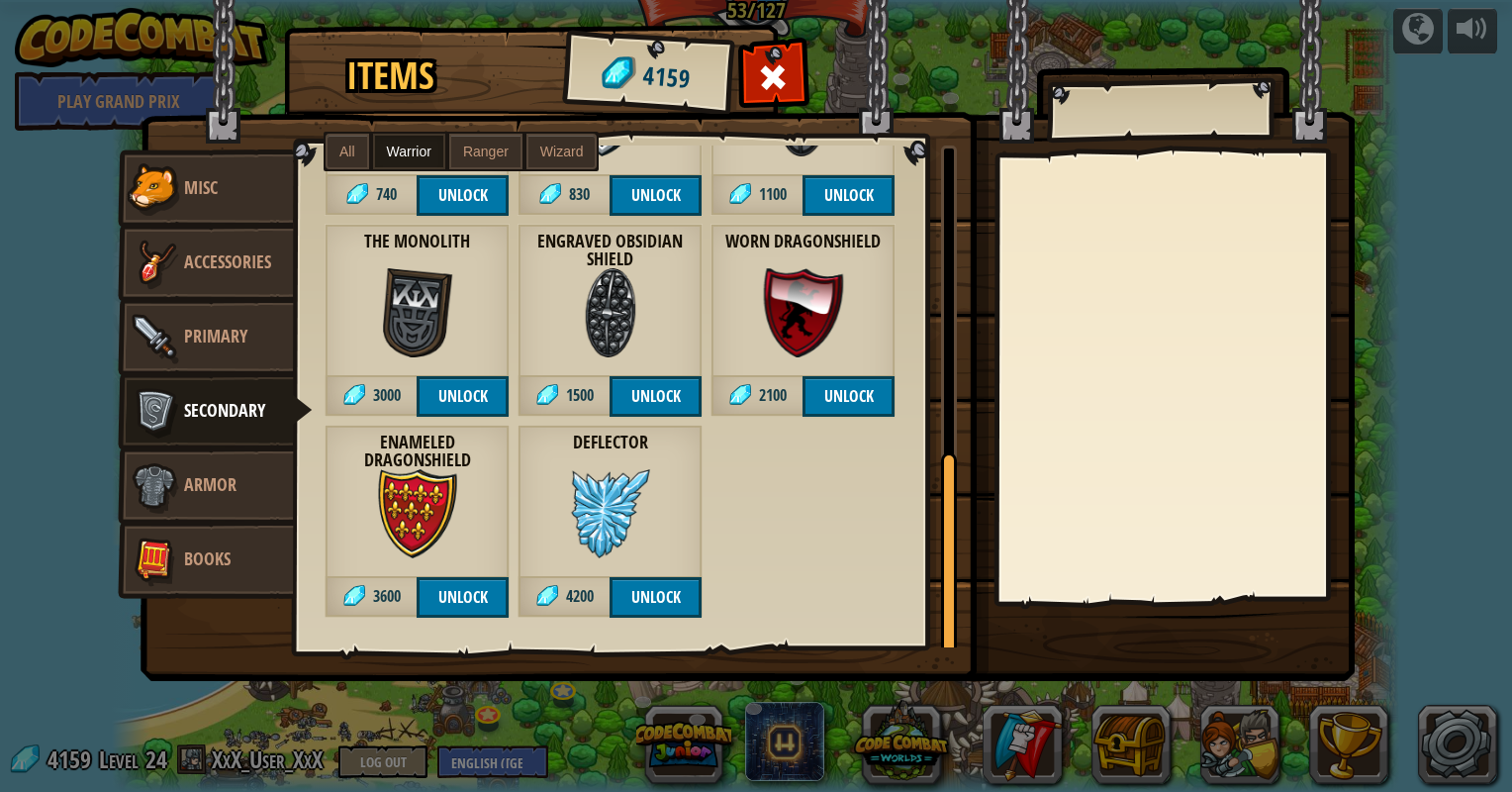 drag, startPoint x: 594, startPoint y: 475, endPoint x: 592, endPoint y: 497, distance: 22.090722 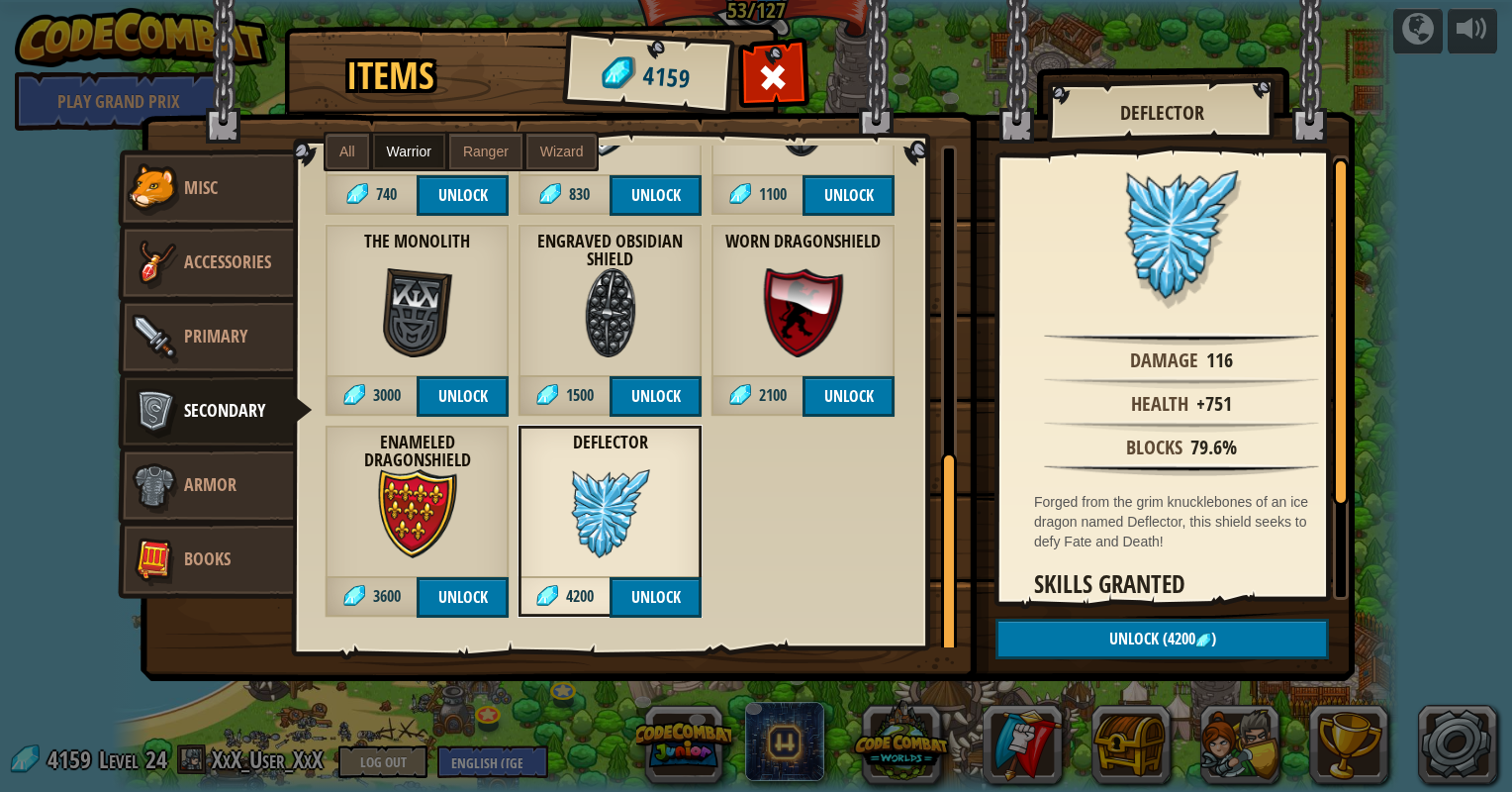 click at bounding box center [418, 514] 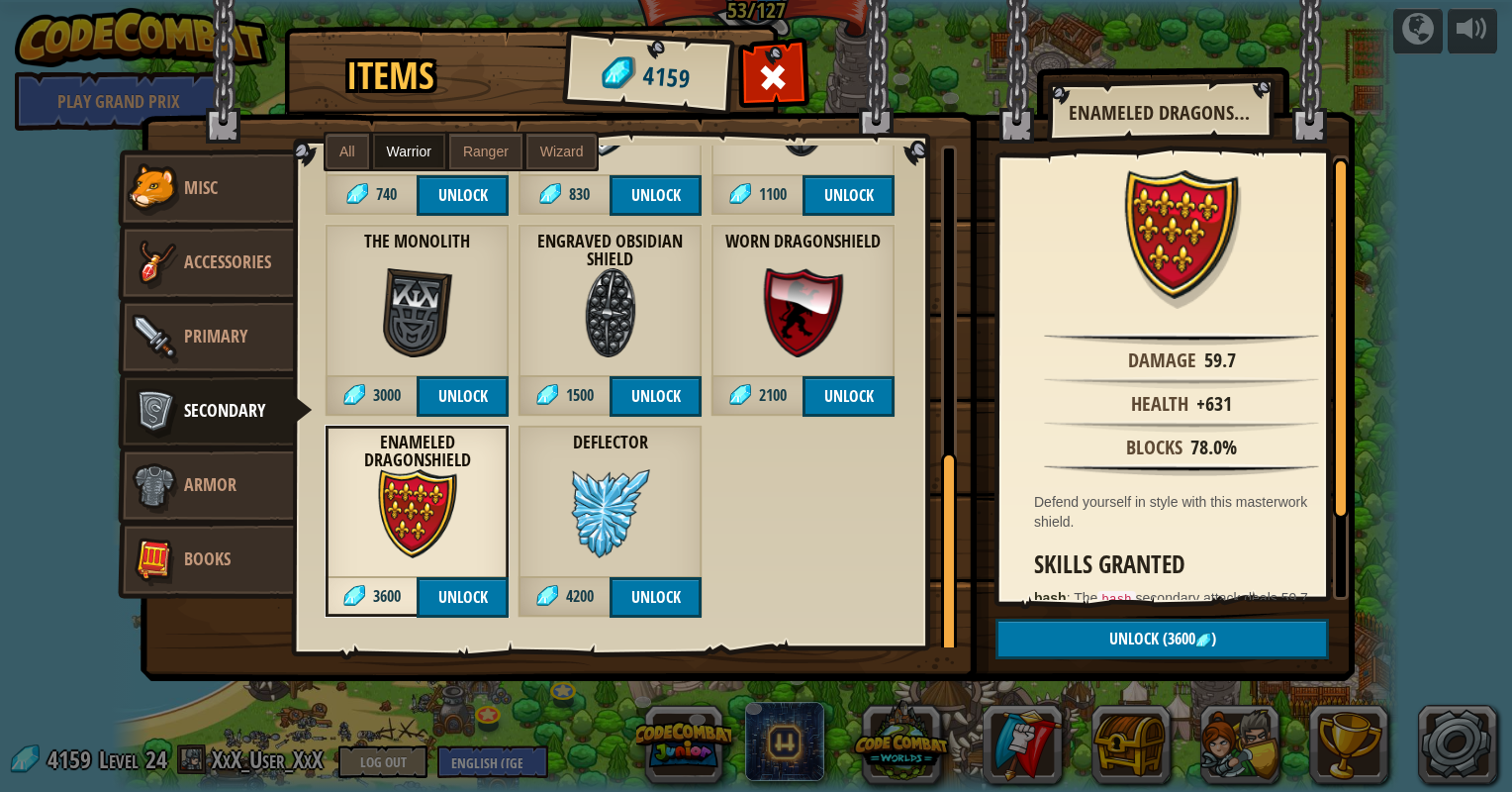 click at bounding box center [611, 514] 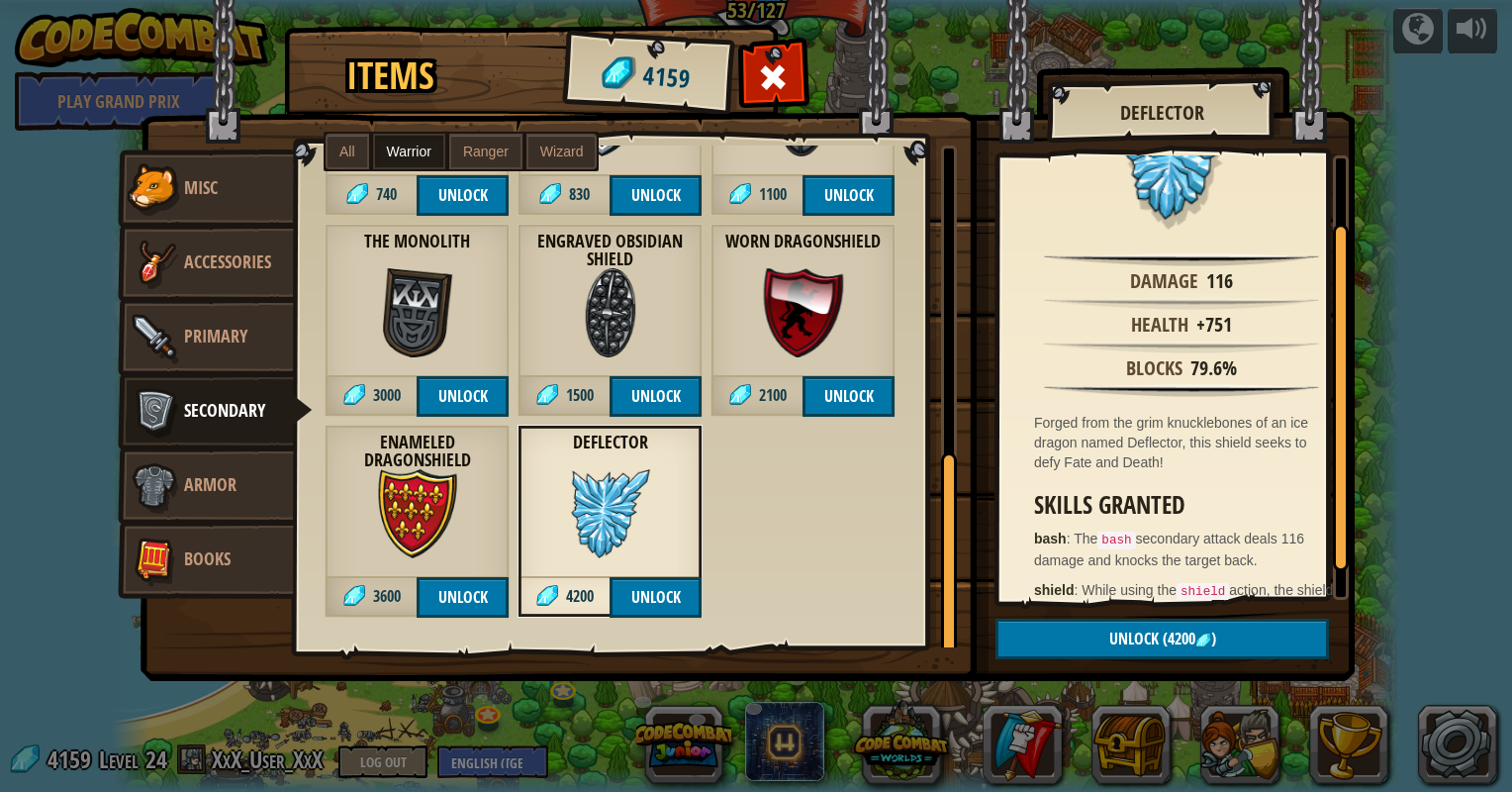 scroll, scrollTop: 117, scrollLeft: 0, axis: vertical 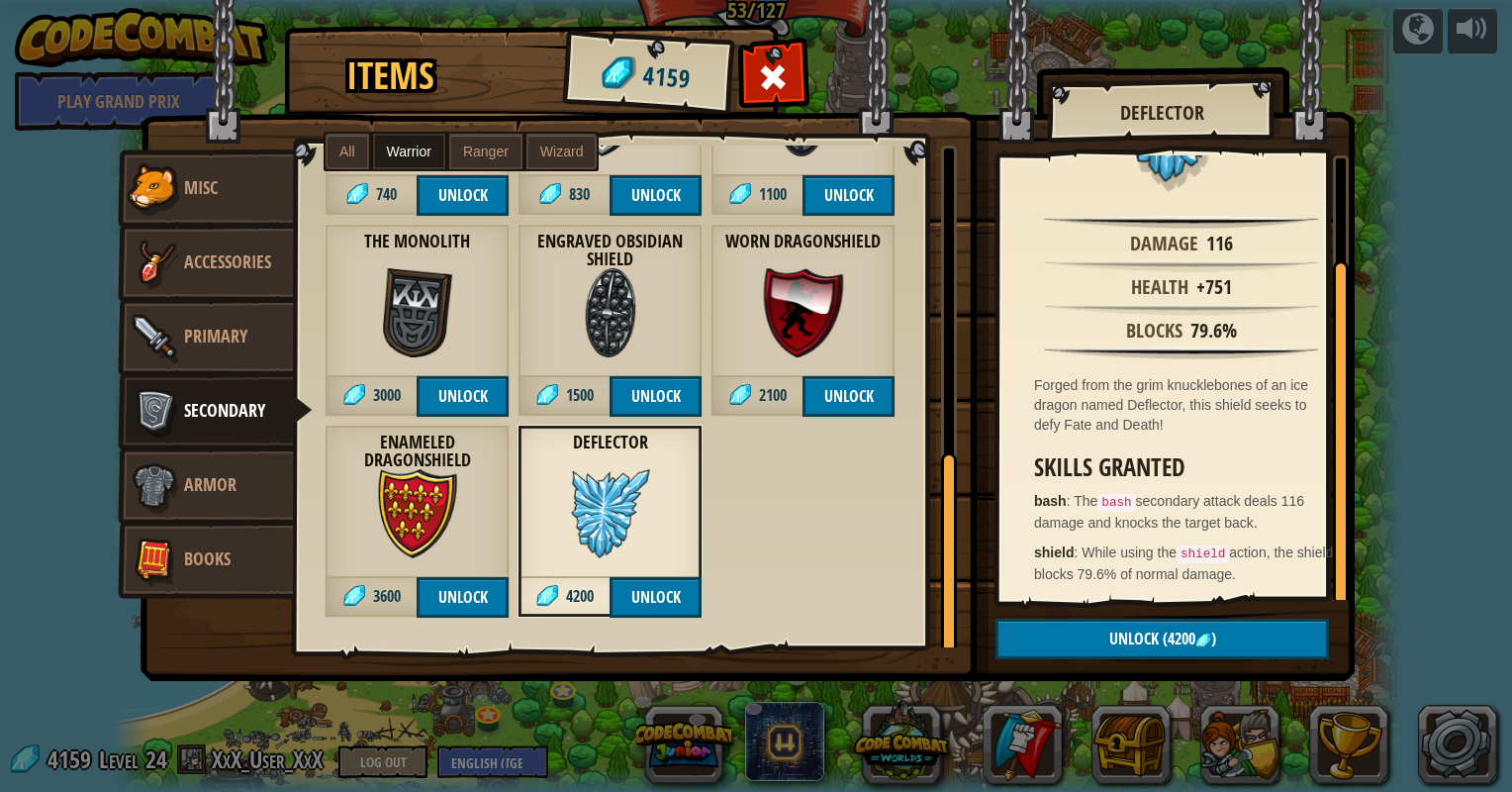 drag, startPoint x: 1341, startPoint y: 400, endPoint x: 1327, endPoint y: 523, distance: 123.79418 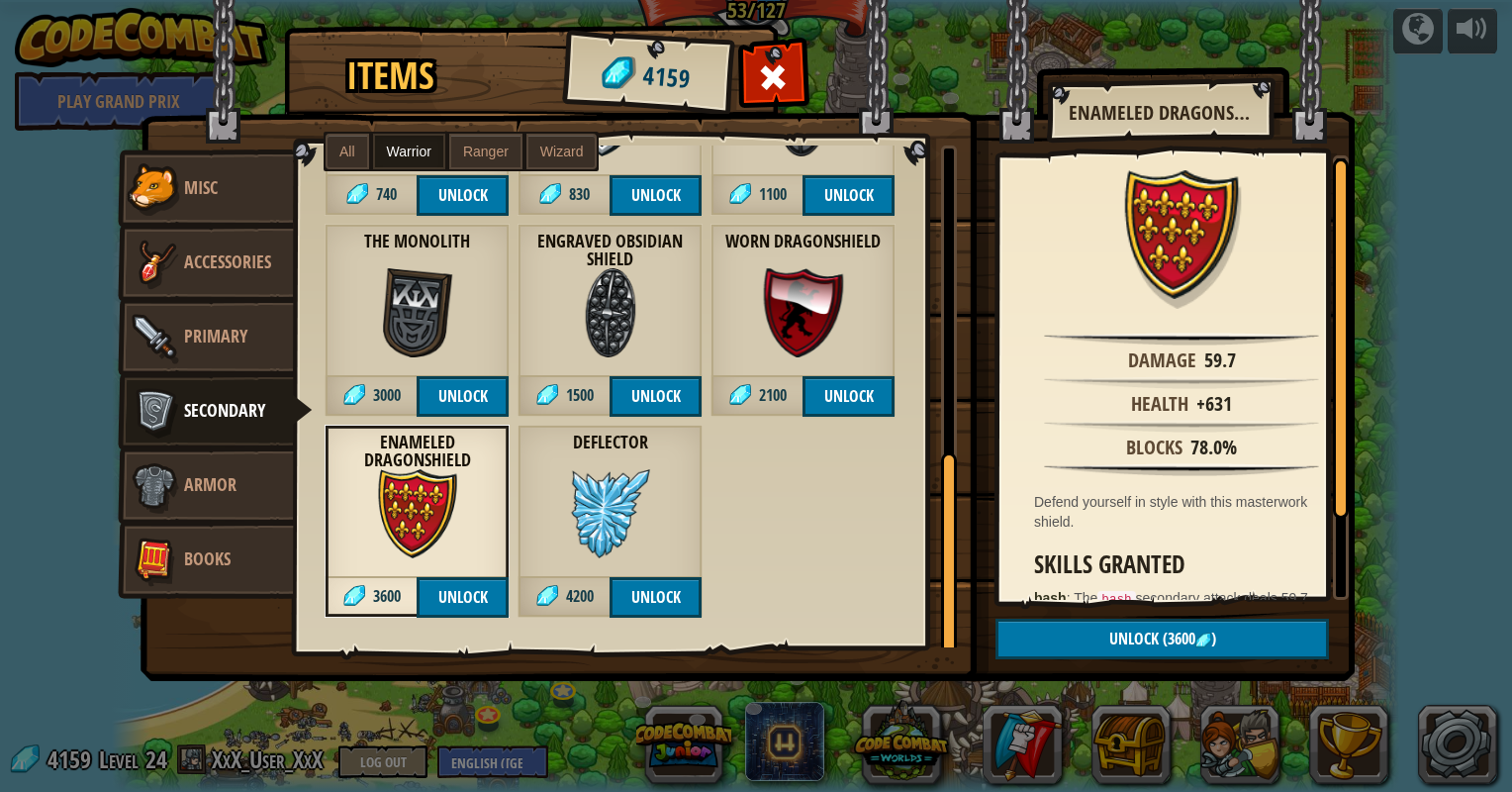 click at bounding box center [418, 313] 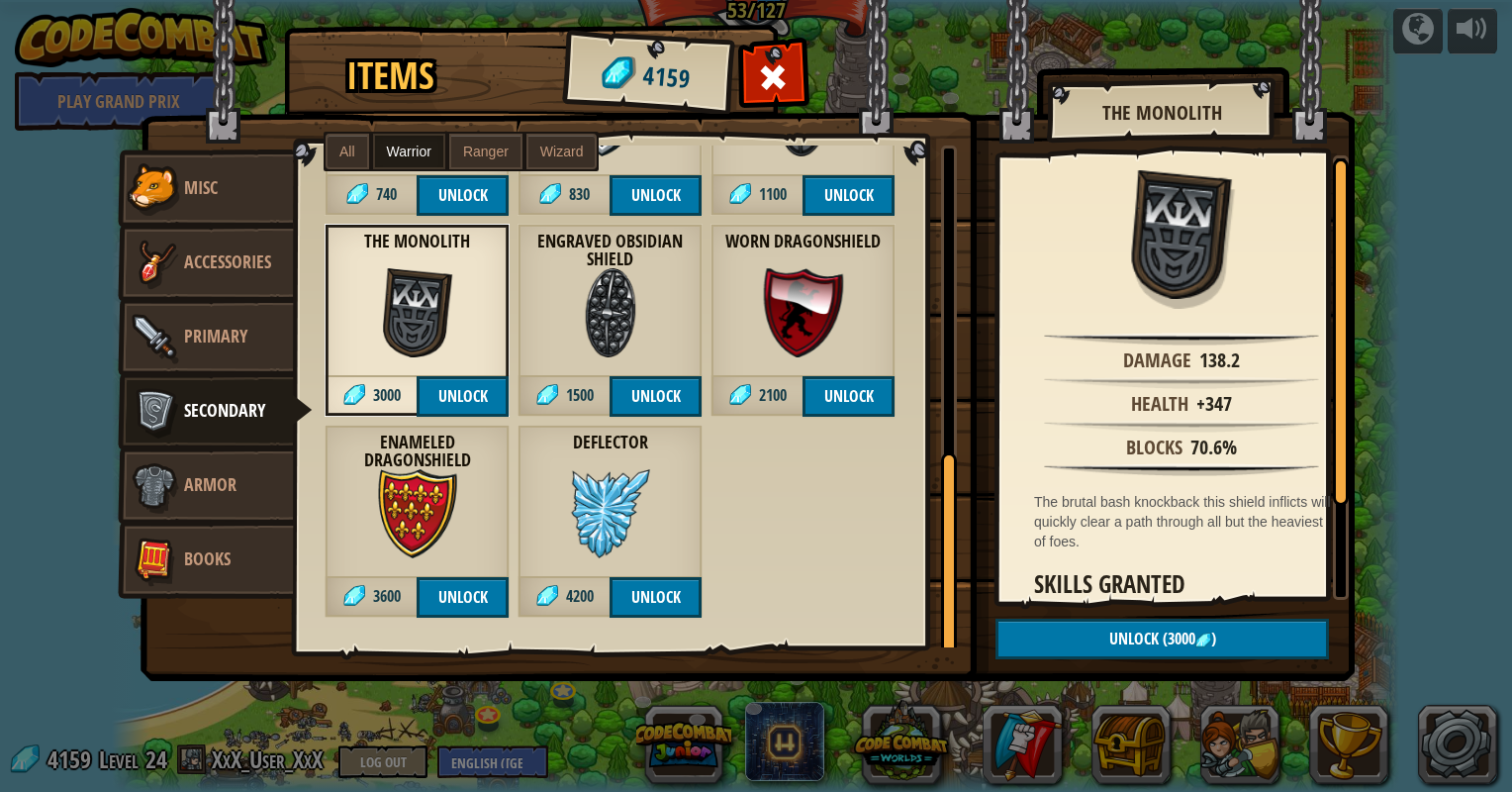 click at bounding box center [611, 514] 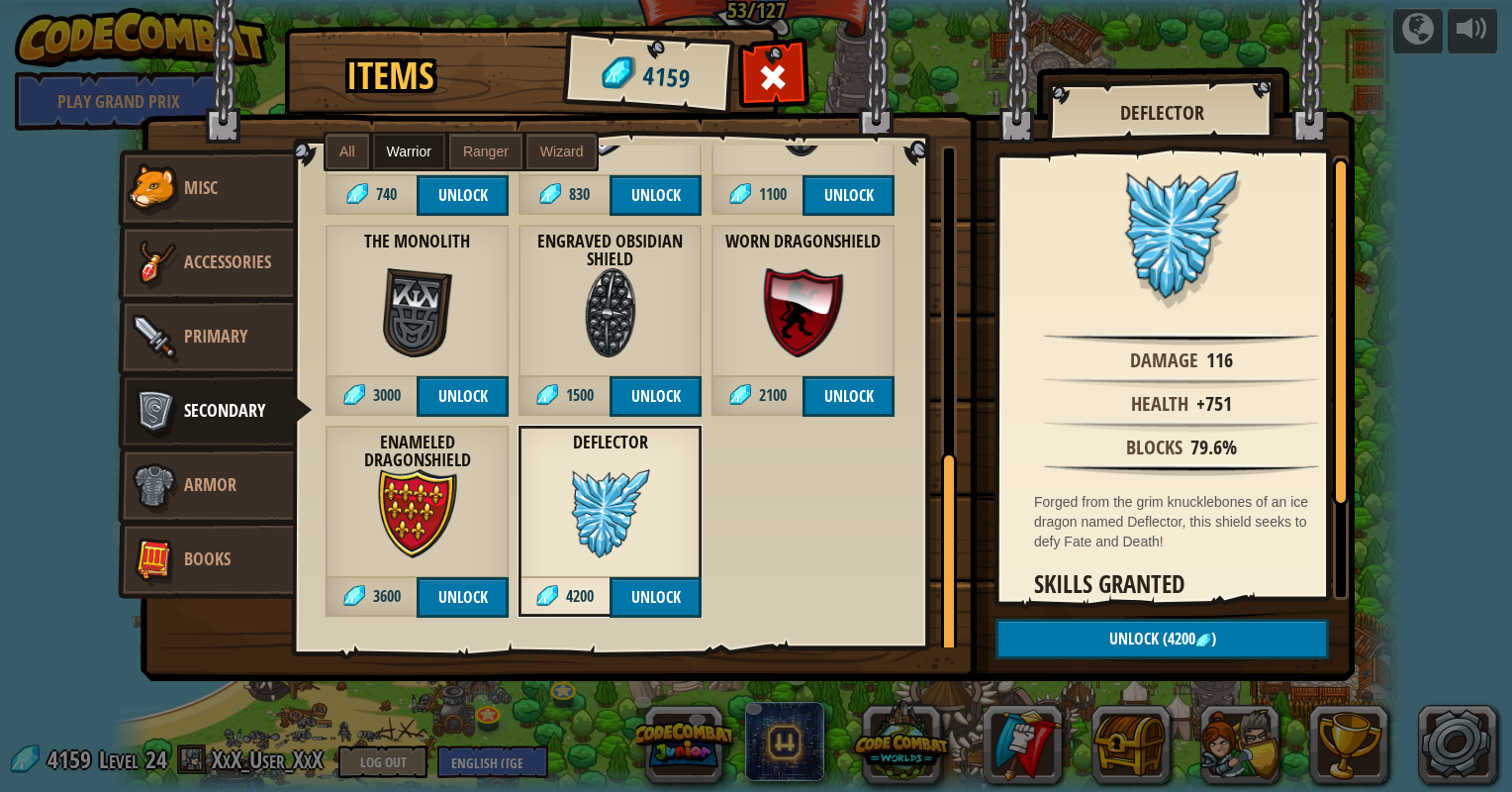 click at bounding box center [774, 77] 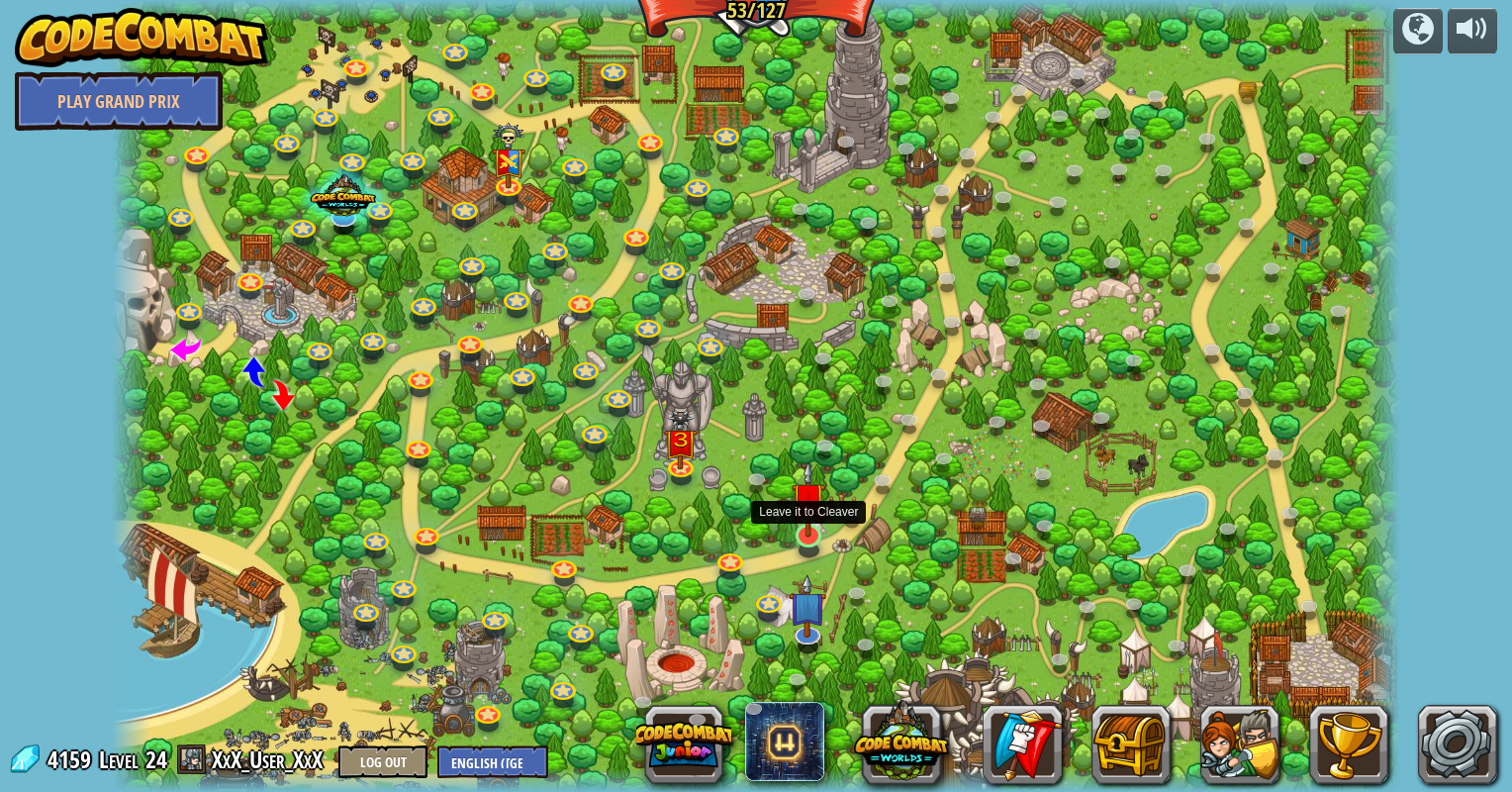 click at bounding box center (808, 499) 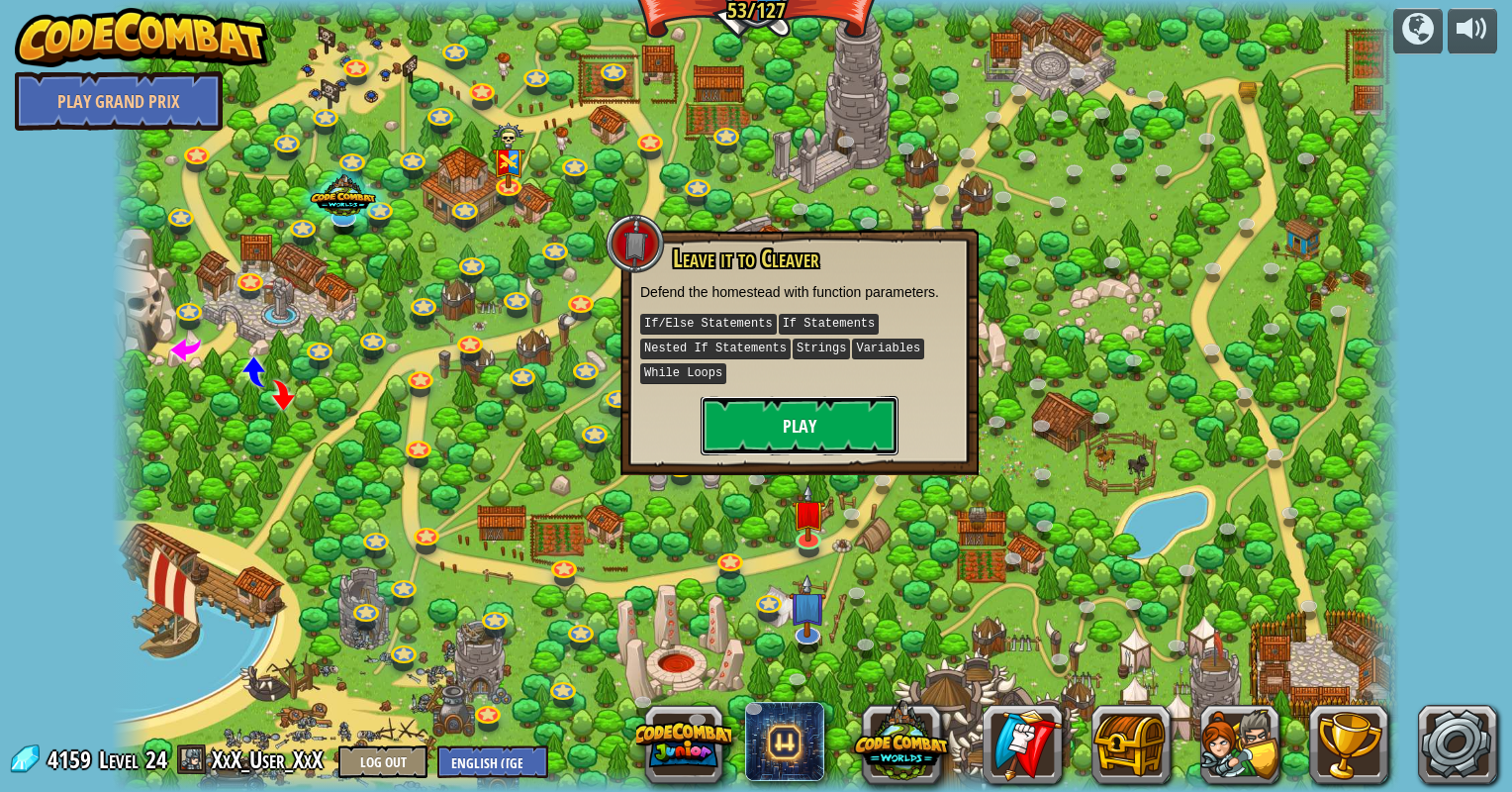 click on "Play" at bounding box center [800, 426] 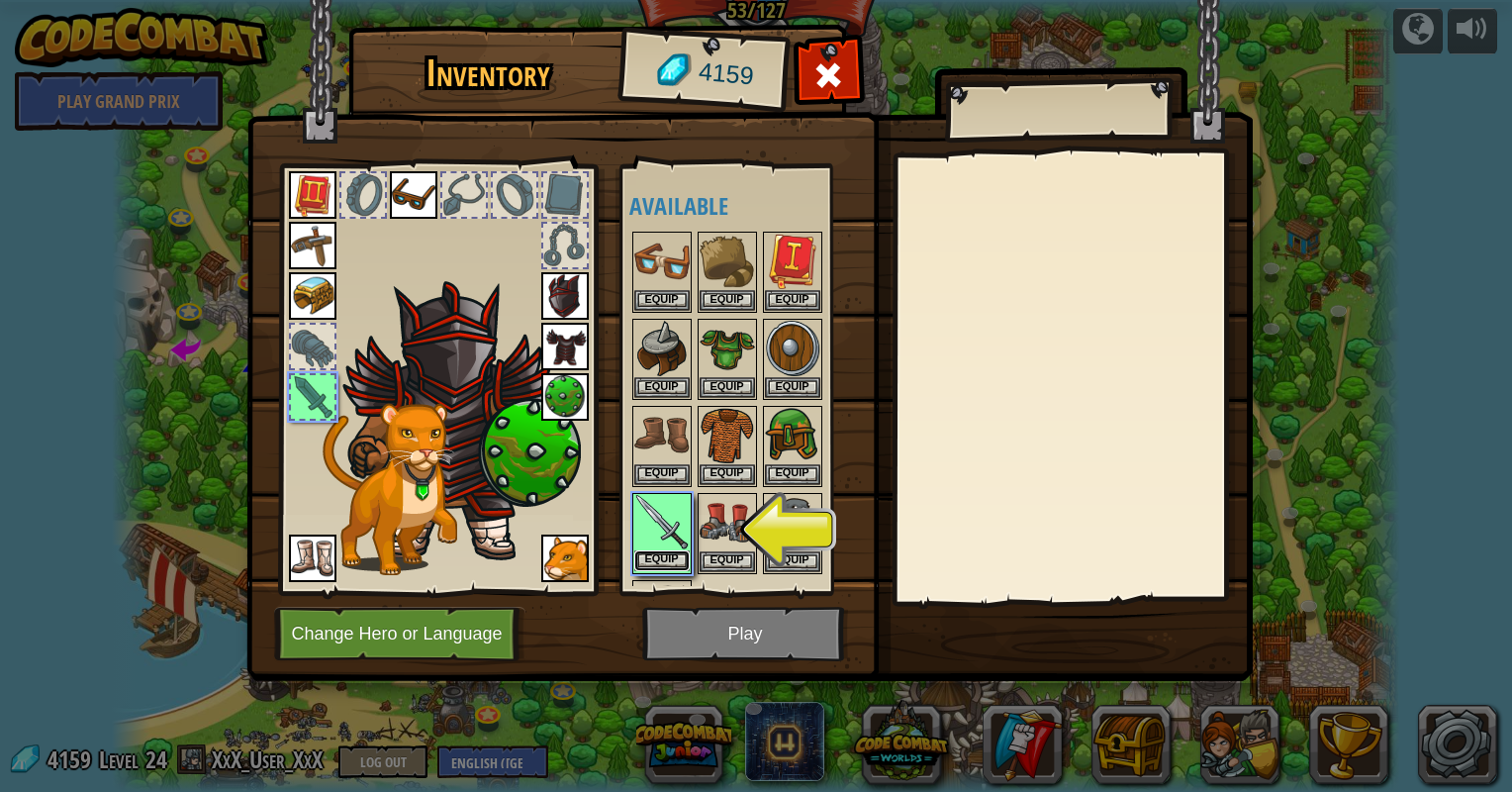click on "Equip" at bounding box center [662, 560] 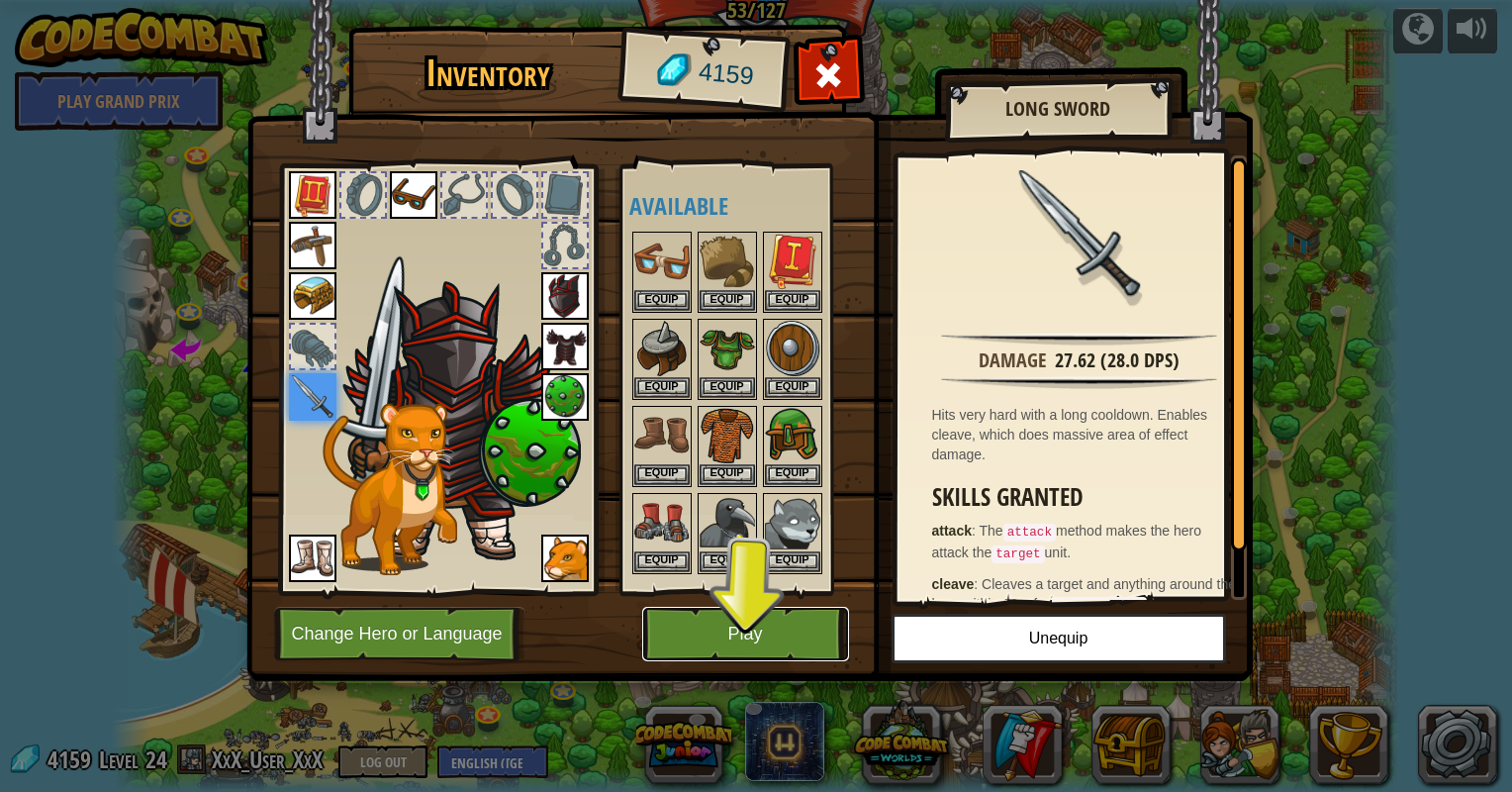 click on "Play" at bounding box center [745, 634] 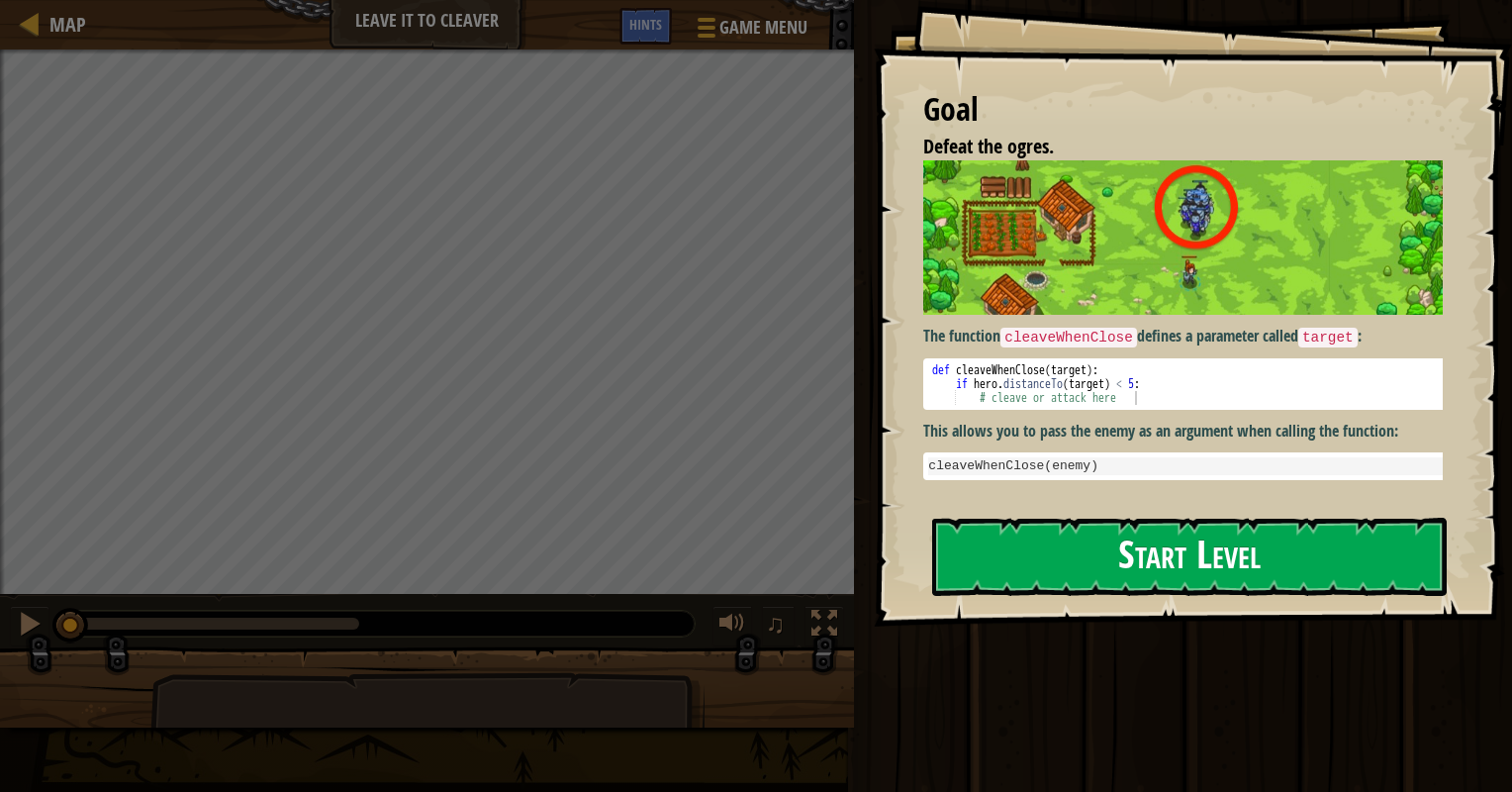 click on "Start Level" at bounding box center [1189, 556] 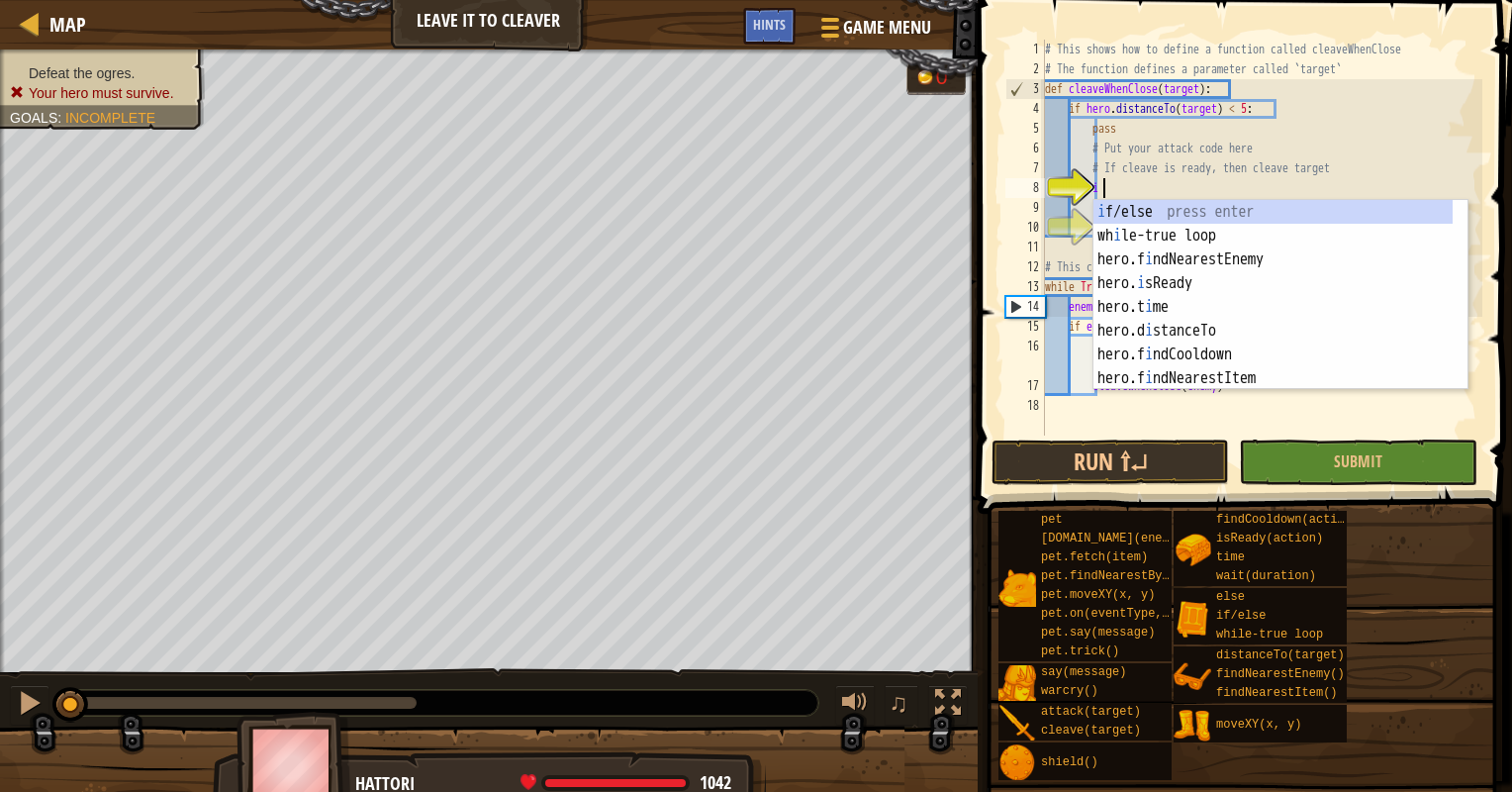 scroll, scrollTop: 9, scrollLeft: 3, axis: both 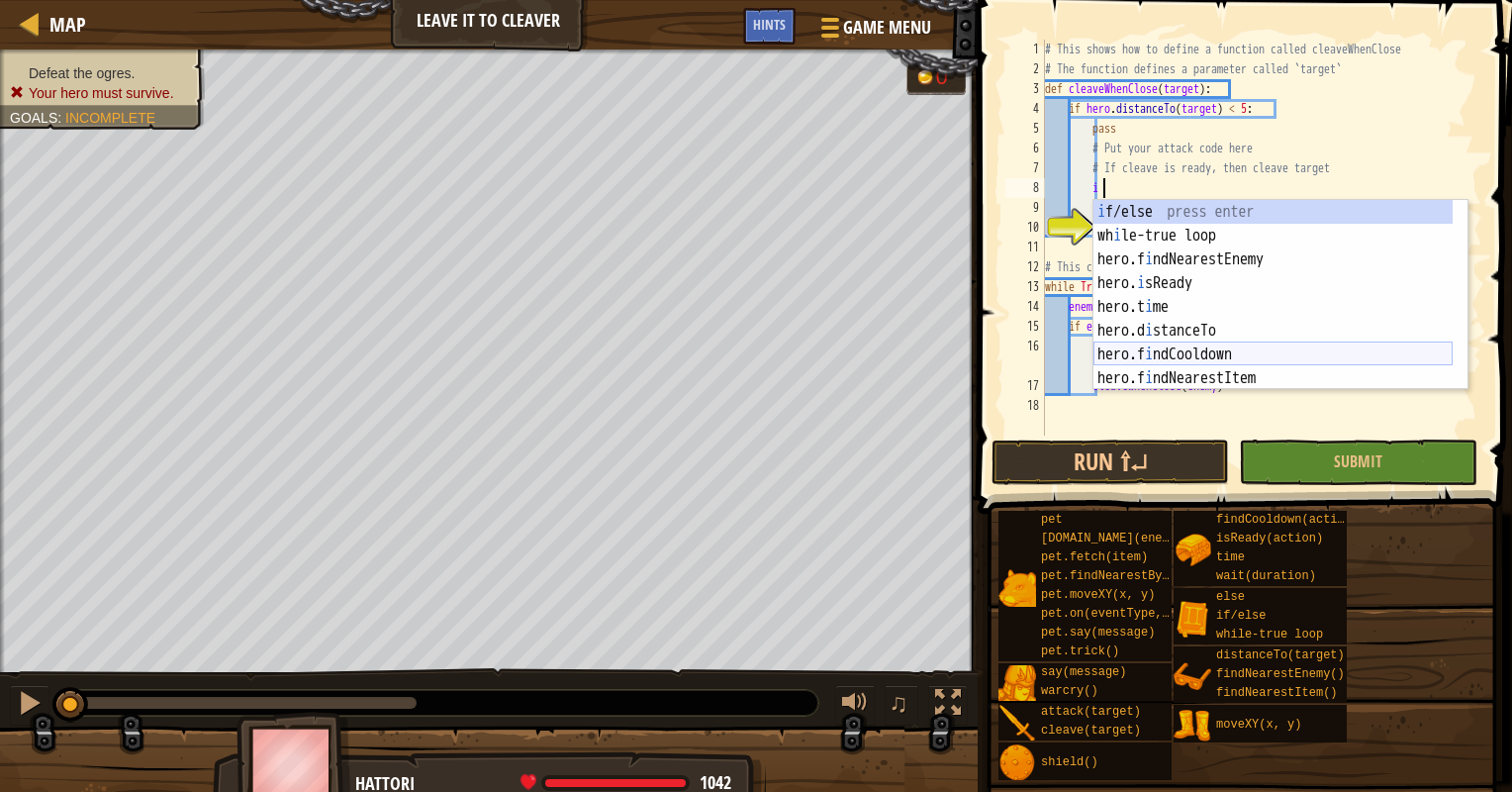 click on "i f/else press enter wh i le-true loop press enter hero.f i ndNearestEnemy press enter hero. i sReady press enter hero.t i me press enter hero.d i stanceTo press enter hero.f i ndCooldown press enter hero.f i ndNearestItem press enter [DOMAIN_NAME] i ck() press enter" at bounding box center (1273, 319) 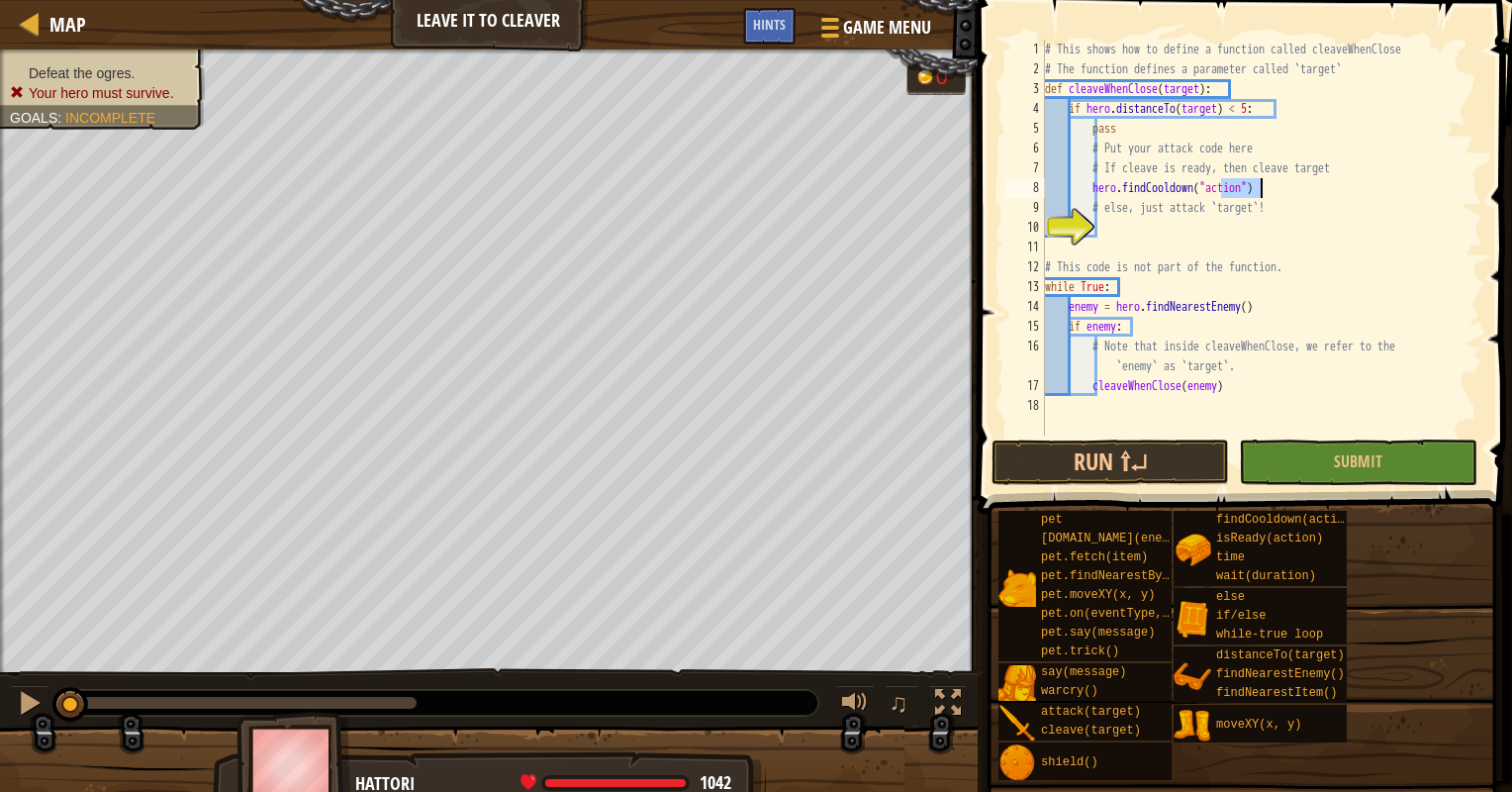 click on "# This shows how to define a function called cleaveWhenClose # The function defines a parameter called `target` def   cleaveWhenClose ( target ) :      if   hero . distanceTo ( target )   <   5 :          pass          # Put your attack code here          # If cleave is ready, then cleave target          hero . findCooldown ( "action" )          # else, just attack `target`!          # This code is not part of the function. while   True :      enemy   =   hero . findNearestEnemy ( )      if   enemy :          # Note that inside cleaveWhenClose, we refer to the               `enemy` as `target`.          cleaveWhenClose ( enemy )" at bounding box center (1262, 238) 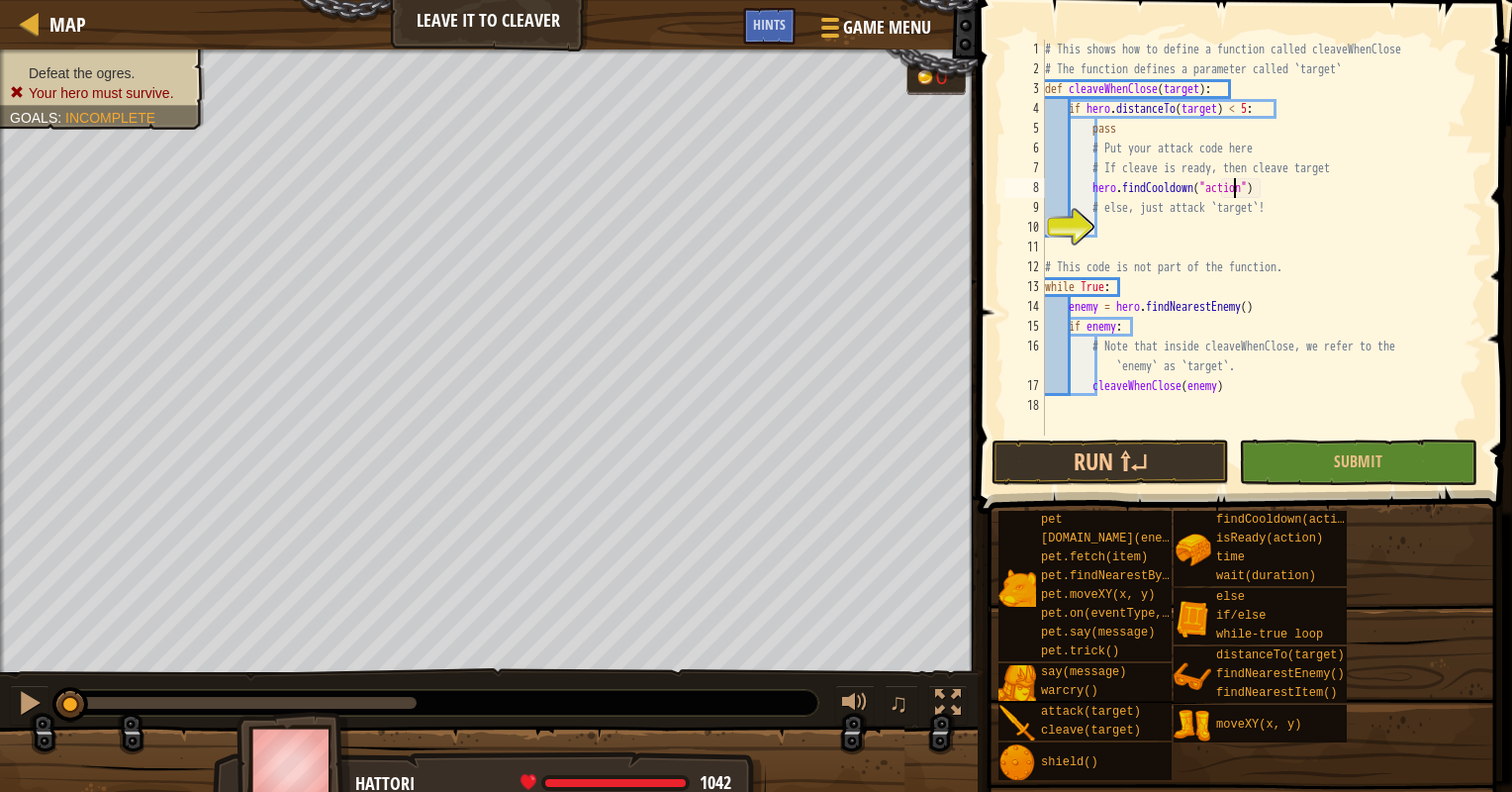click on "# This shows how to define a function called cleaveWhenClose # The function defines a parameter called `target` def   cleaveWhenClose ( target ) :      if   hero . distanceTo ( target )   <   5 :          pass          # Put your attack code here          # If cleave is ready, then cleave target          hero . findCooldown ( "action" )          # else, just attack `target`!          # This code is not part of the function. while   True :      enemy   =   hero . findNearestEnemy ( )      if   enemy :          # Note that inside cleaveWhenClose, we refer to the               `enemy` as `target`.          cleaveWhenClose ( enemy )" at bounding box center [1262, 257] 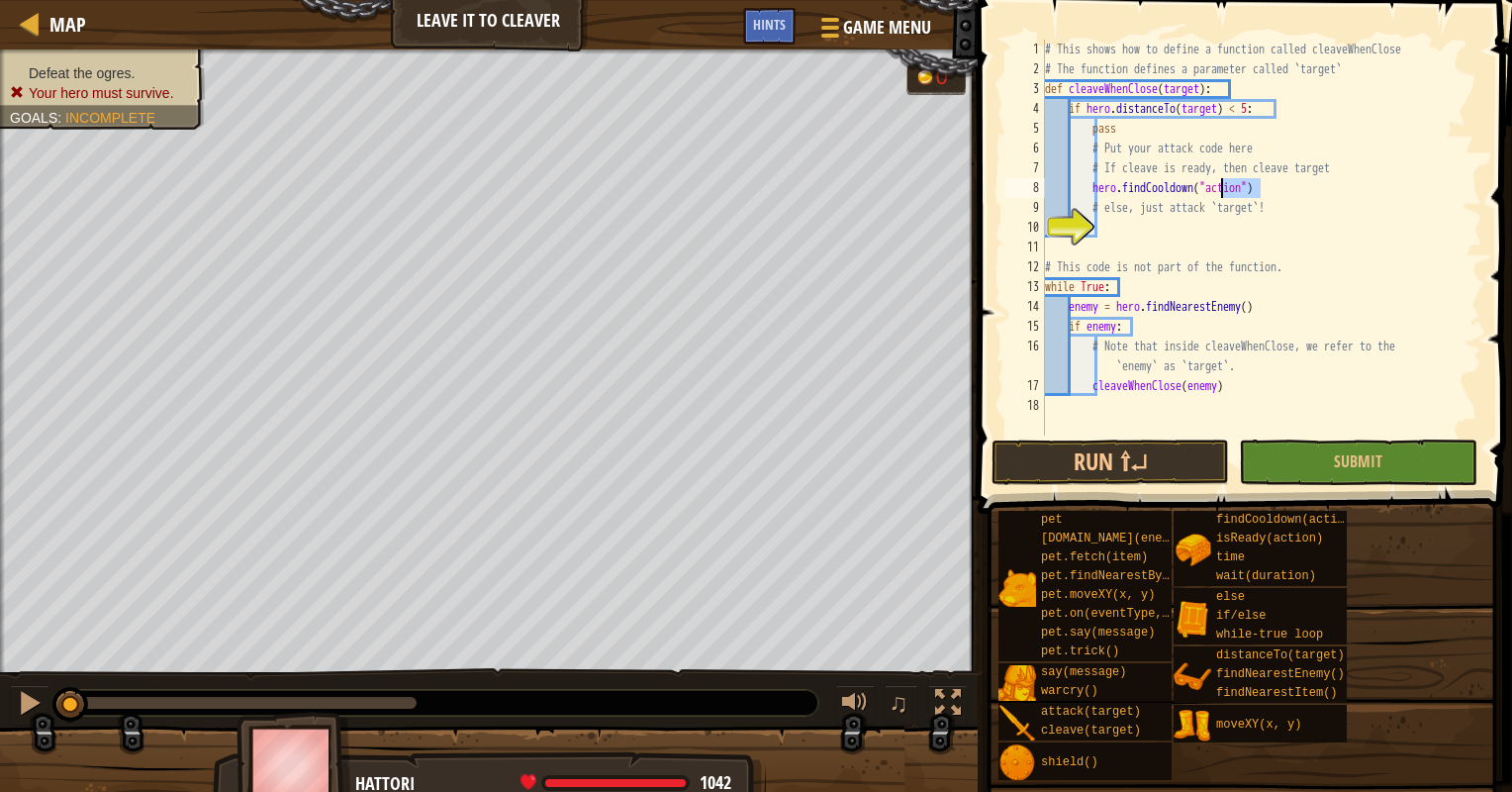click on "# This shows how to define a function called cleaveWhenClose # The function defines a parameter called `target` def   cleaveWhenClose ( target ) :      if   hero . distanceTo ( target )   <   5 :          pass          # Put your attack code here          # If cleave is ready, then cleave target          hero . findCooldown ( "action" )          # else, just attack `target`!          # This code is not part of the function. while   True :      enemy   =   hero . findNearestEnemy ( )      if   enemy :          # Note that inside cleaveWhenClose, we refer to the               `enemy` as `target`.          cleaveWhenClose ( enemy )" at bounding box center [1262, 257] 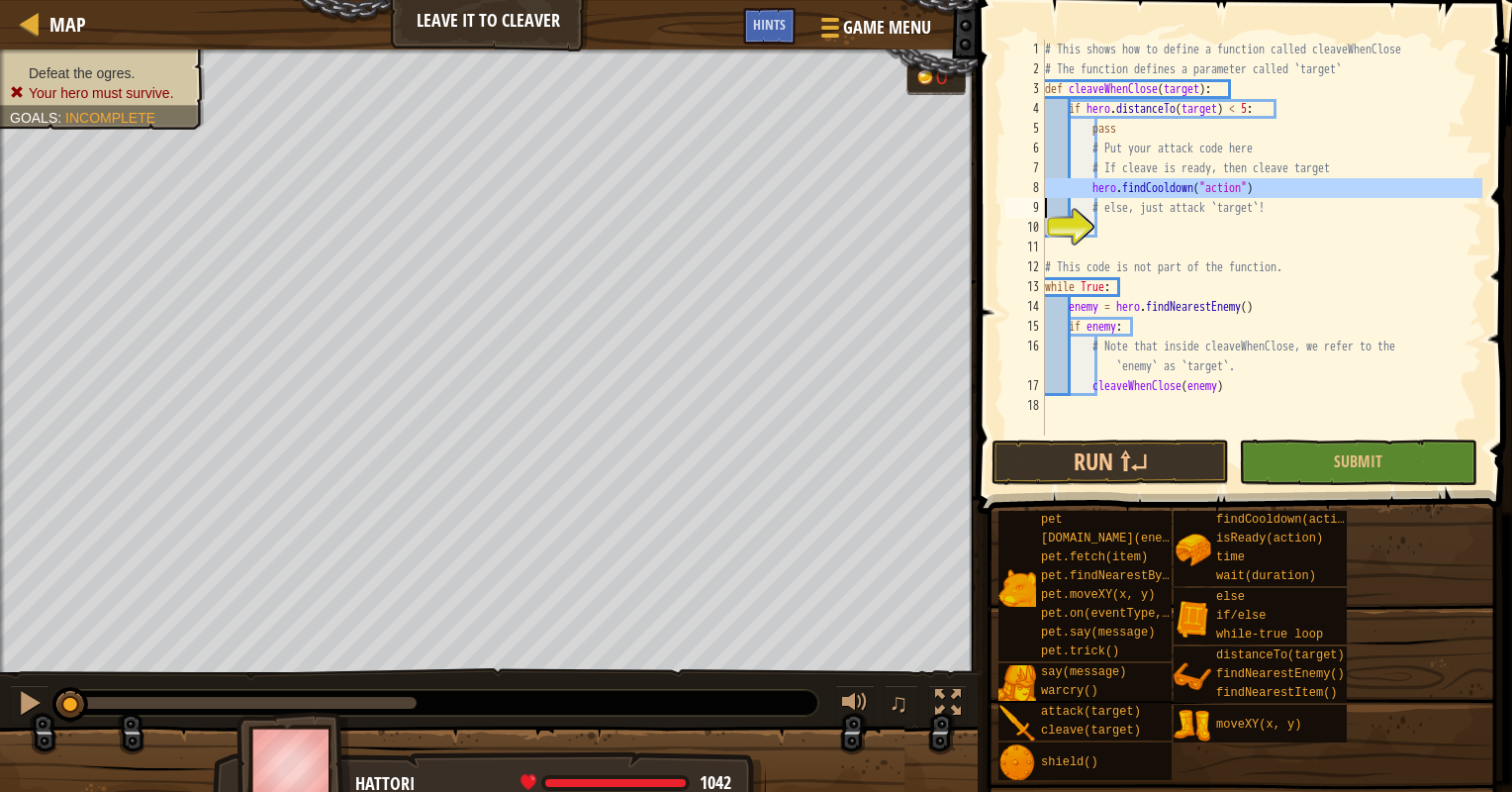 click on "# This shows how to define a function called cleaveWhenClose # The function defines a parameter called `target` def   cleaveWhenClose ( target ) :      if   hero . distanceTo ( target )   <   5 :          pass          # Put your attack code here          # If cleave is ready, then cleave target          hero . findCooldown ( "action" )          # else, just attack `target`!          # This code is not part of the function. while   True :      enemy   =   hero . findNearestEnemy ( )      if   enemy :          # Note that inside cleaveWhenClose, we refer to the               `enemy` as `target`.          cleaveWhenClose ( enemy )" at bounding box center (1262, 257) 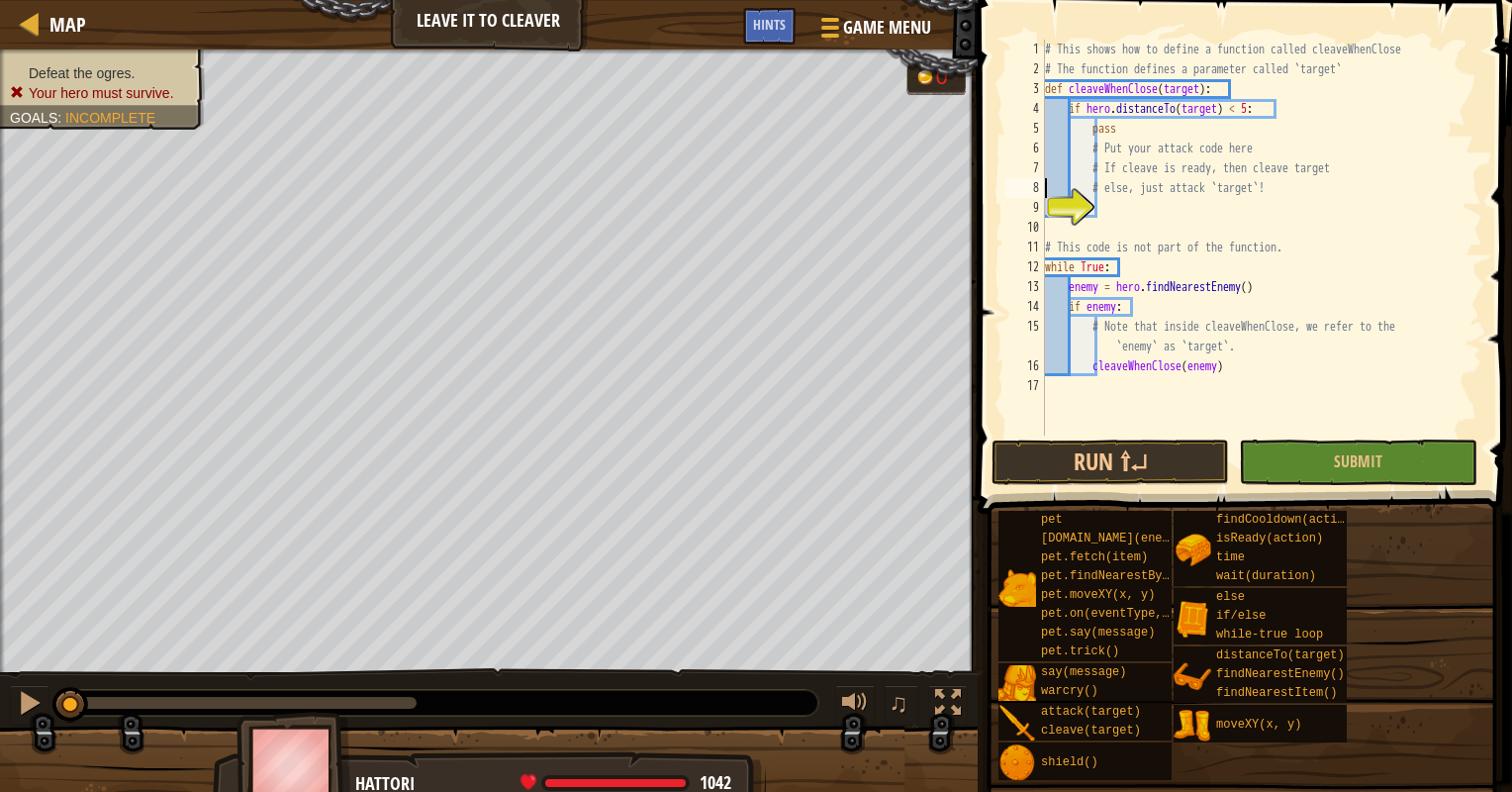 click on "# This shows how to define a function called cleaveWhenClose # The function defines a parameter called `target` def   cleaveWhenClose ( target ) :      if   hero . distanceTo ( target )   <   5 :          pass          # Put your attack code here          # If cleave is ready, then cleave target          # else, just attack `target`!          # This code is not part of the function. while   True :      enemy   =   hero . findNearestEnemy ( )      if   enemy :          # Note that inside cleaveWhenClose, we refer to the               `enemy` as `target`.          cleaveWhenClose ( enemy )" at bounding box center (1262, 257) 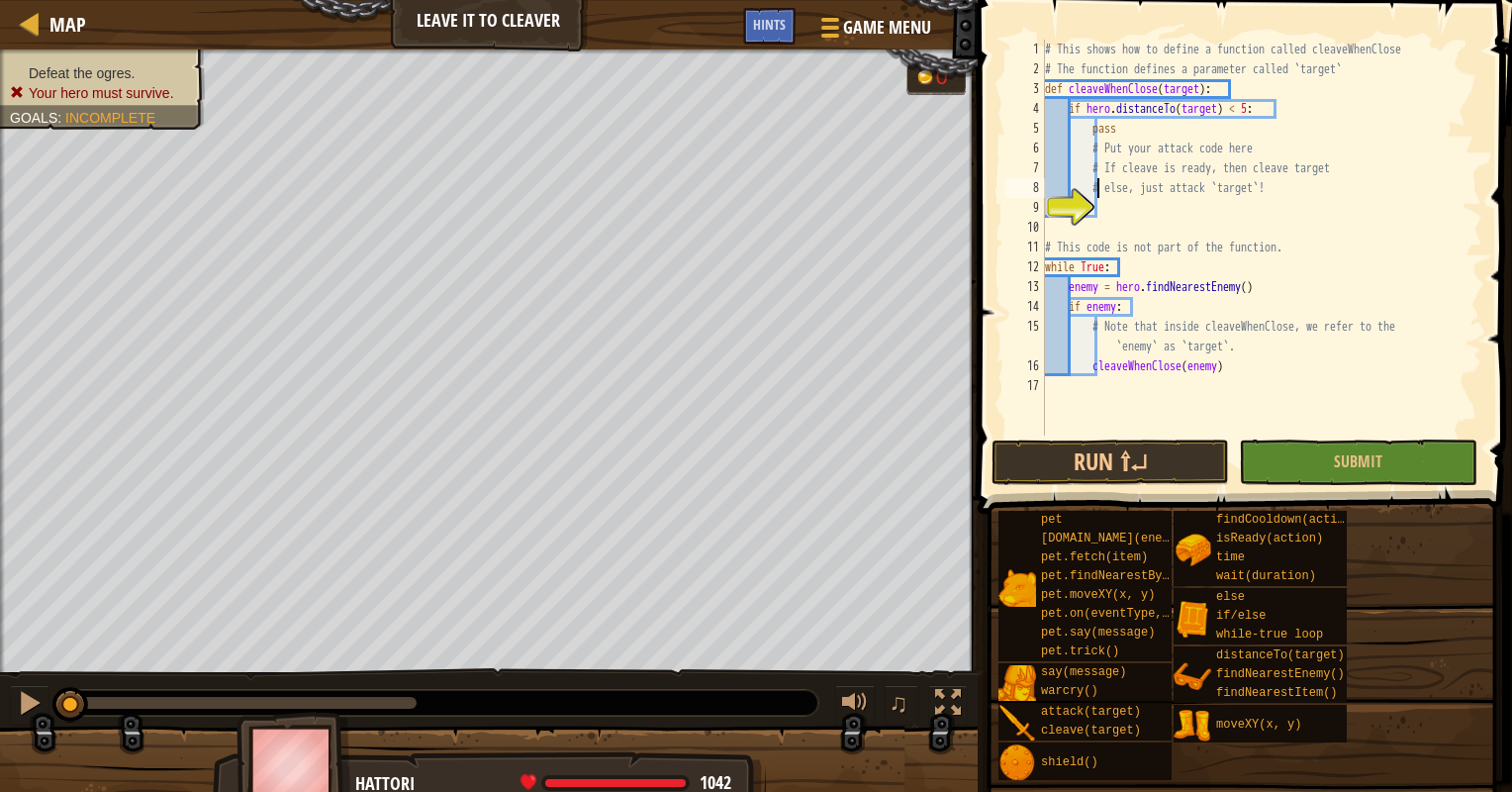 click on "# This shows how to define a function called cleaveWhenClose # The function defines a parameter called `target` def   cleaveWhenClose ( target ) :      if   hero . distanceTo ( target )   <   5 :          pass          # Put your attack code here          # If cleave is ready, then cleave target          # else, just attack `target`!          # This code is not part of the function. while   True :      enemy   =   hero . findNearestEnemy ( )      if   enemy :          # Note that inside cleaveWhenClose, we refer to the               `enemy` as `target`.          cleaveWhenClose ( enemy )" at bounding box center [1262, 257] 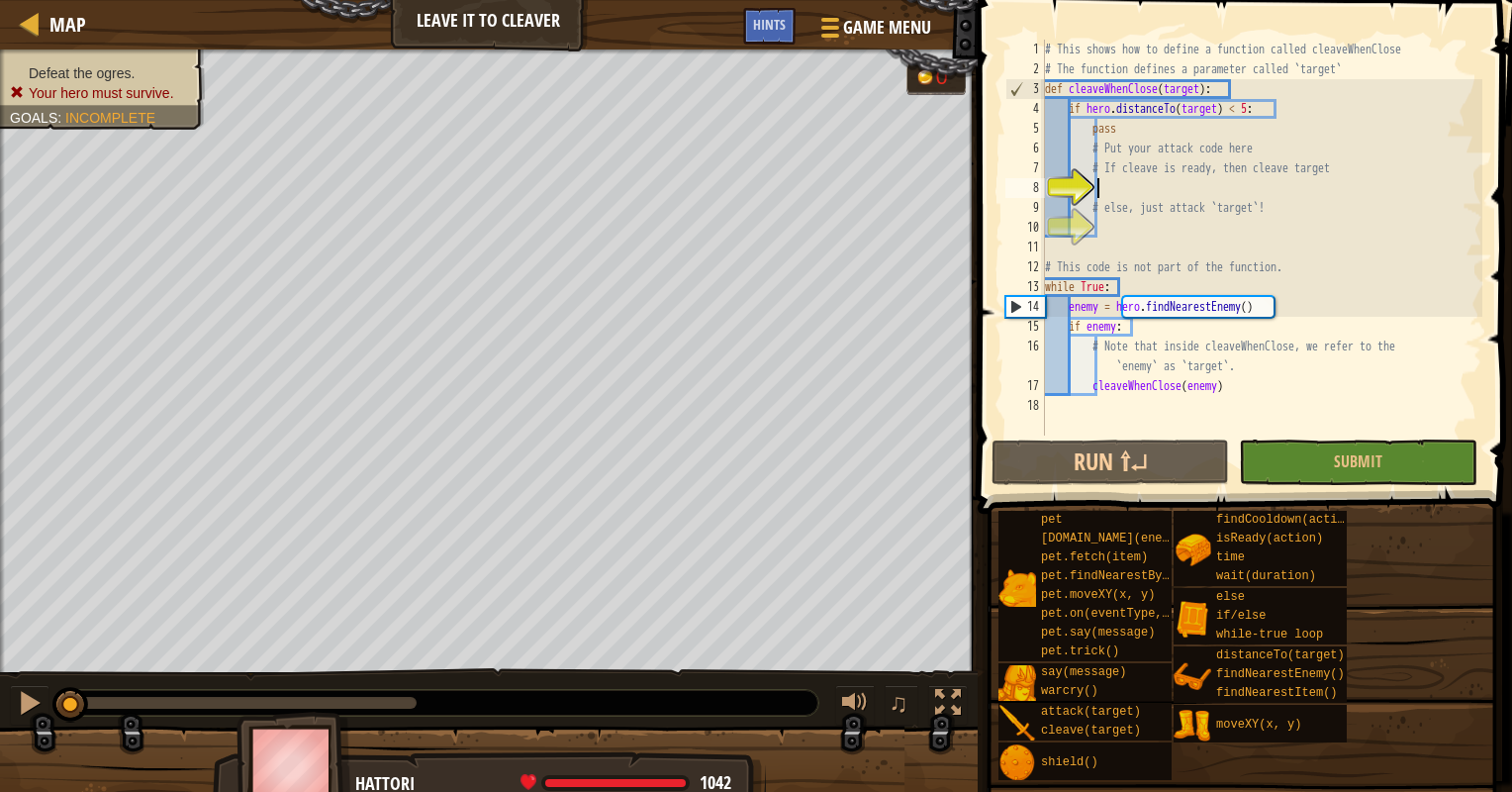 click on "# This shows how to define a function called cleaveWhenClose # The function defines a parameter called `target` def   cleaveWhenClose ( target ) :      if   hero . distanceTo ( target )   <   5 :          pass          # Put your attack code here          # If cleave is ready, then cleave target                   # else, just attack `target`!          # This code is not part of the function. while   True :      enemy   =   hero . findNearestEnemy ( )      if   enemy :          # Note that inside cleaveWhenClose, we refer to the               `enemy` as `target`.          cleaveWhenClose ( enemy )" at bounding box center [1262, 257] 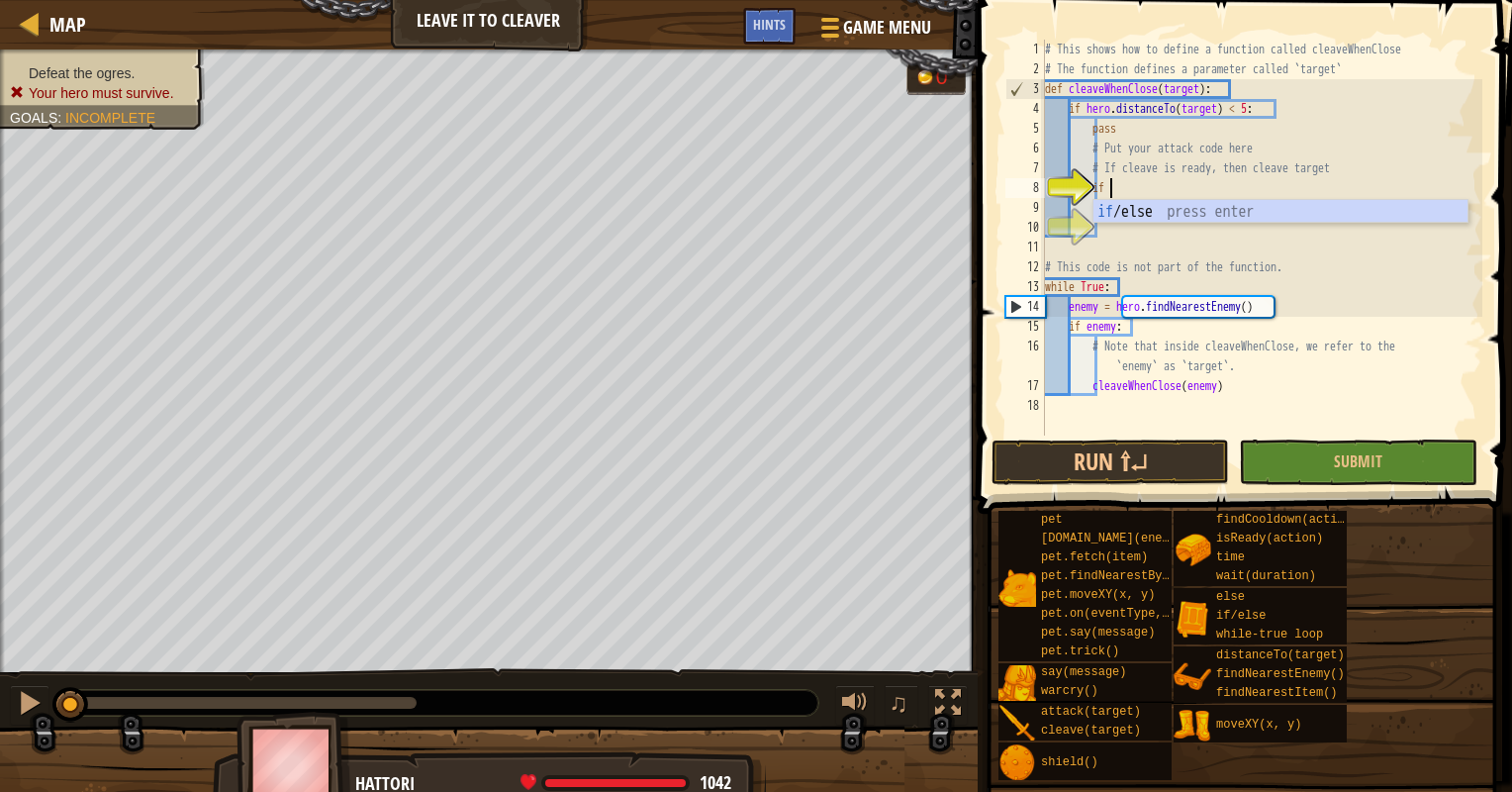 scroll, scrollTop: 9, scrollLeft: 4, axis: both 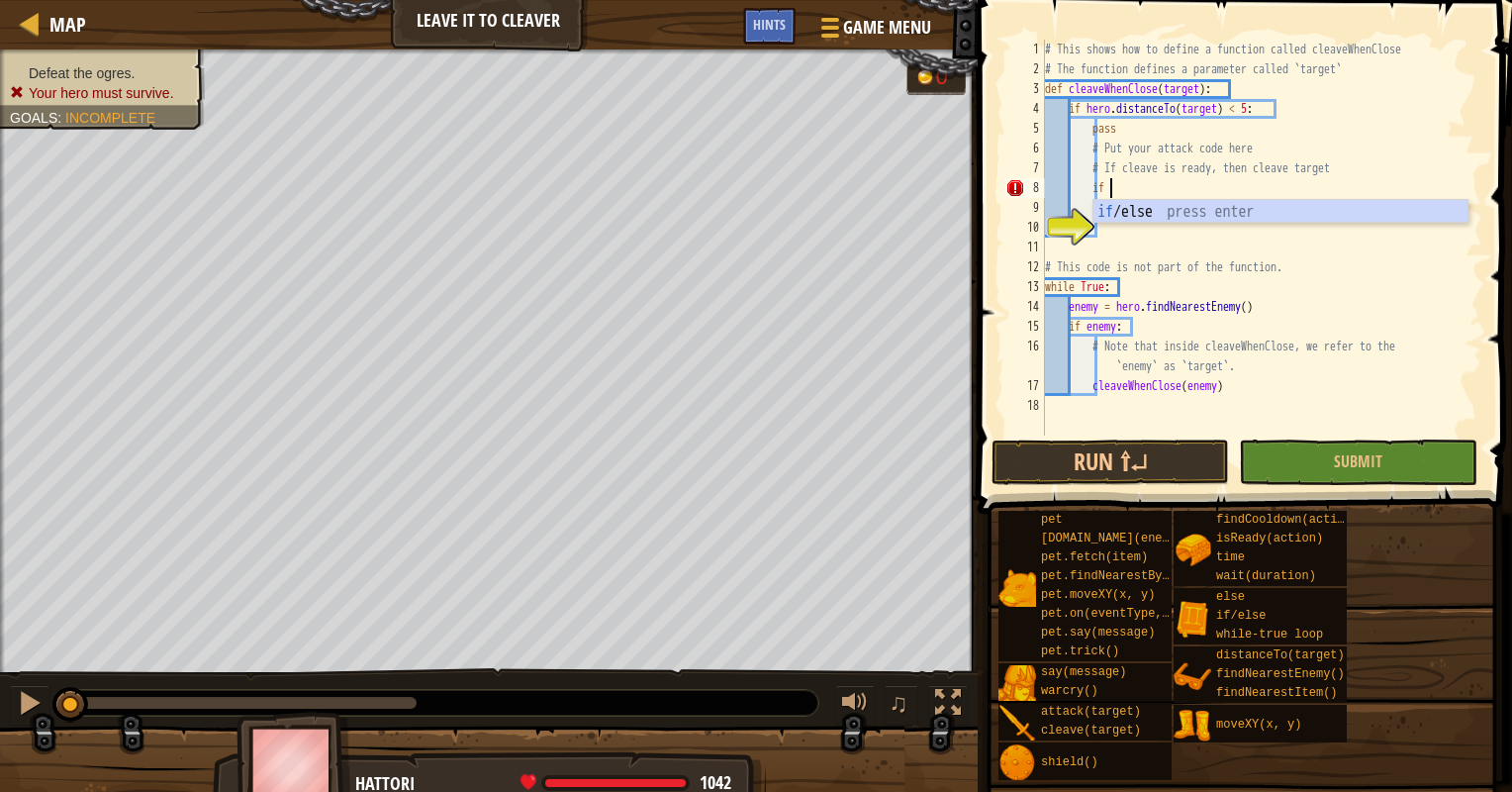 click on "# This shows how to define a function called cleaveWhenClose # The function defines a parameter called `target` def   cleaveWhenClose ( target ) :      if   hero . distanceTo ( target )   <   5 :          pass          # Put your attack code here          # If cleave is ready, then cleave target          if          # else, just attack `target`!          # This code is not part of the function. while   True :      enemy   =   hero . findNearestEnemy ( )      if   enemy :          # Note that inside cleaveWhenClose, we refer to the               `enemy` as `target`.          cleaveWhenClose ( enemy )" at bounding box center (1262, 257) 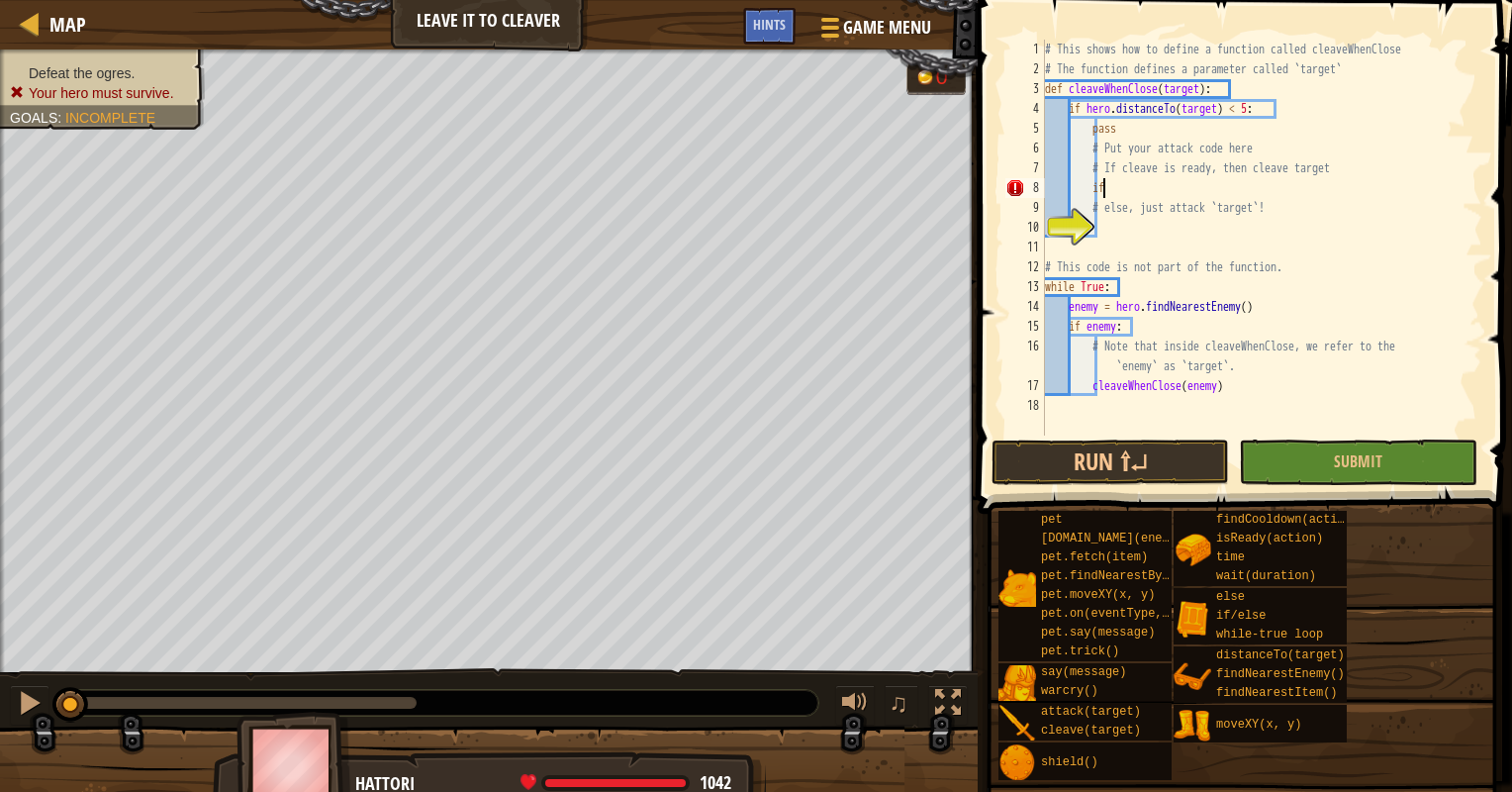 click on "# This shows how to define a function called cleaveWhenClose # The function defines a parameter called `target` def   cleaveWhenClose ( target ) :      if   hero . distanceTo ( target )   <   5 :          pass          # Put your attack code here          # If cleave is ready, then cleave target          if          # else, just attack `target`!          # This code is not part of the function. while   True :      enemy   =   hero . findNearestEnemy ( )      if   enemy :          # Note that inside cleaveWhenClose, we refer to the               `enemy` as `target`.          cleaveWhenClose ( enemy )" at bounding box center (1262, 257) 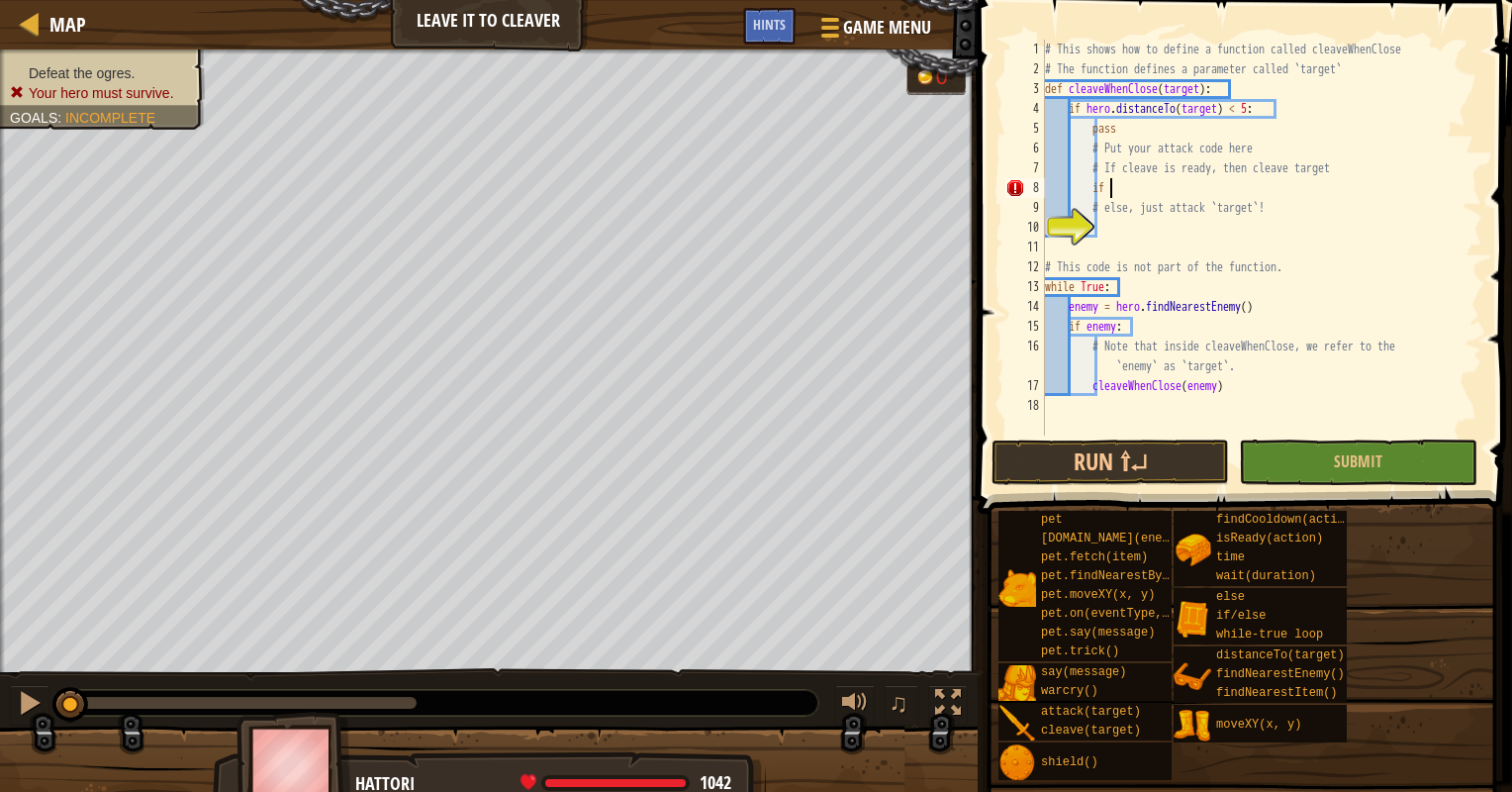 click on "# This shows how to define a function called cleaveWhenClose # The function defines a parameter called `target` def   cleaveWhenClose ( target ) :      if   hero . distanceTo ( target )   <   5 :          pass          # Put your attack code here          # If cleave is ready, then cleave target          if          # else, just attack `target`!          # This code is not part of the function. while   True :      enemy   =   hero . findNearestEnemy ( )      if   enemy :          # Note that inside cleaveWhenClose, we refer to the               `enemy` as `target`.          cleaveWhenClose ( enemy )" at bounding box center [1262, 257] 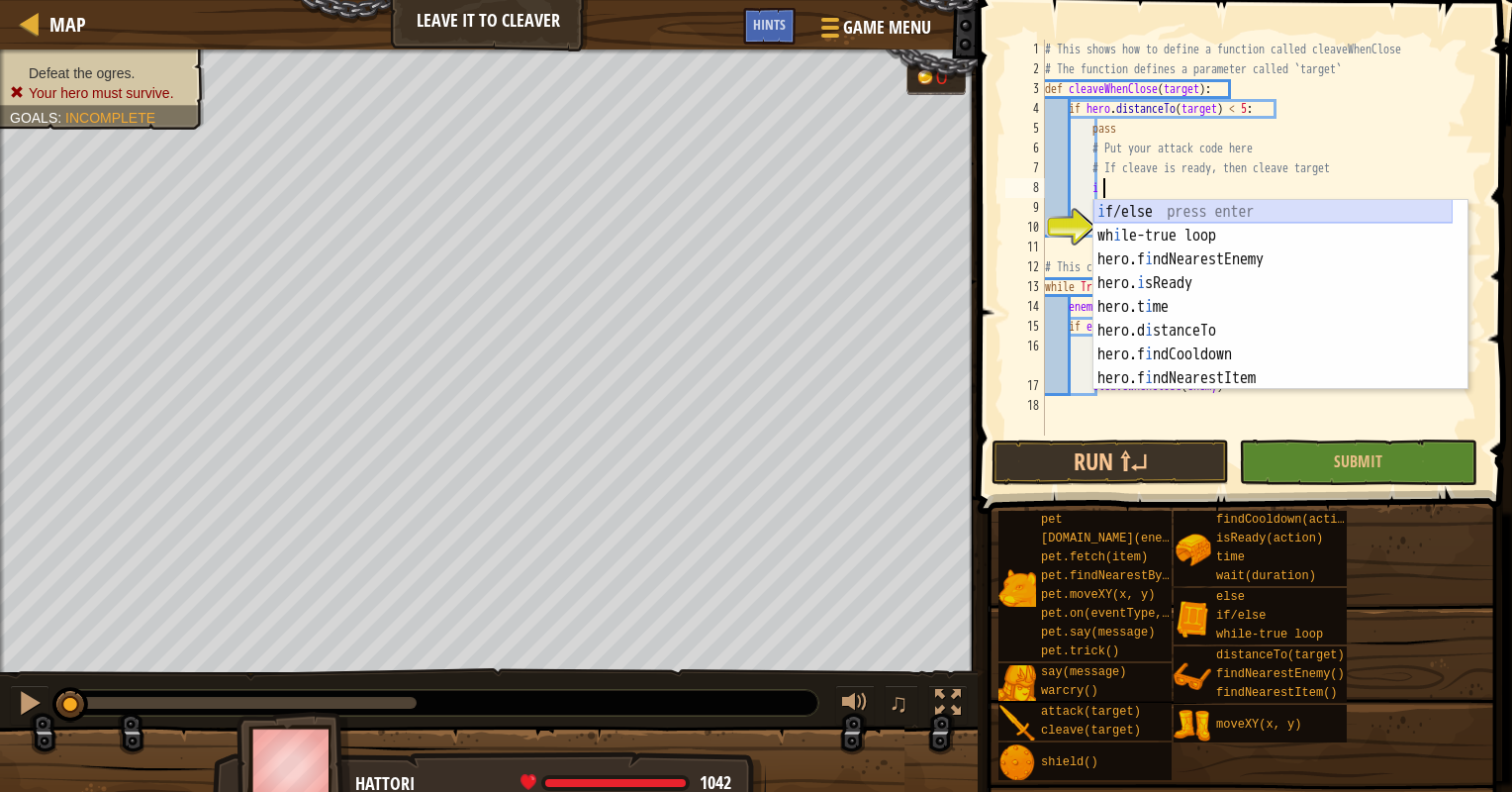 click on "i f/else press enter wh i le-true loop press enter hero.f i ndNearestEnemy press enter hero. i sReady press enter hero.t i me press enter hero.d i stanceTo press enter hero.f i ndCooldown press enter hero.f i ndNearestItem press enter [DOMAIN_NAME] i ck() press enter" at bounding box center [1273, 319] 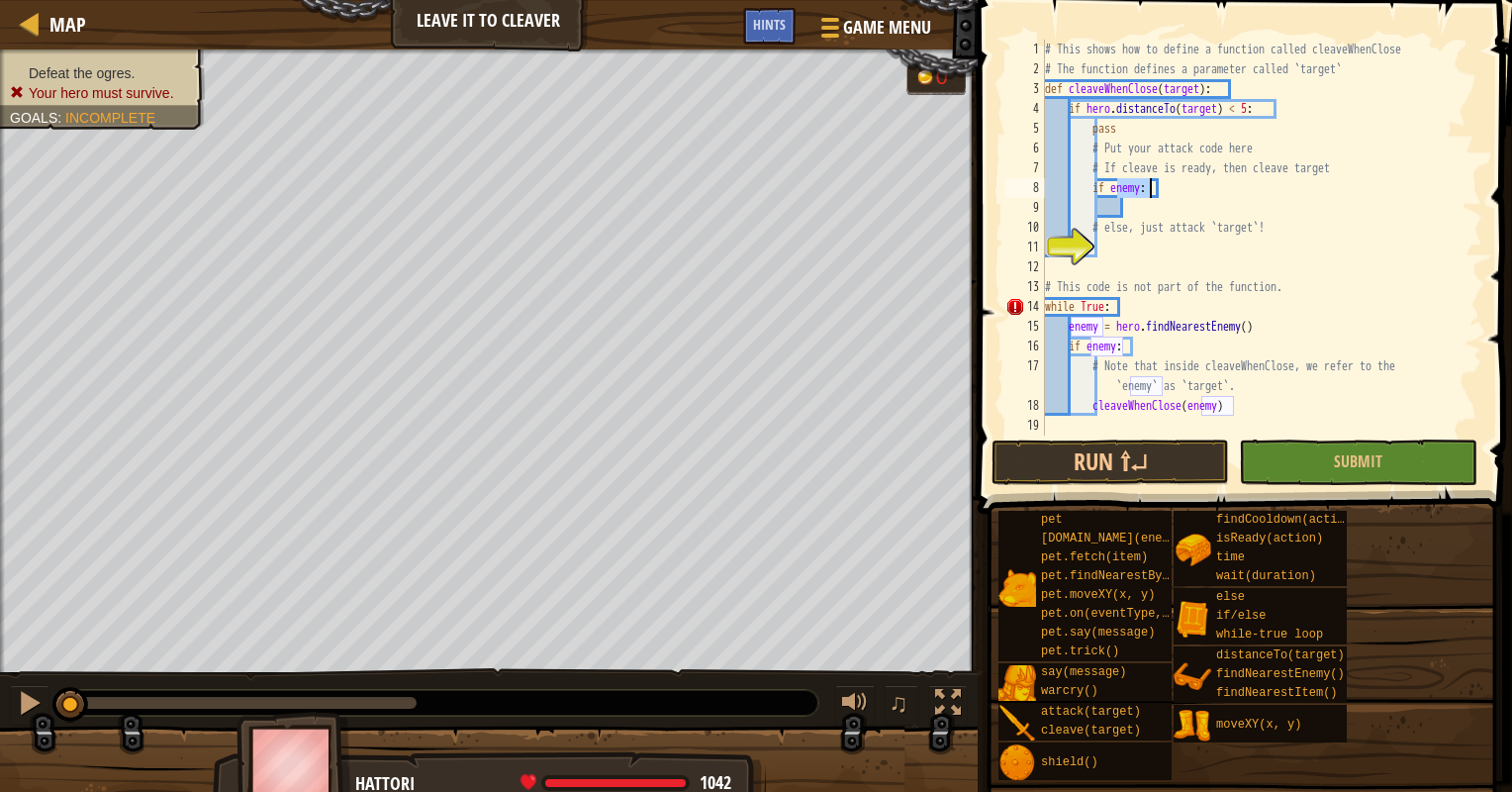scroll, scrollTop: 9, scrollLeft: 5, axis: both 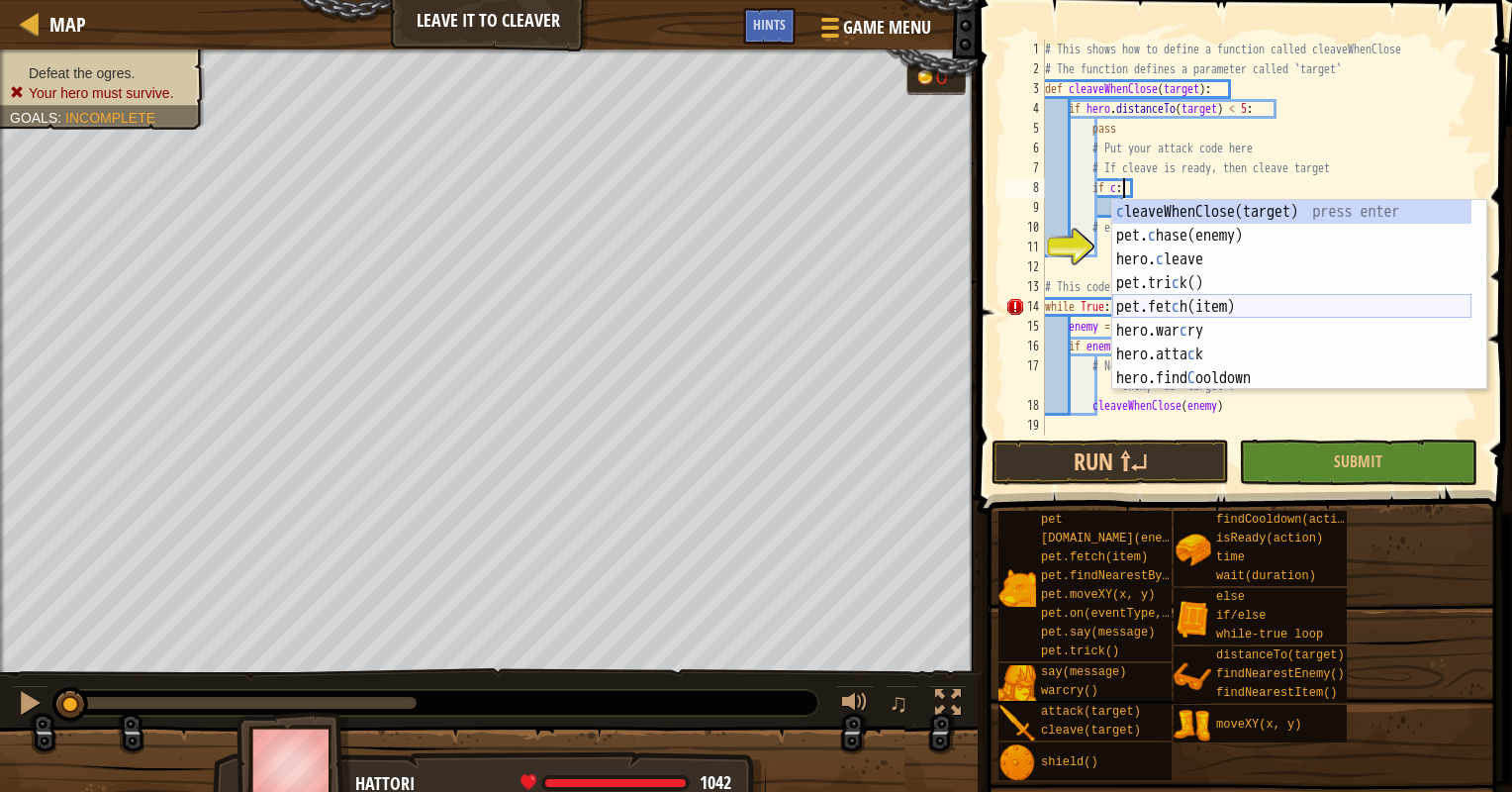 type on "if :" 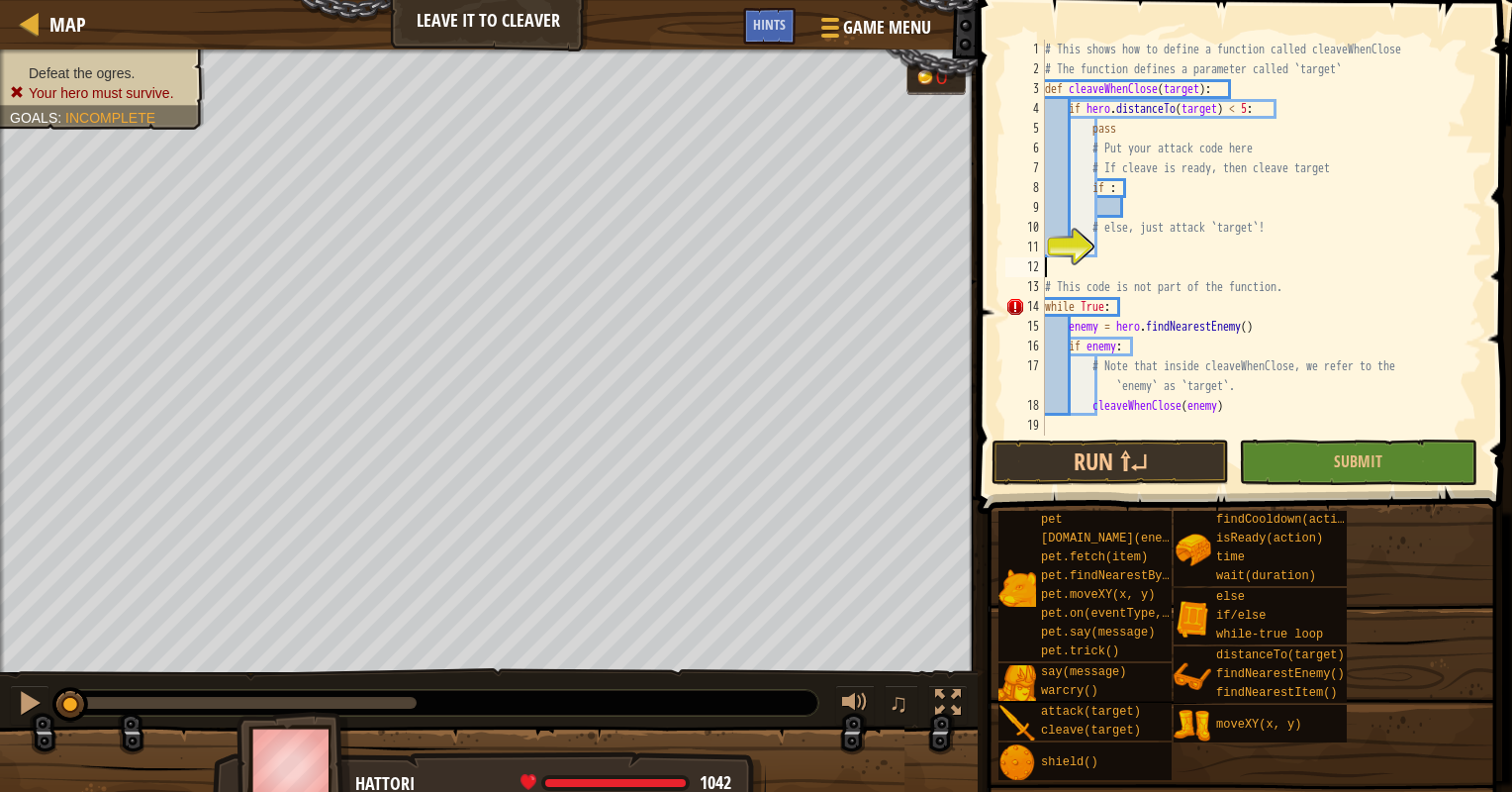 click on "# This shows how to define a function called cleaveWhenClose # The function defines a parameter called `target` def   cleaveWhenClose ( target ) :      if   hero . distanceTo ( target )   <   5 :          pass          # Put your attack code here          # If cleave is ready, then cleave target          if   :                       # else, just attack `target`!          # This code is not part of the function. while   True :      enemy   =   hero . findNearestEnemy ( )      if   enemy :          # Note that inside cleaveWhenClose, we refer to the               `enemy` as `target`.          cleaveWhenClose ( enemy )" at bounding box center [1262, 257] 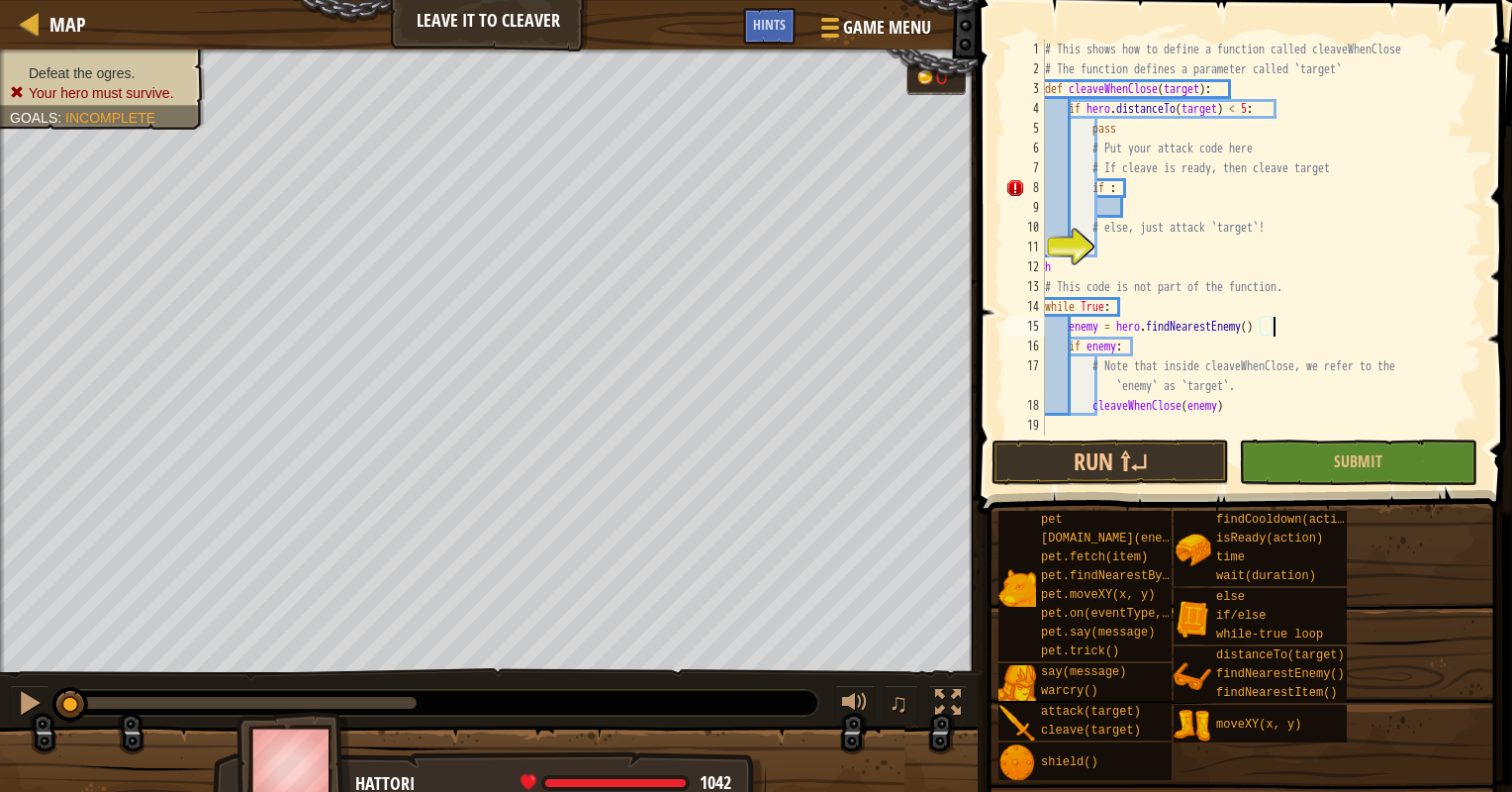 click on "# This shows how to define a function called cleaveWhenClose # The function defines a parameter called `target` def   cleaveWhenClose ( target ) :      if   hero . distanceTo ( target )   <   5 :          pass          # Put your attack code here          # If cleave is ready, then cleave target          if   :                       # else, just attack `target`!          h # This code is not part of the function. while   True :      enemy   =   hero . findNearestEnemy ( )      if   enemy :          # Note that inside cleaveWhenClose, we refer to the               `enemy` as `target`.          cleaveWhenClose ( enemy )" at bounding box center (1262, 257) 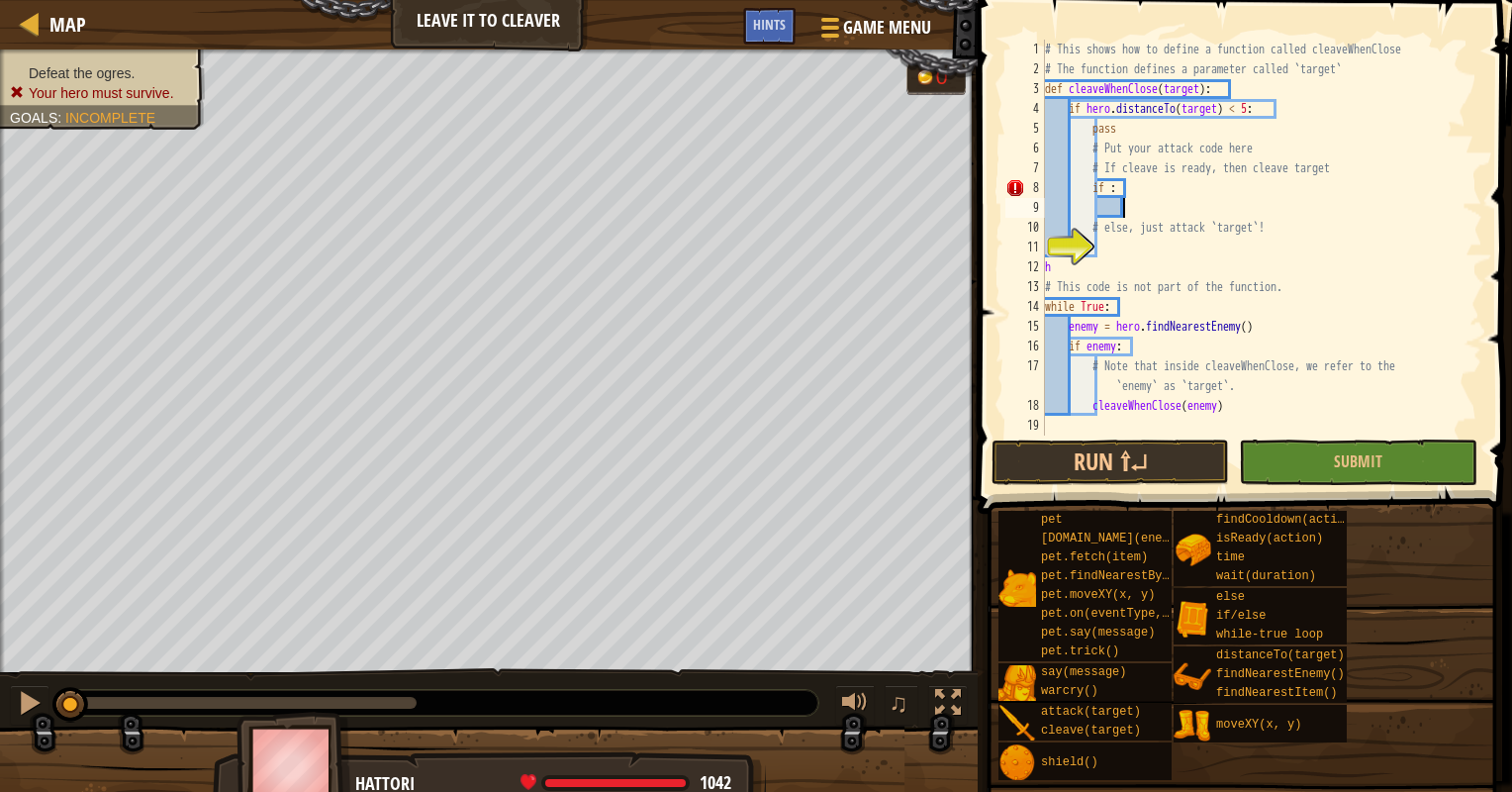 scroll, scrollTop: 9, scrollLeft: 5, axis: both 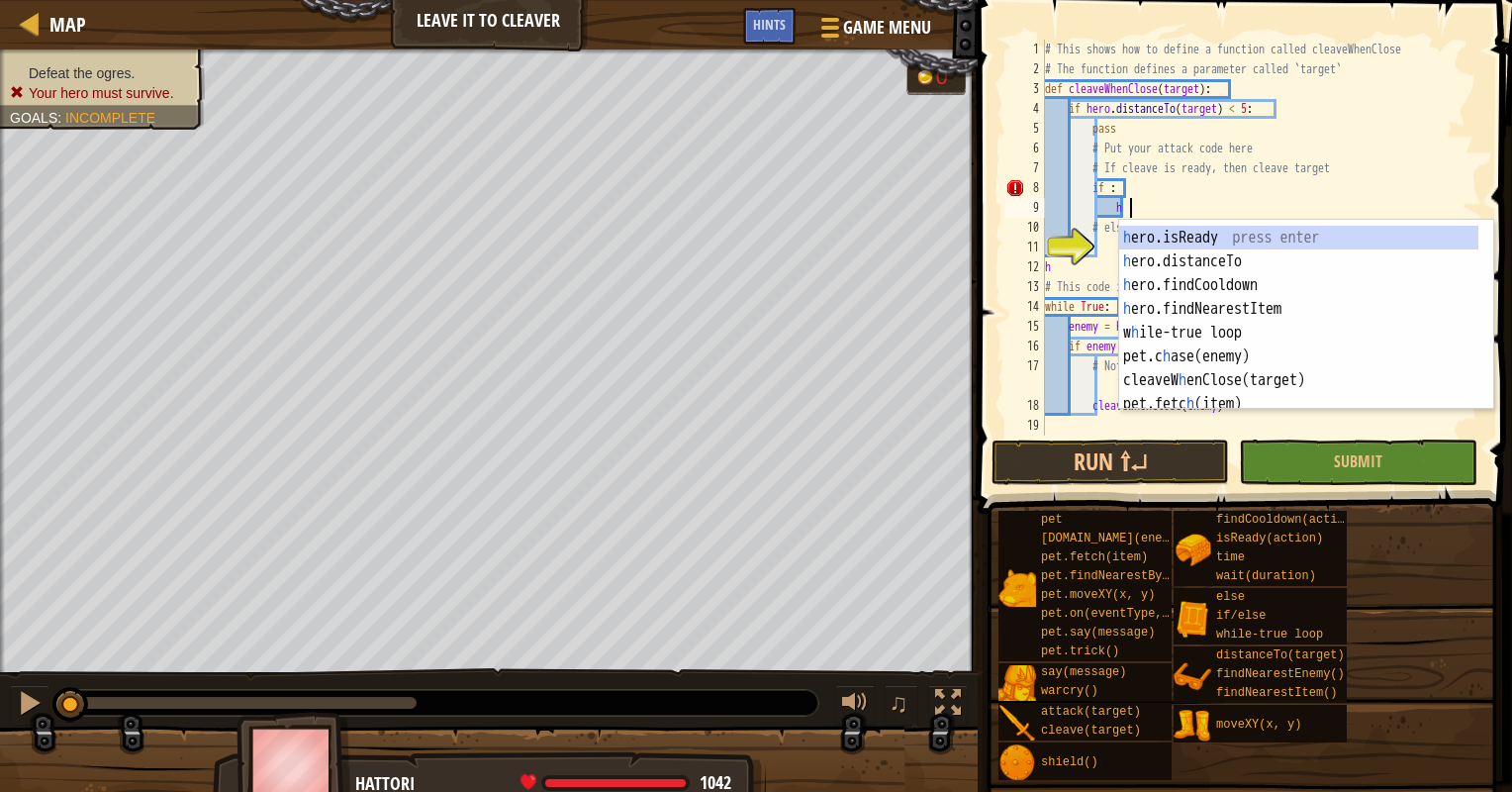 click on "h ero.cleave press enter h ero.isReady press enter h ero.distanceTo press enter h ero.findCooldown press enter h ero.findNearestItem press enter w h ile-true loop press enter pet.c h ase(enemy) press enter cleaveW h enClose(target) press enter pet.fetc h (item) press enter" at bounding box center (1298, 321) 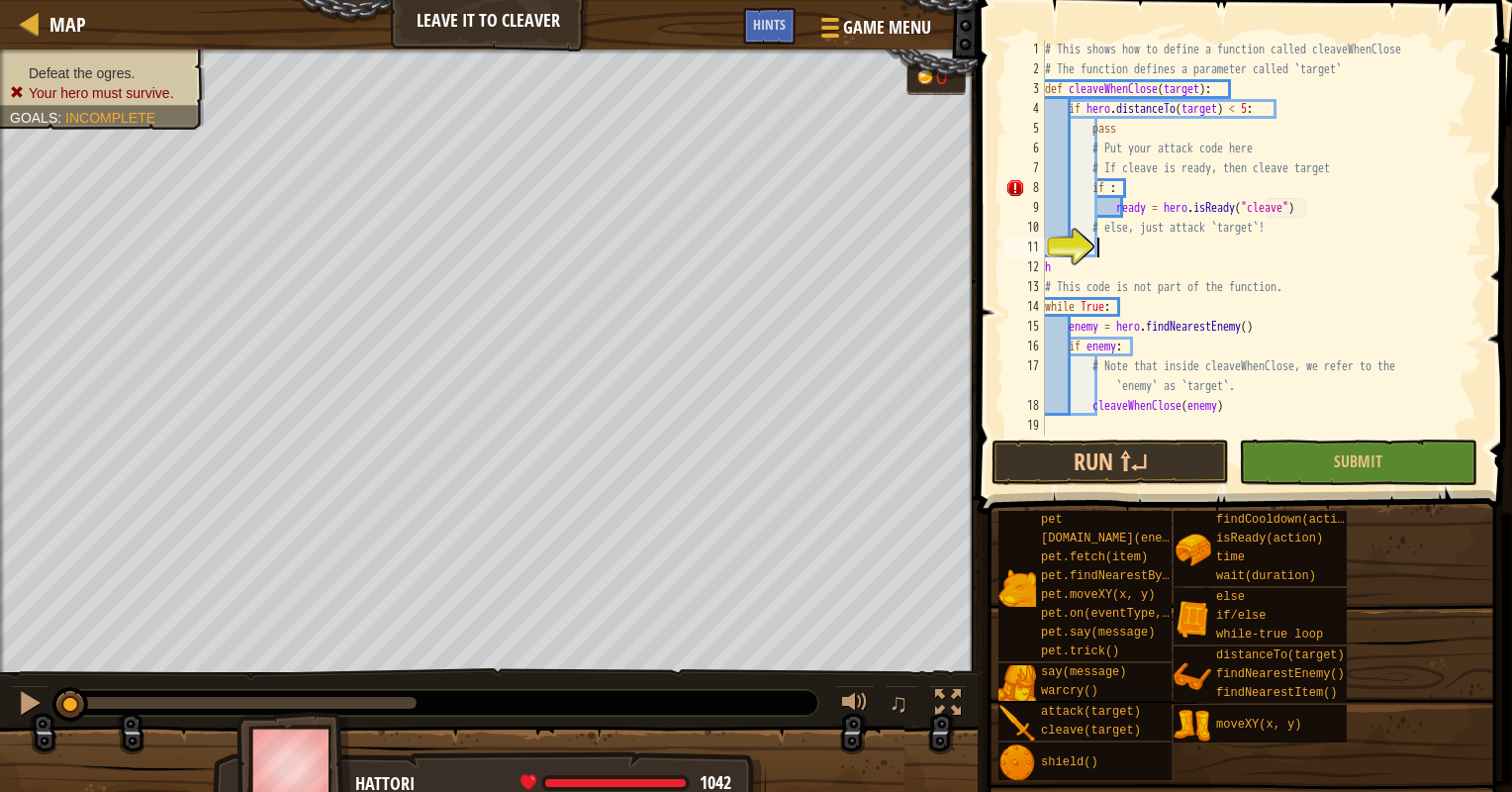 click on "# This shows how to define a function called cleaveWhenClose # The function defines a parameter called `target` def   cleaveWhenClose ( target ) :      if   hero . distanceTo ( target )   <   5 :          pass          # Put your attack code here          # If cleave is ready, then cleave target          if   :              ready   =   hero . isReady ( "cleave" )          # else, just attack `target`!          h # This code is not part of the function. while   True :      enemy   =   hero . findNearestEnemy ( )      if   enemy :          # Note that inside cleaveWhenClose, we refer to the               `enemy` as `target`.          cleaveWhenClose ( enemy )" at bounding box center (1262, 257) 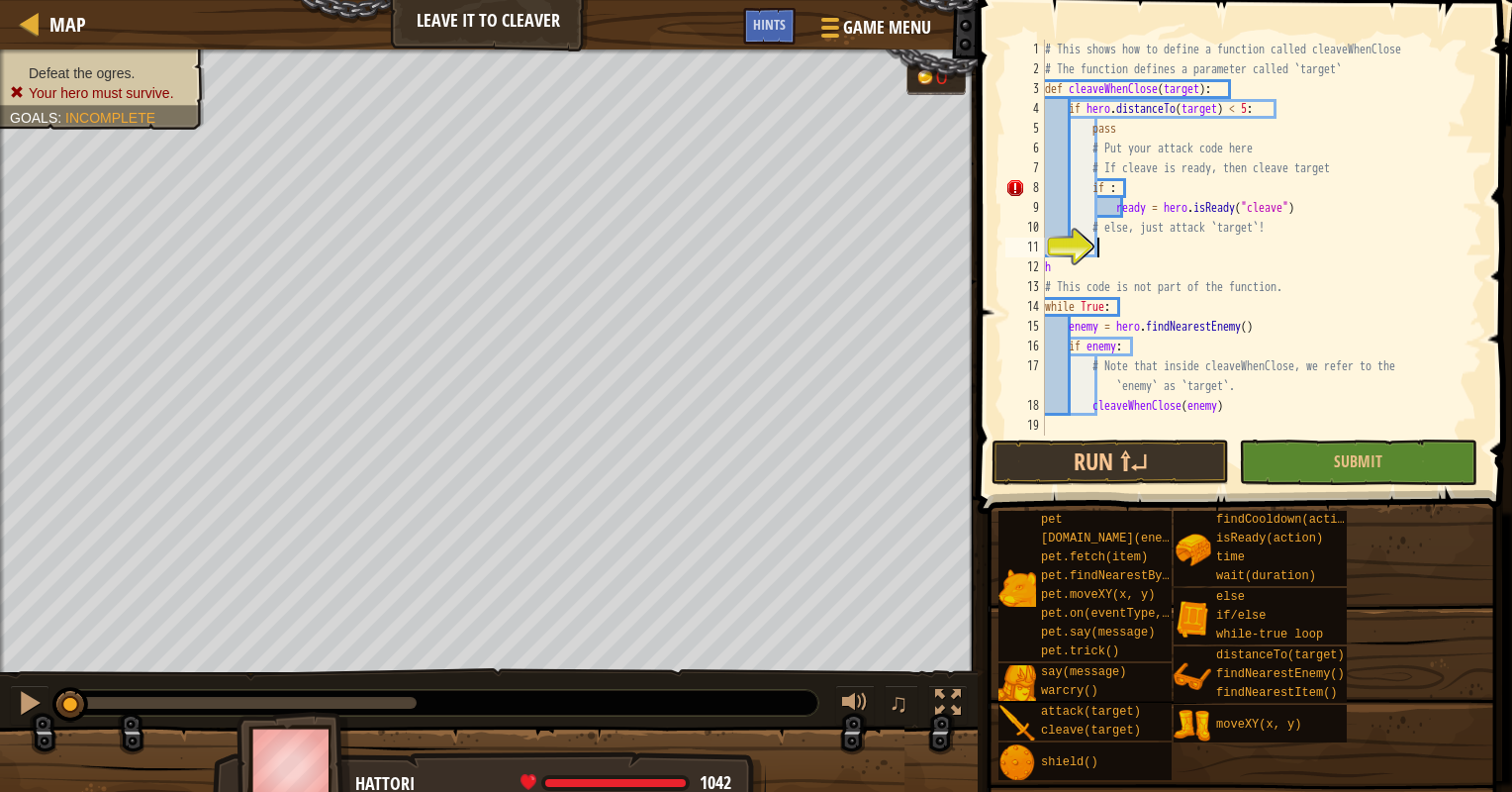 click on "# This shows how to define a function called cleaveWhenClose # The function defines a parameter called `target` def   cleaveWhenClose ( target ) :      if   hero . distanceTo ( target )   <   5 :          pass          # Put your attack code here          # If cleave is ready, then cleave target          if   :              ready   =   hero . isReady ( "cleave" )          # else, just attack `target`!          h # This code is not part of the function. while   True :      enemy   =   hero . findNearestEnemy ( )      if   enemy :          # Note that inside cleaveWhenClose, we refer to the               `enemy` as `target`.          cleaveWhenClose ( enemy )" at bounding box center [1262, 257] 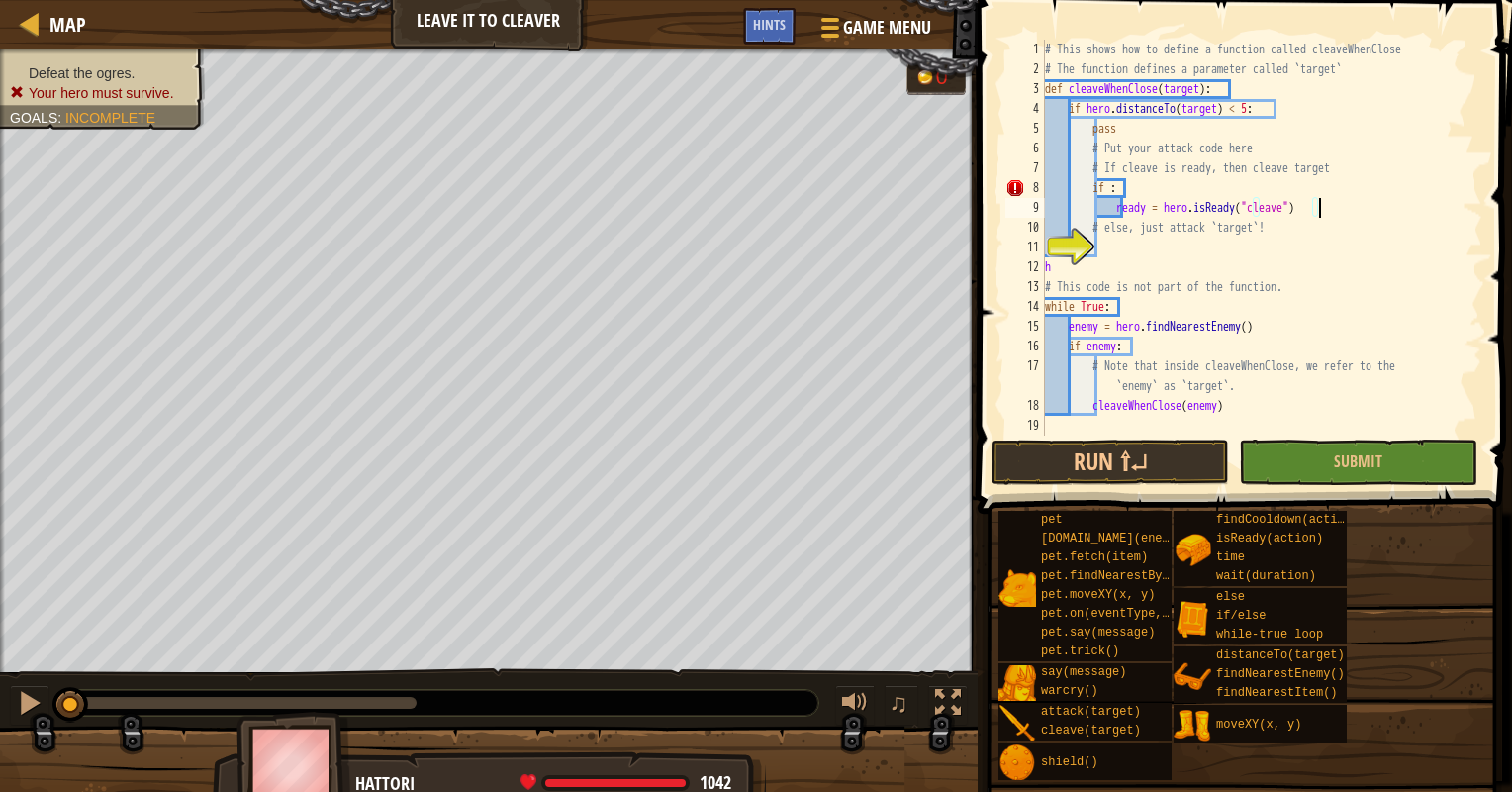 click on "# This shows how to define a function called cleaveWhenClose # The function defines a parameter called `target` def   cleaveWhenClose ( target ) :      if   hero . distanceTo ( target )   <   5 :          pass          # Put your attack code here          # If cleave is ready, then cleave target          if   :              ready   =   hero . isReady ( "cleave" )          # else, just attack `target`!          h # This code is not part of the function. while   True :      enemy   =   hero . findNearestEnemy ( )      if   enemy :          # Note that inside cleaveWhenClose, we refer to the               `enemy` as `target`.          cleaveWhenClose ( enemy )" at bounding box center (1262, 257) 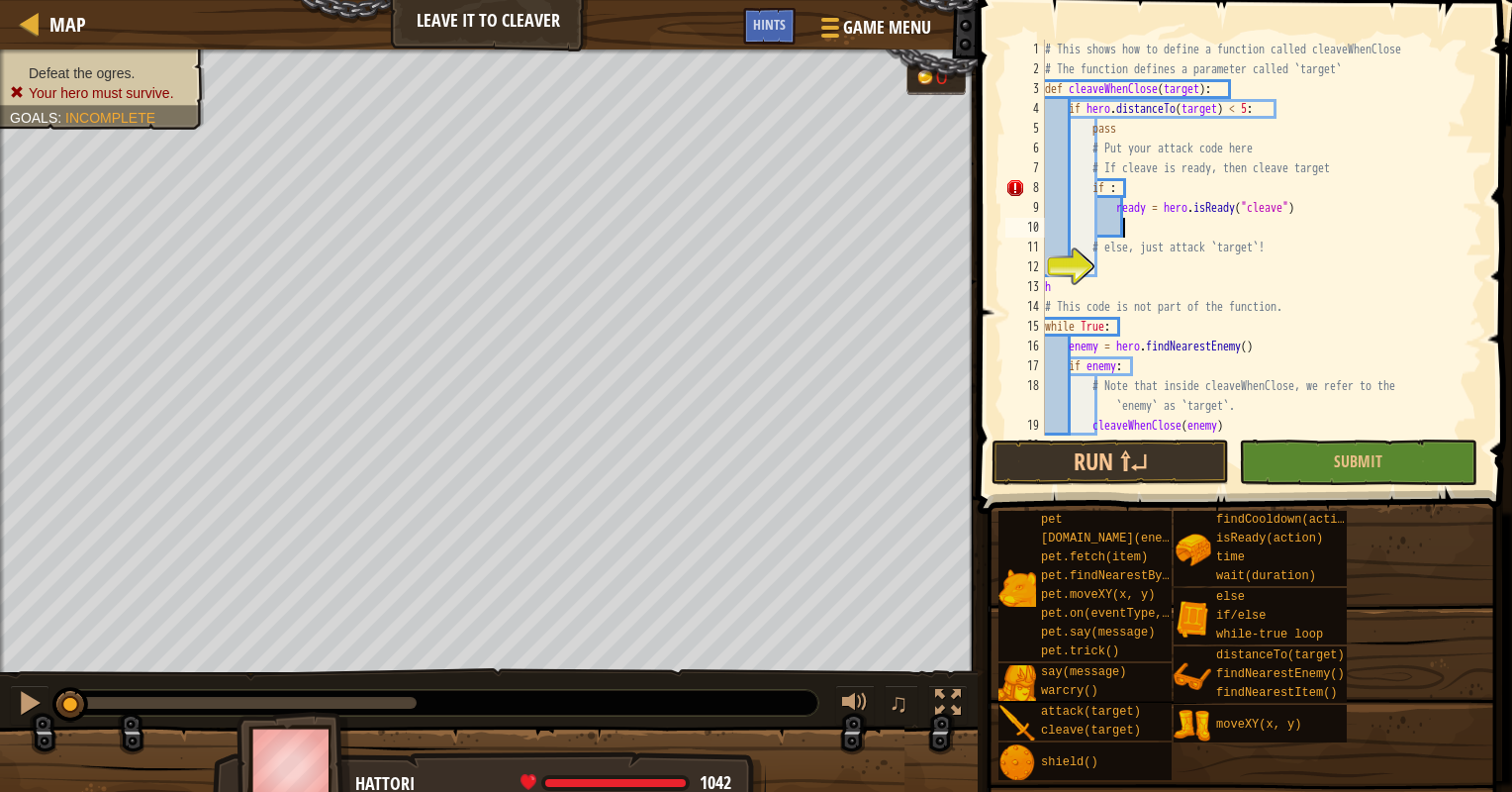 click on "# This shows how to define a function called cleaveWhenClose # The function defines a parameter called `target` def   cleaveWhenClose ( target ) :      if   hero . distanceTo ( target )   <   5 :          pass          # Put your attack code here          # If cleave is ready, then cleave target          if   :              ready   =   hero . isReady ( "cleave" )                       # else, just attack `target`!          h # This code is not part of the function. while   True :      enemy   =   hero . findNearestEnemy ( )      if   enemy :          # Note that inside cleaveWhenClose, we refer to the               `enemy` as `target`.          cleaveWhenClose ( enemy )" at bounding box center [1254, 257] 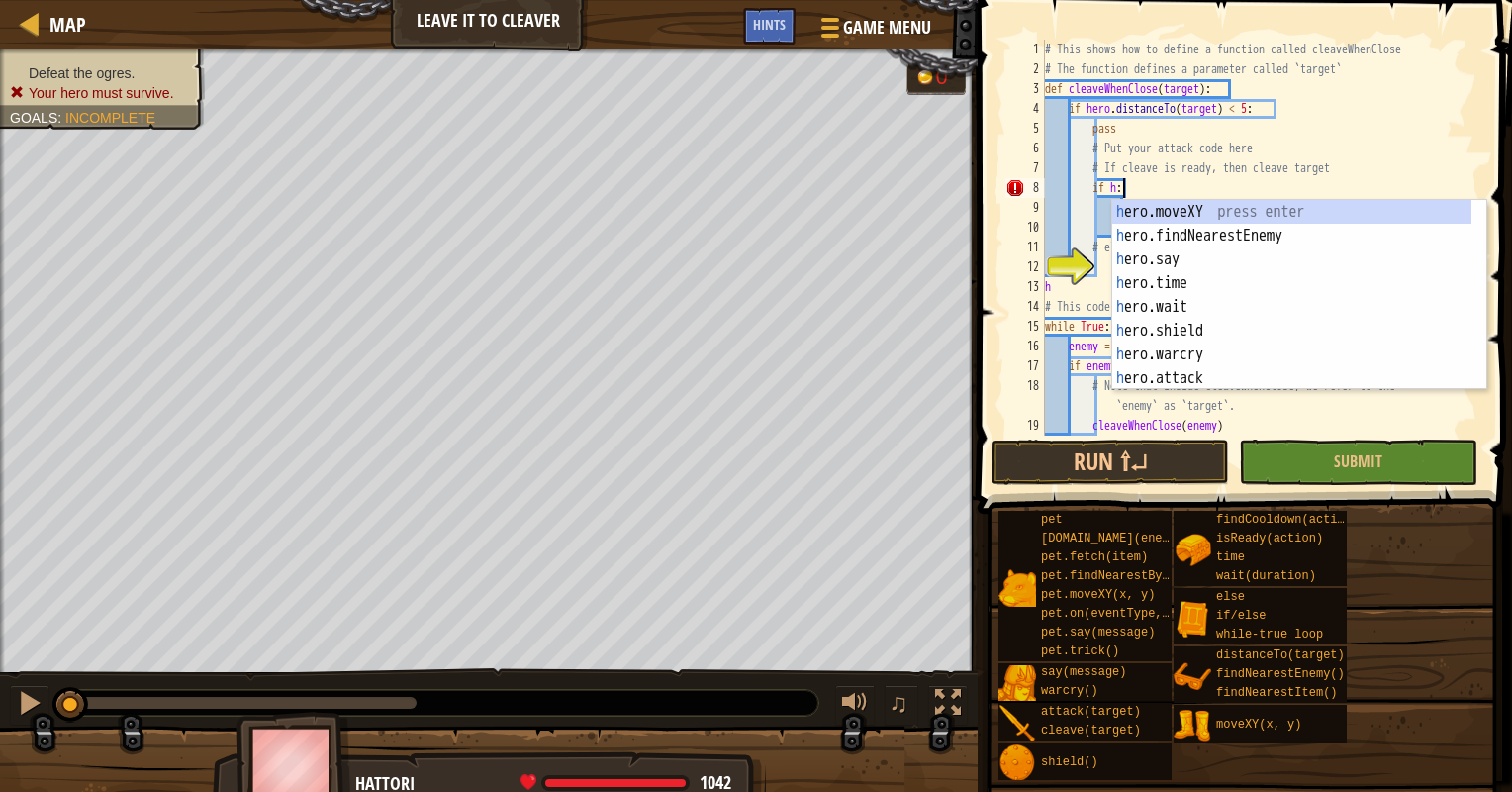 scroll, scrollTop: 9, scrollLeft: 5, axis: both 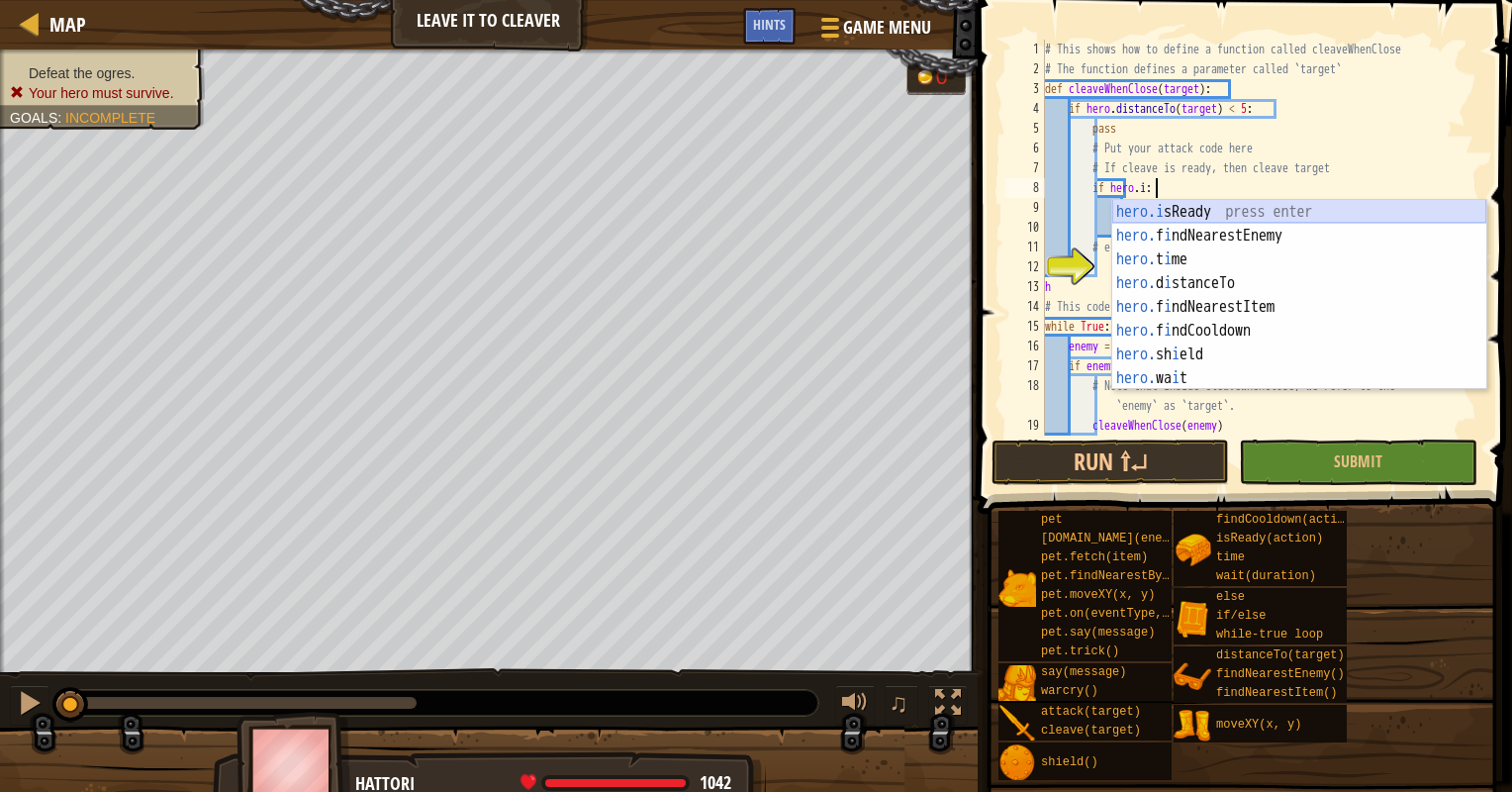 click on "hero.i sReady press enter hero. f i ndNearestEnemy press enter hero. t i me press enter hero. d i stanceTo press enter hero. f i ndNearestItem press enter hero. f i ndCooldown press enter hero. sh i eld press enter hero. wa i t press enter" at bounding box center (1299, 319) 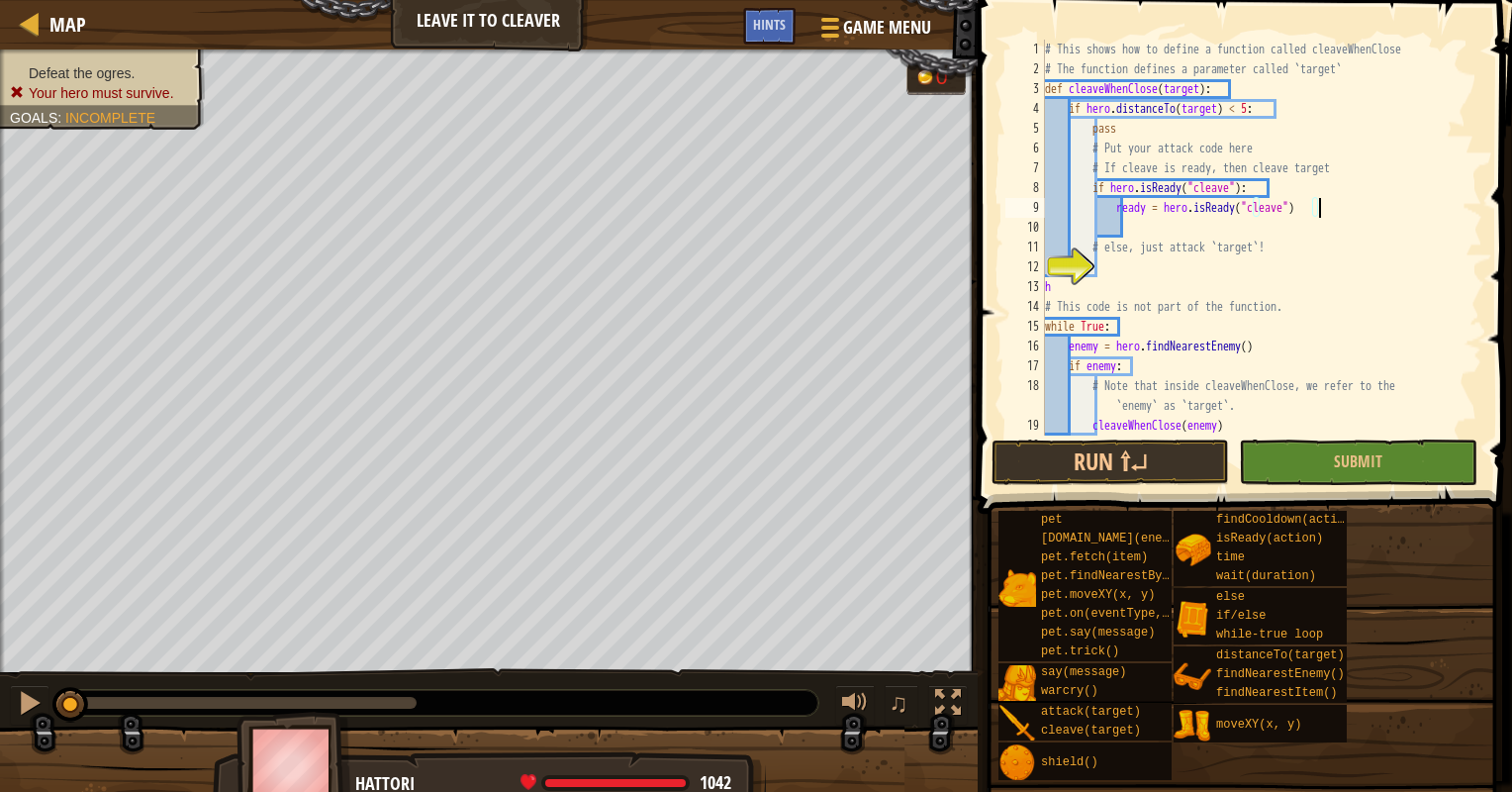 click on "# This shows how to define a function called cleaveWhenClose # The function defines a parameter called `target` def   cleaveWhenClose ( target ) :      if   hero . distanceTo ( target )   <   5 :          pass          # Put your attack code here          # If cleave is ready, then cleave target          if   hero . isReady ( "cleave" ) :              ready   =   hero . isReady ( "cleave" )                       # else, just attack `target`!          h # This code is not part of the function. while   True :      enemy   =   hero . findNearestEnemy ( )      if   enemy :          # Note that inside cleaveWhenClose, we refer to the               `enemy` as `target`.          cleaveWhenClose ( enemy )" at bounding box center (1254, 257) 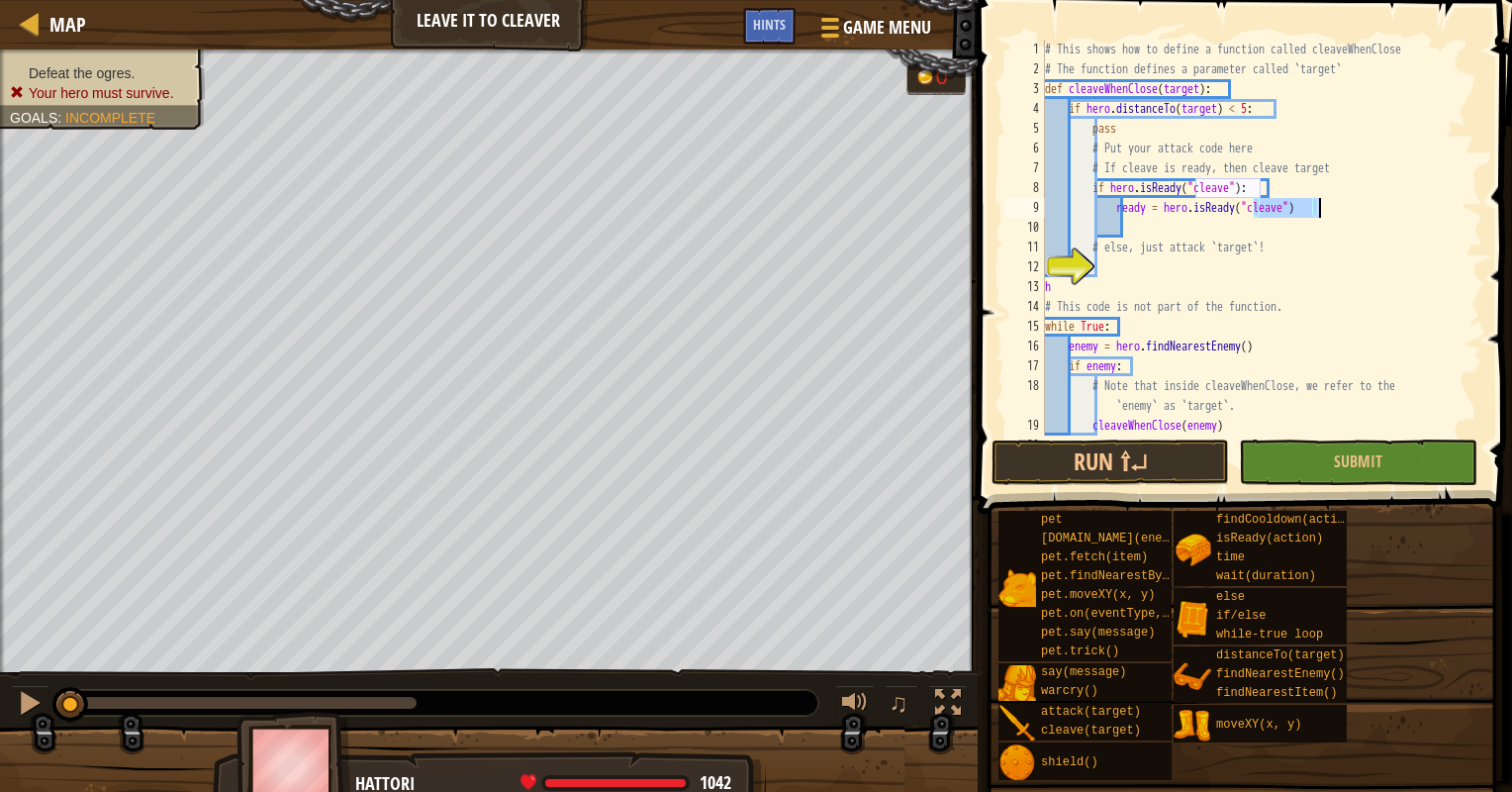 click on "# This shows how to define a function called cleaveWhenClose # The function defines a parameter called `target` def   cleaveWhenClose ( target ) :      if   hero . distanceTo ( target )   <   5 :          pass          # Put your attack code here          # If cleave is ready, then cleave target          if   hero . isReady ( "cleave" ) :              ready   =   hero . isReady ( "cleave" )                       # else, just attack `target`!          h # This code is not part of the function. while   True :      enemy   =   hero . findNearestEnemy ( )      if   enemy :          # Note that inside cleaveWhenClose, we refer to the               `enemy` as `target`.          cleaveWhenClose ( enemy )" at bounding box center [1254, 238] 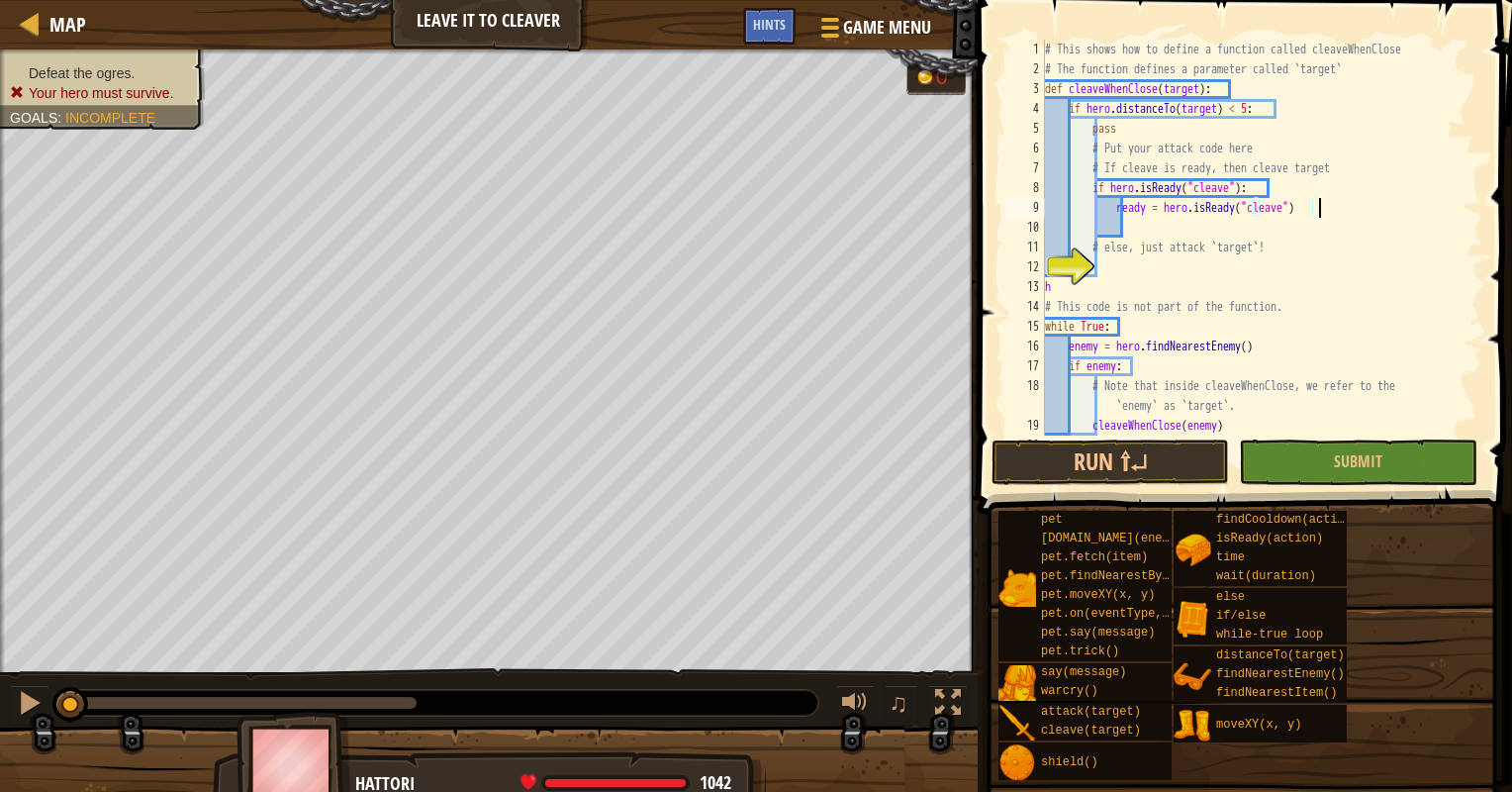 click on "# This shows how to define a function called cleaveWhenClose # The function defines a parameter called `target` def   cleaveWhenClose ( target ) :      if   hero . distanceTo ( target )   <   5 :          pass          # Put your attack code here          # If cleave is ready, then cleave target          if   hero . isReady ( "cleave" ) :              ready   =   hero . isReady ( "cleave" )                       # else, just attack `target`!          h # This code is not part of the function. while   True :      enemy   =   hero . findNearestEnemy ( )      if   enemy :          # Note that inside cleaveWhenClose, we refer to the               `enemy` as `target`.          cleaveWhenClose ( enemy )" at bounding box center [1254, 257] 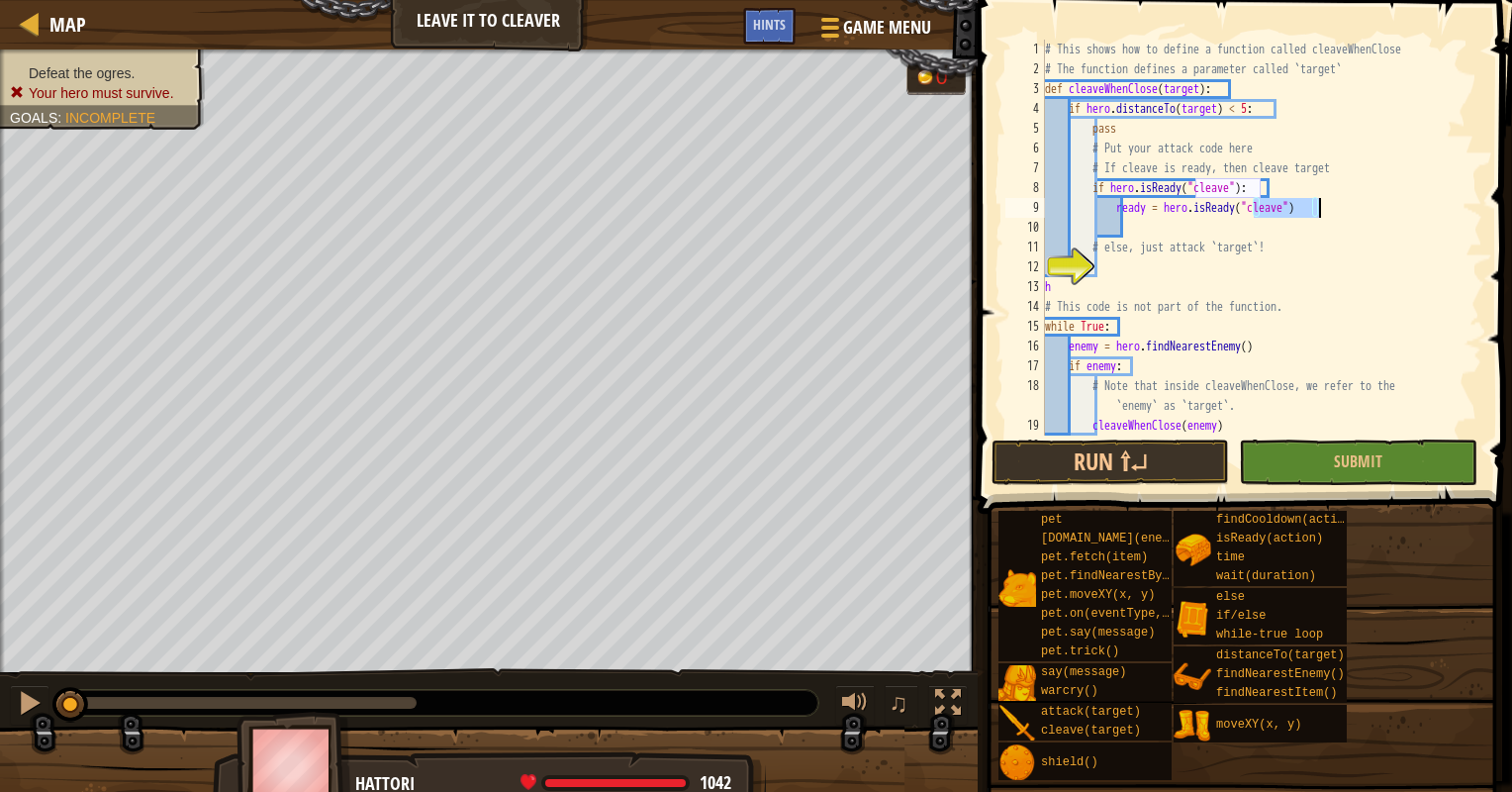 click on "# This shows how to define a function called cleaveWhenClose # The function defines a parameter called `target` def   cleaveWhenClose ( target ) :      if   hero . distanceTo ( target )   <   5 :          pass          # Put your attack code here          # If cleave is ready, then cleave target          if   hero . isReady ( "cleave" ) :              ready   =   hero . isReady ( "cleave" )                       # else, just attack `target`!          h # This code is not part of the function. while   True :      enemy   =   hero . findNearestEnemy ( )      if   enemy :          # Note that inside cleaveWhenClose, we refer to the               `enemy` as `target`.          cleaveWhenClose ( enemy )" at bounding box center (1254, 257) 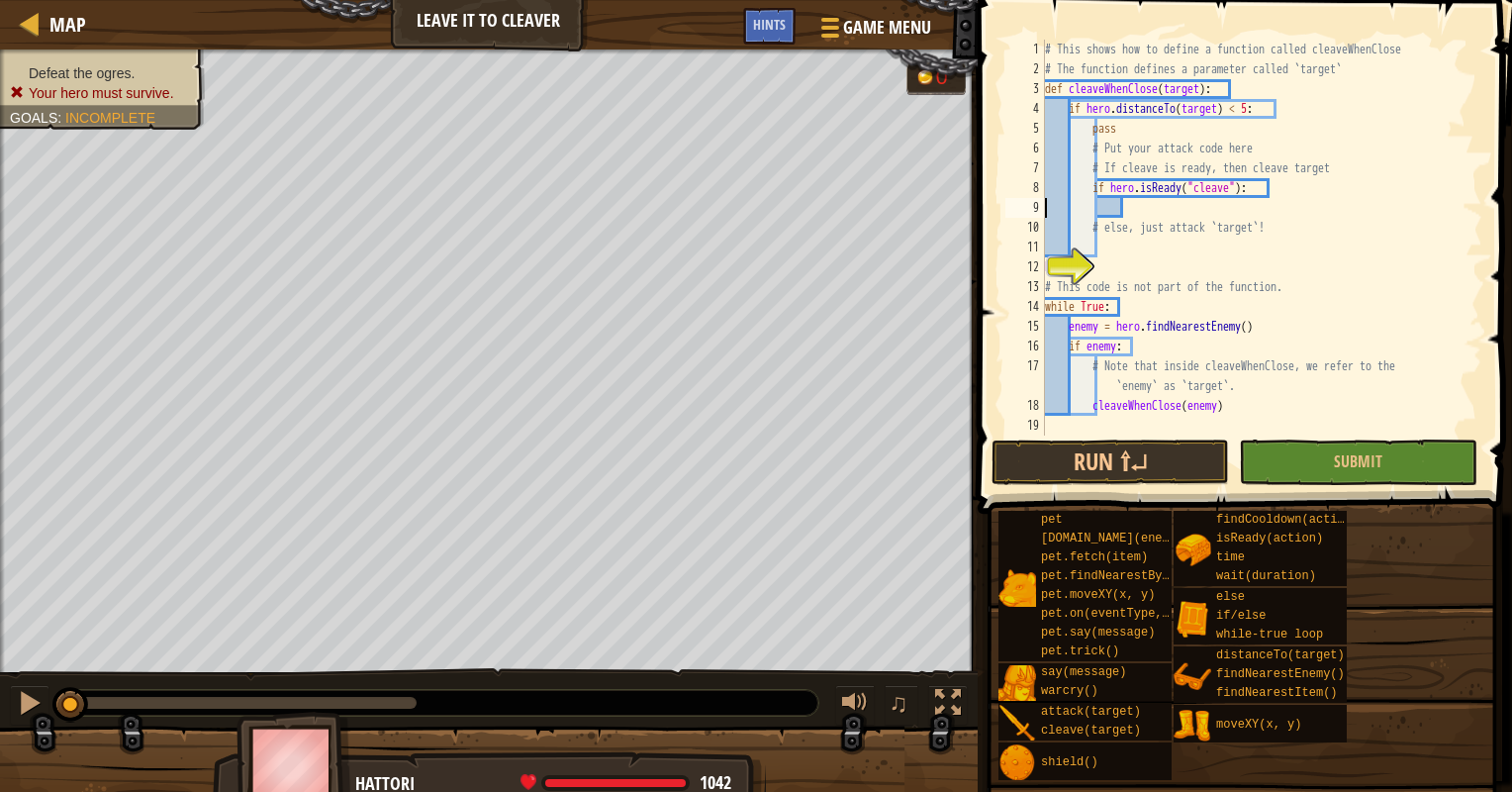 scroll, scrollTop: 9, scrollLeft: 5, axis: both 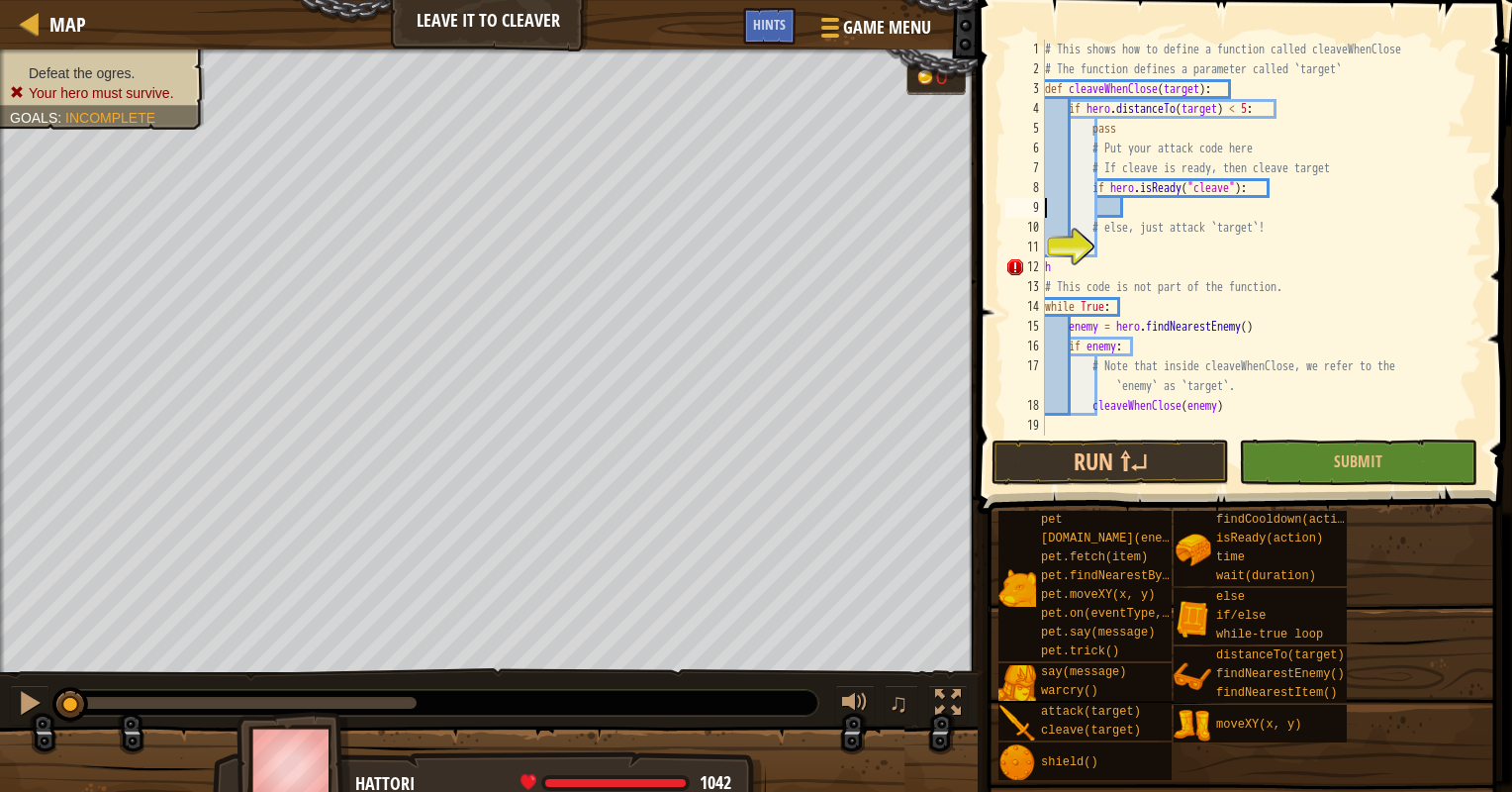 click on "# This shows how to define a function called cleaveWhenClose # The function defines a parameter called `target` def   cleaveWhenClose ( target ) :      if   hero . distanceTo ( target )   <   5 :          pass          # Put your attack code here          # If cleave is ready, then cleave target          if   hero . isReady ( "cleave" ) :                       # else, just attack `target`!          h # This code is not part of the function. while   True :      enemy   =   hero . findNearestEnemy ( )      if   enemy :          # Note that inside cleaveWhenClose, we refer to the               `enemy` as `target`.          cleaveWhenClose ( enemy )" at bounding box center (1262, 257) 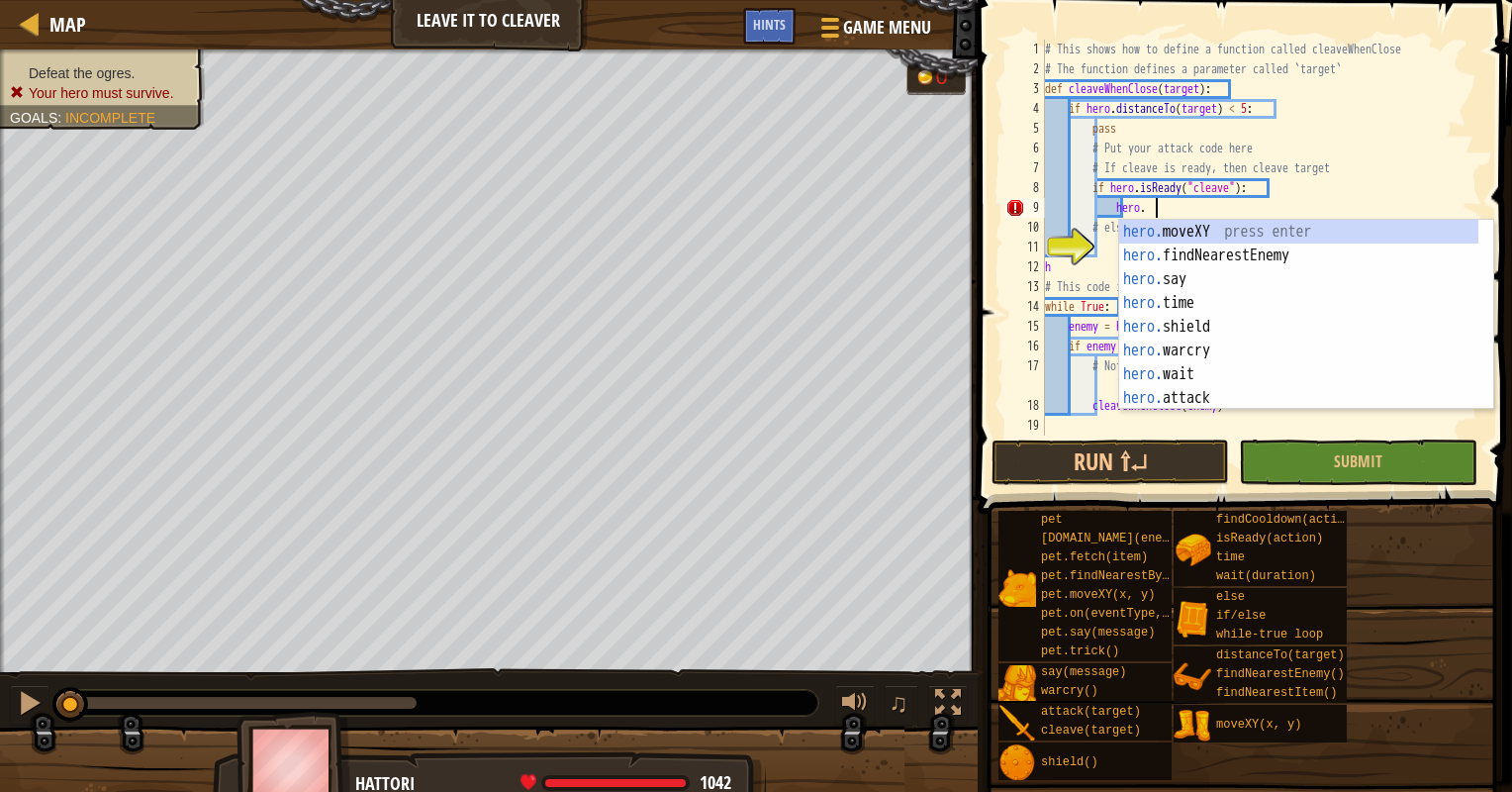 scroll, scrollTop: 9, scrollLeft: 8, axis: both 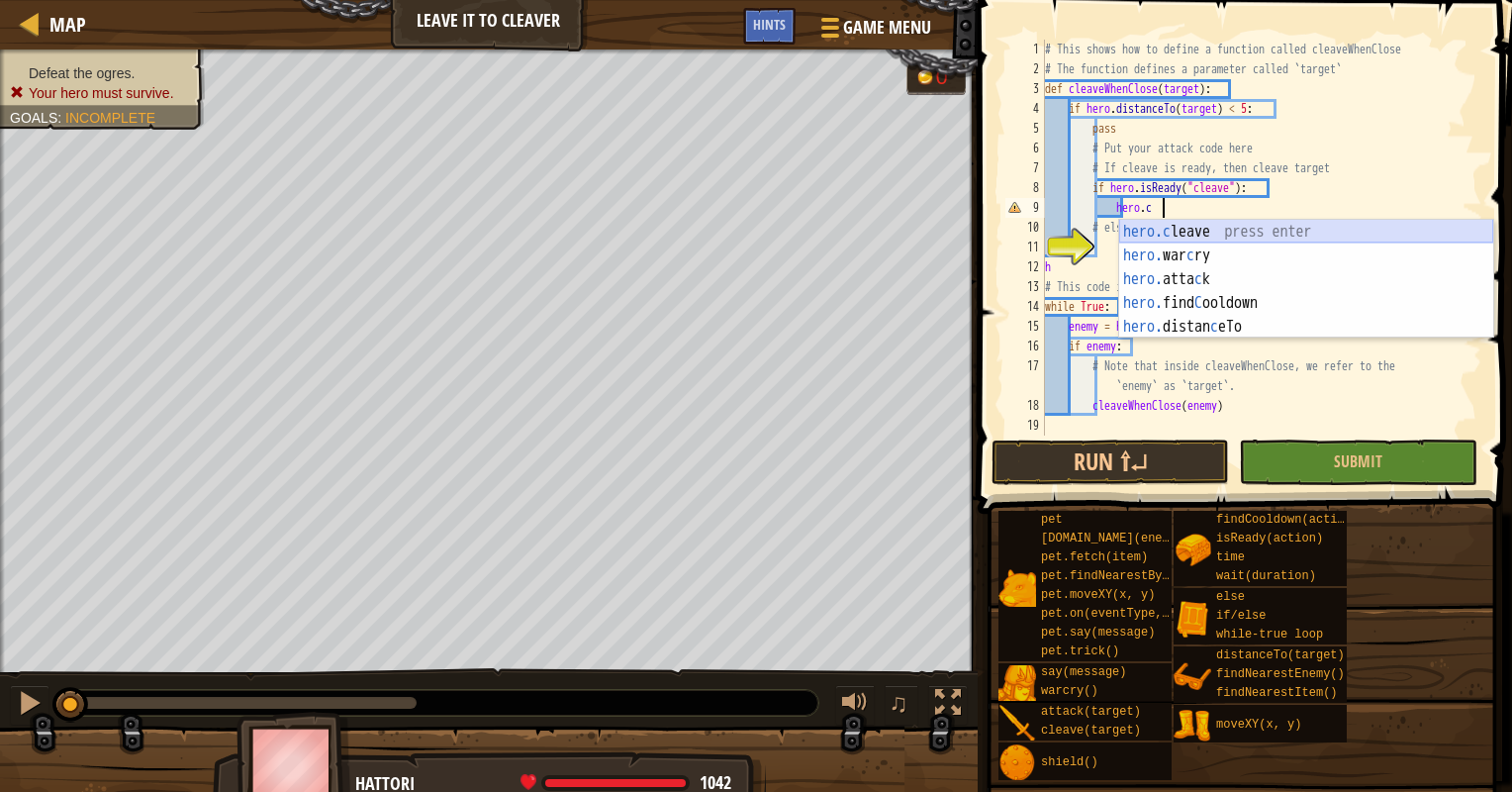 click on "hero.c leave press enter hero. war c ry press enter hero. [PERSON_NAME] press enter hero. find C ooldown press enter hero. distan c eTo press enter" at bounding box center (1306, 303) 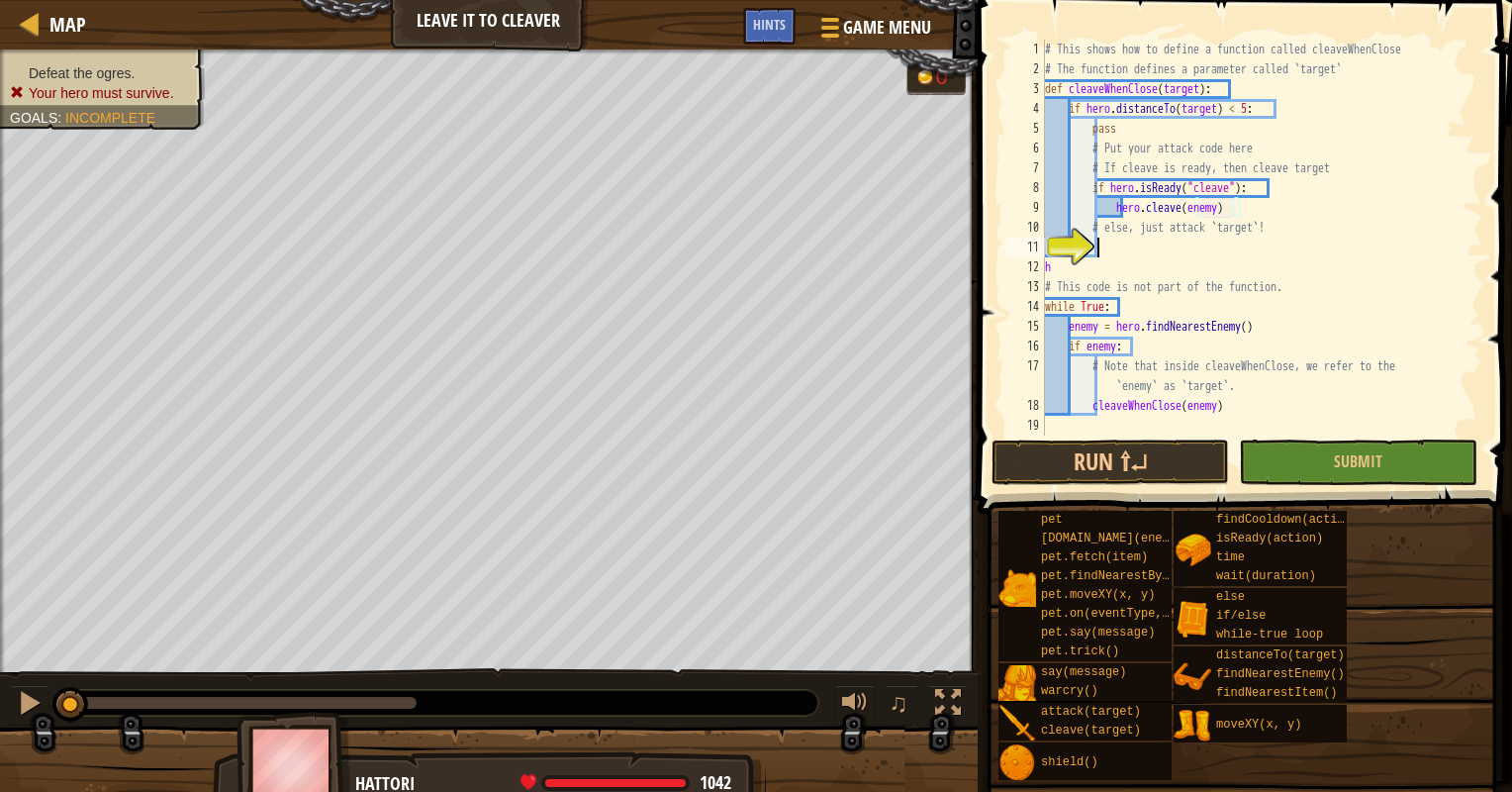 click on "# This shows how to define a function called cleaveWhenClose # The function defines a parameter called `target` def   cleaveWhenClose ( target ) :      if   hero . distanceTo ( target )   <   5 :          pass          # Put your attack code here          # If cleave is ready, then cleave target          if   hero . isReady ( "cleave" ) :              hero . cleave ( enemy )          # else, just attack `target`!          h # This code is not part of the function. while   True :      enemy   =   hero . findNearestEnemy ( )      if   enemy :          # Note that inside cleaveWhenClose, we refer to the               `enemy` as `target`.          cleaveWhenClose ( enemy )" at bounding box center [1262, 257] 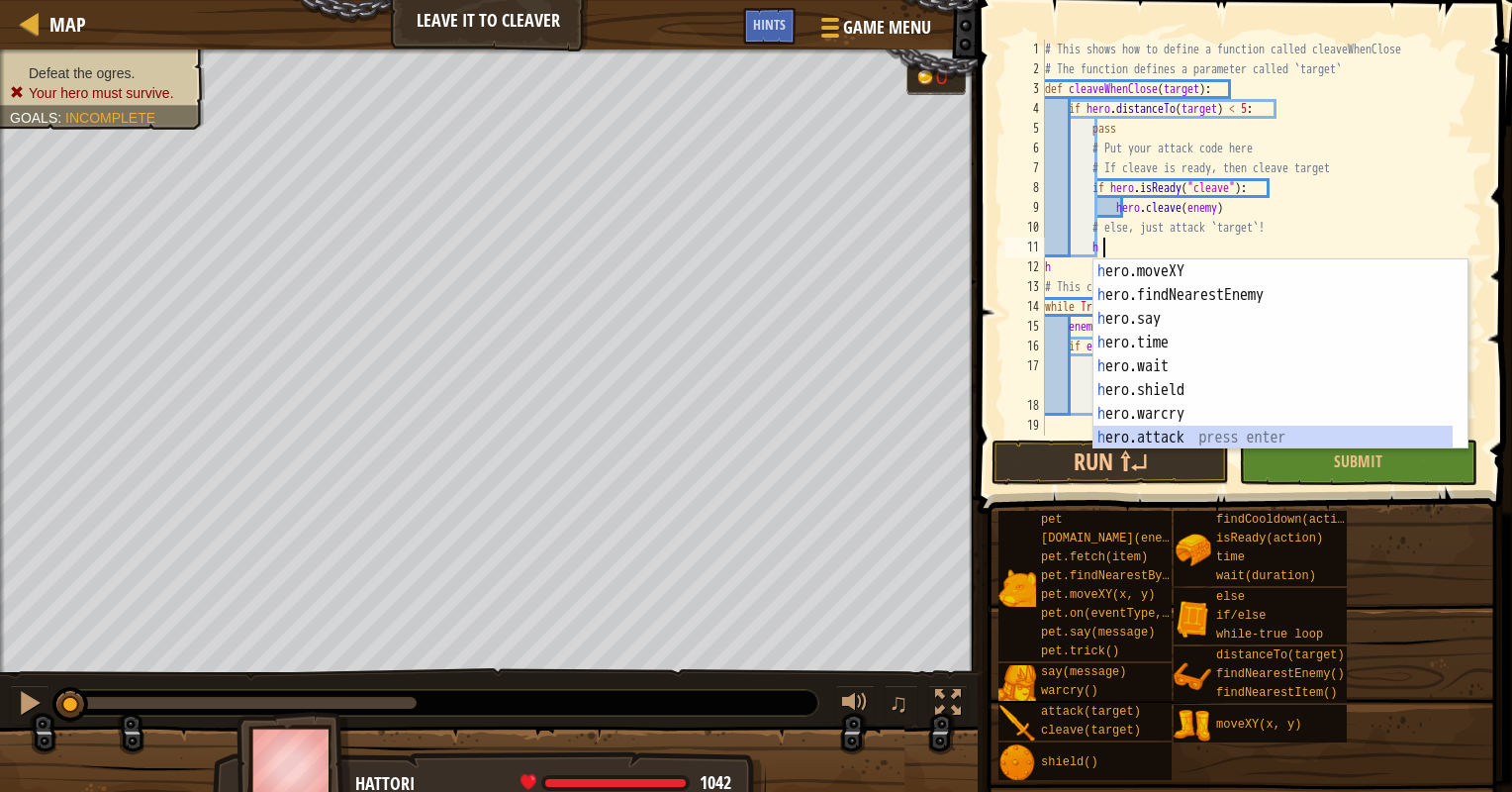 click on "h ero.moveXY press enter h ero.findNearestEnemy press enter h ero.say press enter h ero.time press enter h ero.wait press enter h ero.shield press enter h ero.warcry press enter h ero.attack press enter h ero.cleave press enter" at bounding box center (1273, 378) 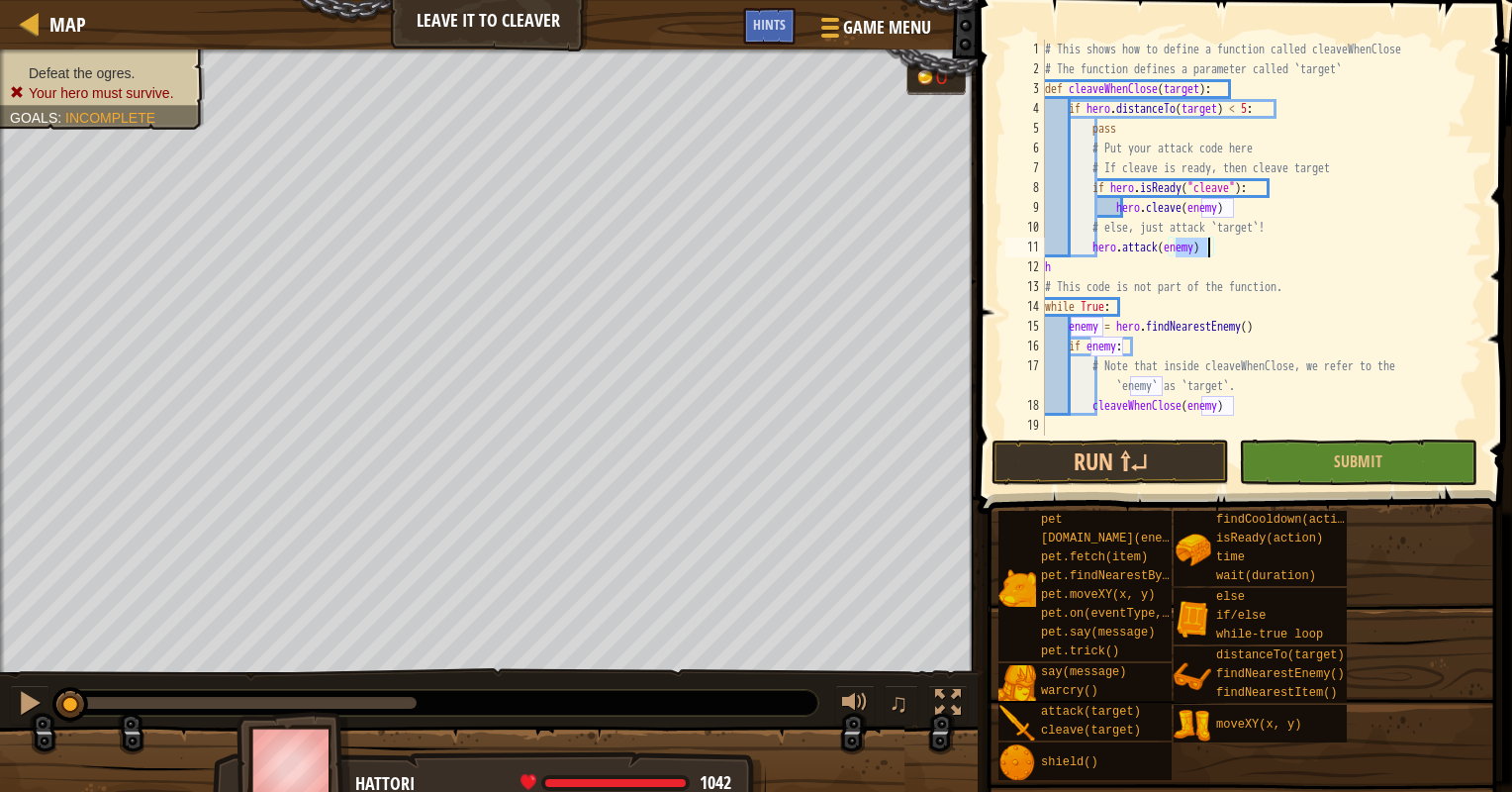 click on "# This shows how to define a function called cleaveWhenClose # The function defines a parameter called `target` def   cleaveWhenClose ( target ) :      if   hero . distanceTo ( target )   <   5 :          pass          # Put your attack code here          # If cleave is ready, then cleave target          if   hero . isReady ( "cleave" ) :              hero . cleave ( enemy )          # else, just attack `target`!          hero . attack ( enemy ) h # This code is not part of the function. while   True :      enemy   =   hero . findNearestEnemy ( )      if   enemy :          # Note that inside cleaveWhenClose, we refer to the               `enemy` as `target`.          cleaveWhenClose ( enemy )" at bounding box center [1262, 257] 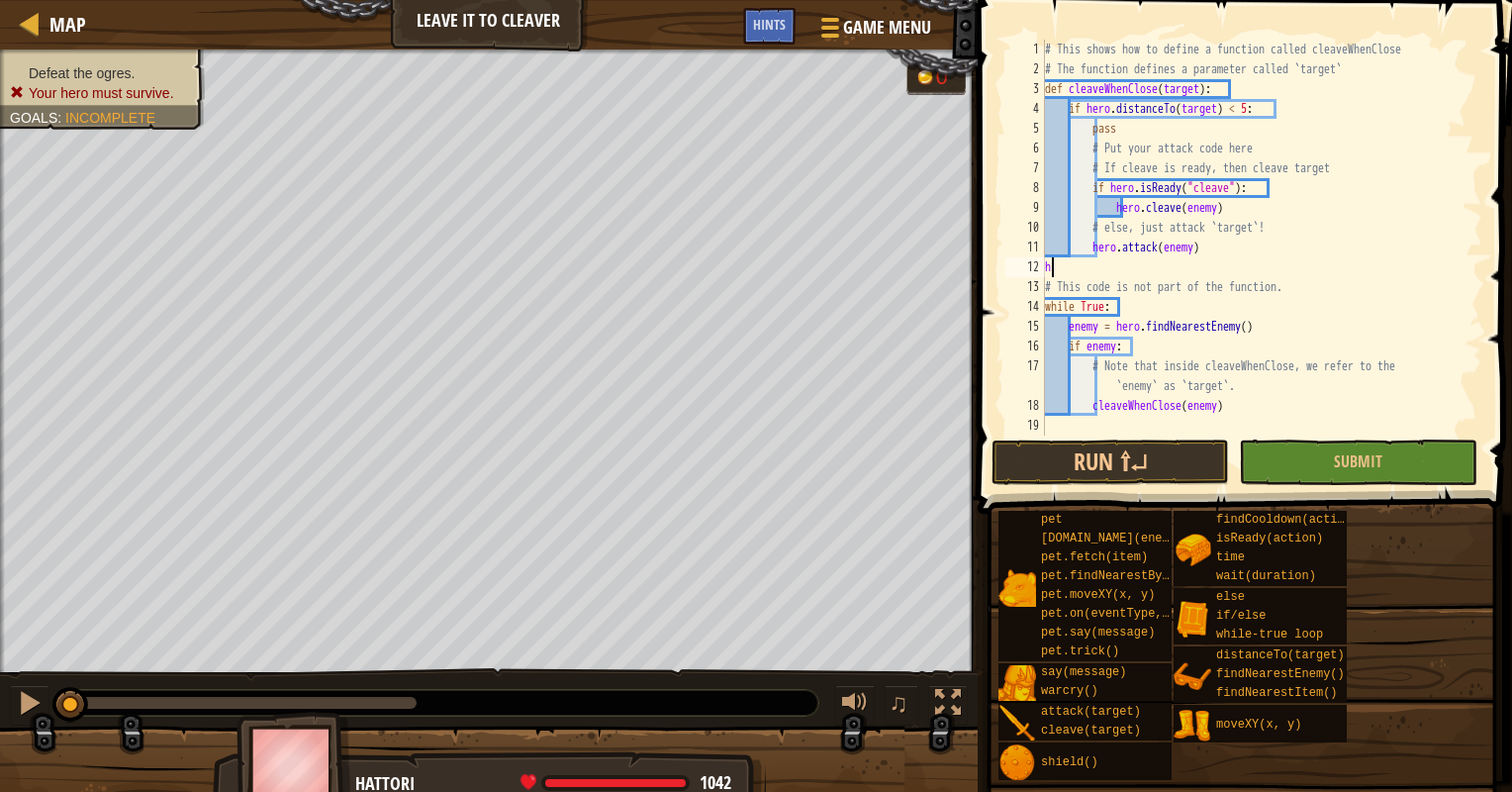 scroll, scrollTop: 9, scrollLeft: 0, axis: vertical 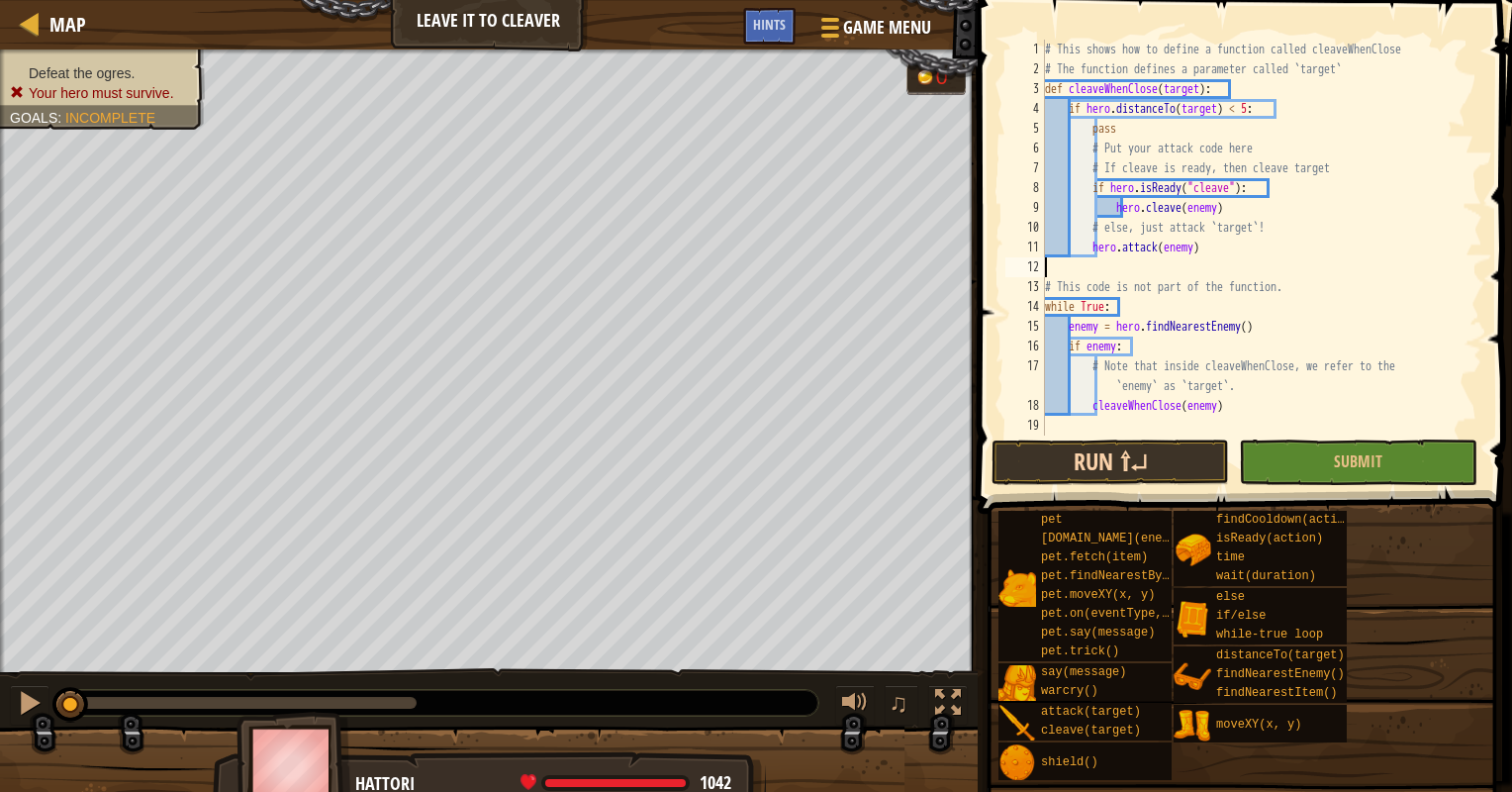 type 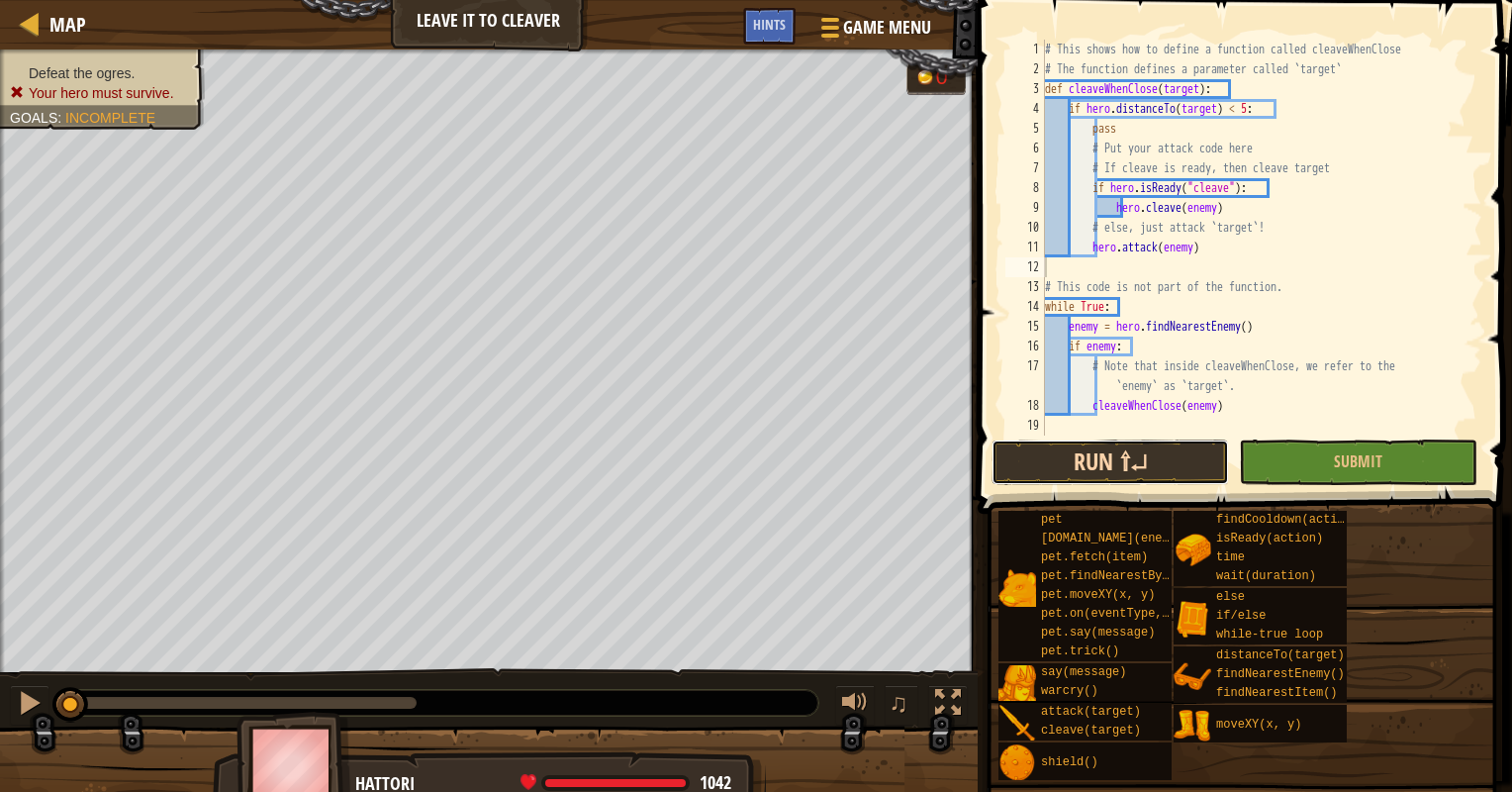 click on "Run ⇧↵" at bounding box center [1110, 462] 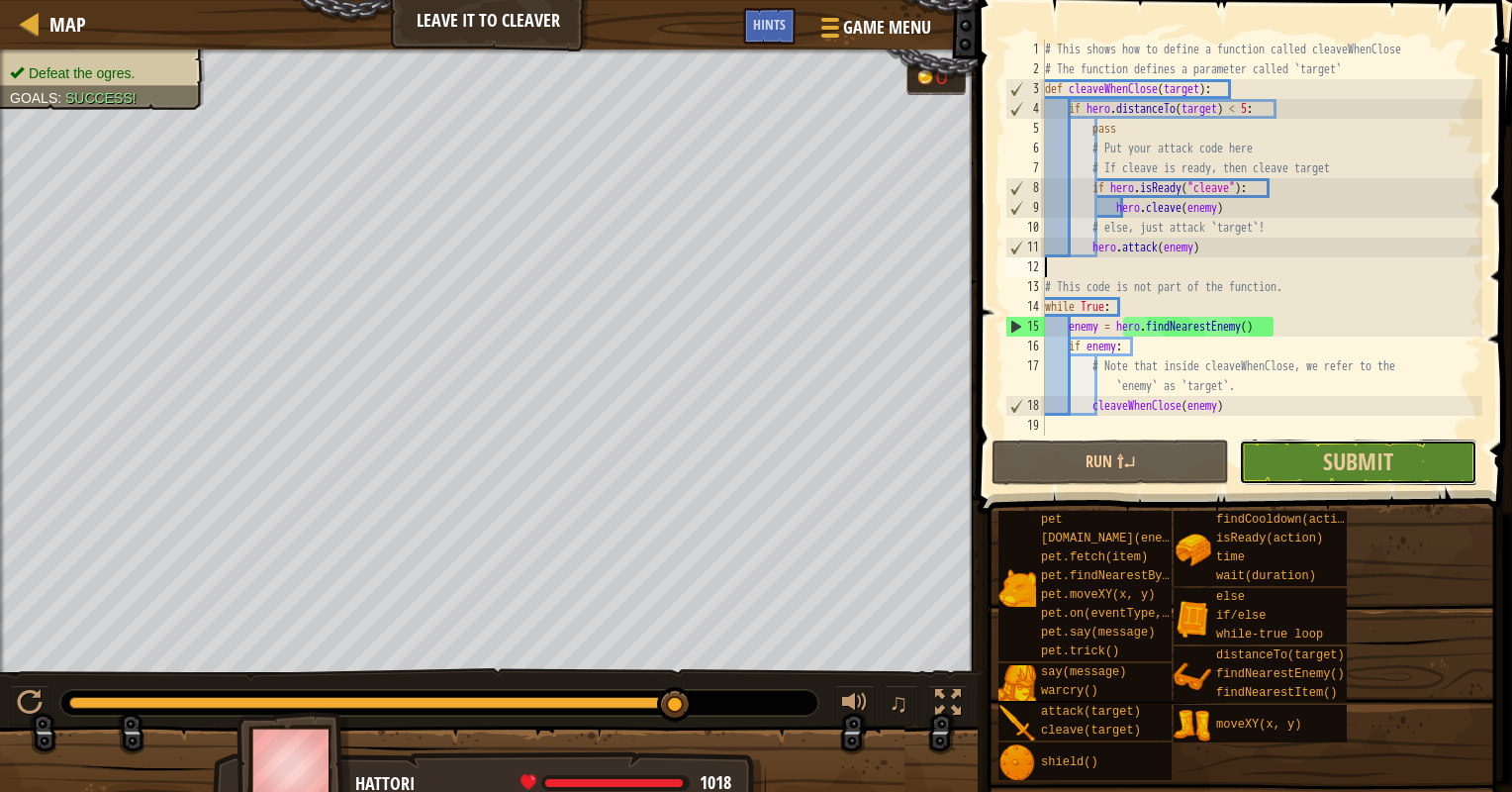 click on "Submit" at bounding box center [1358, 462] 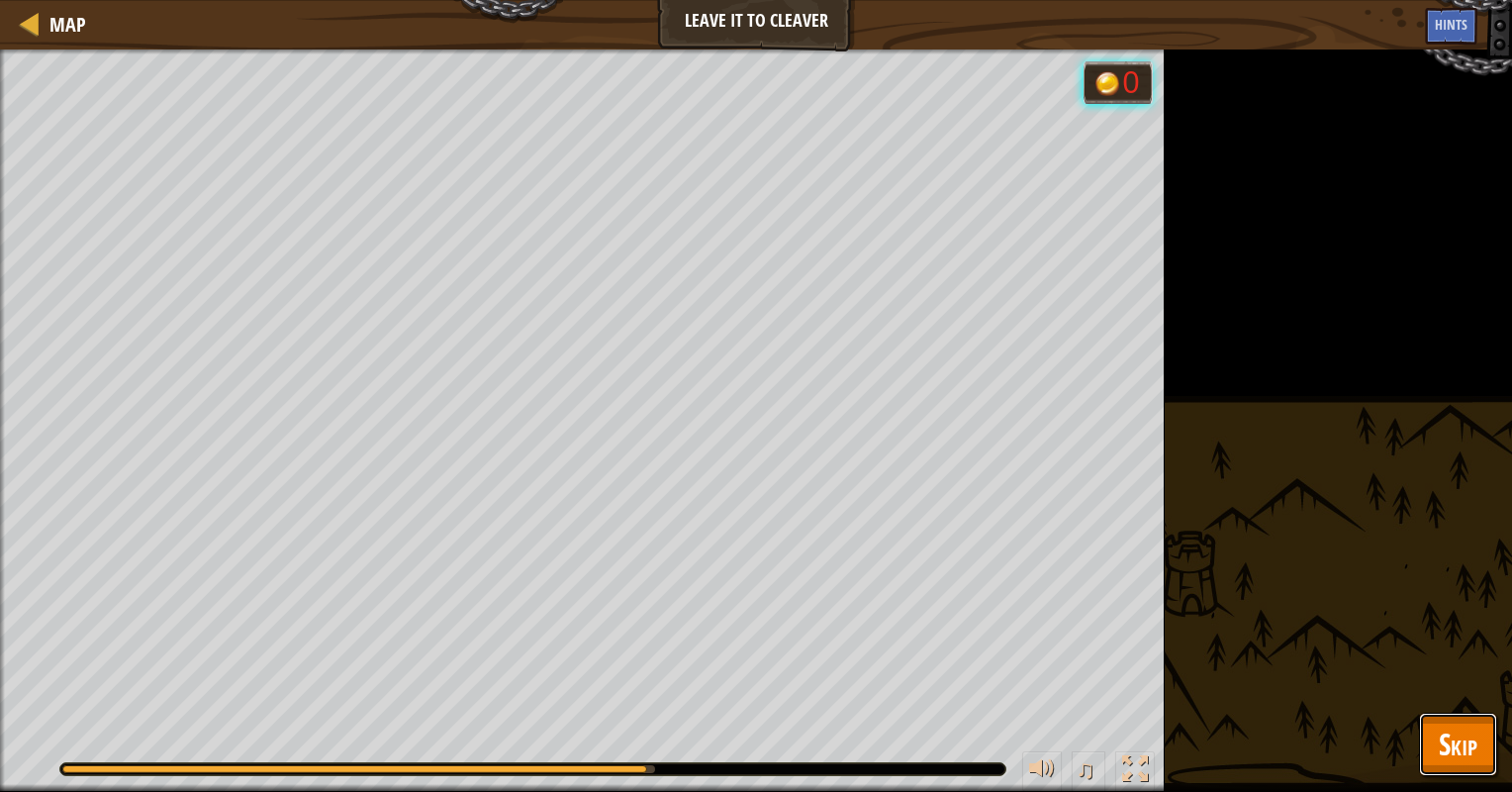 click on "Skip" at bounding box center [1458, 744] 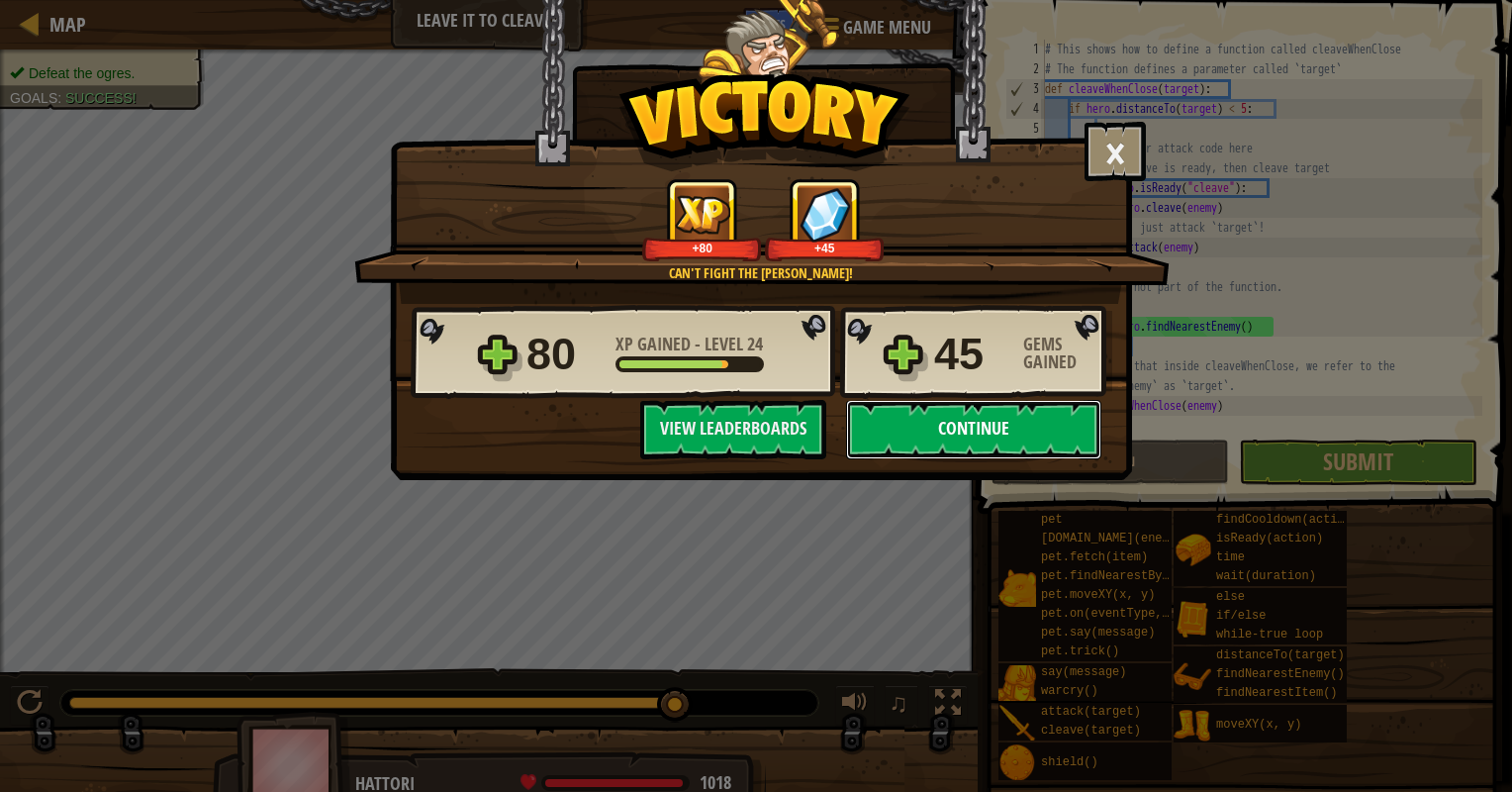 drag, startPoint x: 934, startPoint y: 445, endPoint x: 884, endPoint y: 440, distance: 50.24938 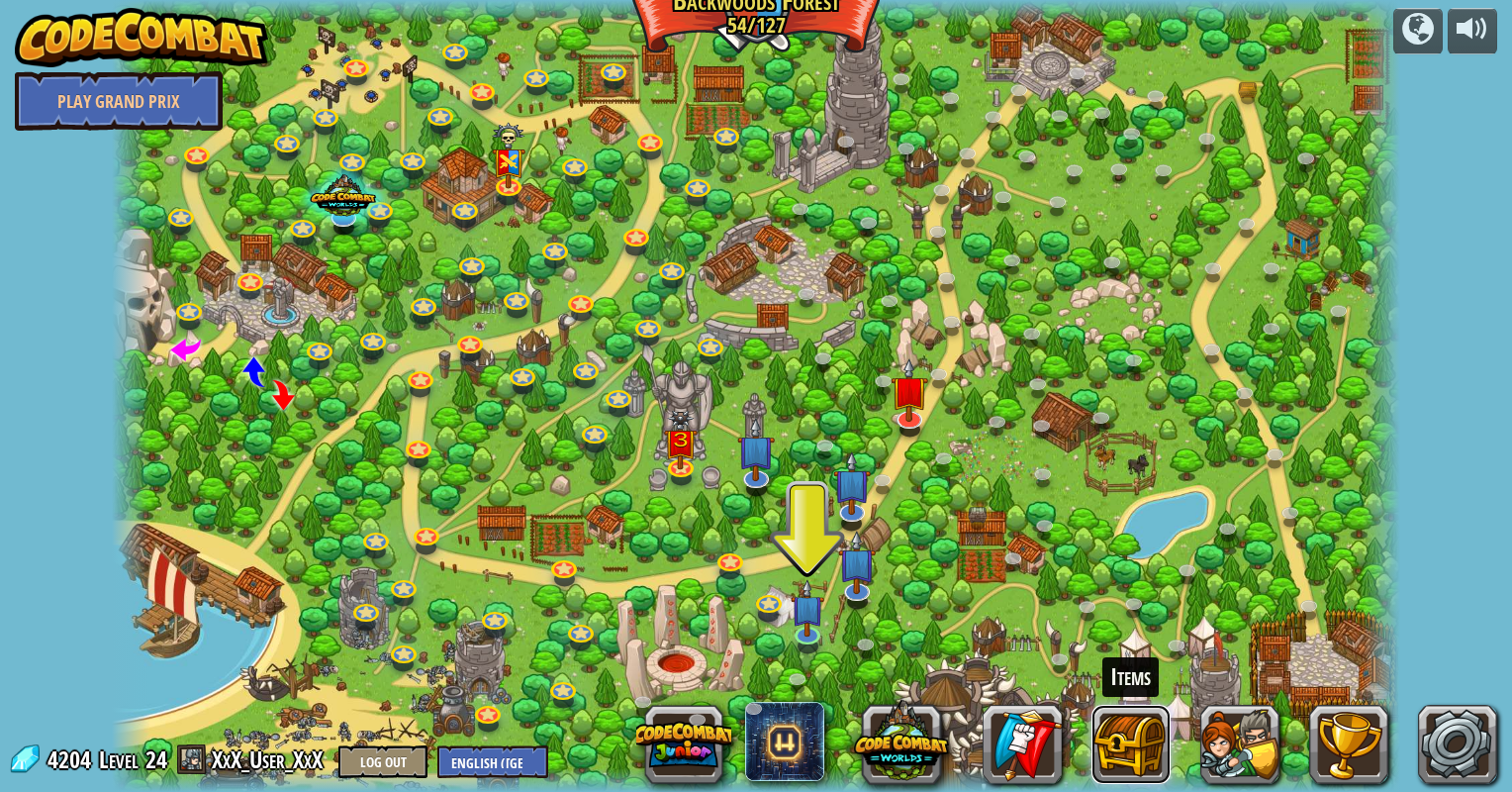 click at bounding box center [1131, 744] 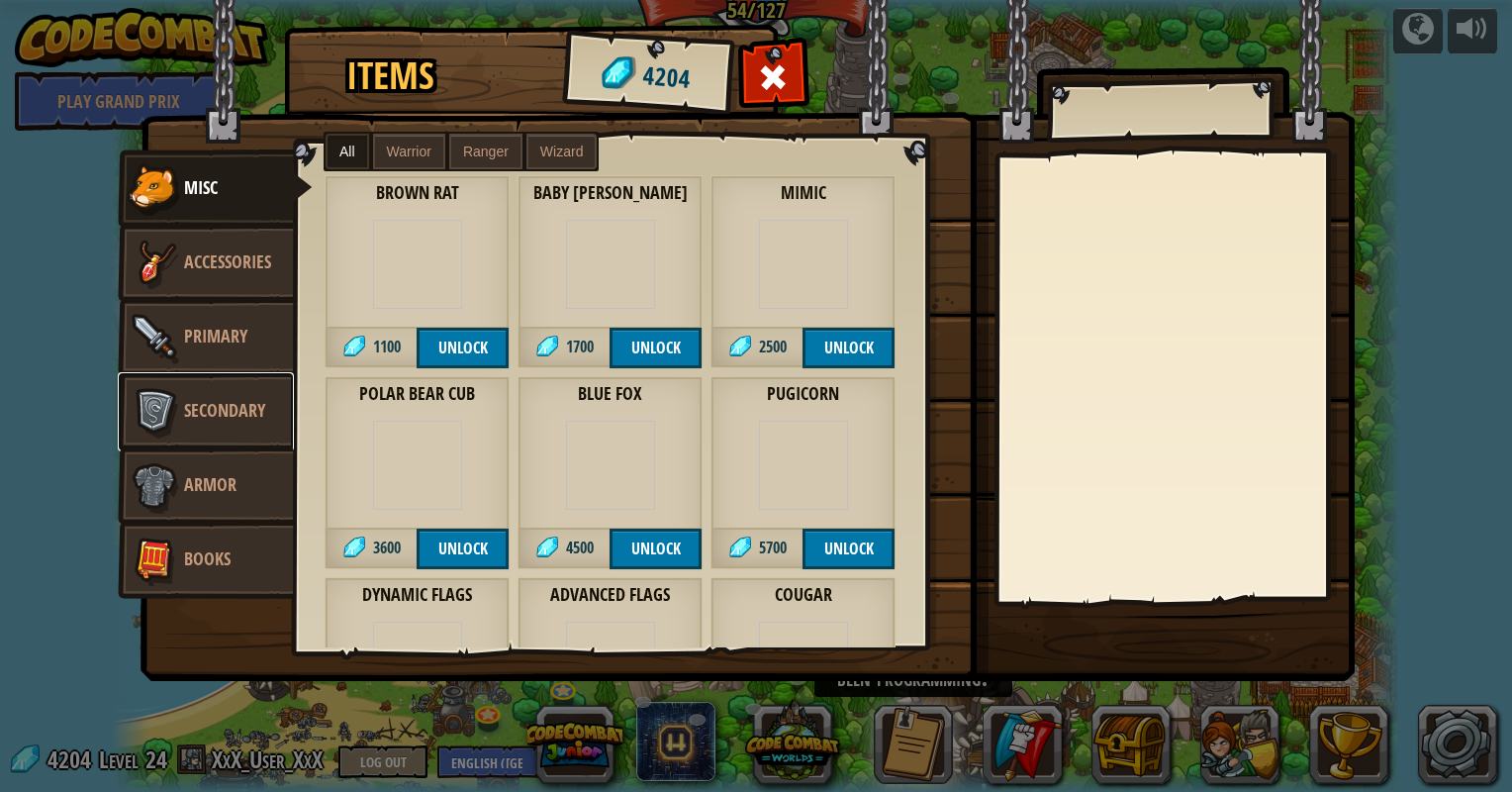 click on "Secondary" at bounding box center [206, 412] 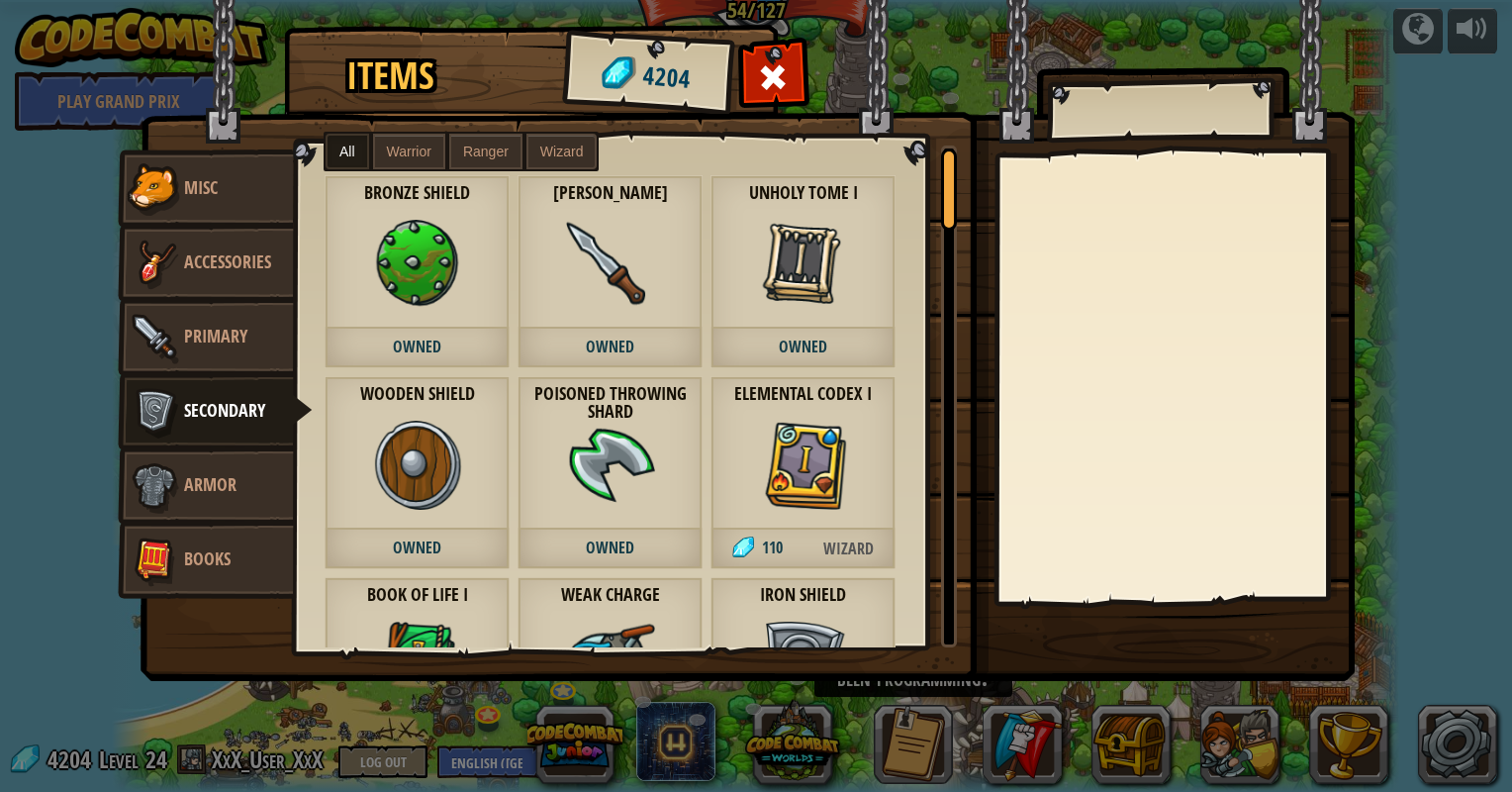 click on "Warrior" at bounding box center (409, 151) 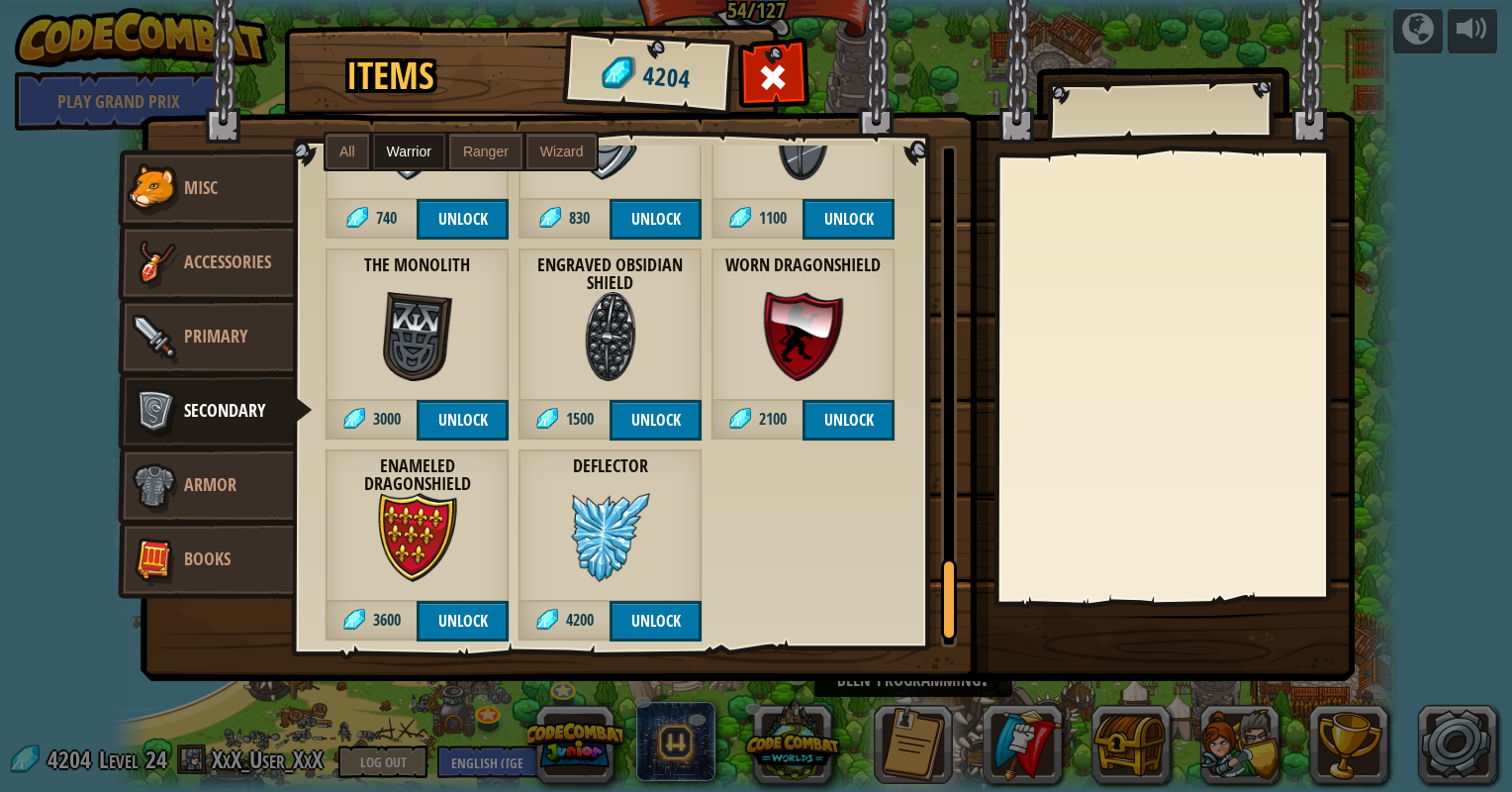 drag, startPoint x: 942, startPoint y: 218, endPoint x: 951, endPoint y: 634, distance: 416.0973 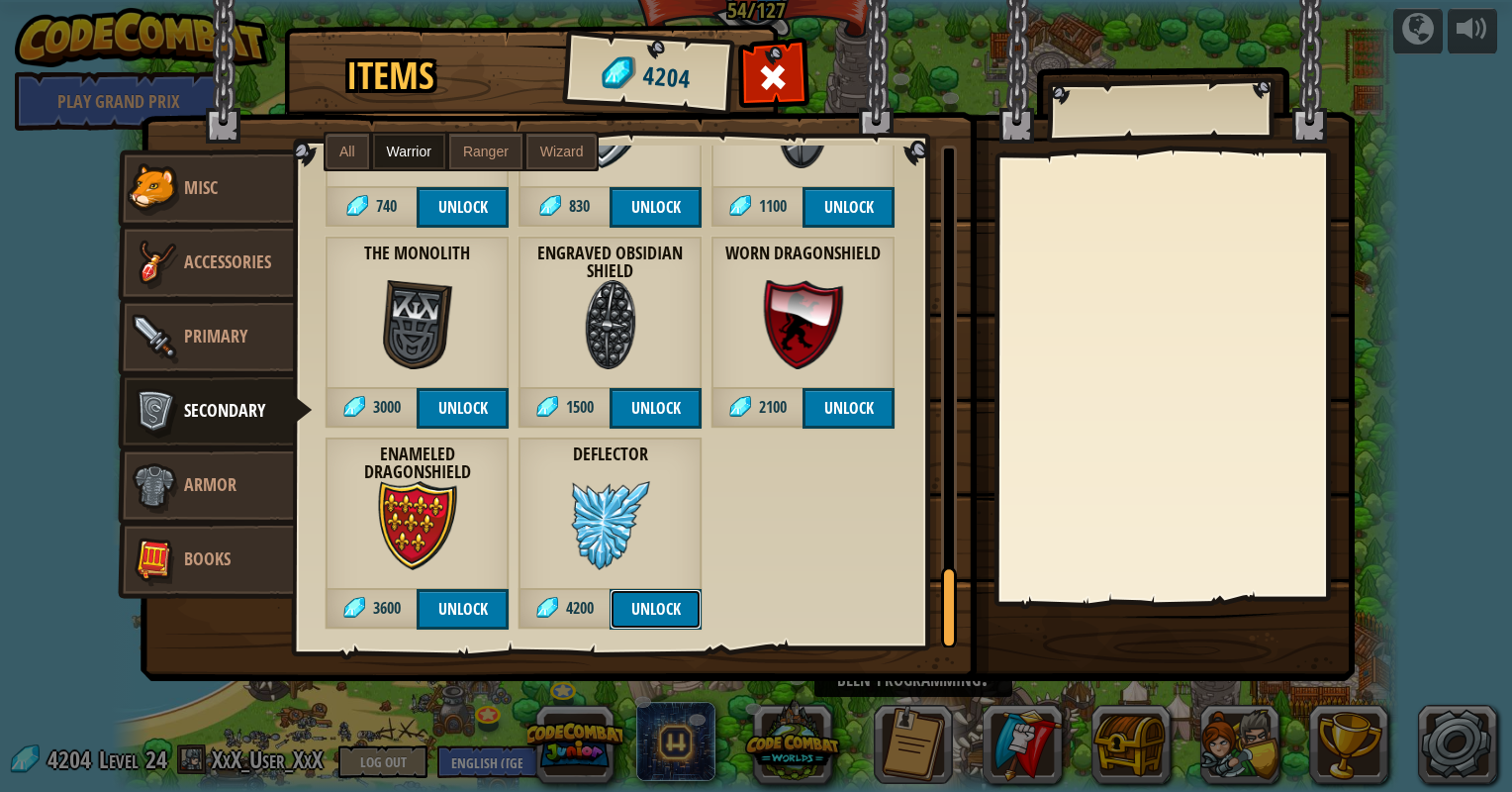 click on "Unlock" at bounding box center (655, 609) 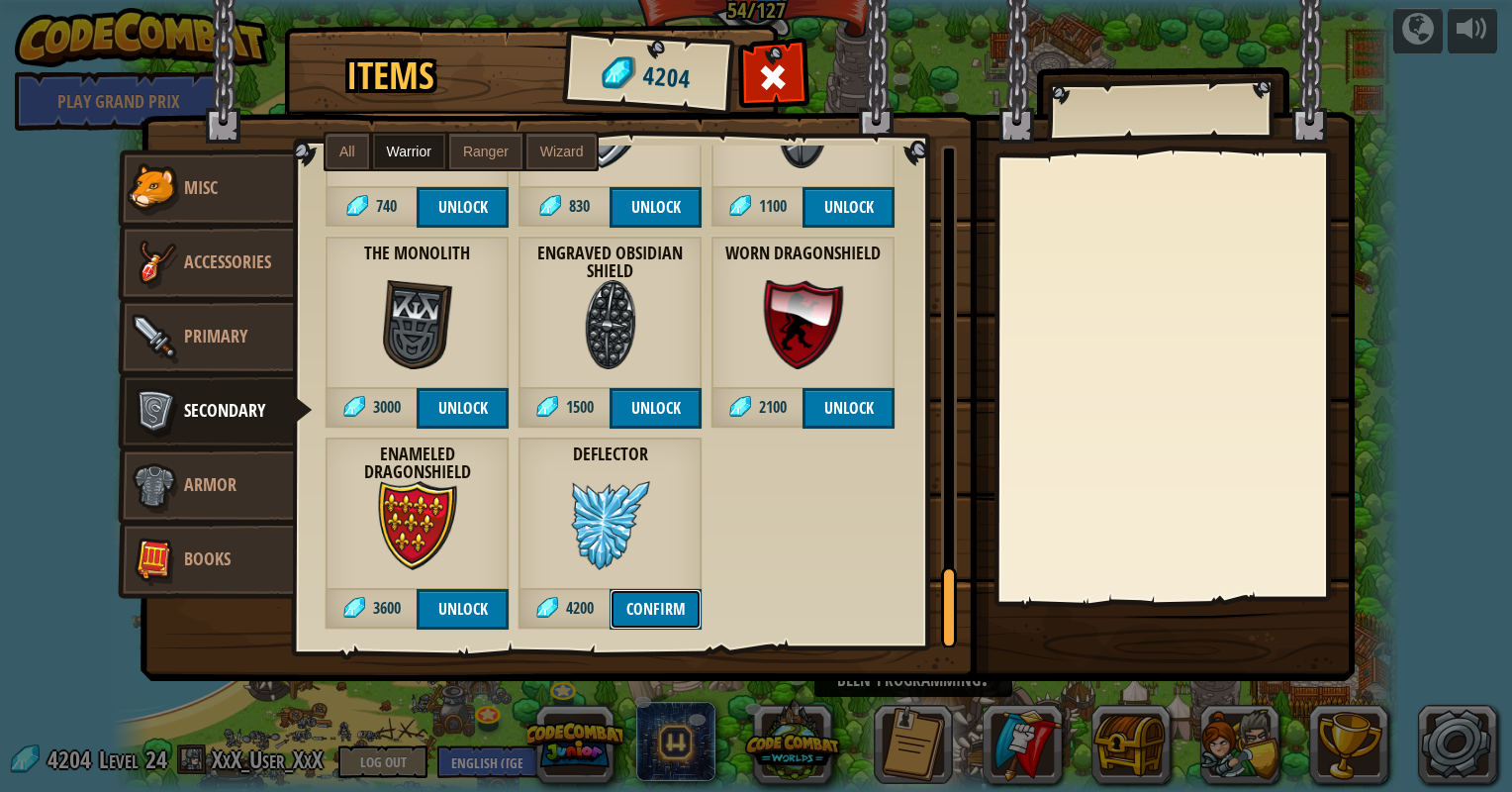 click on "Confirm" at bounding box center (655, 609) 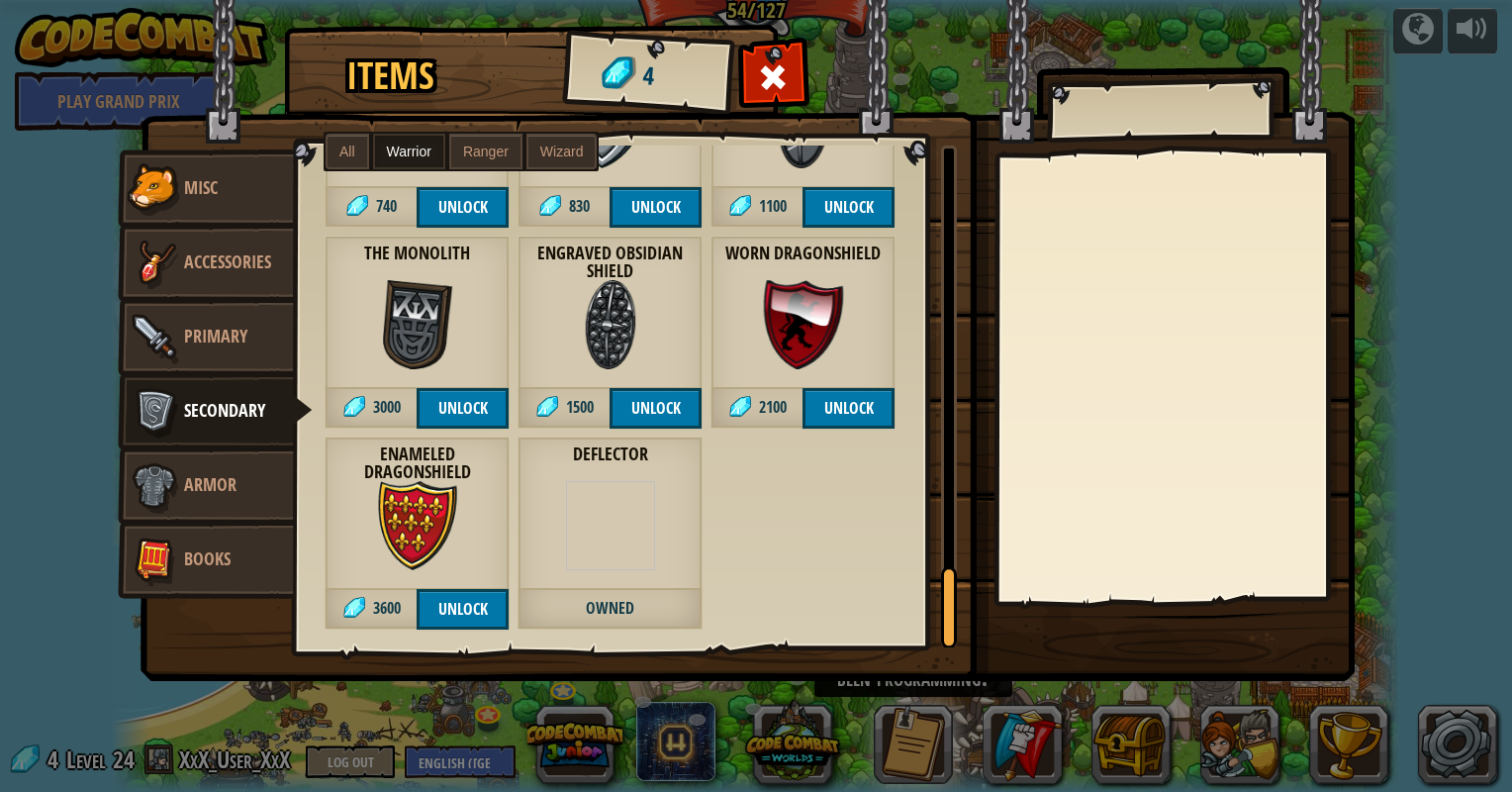 click on "Deflector Owned" at bounding box center [610, 533] 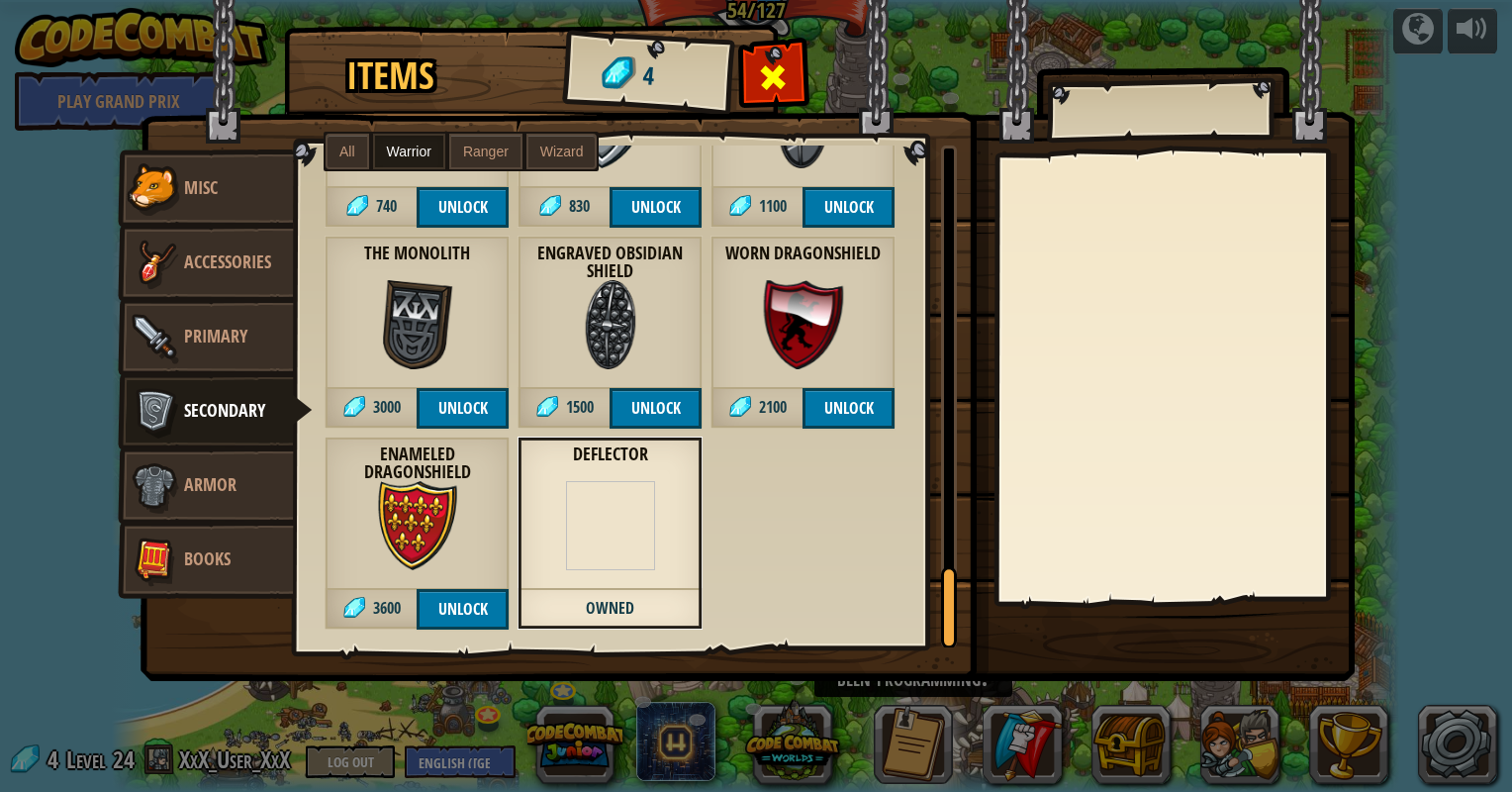 click at bounding box center (774, 77) 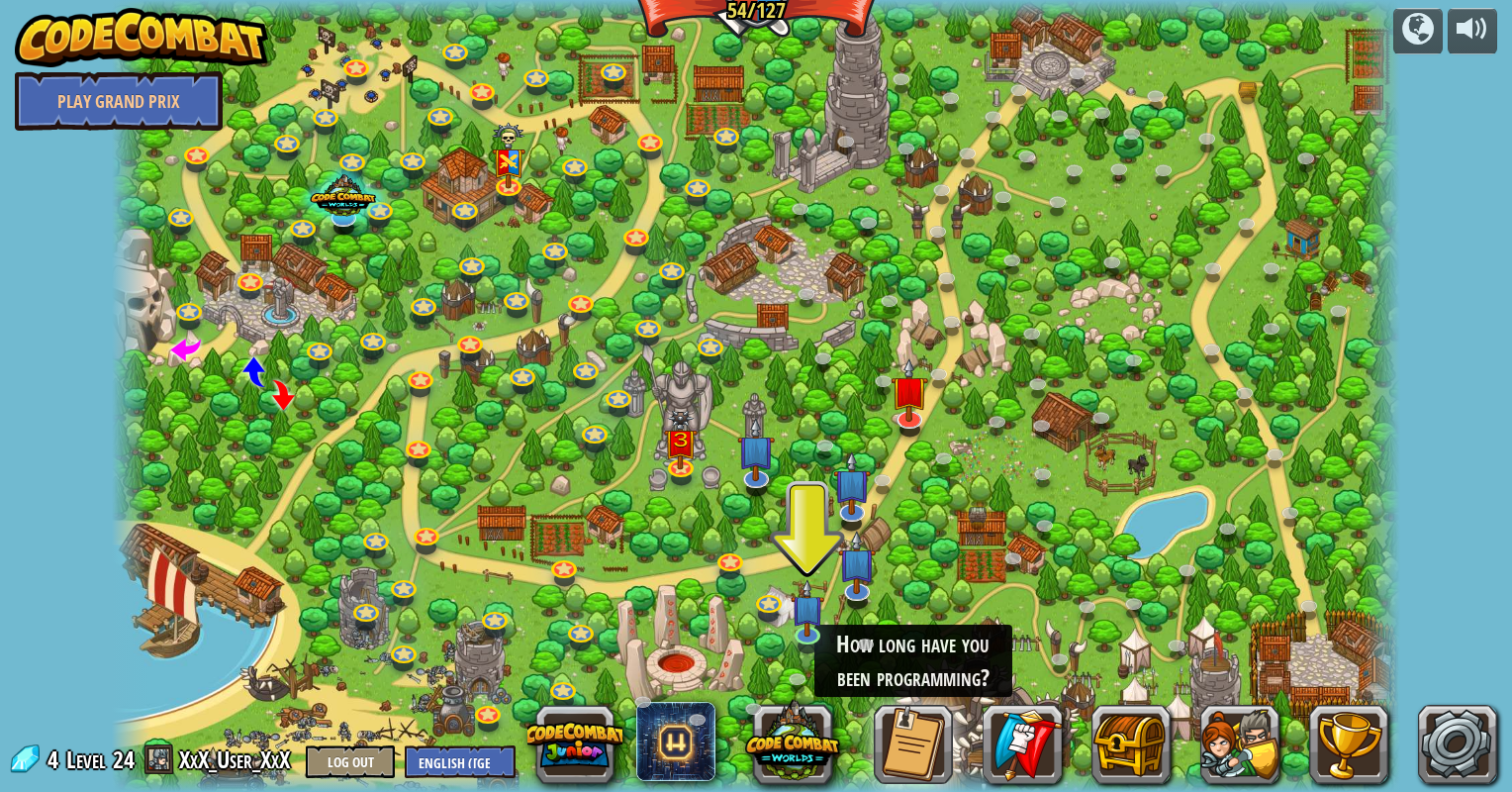 click at bounding box center [756, 396] 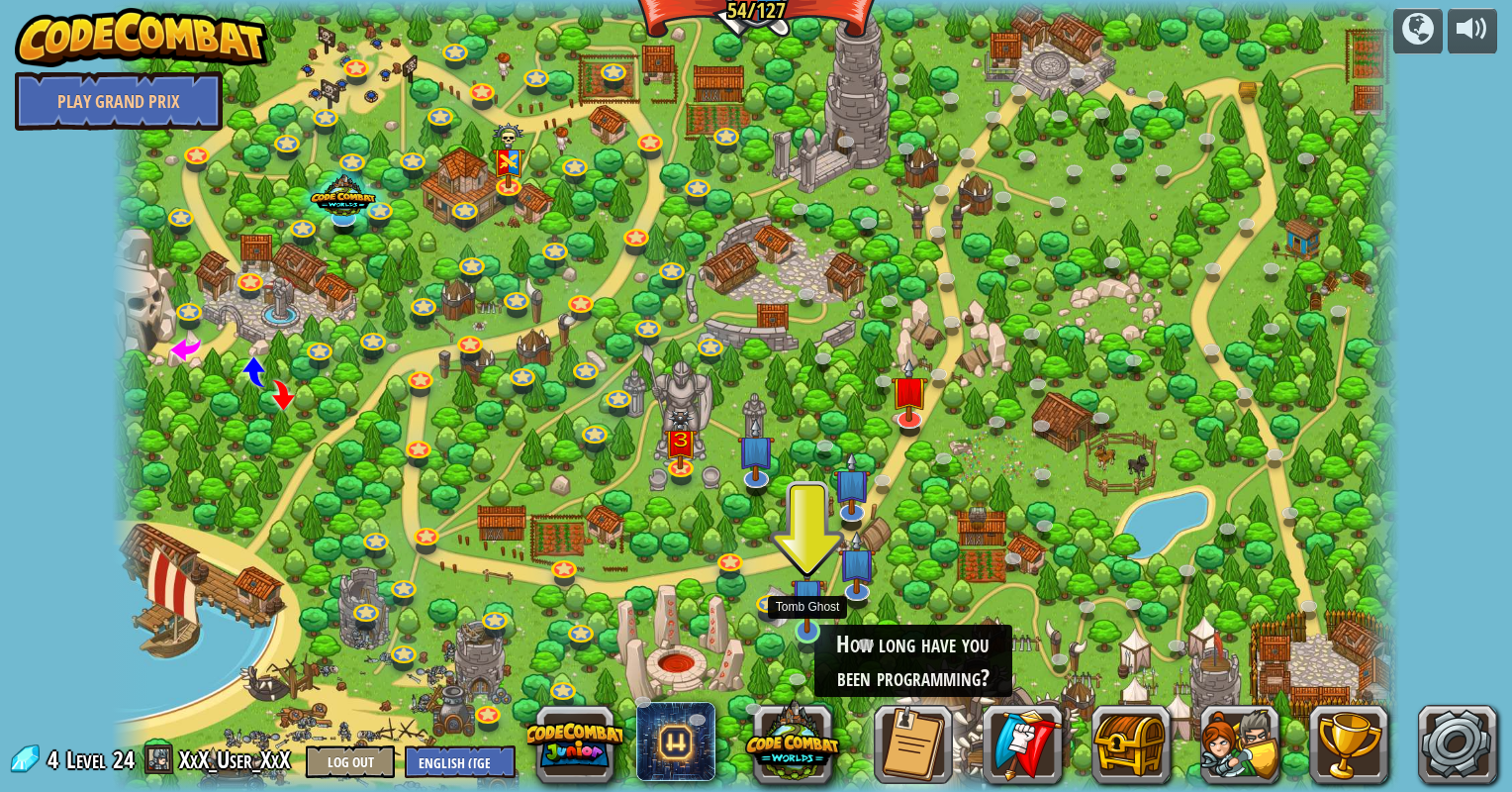 click at bounding box center (807, 595) 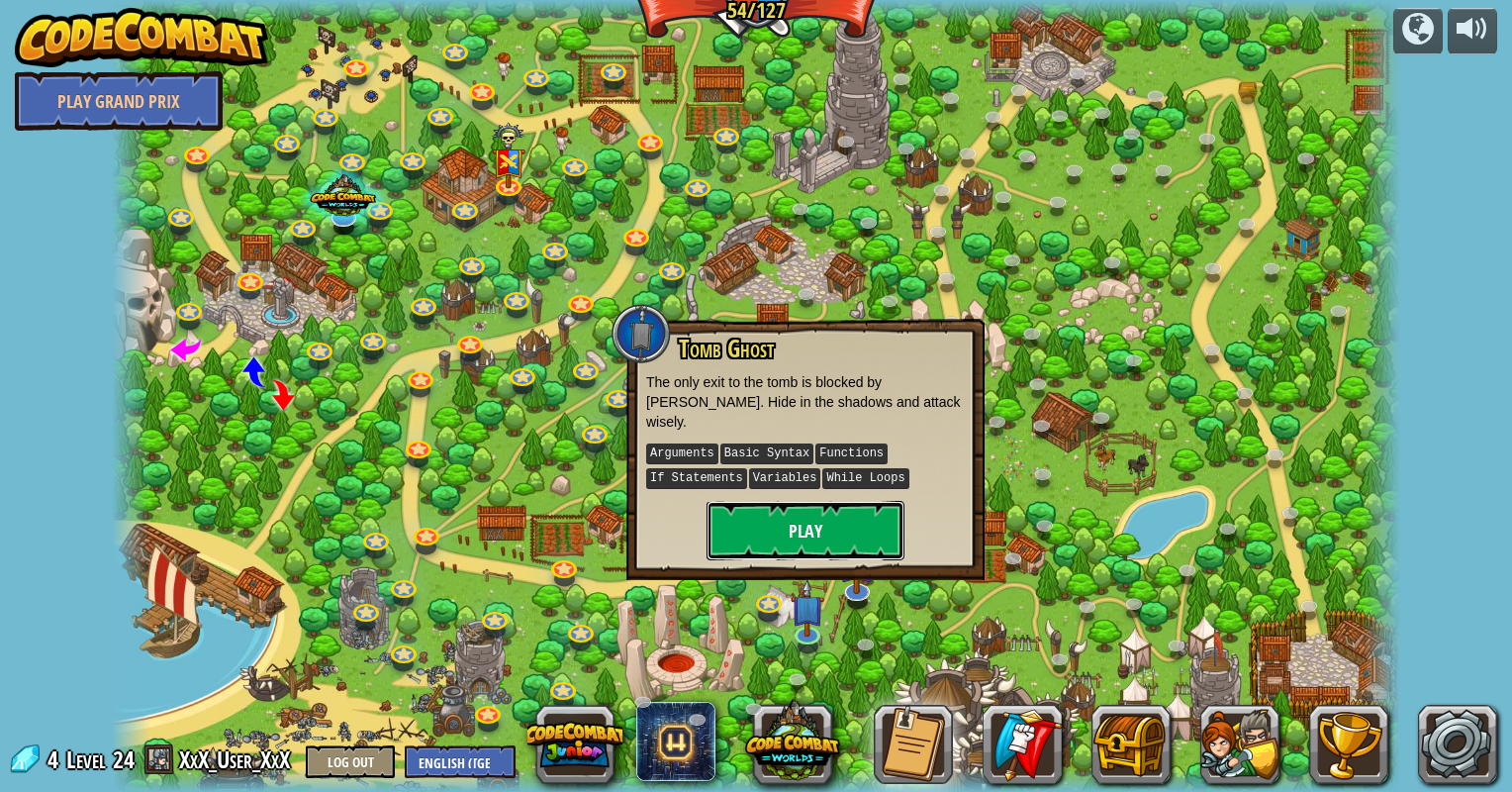 click on "Play" at bounding box center [805, 531] 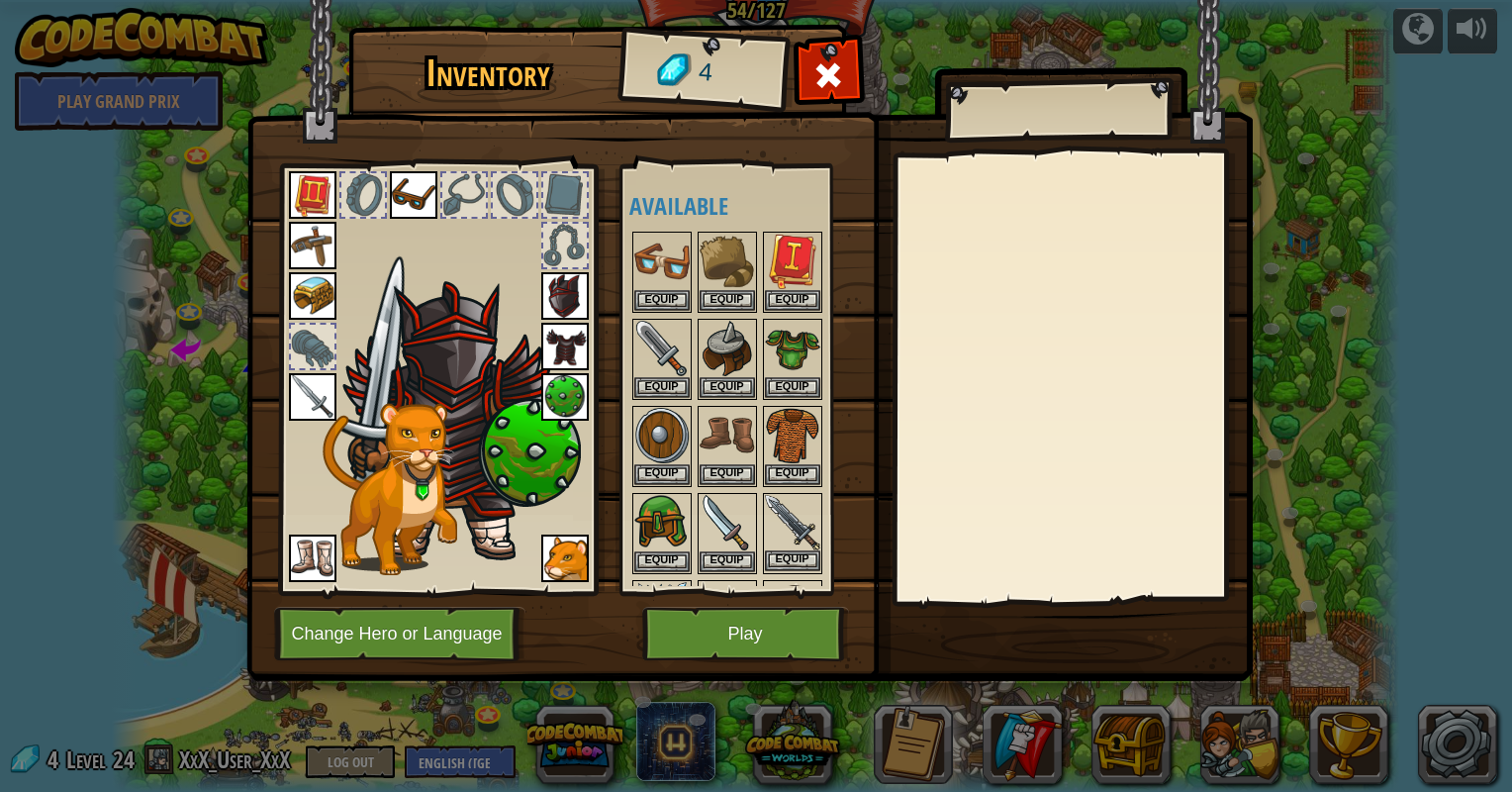 click at bounding box center [793, 523] 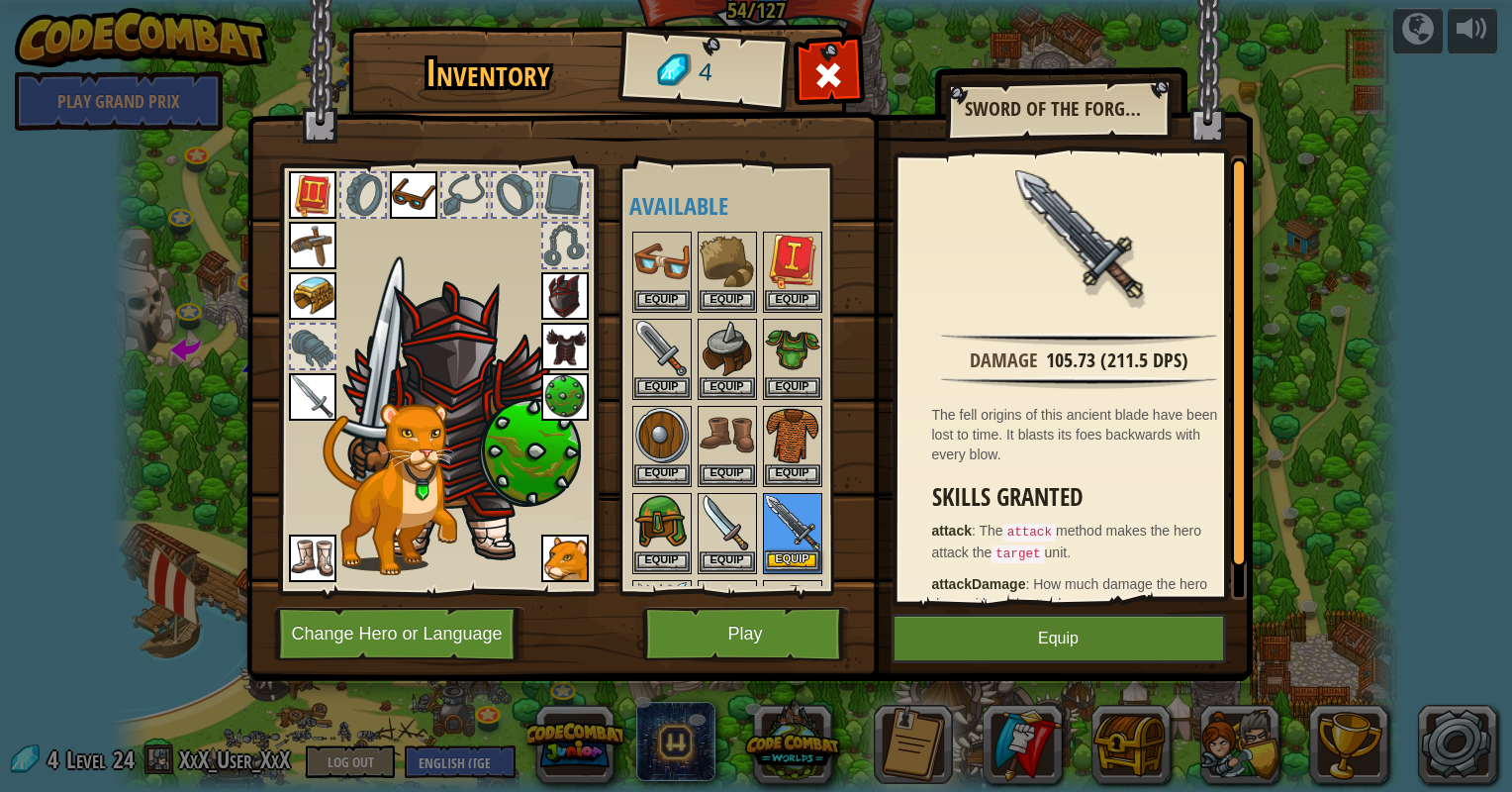 click at bounding box center (793, 523) 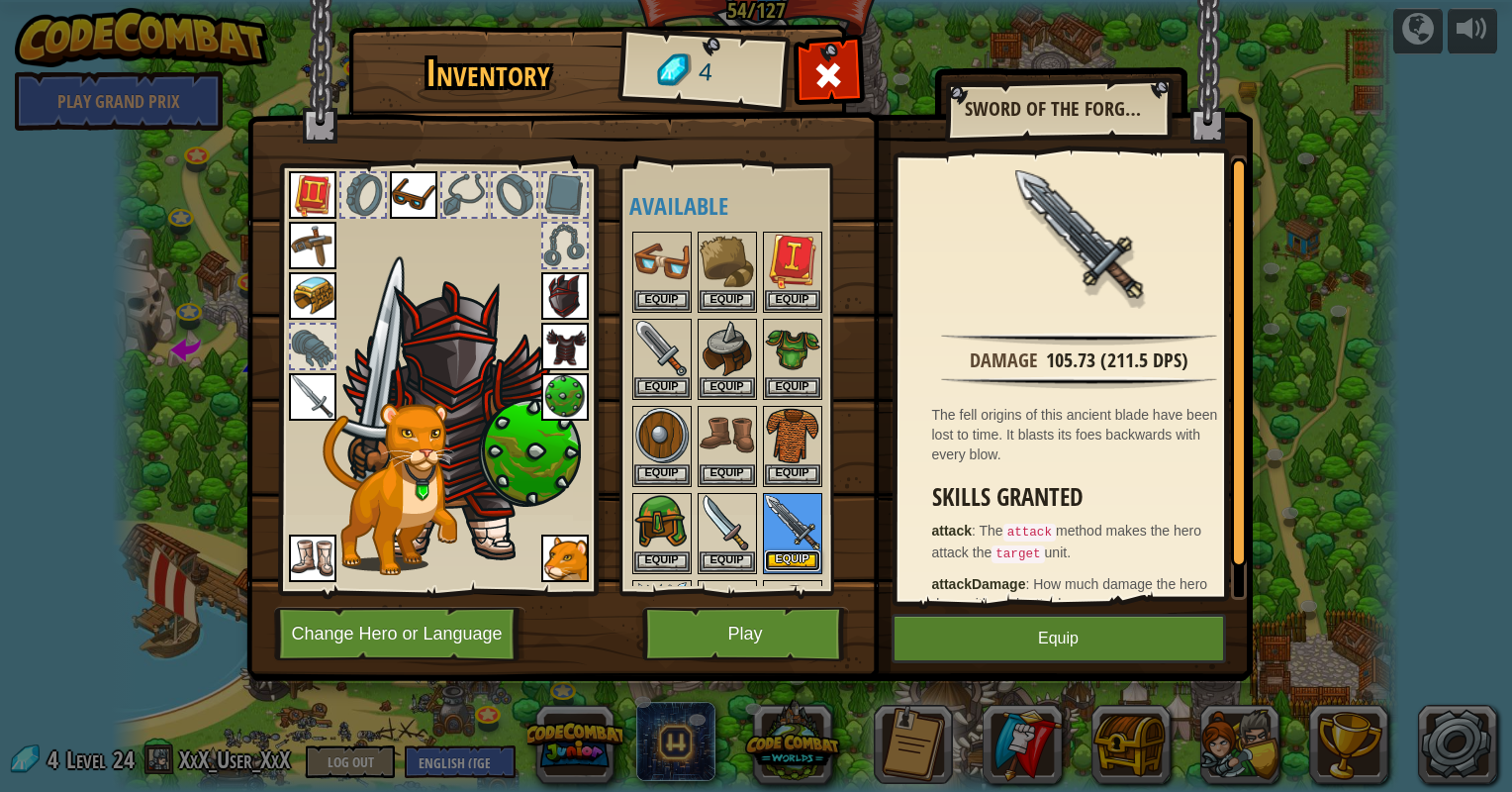 click on "Equip" at bounding box center (793, 560) 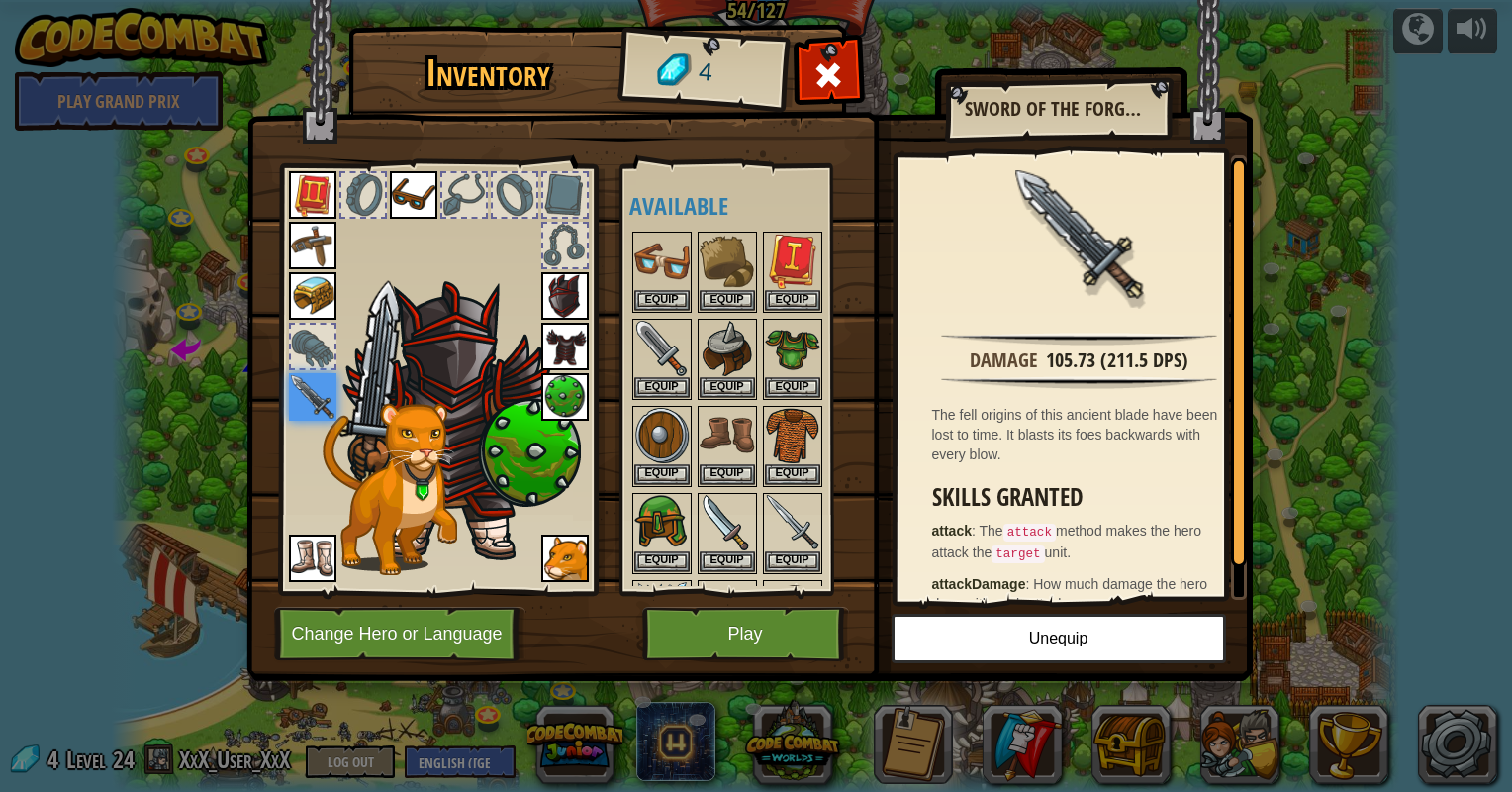 click at bounding box center (662, 610) 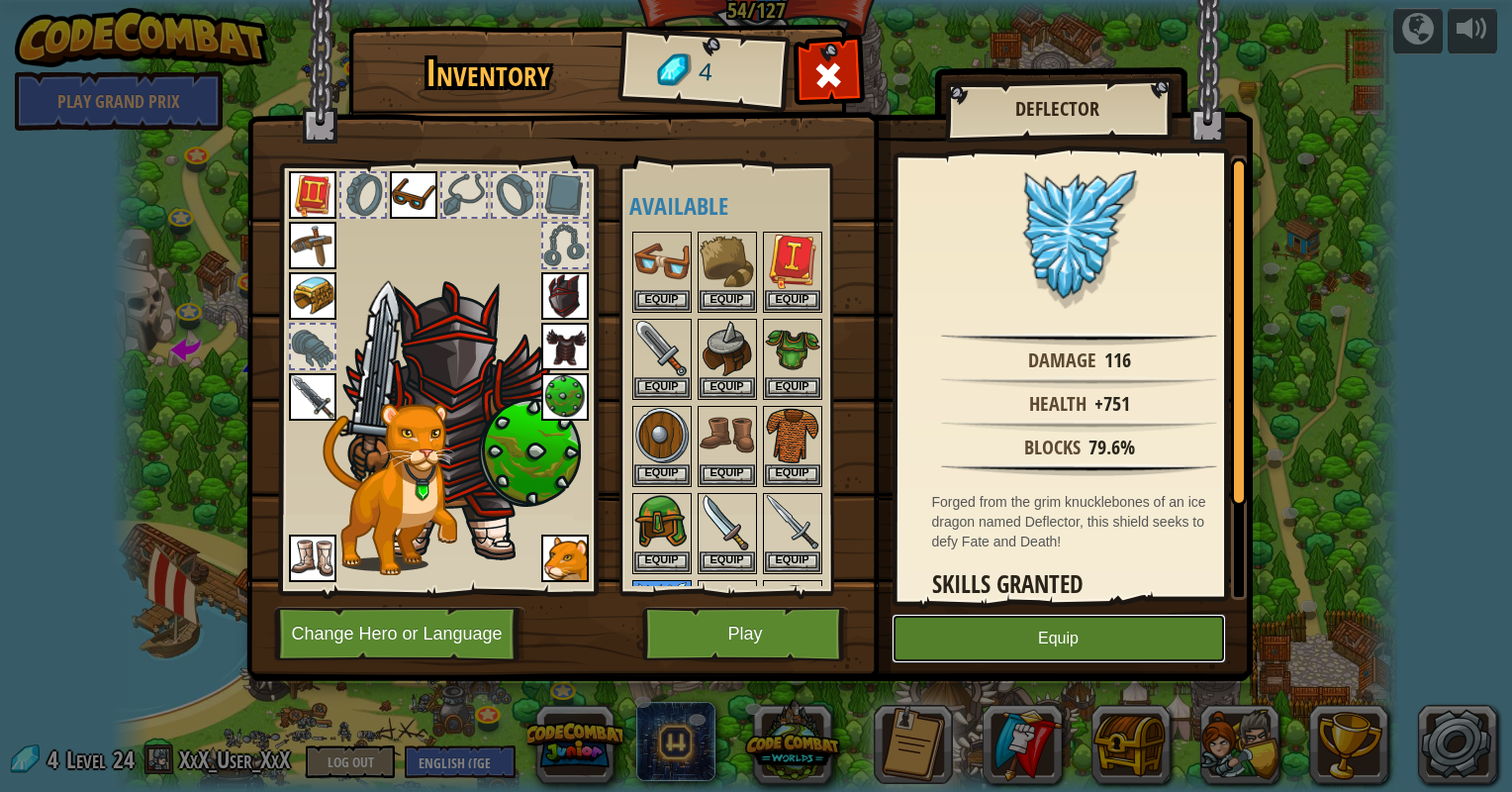 click on "Equip" at bounding box center [1059, 639] 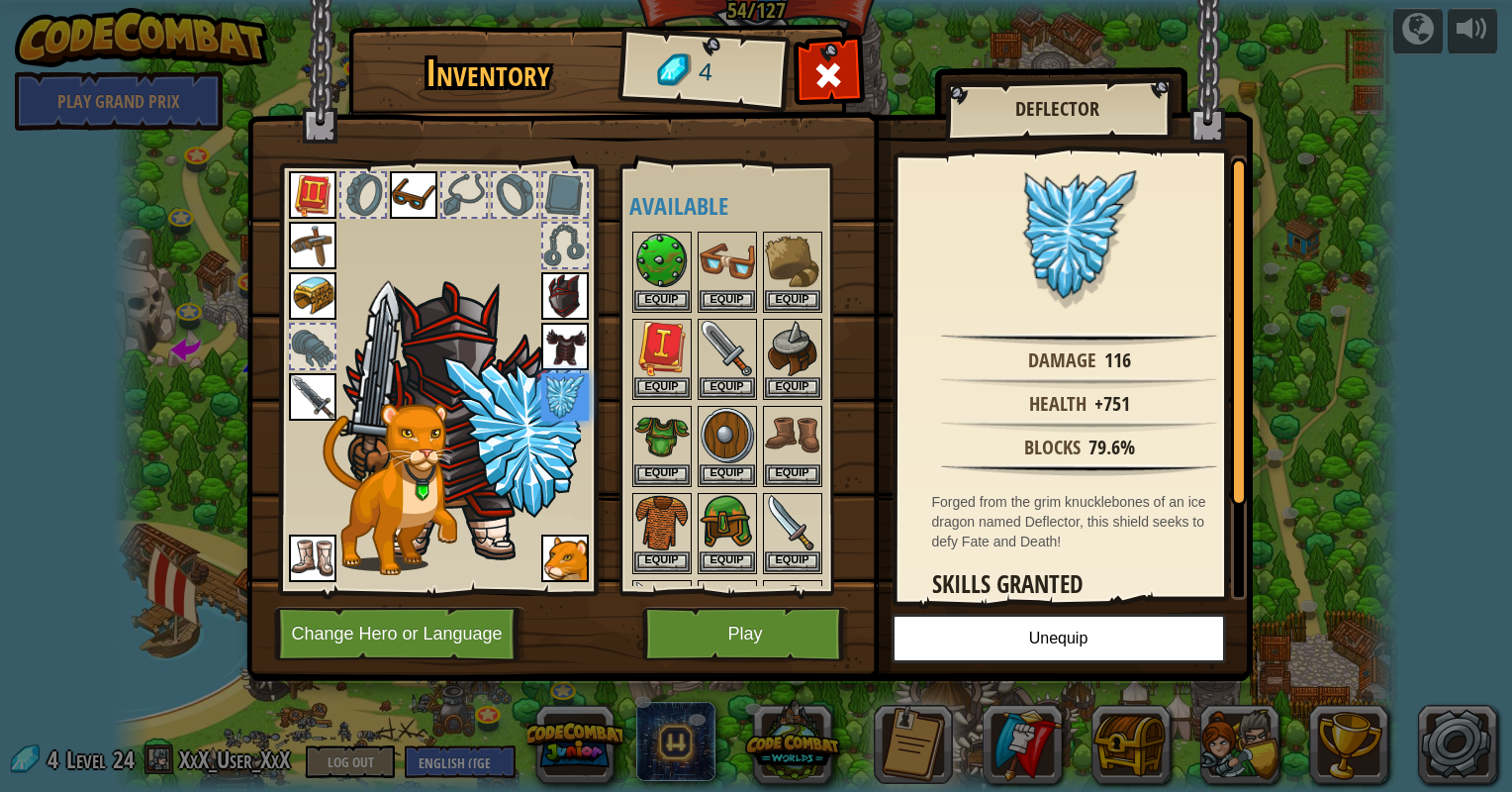 click at bounding box center (565, 296) 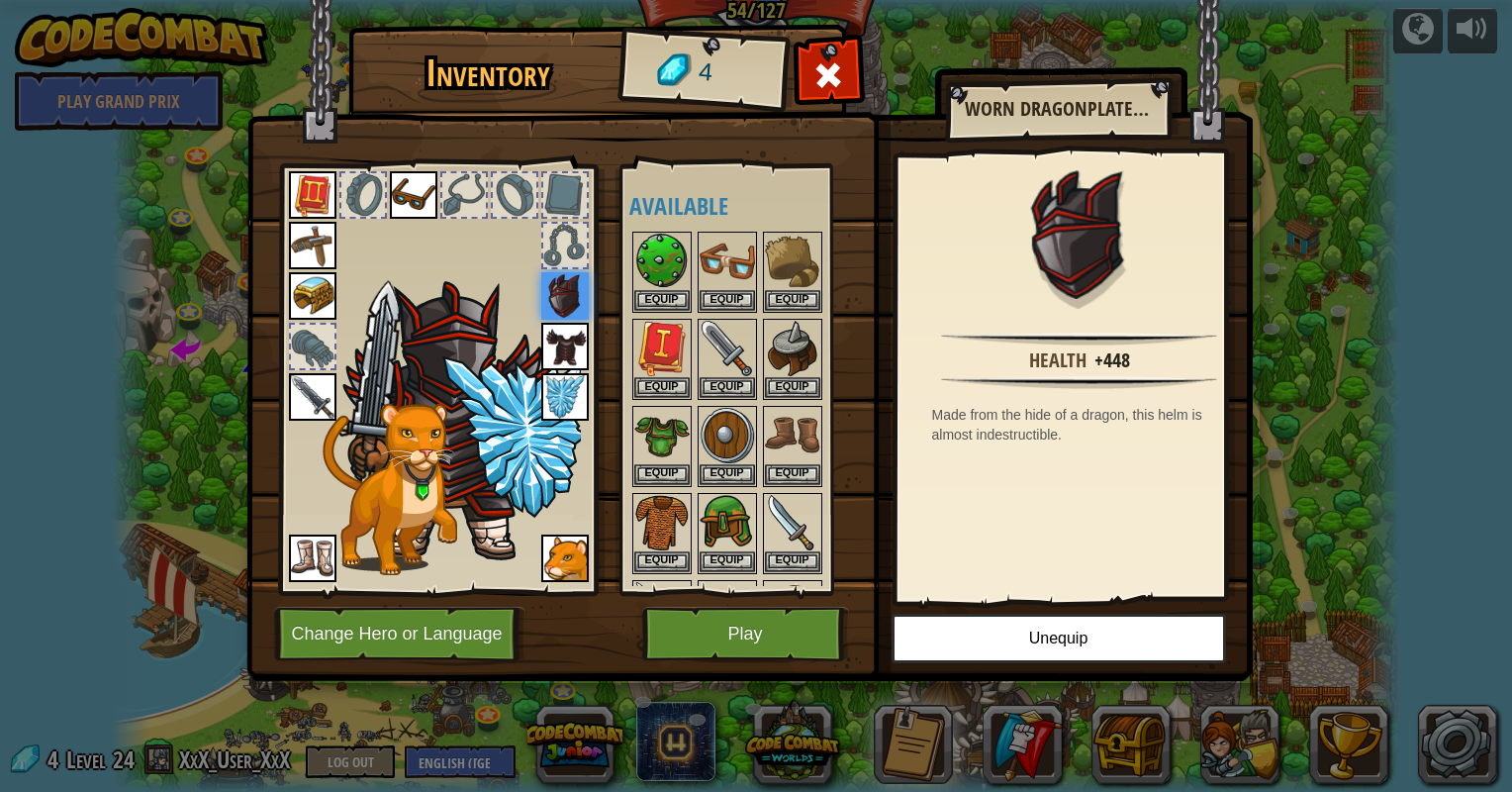 click at bounding box center (565, 346) 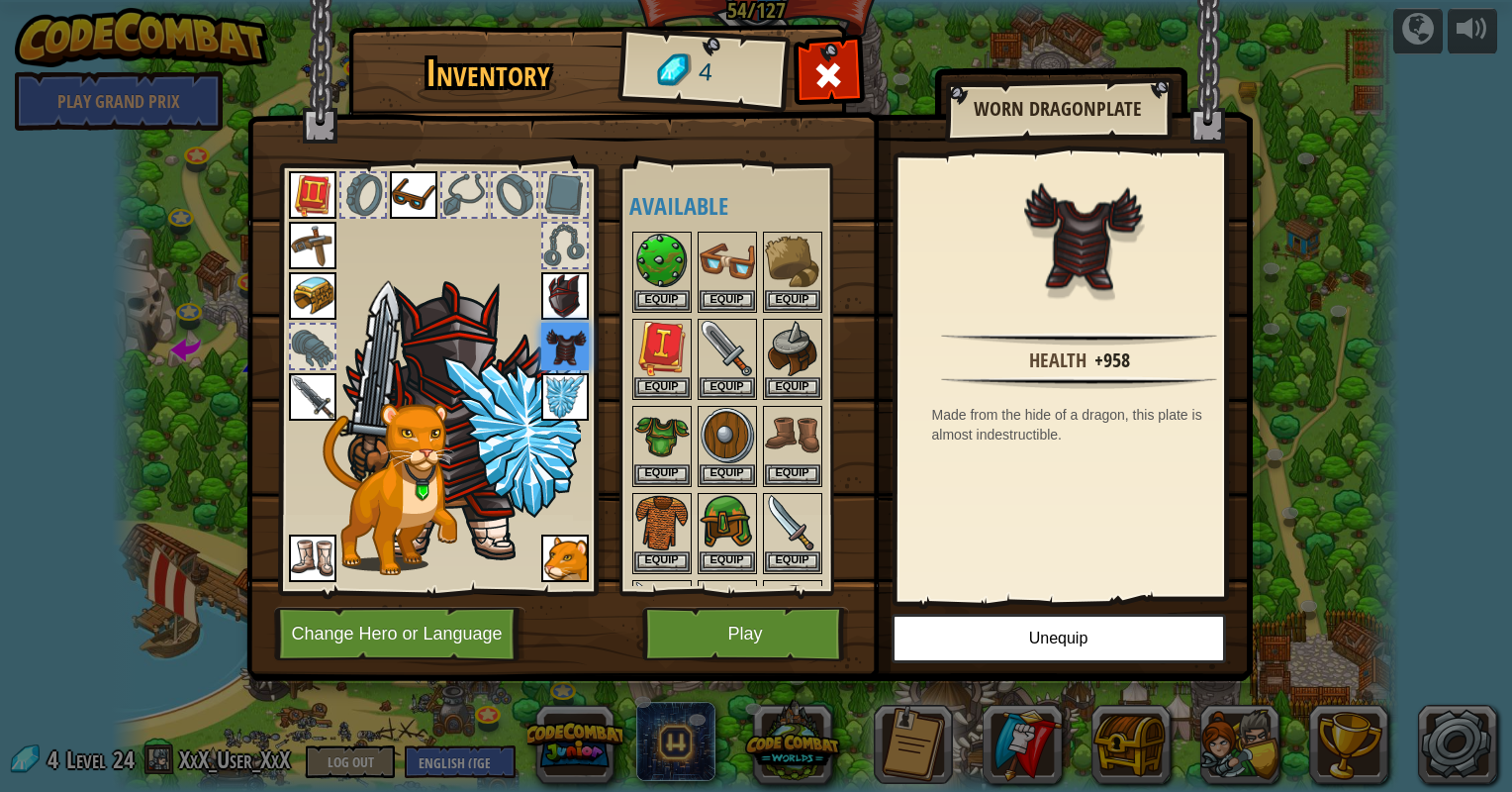 click at bounding box center [565, 296] 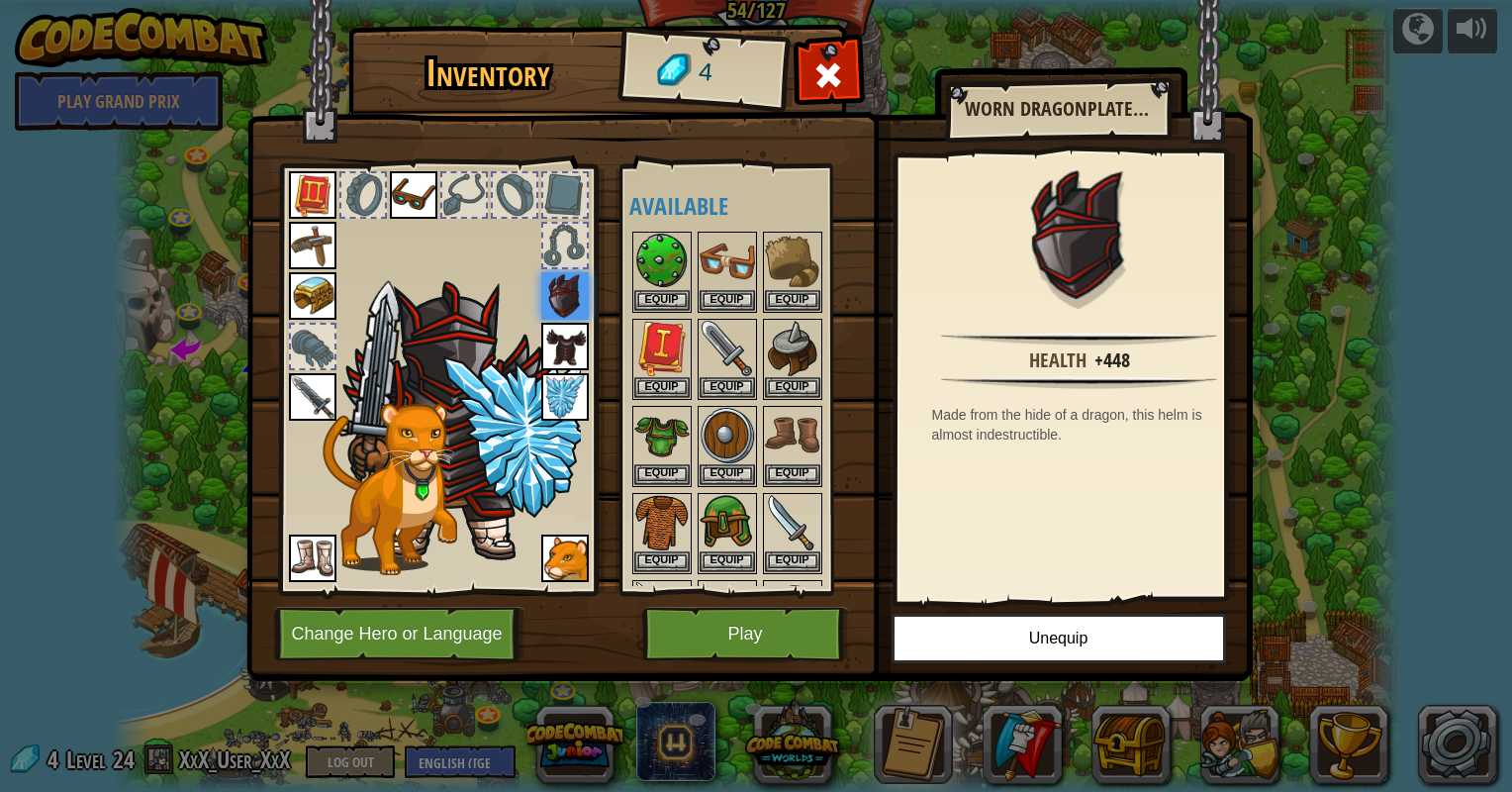 click at bounding box center [565, 296] 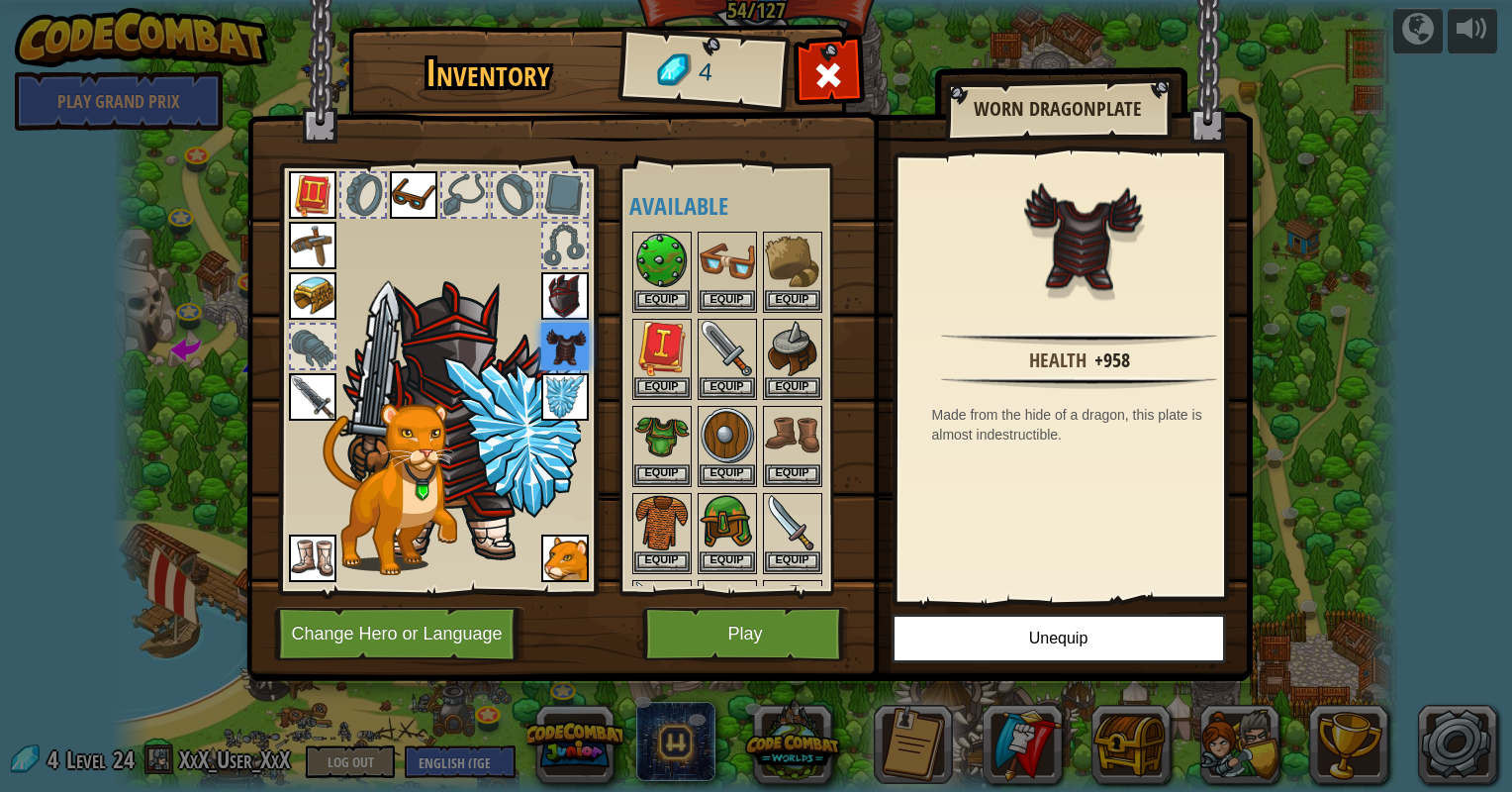 click at bounding box center [565, 397] 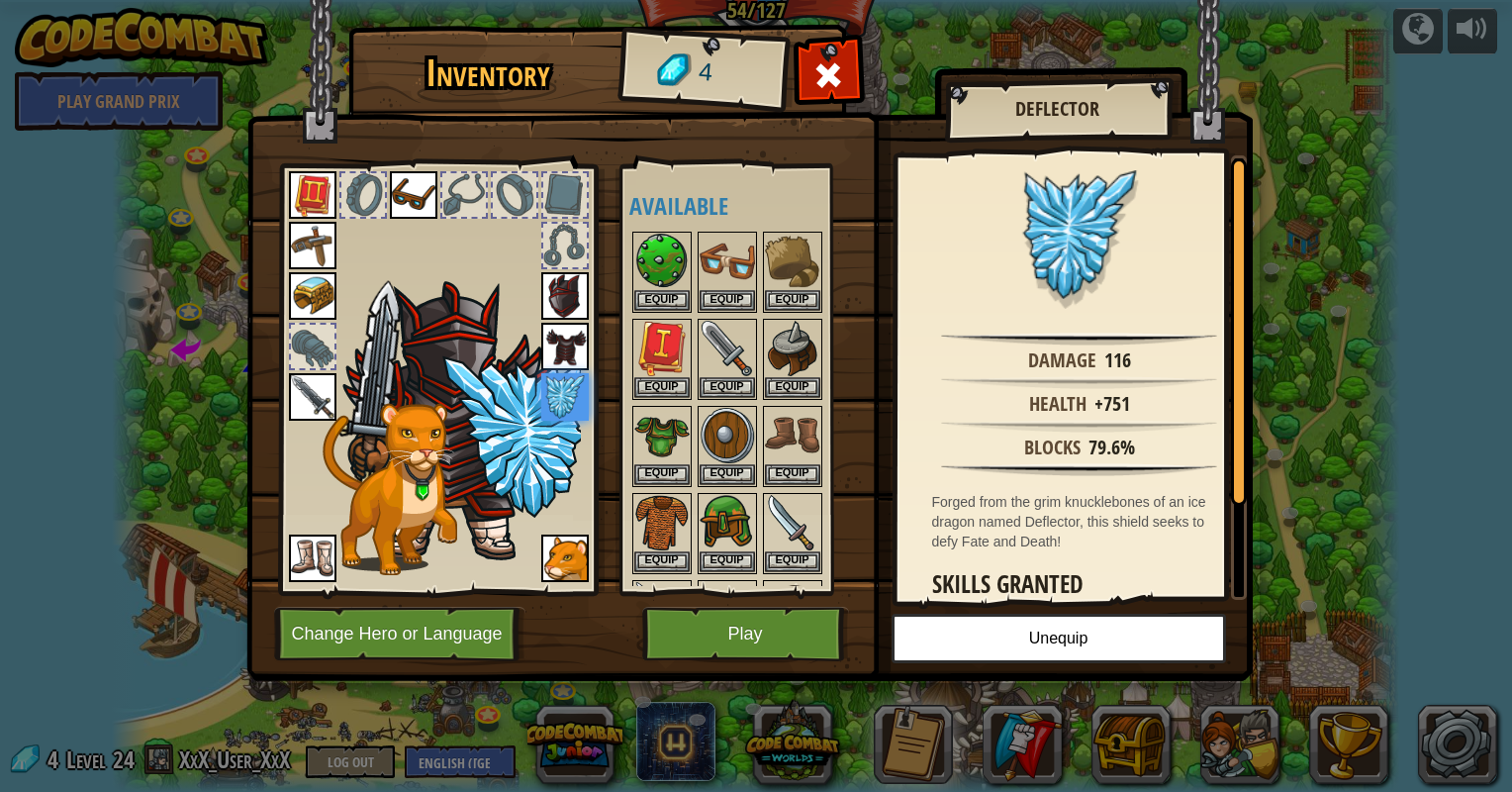 click at bounding box center (565, 296) 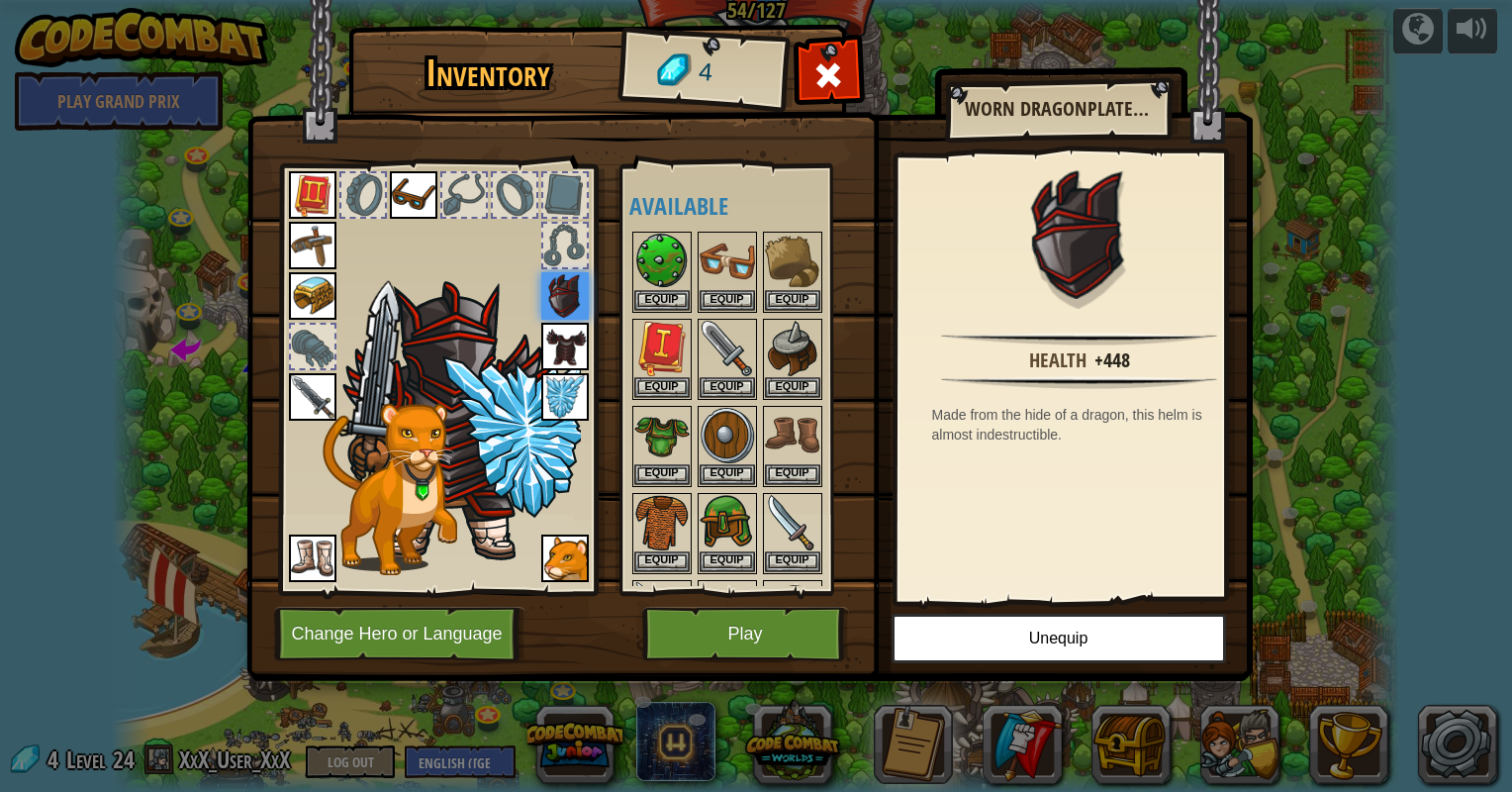 click at bounding box center [565, 346] 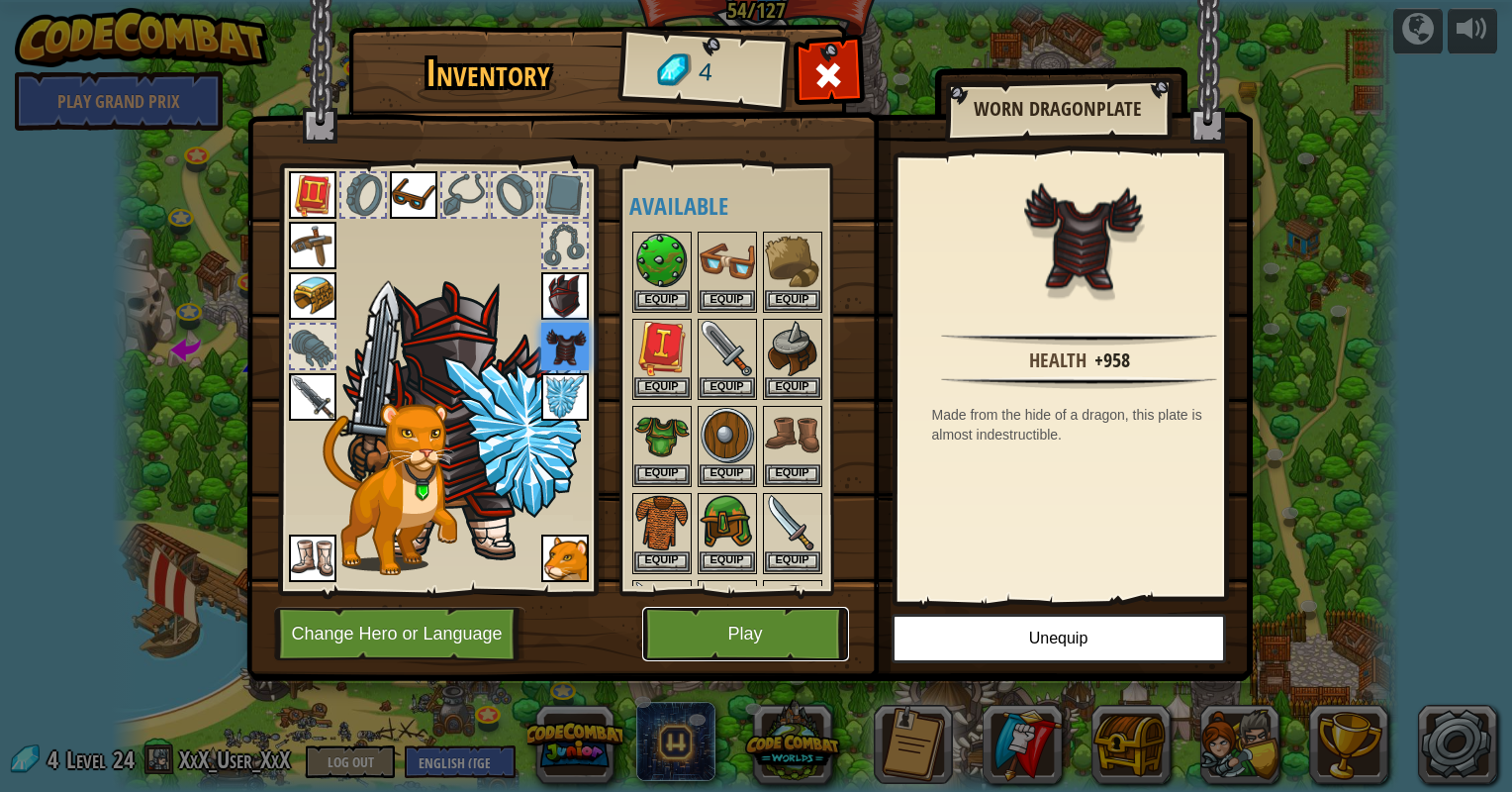 click on "Play" at bounding box center (745, 634) 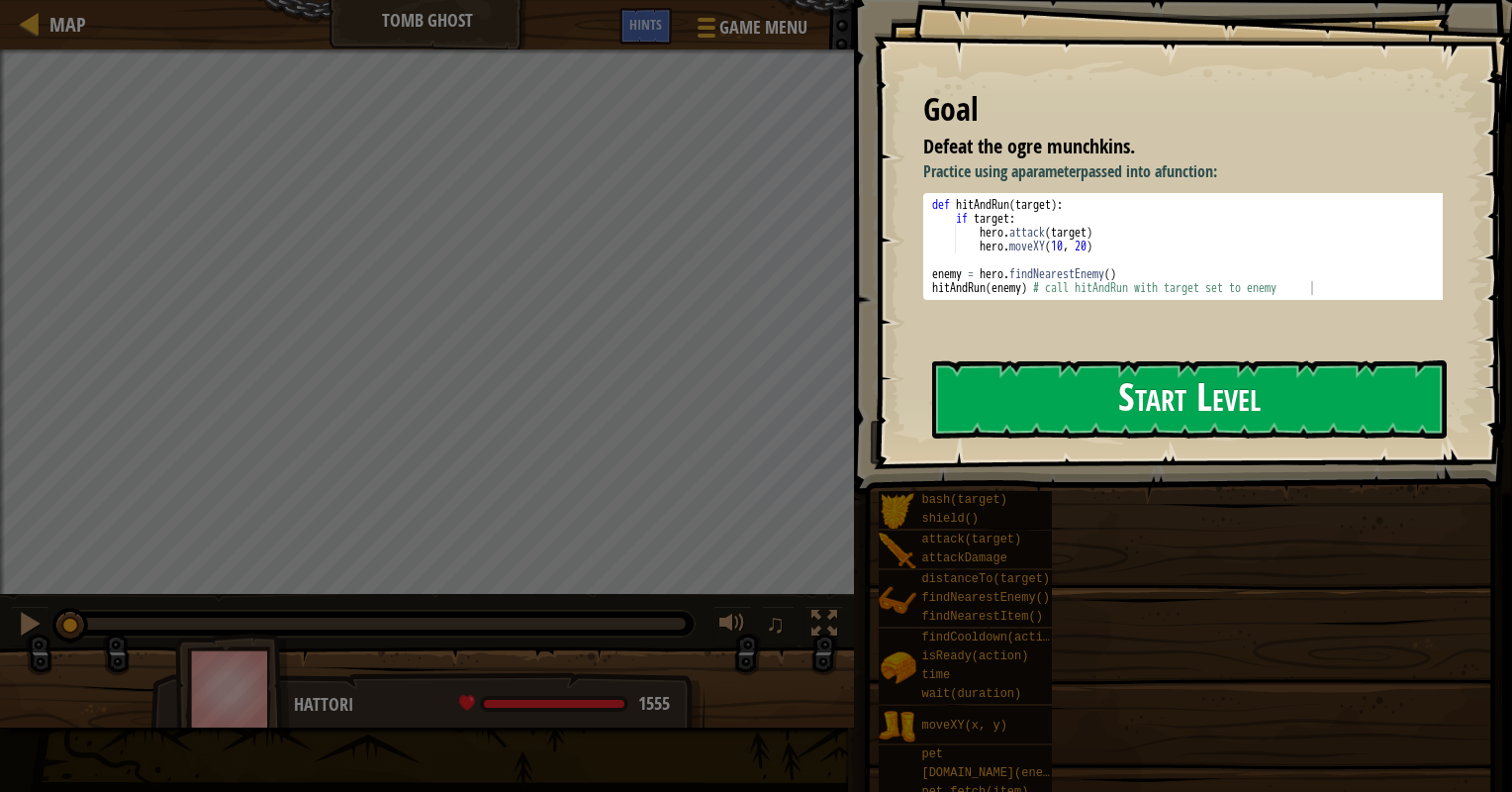click on "Start Level" at bounding box center (1189, 399) 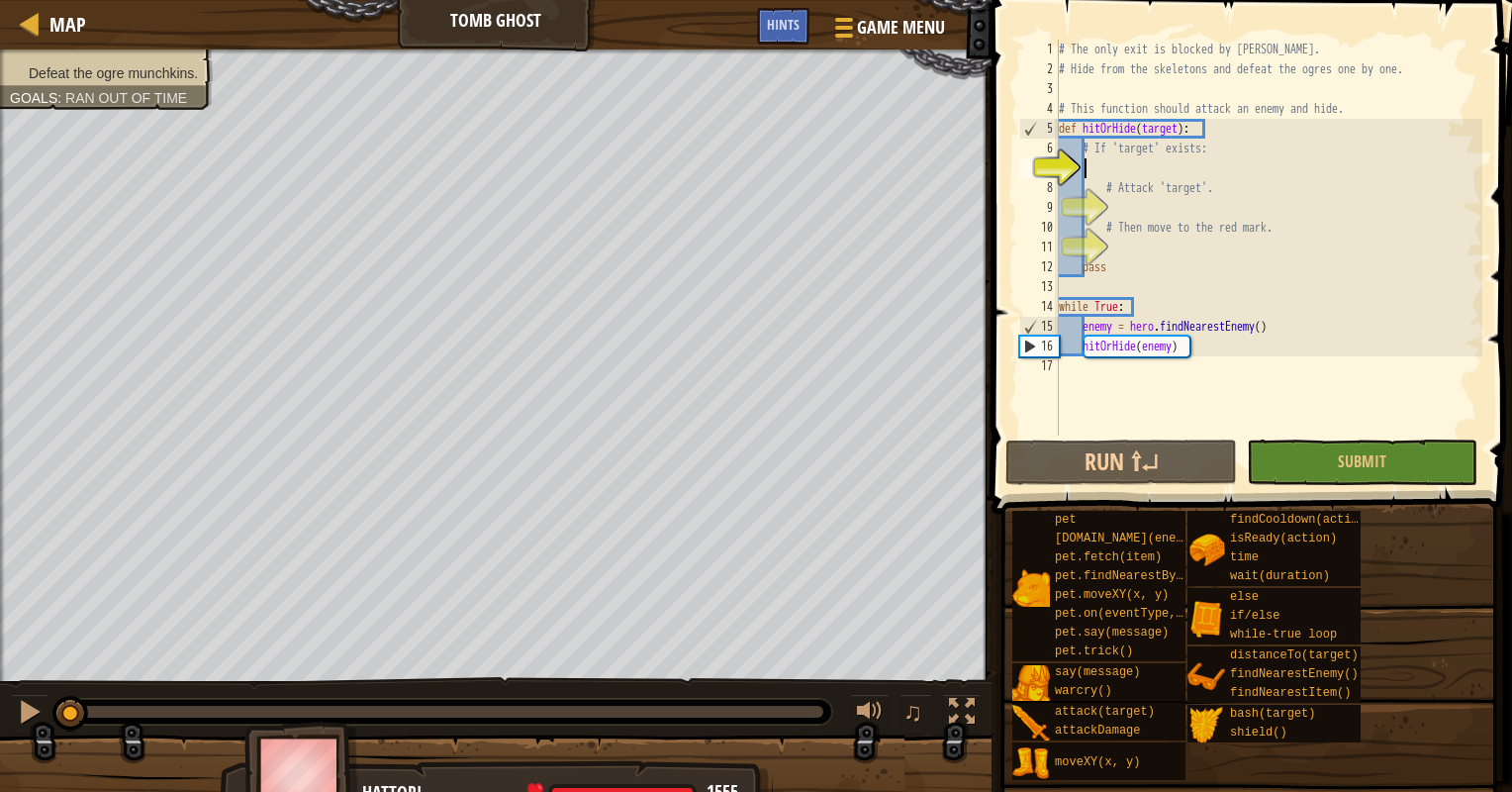 click on "# The only exit is blocked by [PERSON_NAME]. # Hide from the skeletons and defeat the ogres one by one. # This function should attack an enemy and hide. def   hitOrHide ( target ) :      # If 'target' exists:               # Attack 'target'.                   # Then move to the red mark.               pass while   True :      enemy   =   hero . findNearestEnemy ( )      hitOrHide ( enemy )" at bounding box center [1269, 257] 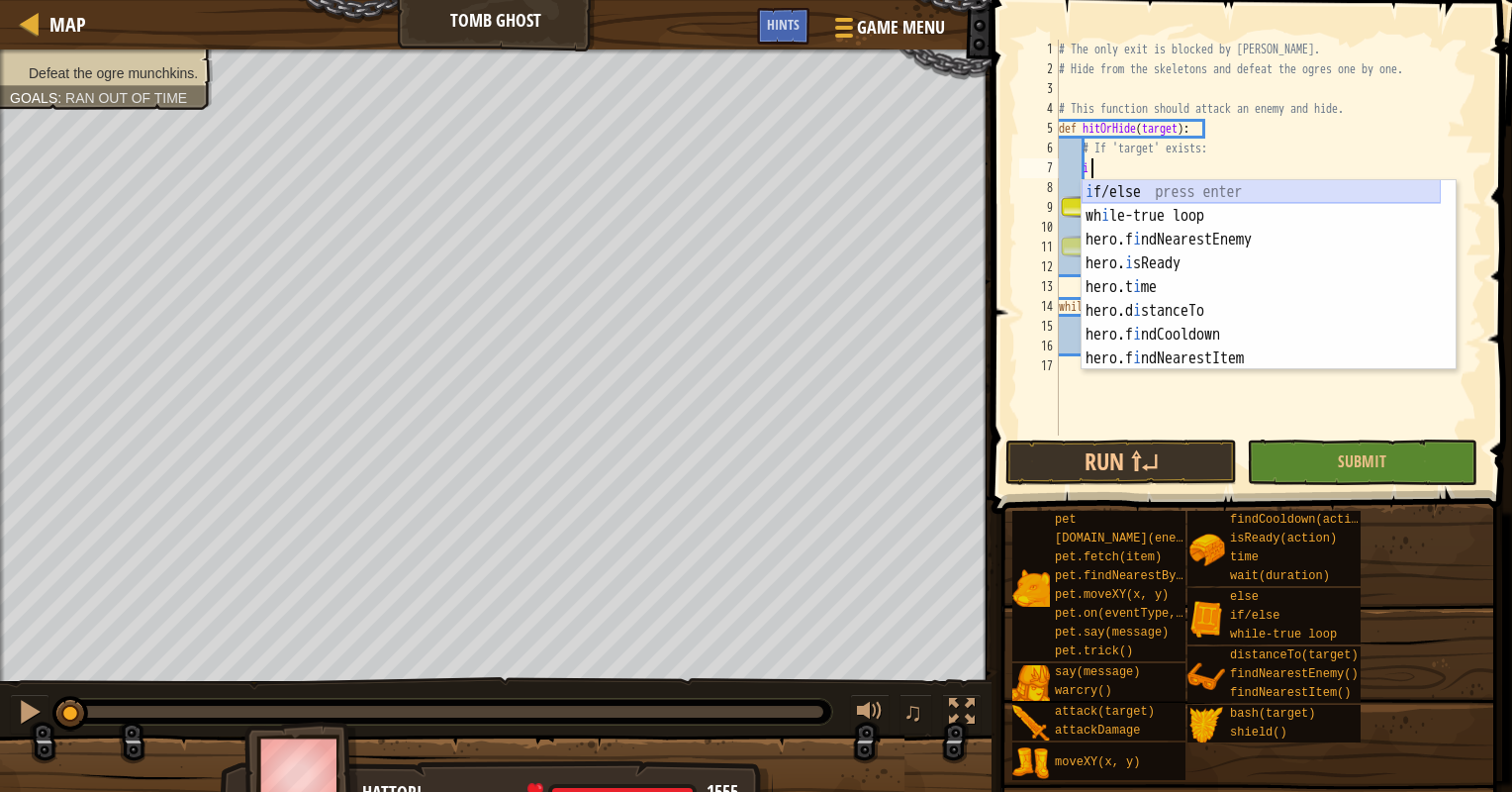 click on "i f/else press enter wh i le-true loop press enter hero.f i ndNearestEnemy press enter hero. i sReady press enter hero.t i me press enter hero.d i stanceTo press enter hero.f i ndCooldown press enter hero.f i ndNearestItem press enter [DOMAIN_NAME] i ck() press enter" at bounding box center [1261, 299] 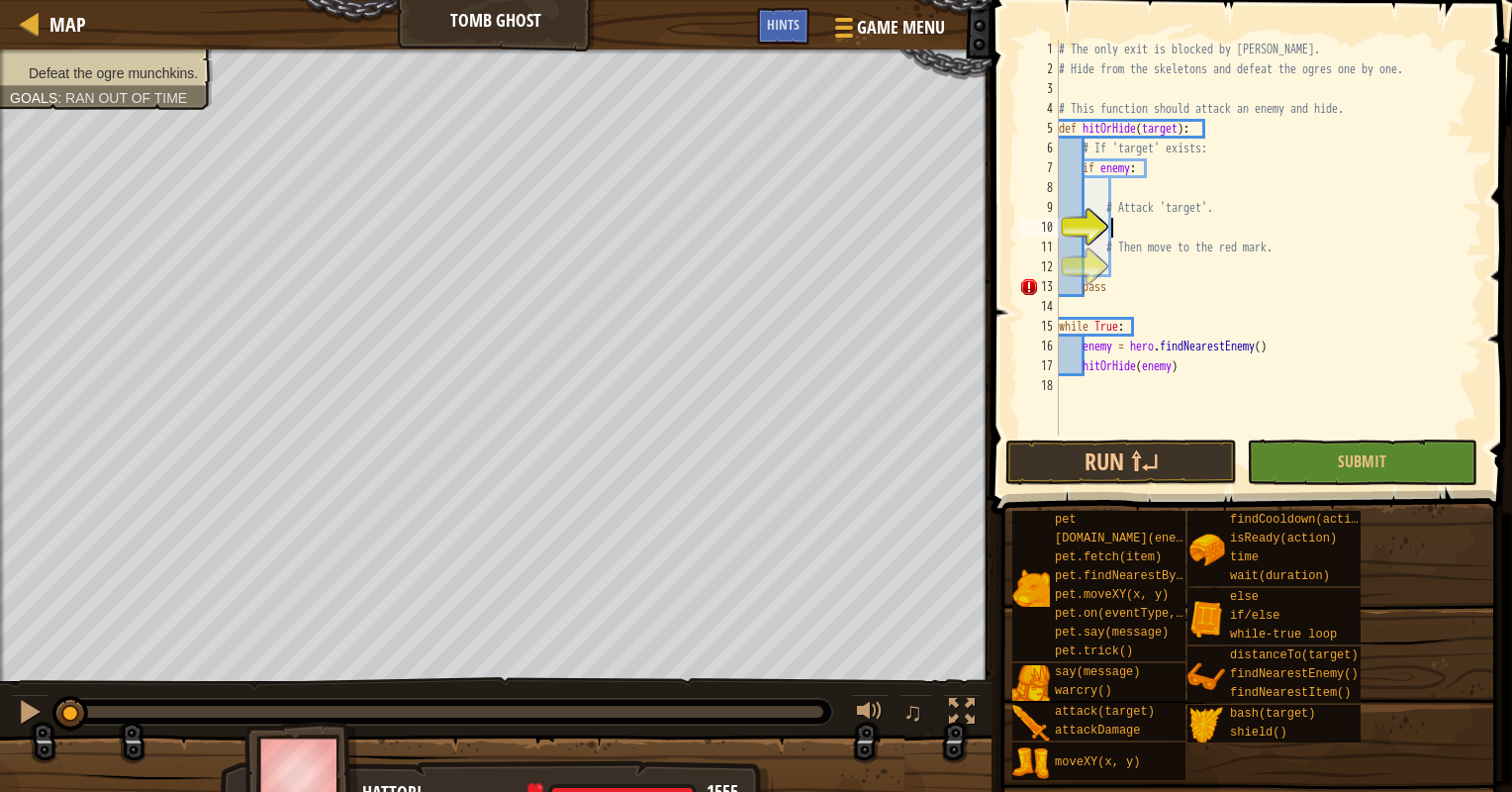 click on "# The only exit is blocked by [PERSON_NAME]. # Hide from the skeletons and defeat the ogres one by one. # This function should attack an enemy and hide. def   hitOrHide ( target ) :      # If 'target' exists:      if   enemy :                   # Attack 'target'.                   # Then move to the red mark.               pass while   True :      enemy   =   hero . findNearestEnemy ( )      hitOrHide ( enemy )" at bounding box center (1269, 257) 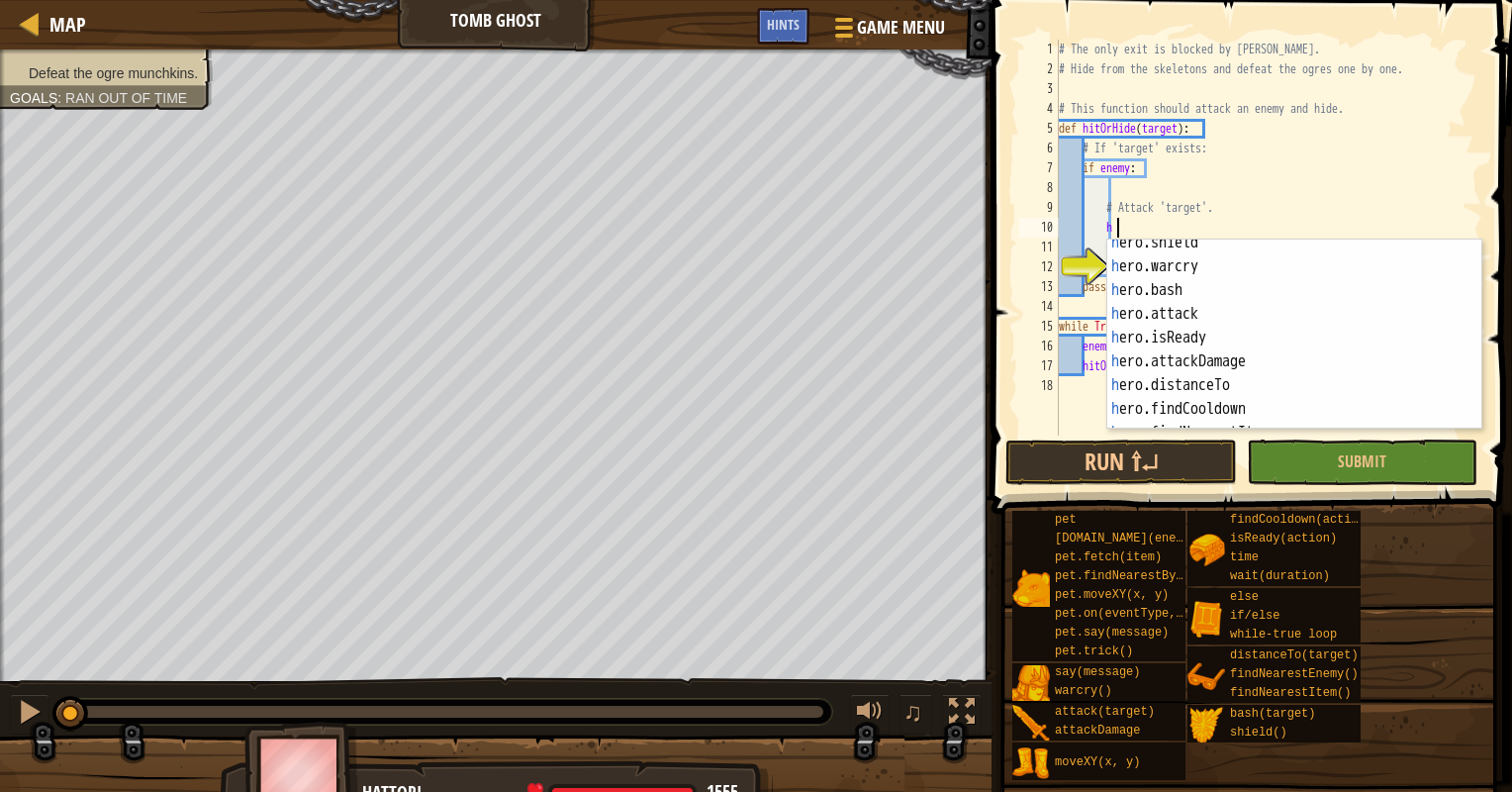 scroll, scrollTop: 132, scrollLeft: 0, axis: vertical 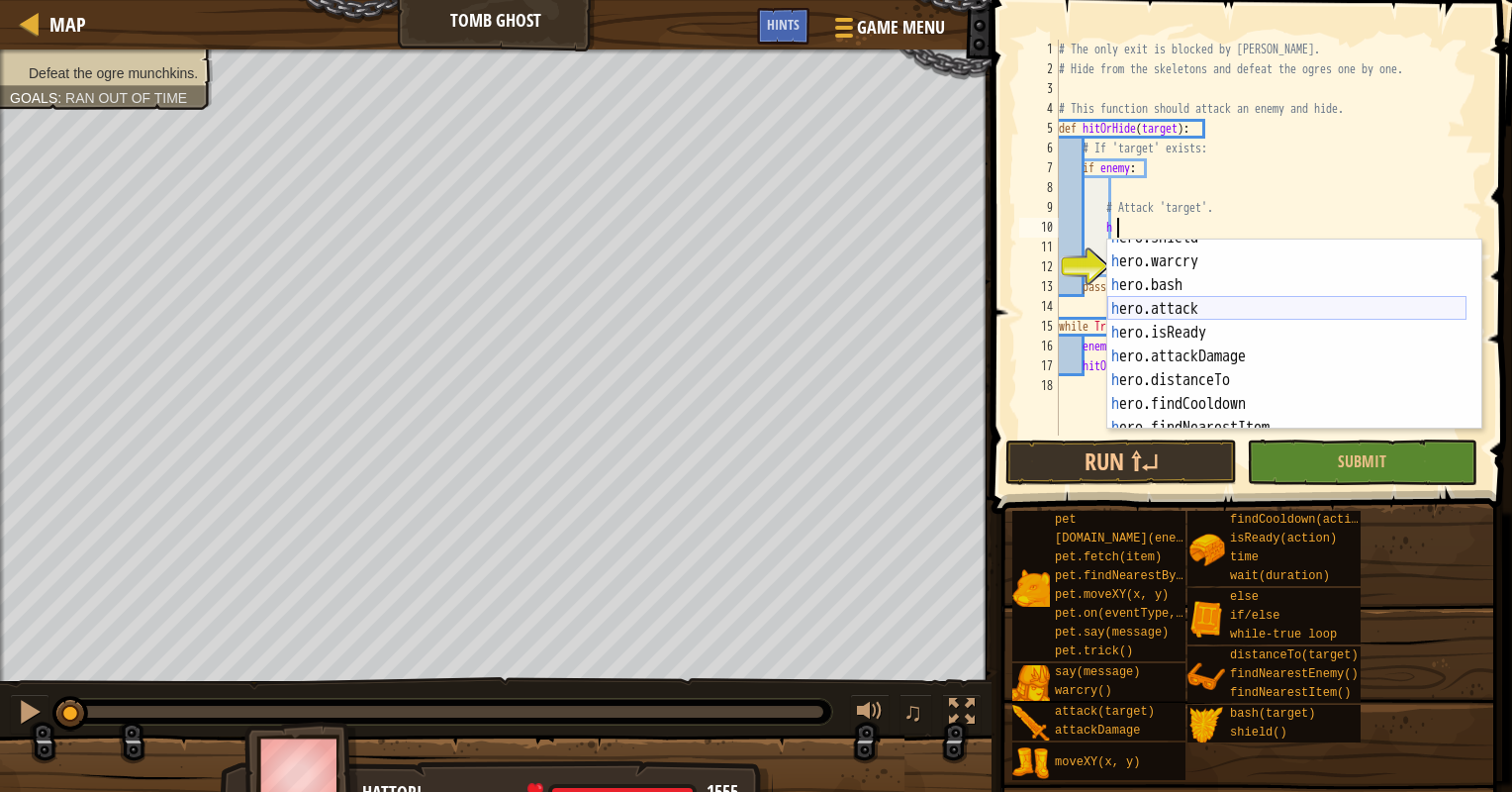 click on "h ero.shield press enter h ero.warcry press enter h ero.bash press enter h ero.attack press enter h ero.isReady press enter h ero.attackDamage press enter h ero.distanceTo press enter h ero.findCooldown press enter h ero.findNearestItem press enter" at bounding box center [1286, 345] 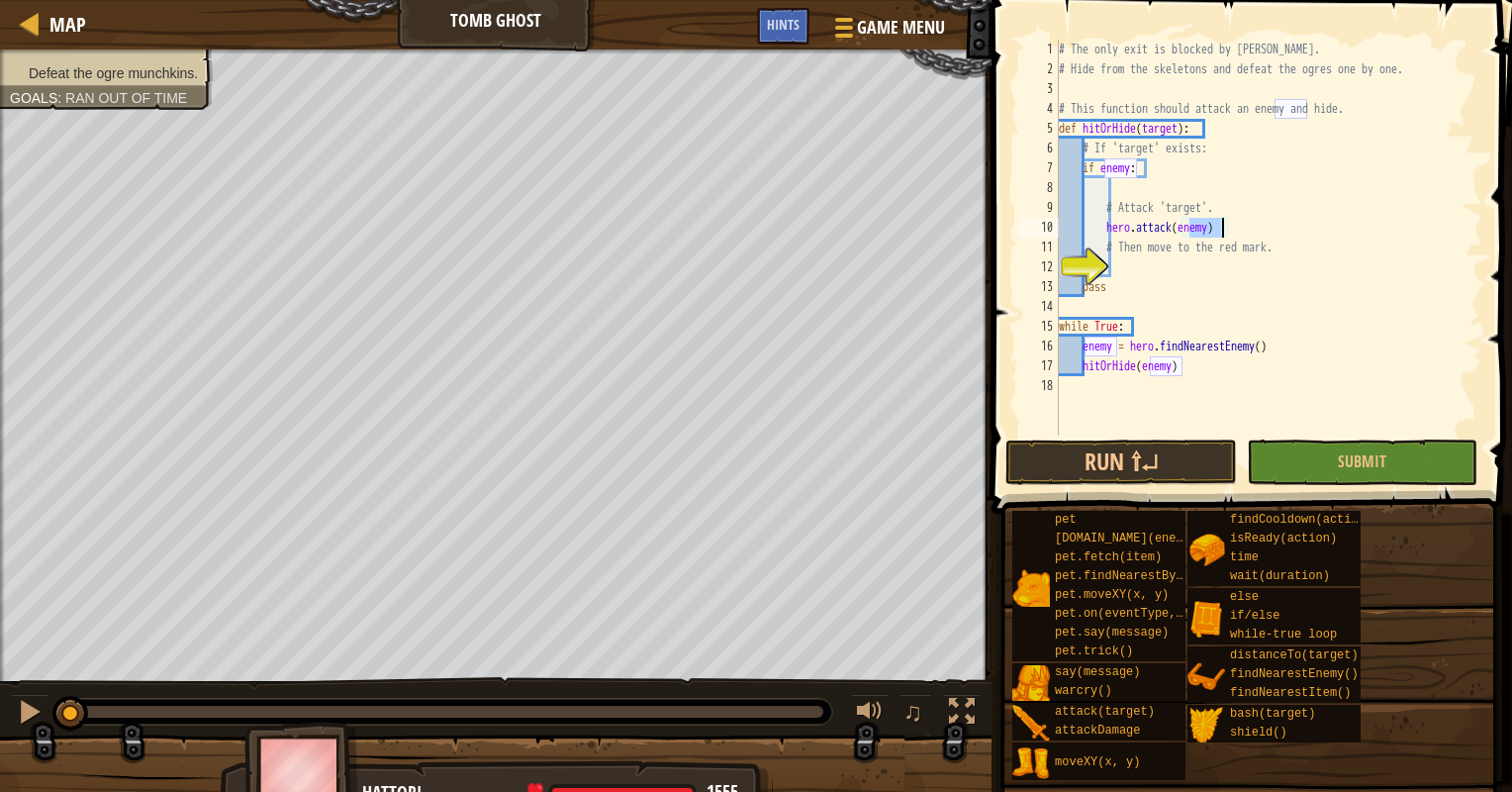 click on "# The only exit is blocked by [PERSON_NAME]. # Hide from the skeletons and defeat the ogres one by one. # This function should attack an enemy and hide. def   hitOrHide ( target ) :      # If 'target' exists:      if   enemy :                   # Attack 'target'.          hero . attack ( enemy )          # Then move to the red mark.               pass while   True :      enemy   =   hero . findNearestEnemy ( )      hitOrHide ( enemy )" at bounding box center [1269, 257] 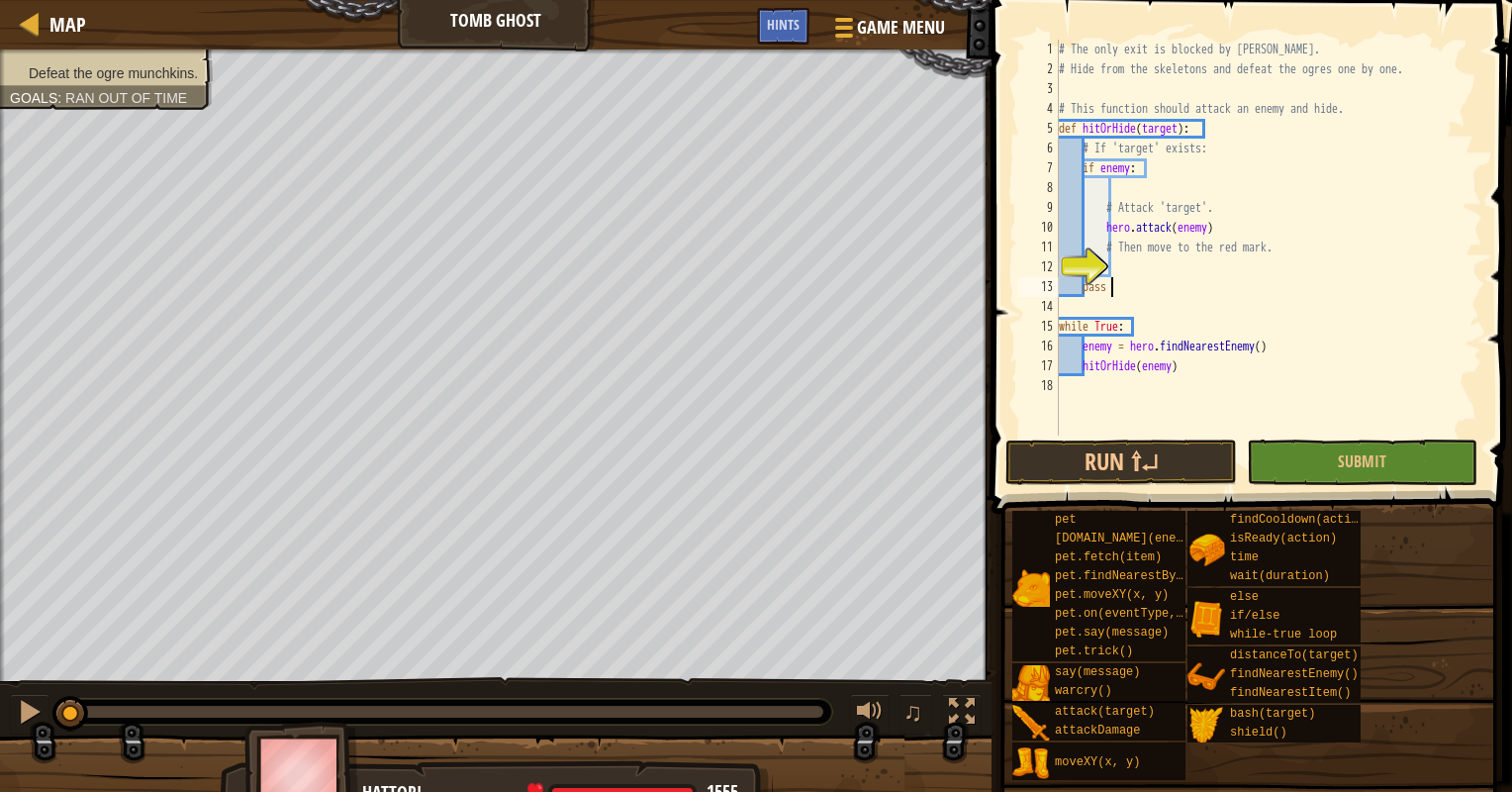 click on "# The only exit is blocked by [PERSON_NAME]. # Hide from the skeletons and defeat the ogres one by one. # This function should attack an enemy and hide. def   hitOrHide ( target ) :      # If 'target' exists:      if   enemy :                   # Attack 'target'.          hero . attack ( enemy )          # Then move to the red mark.               pass while   True :      enemy   =   hero . findNearestEnemy ( )      hitOrHide ( enemy )" at bounding box center (1269, 257) 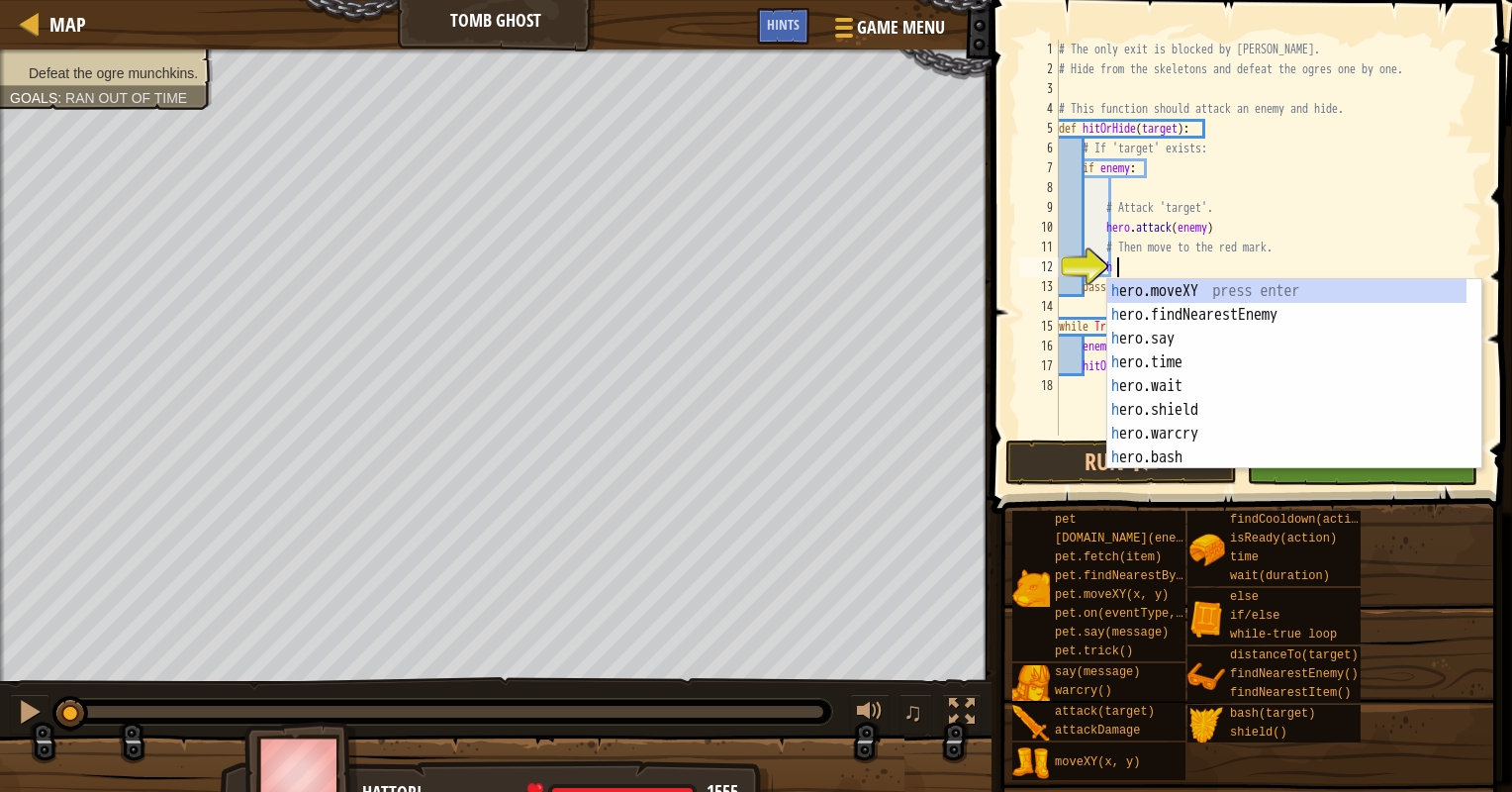scroll, scrollTop: 0, scrollLeft: 0, axis: both 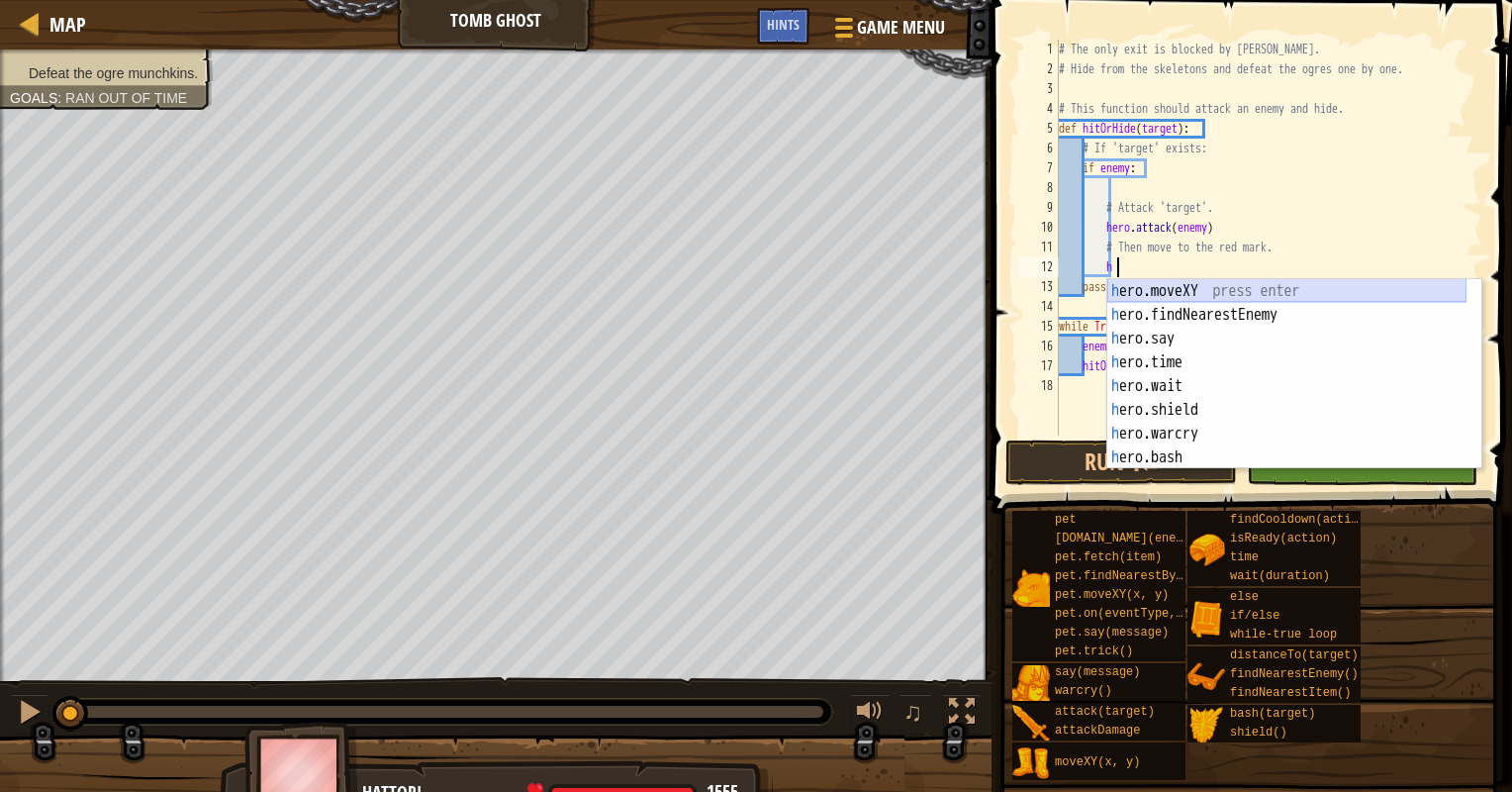 click on "h ero.moveXY press enter h ero.findNearestEnemy press enter h ero.say press enter h ero.time press enter h ero.wait press enter h ero.shield press enter h ero.warcry press enter h ero.bash press enter h ero.attack press enter" at bounding box center [1286, 398] 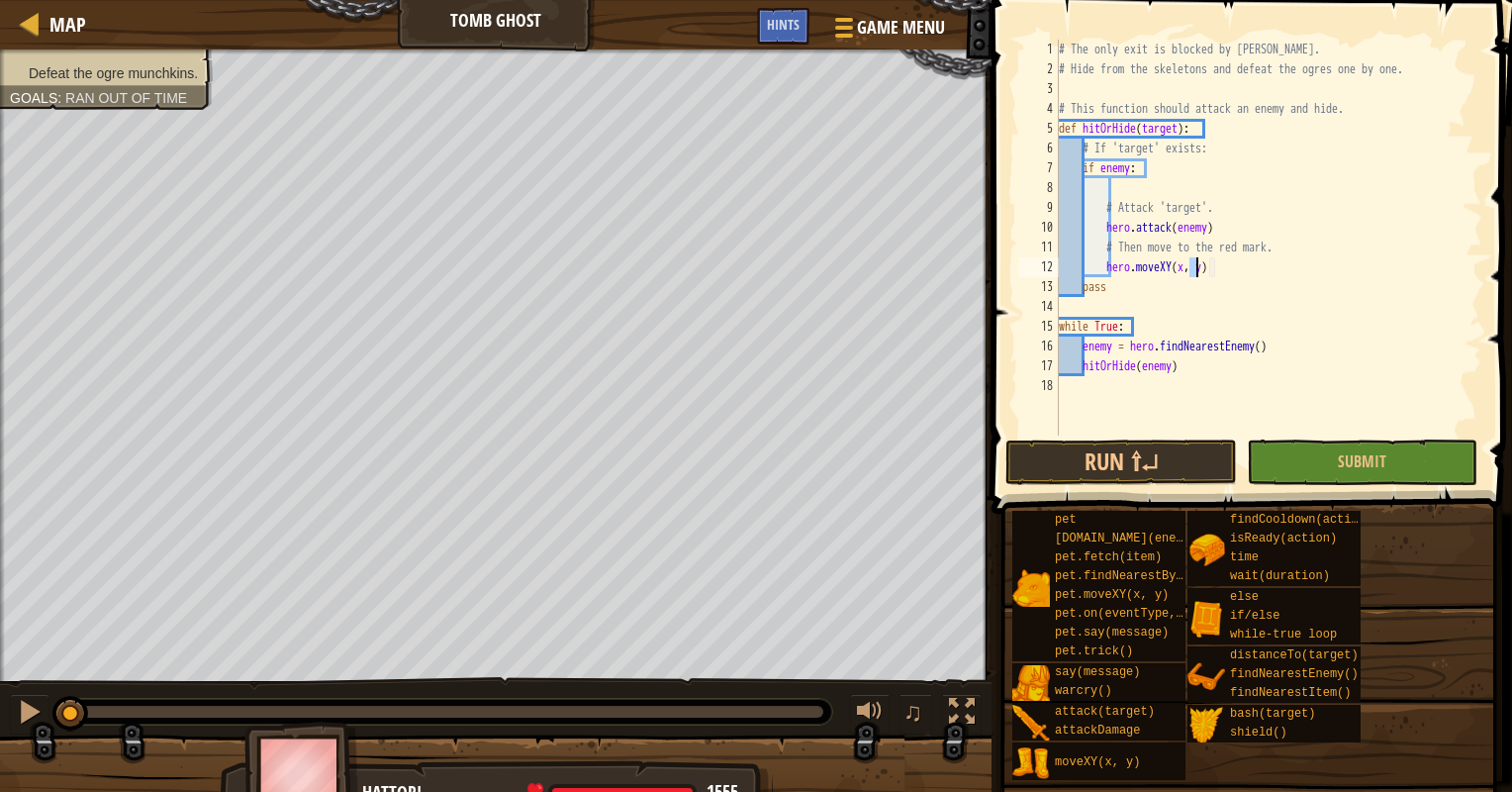 scroll, scrollTop: 9, scrollLeft: 12, axis: both 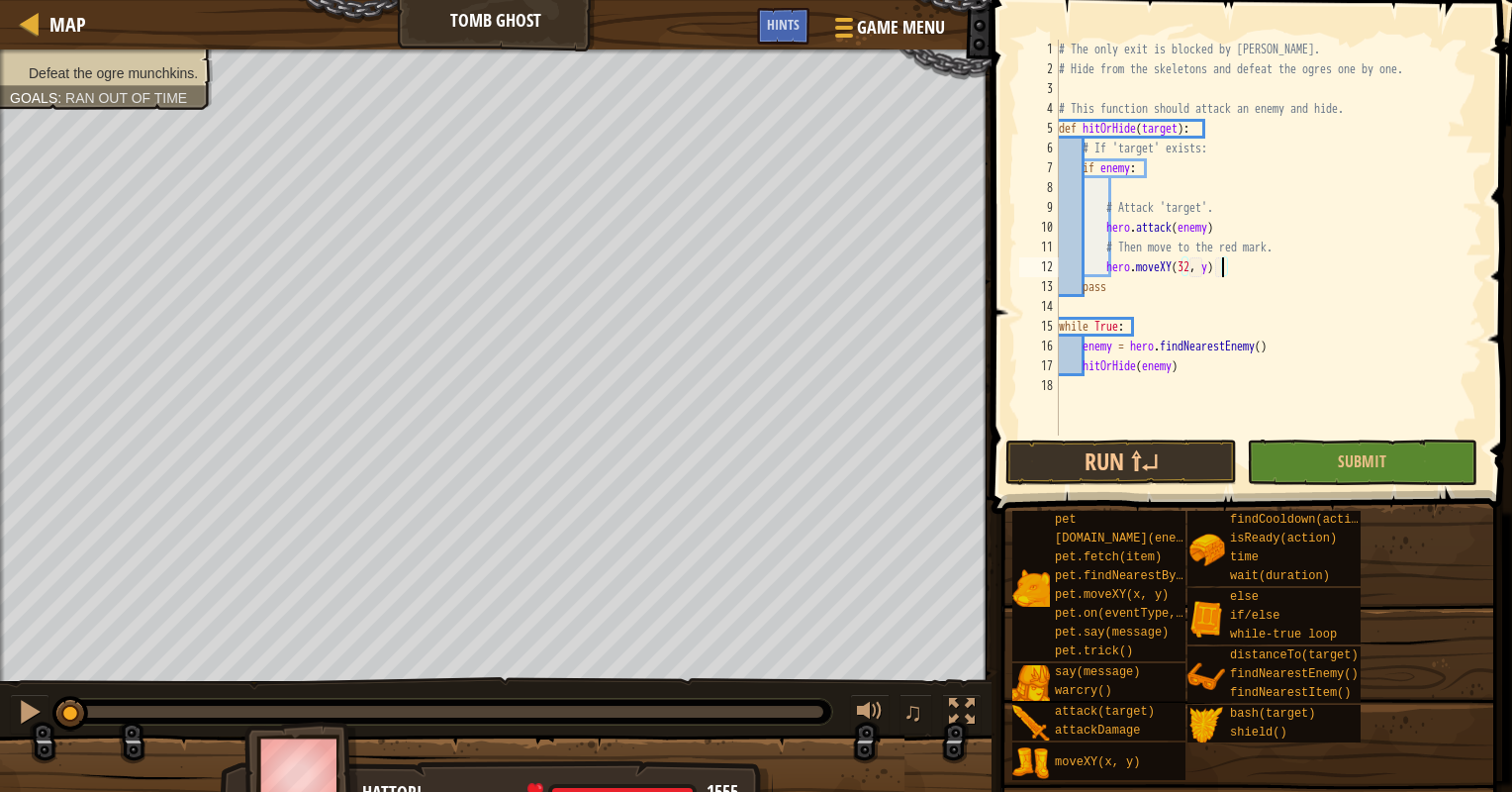 click on "# The only exit is blocked by [PERSON_NAME]. # Hide from the skeletons and defeat the ogres one by one. # This function should attack an enemy and hide. def   hitOrHide ( target ) :      # If 'target' exists:      if   enemy :                   # Attack 'target'.          hero . attack ( enemy )          # Then move to the red mark.          hero . moveXY ( 32 ,   y )      pass while   True :      enemy   =   hero . findNearestEnemy ( )      hitOrHide ( enemy )" at bounding box center (1269, 257) 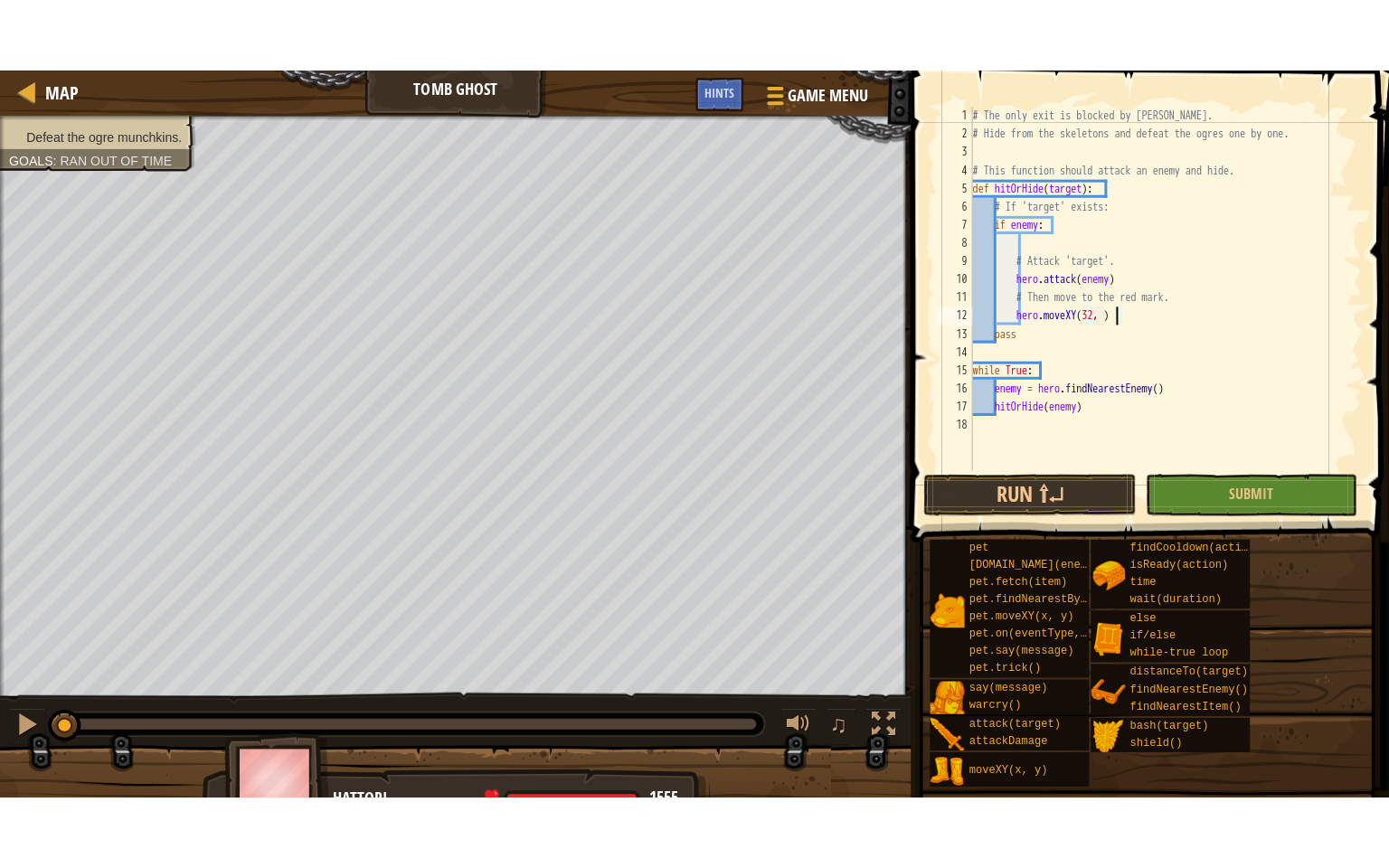 scroll, scrollTop: 8, scrollLeft: 12, axis: both 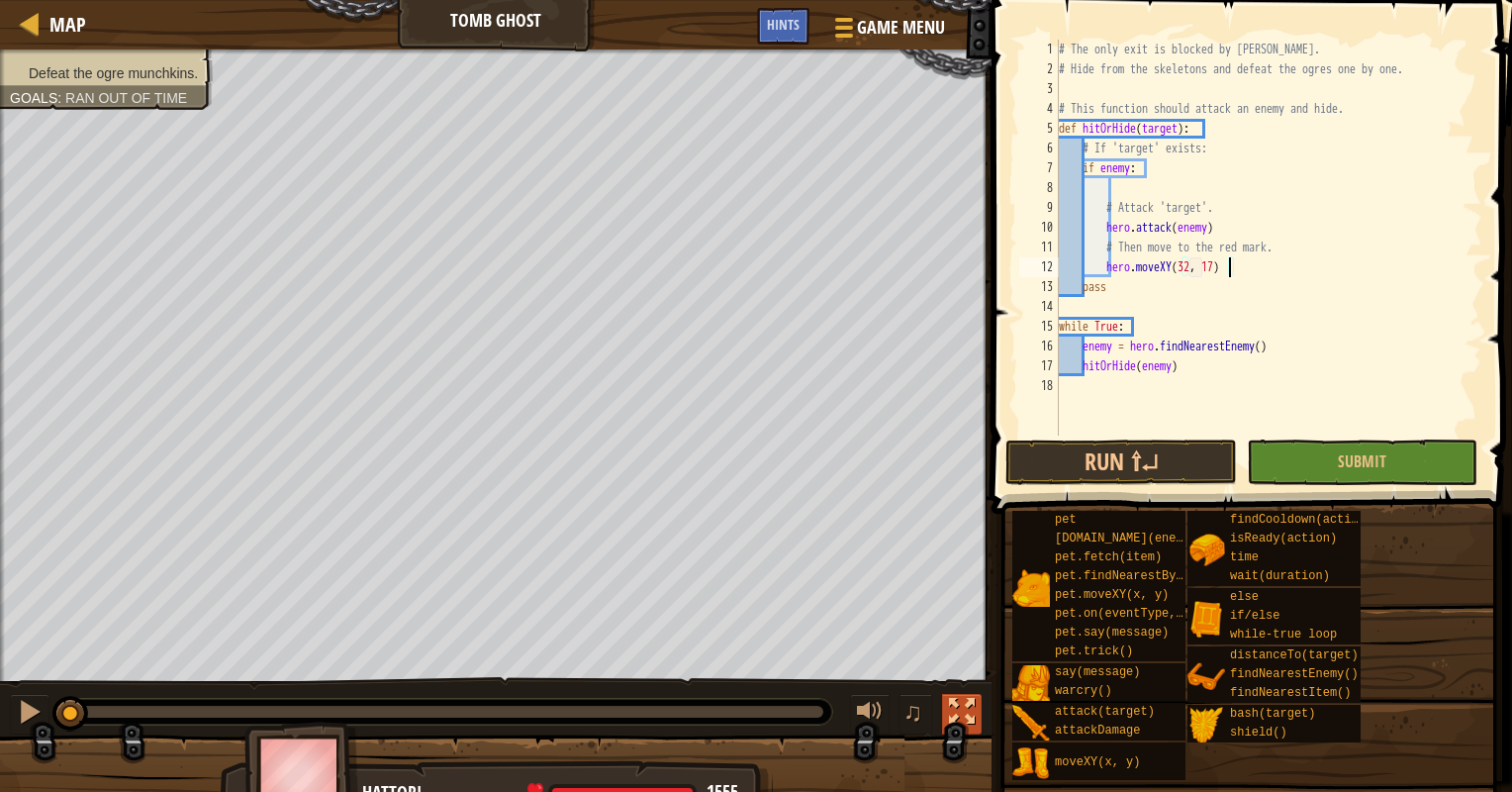 type on "hero.moveXY(32, 17)" 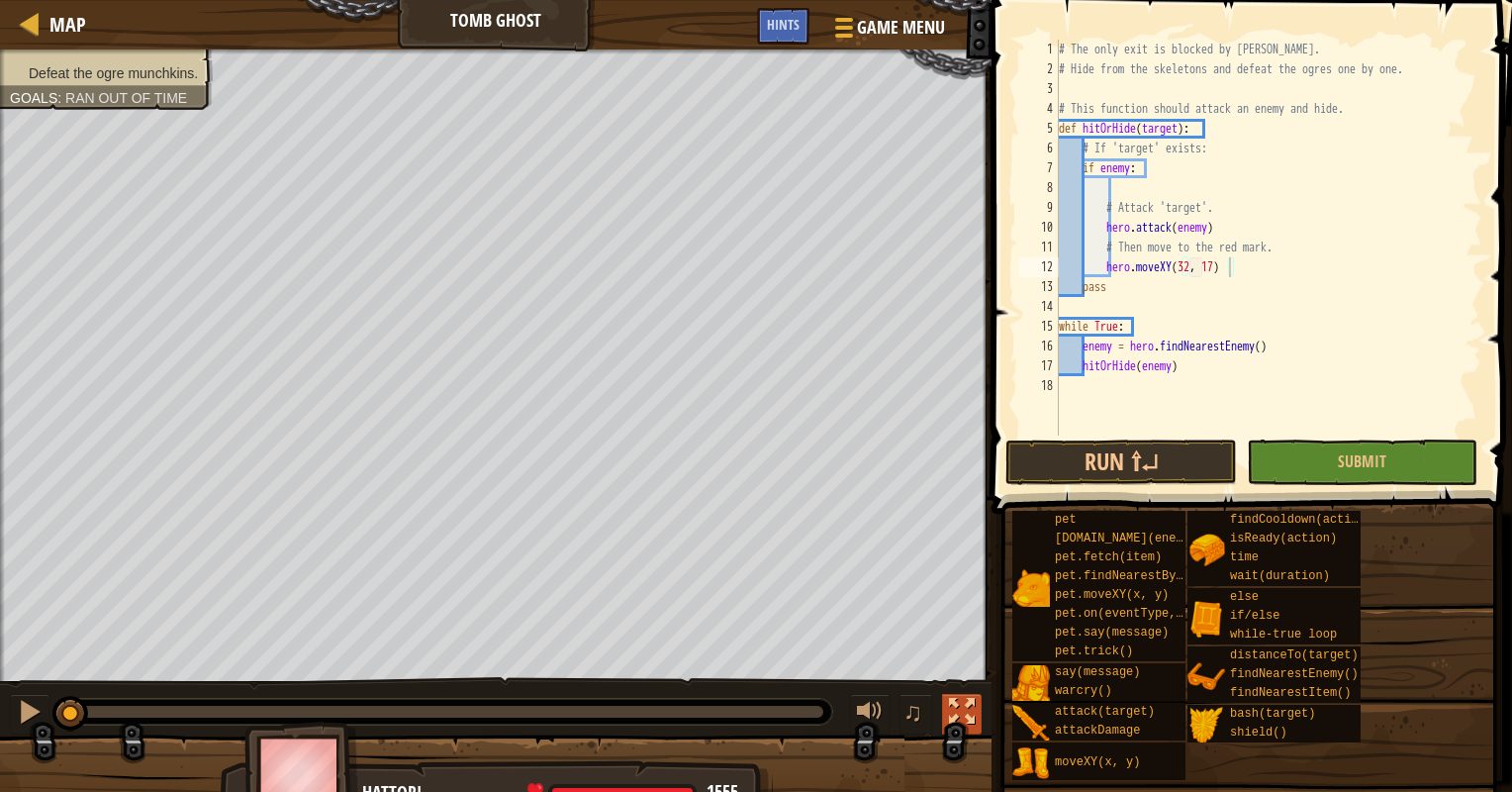 click at bounding box center [962, 714] 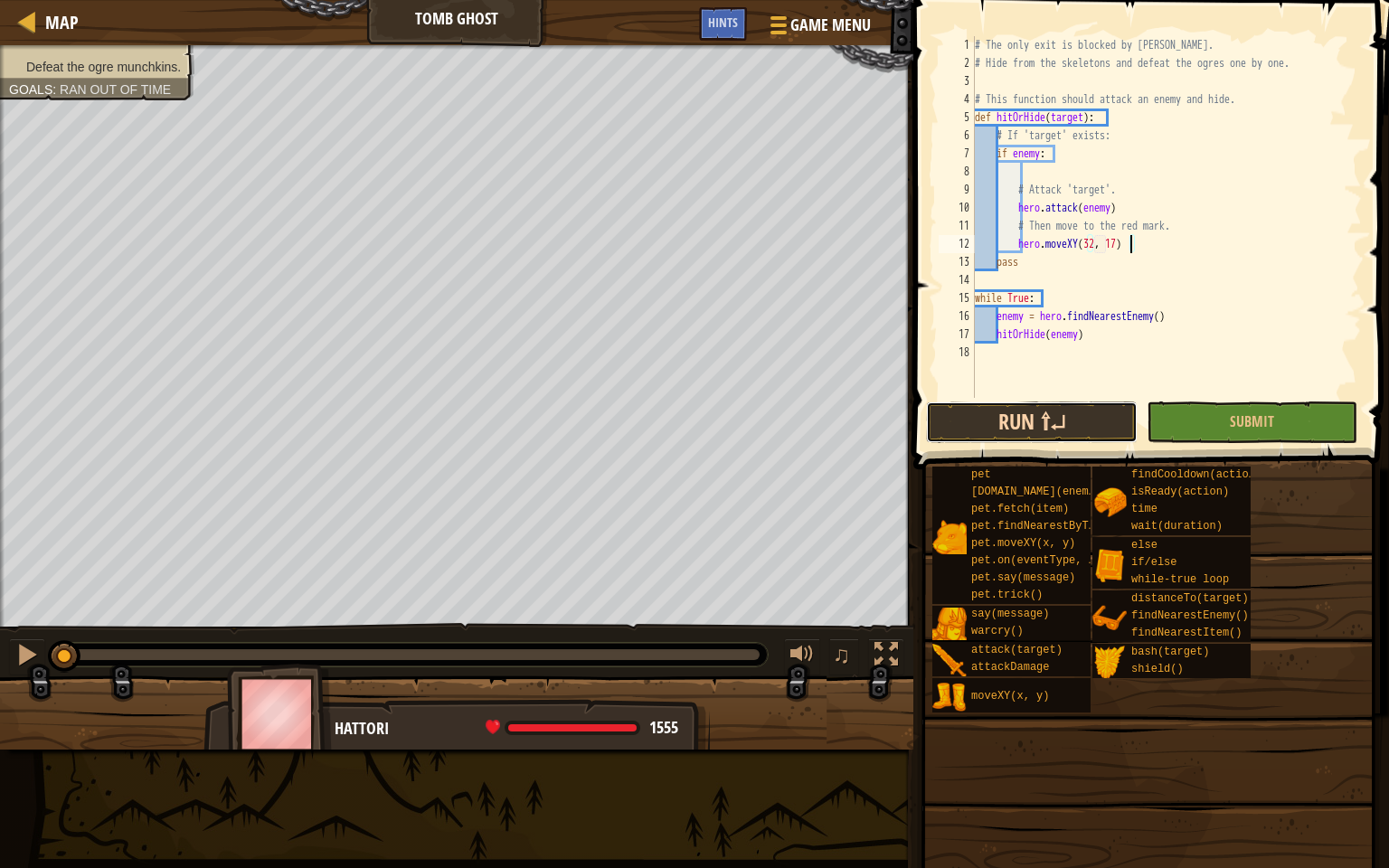 click on "Run ⇧↵" at bounding box center (1031, 422) 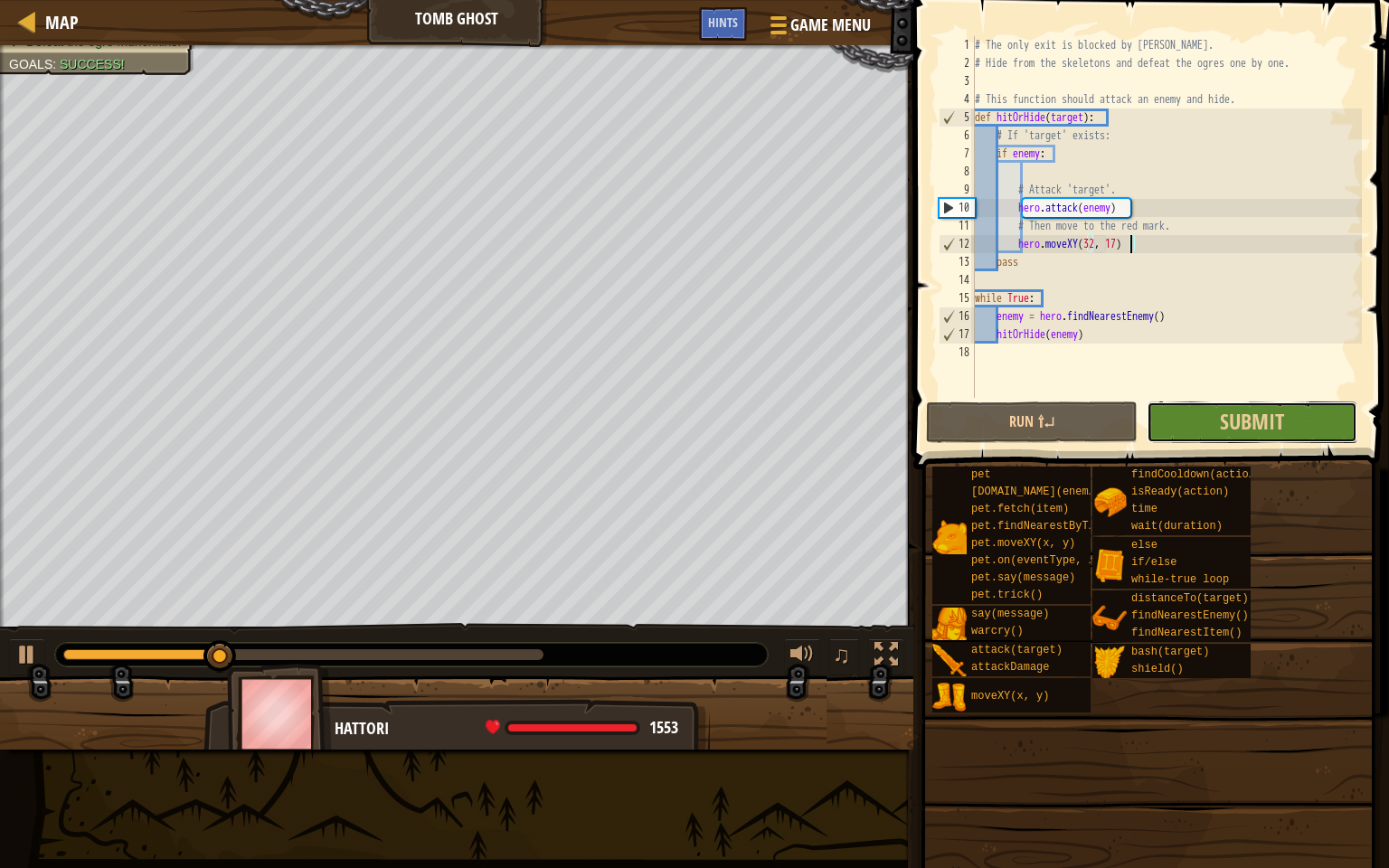 click on "Submit" at bounding box center [1252, 422] 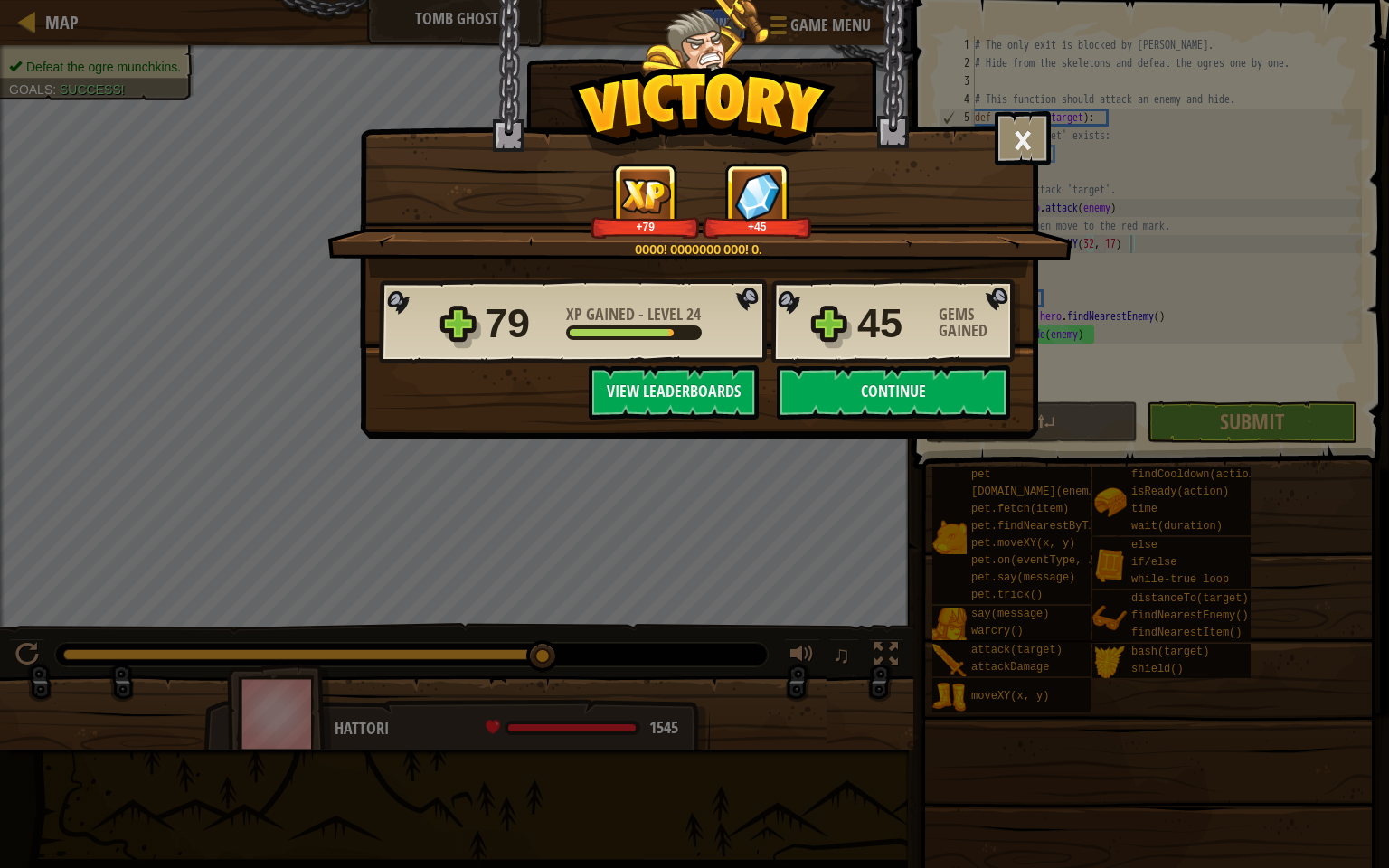 click on "× OoOo! OoOoooo Ooo! o. How fun was this level? Tell us more! OoOo! OoOoooo Ooo! o. +79 +45 Reticulating Splines... 79 XP Gained - Level 24 45 Gems Gained Saving Progress Continue View Leaderboards" at bounding box center (699, 219) 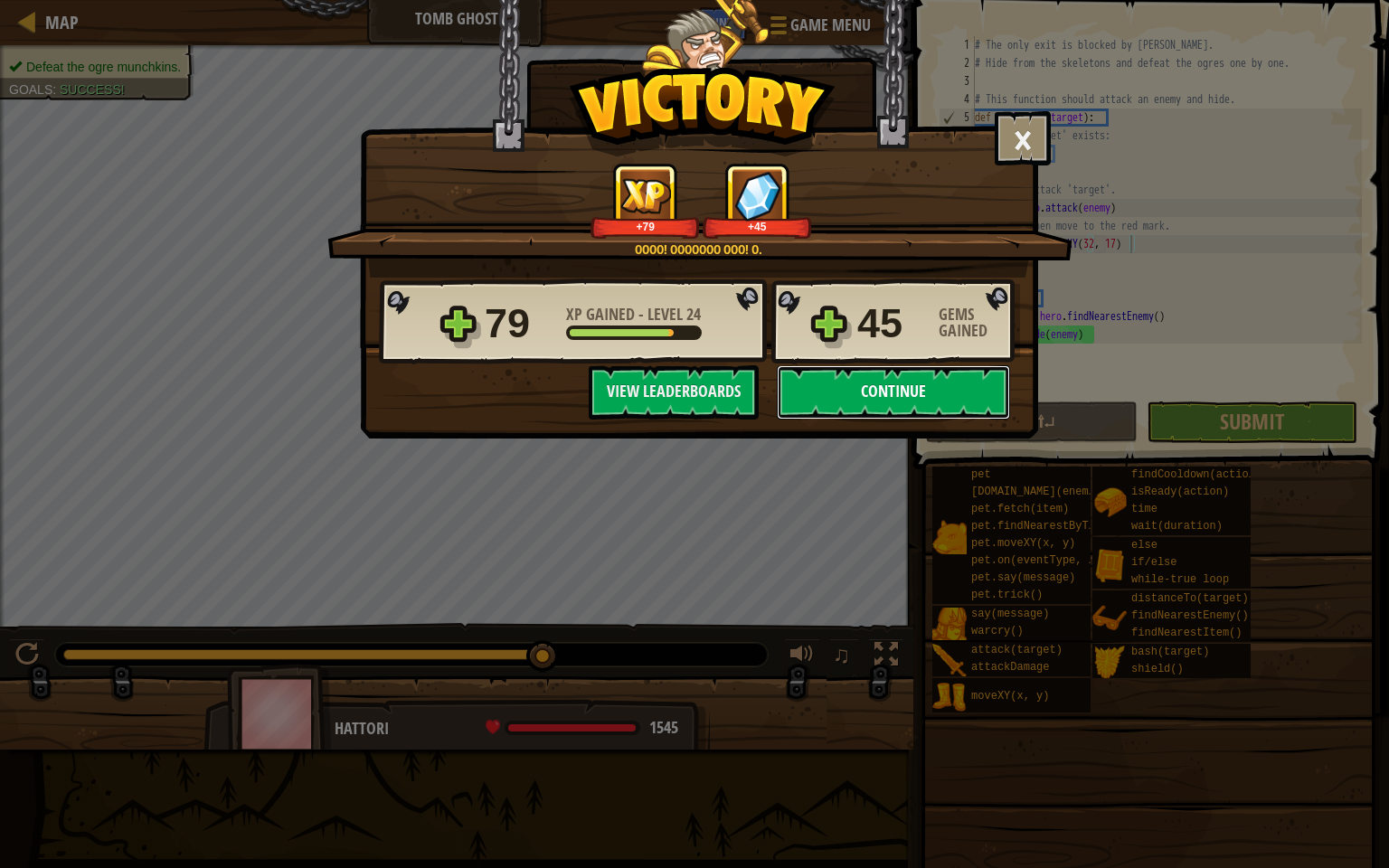 click on "Continue" at bounding box center [893, 392] 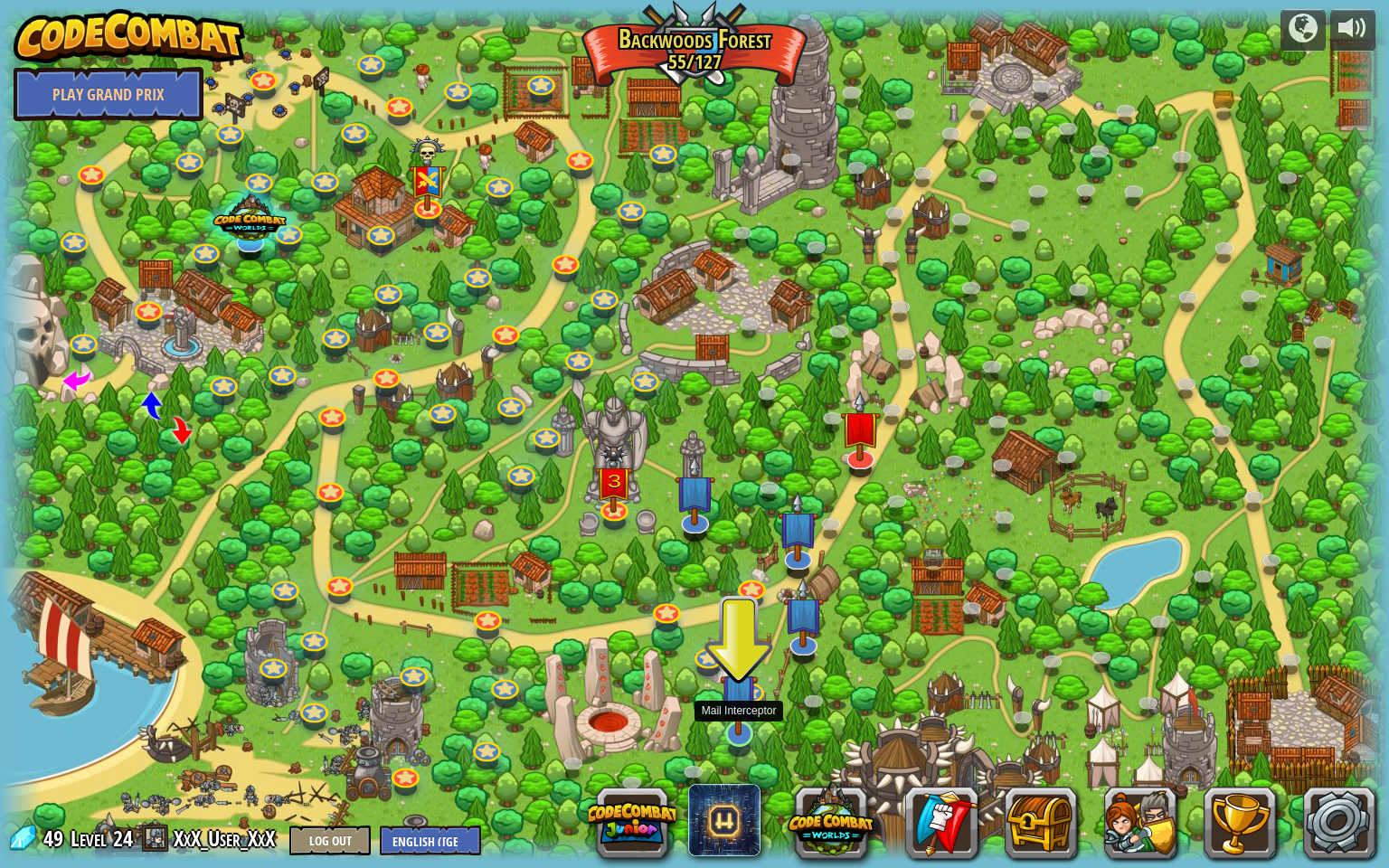 click at bounding box center (739, 693) 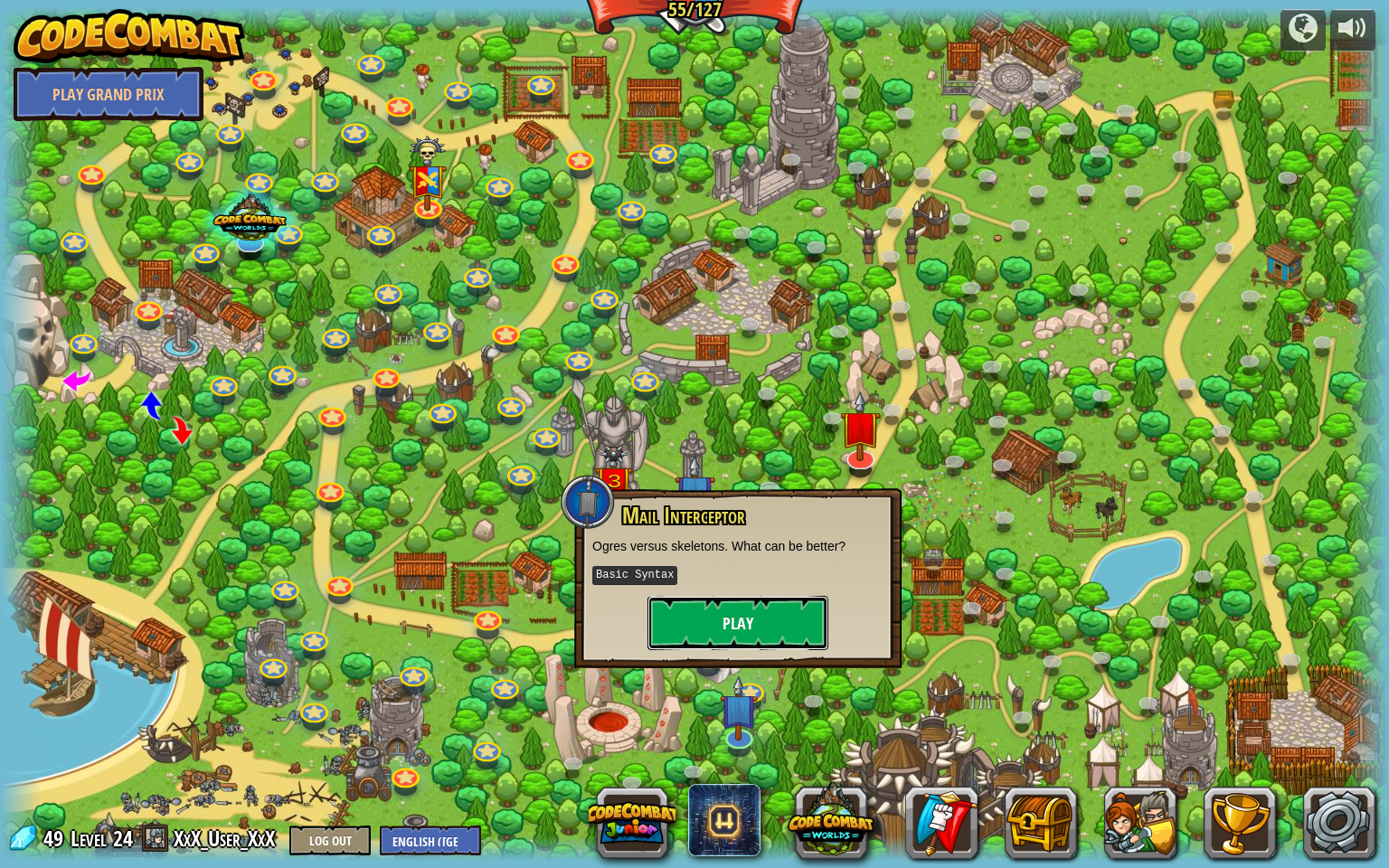 click on "Play" at bounding box center (738, 623) 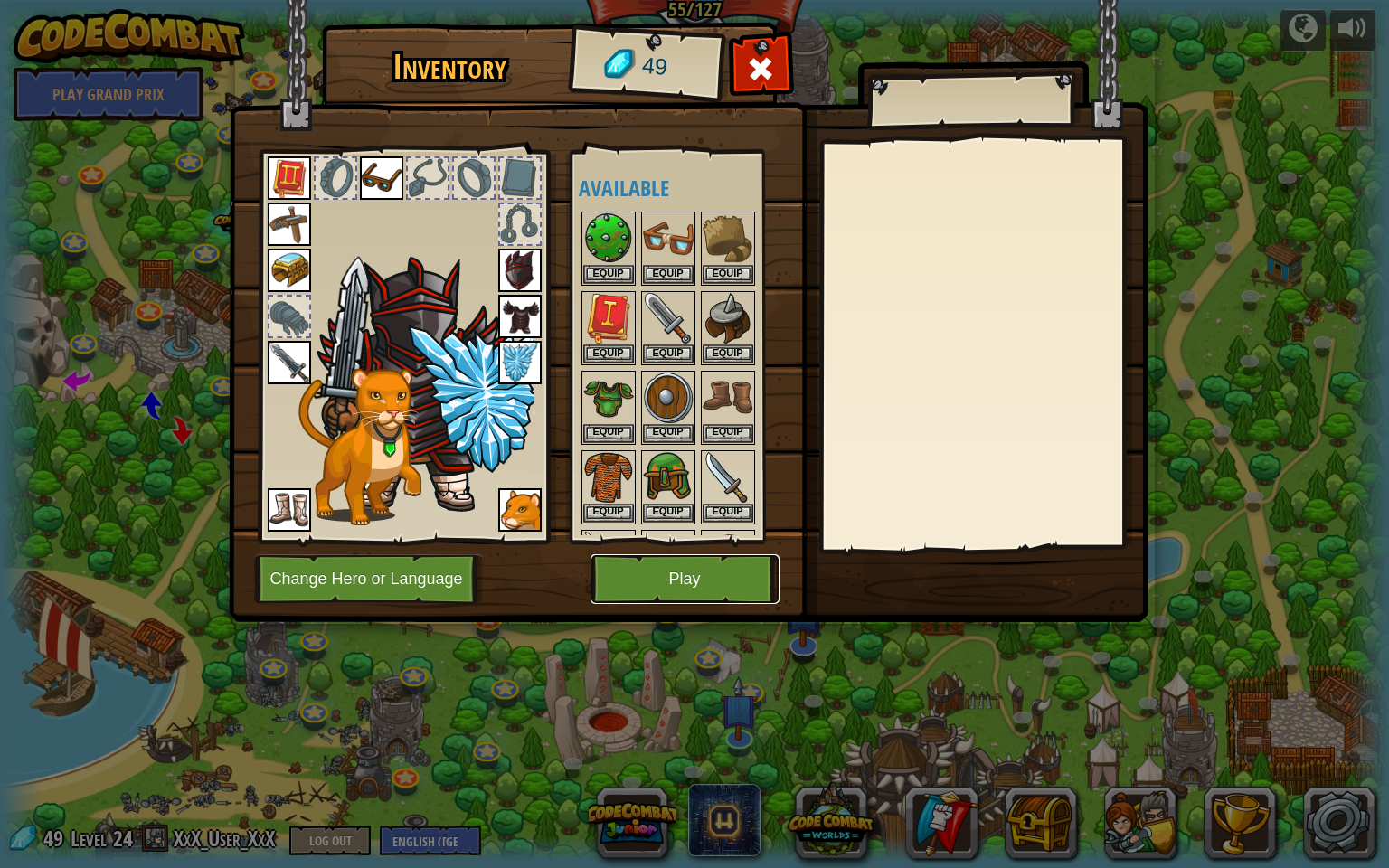 click on "Play" at bounding box center [685, 579] 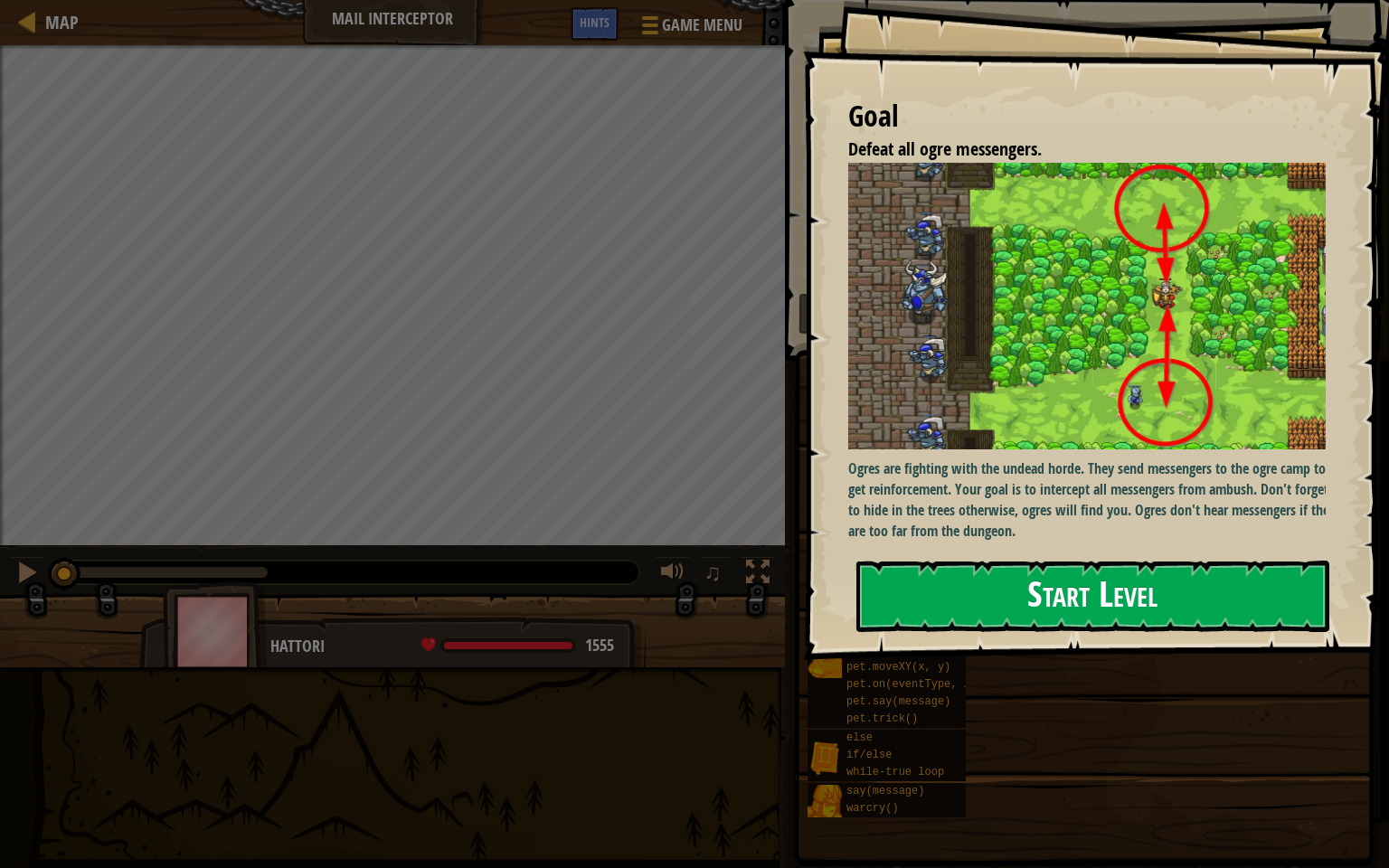 click on "Start Level" at bounding box center [1092, 596] 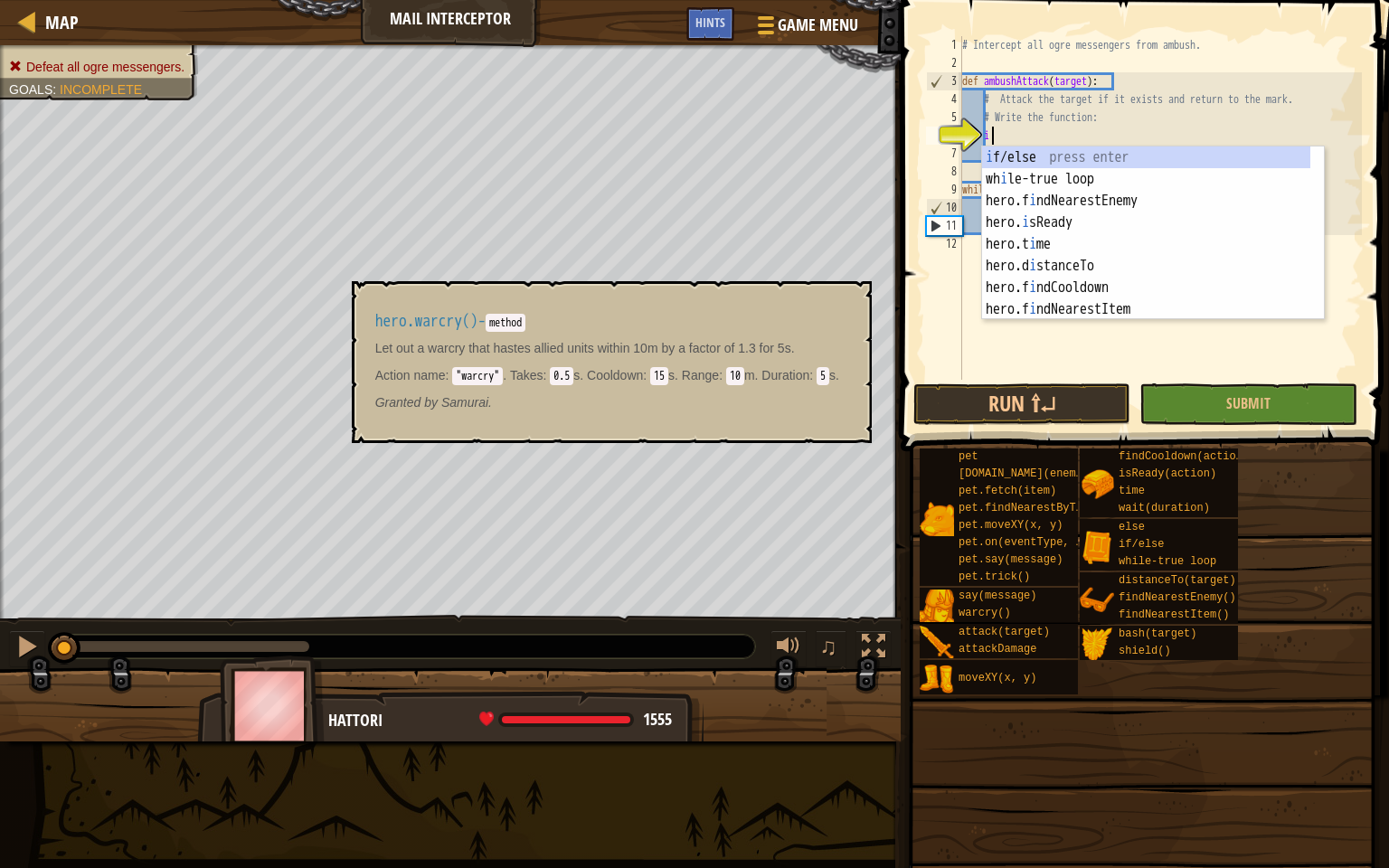 scroll, scrollTop: 8, scrollLeft: 1, axis: both 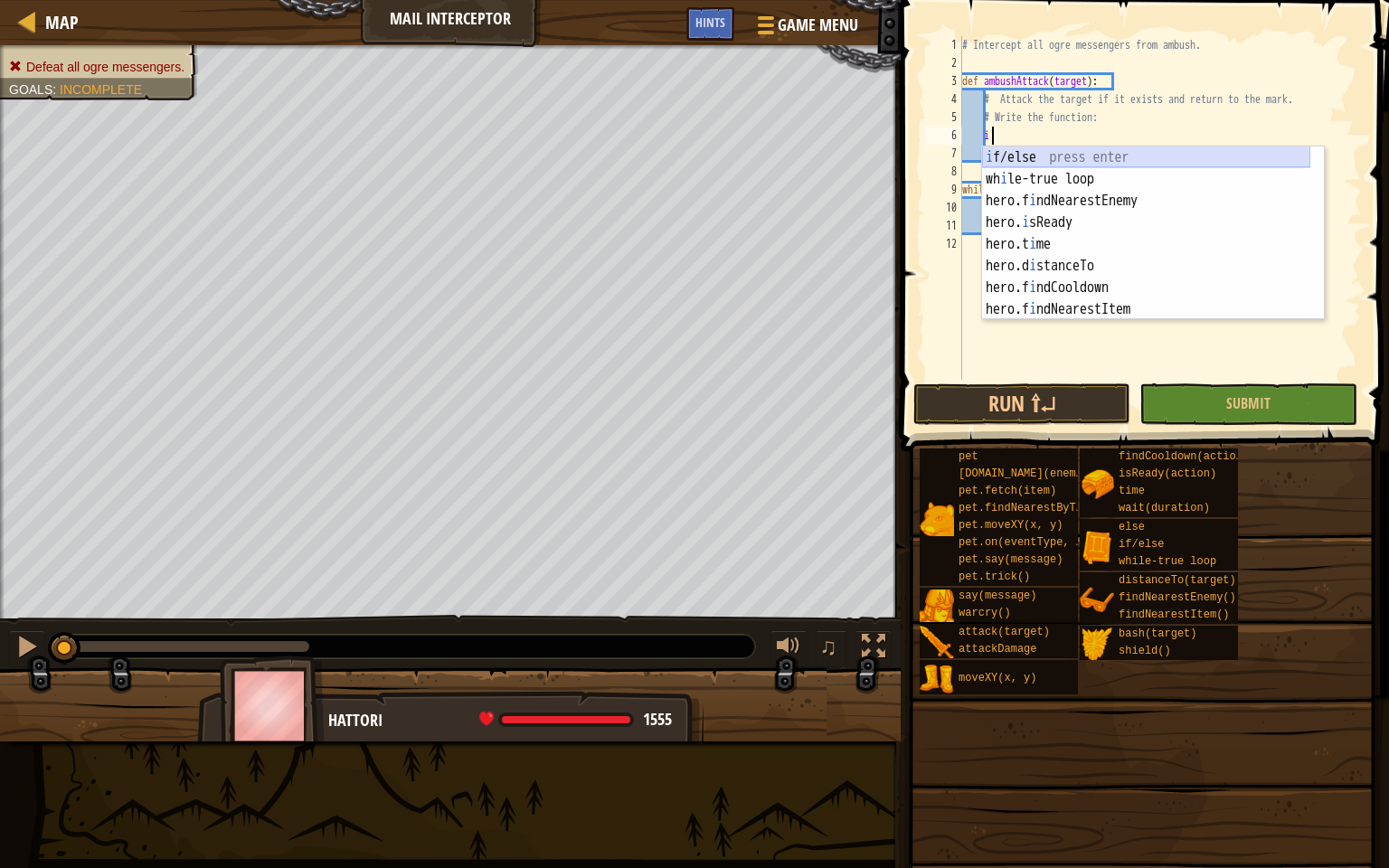 click on "i f/else press enter wh i le-true loop press enter hero.f i ndNearestEnemy press enter hero. i sReady press enter hero.t i me press enter hero.d i stanceTo press enter hero.f i ndCooldown press enter hero.f i ndNearestItem press enter [DOMAIN_NAME] i ck() press enter" at bounding box center [1146, 255] 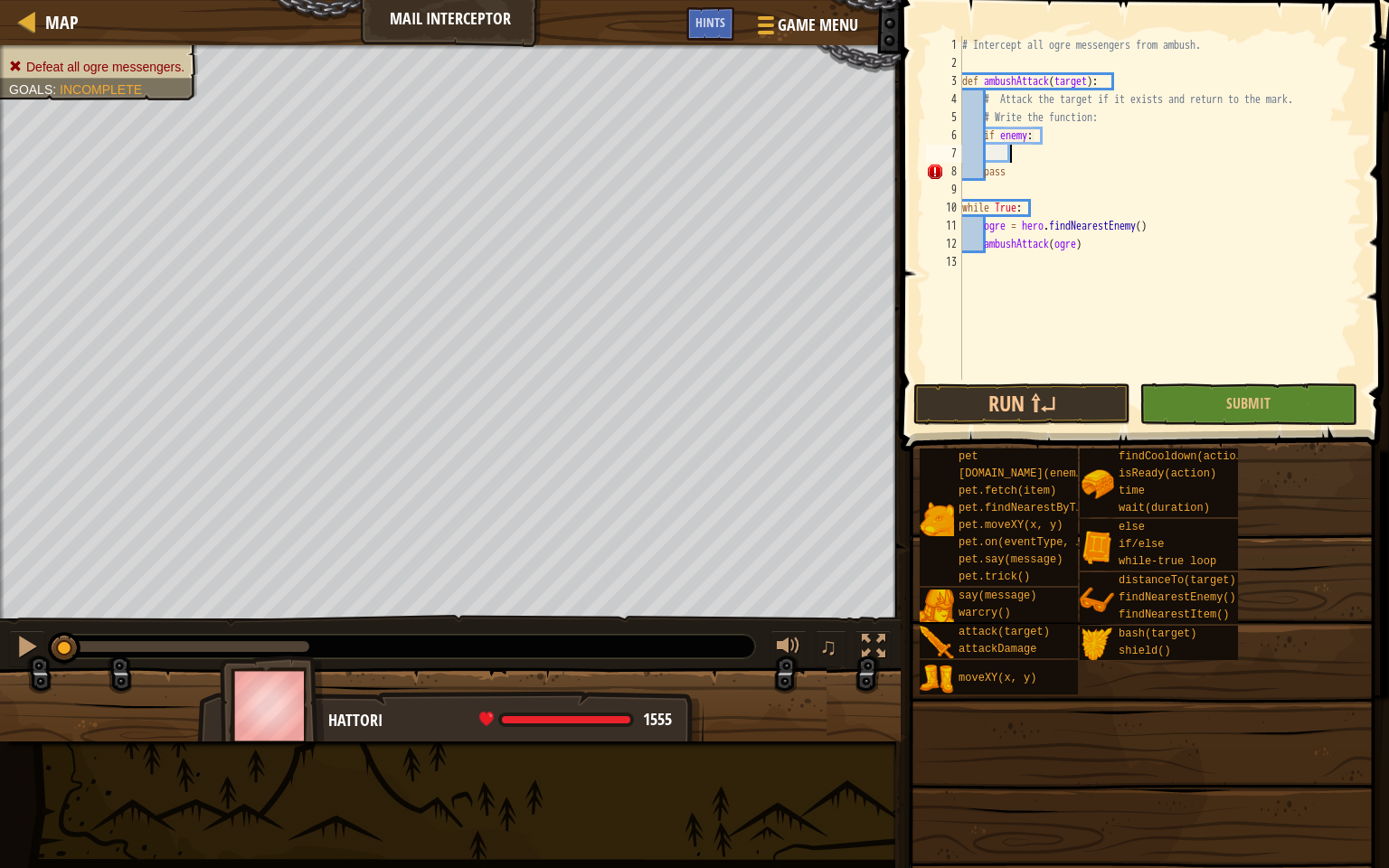 click on "# Intercept all ogre messengers from ambush.  def   ambushAttack ( target ) :      #  Attack the target if it exists and return to the mark.      # Write the function:      if   enemy :               pass while   True :      ogre   =   hero . findNearestEnemy ( )      ambushAttack ( ogre )" at bounding box center (1160, 226) 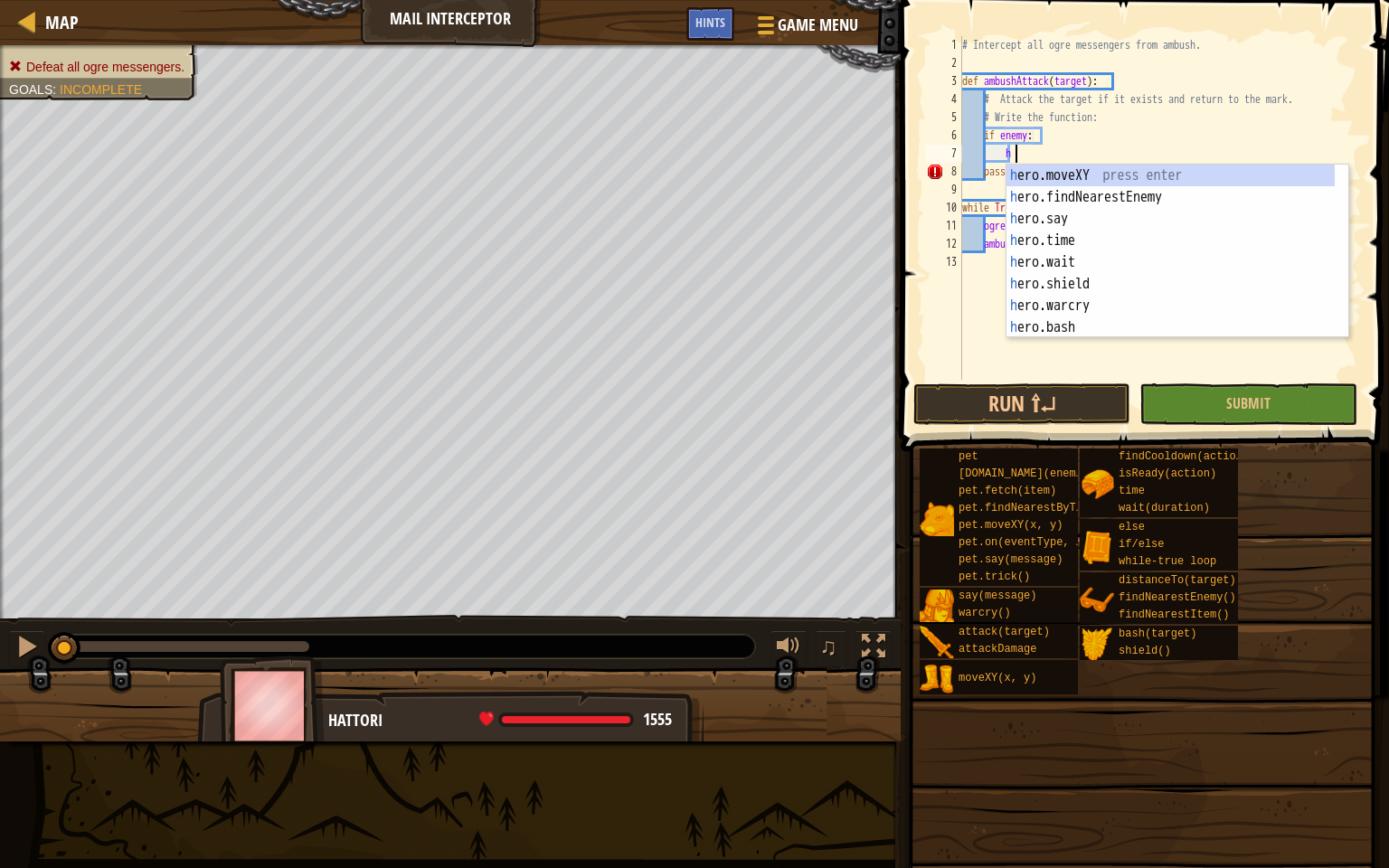 scroll, scrollTop: 8, scrollLeft: 3, axis: both 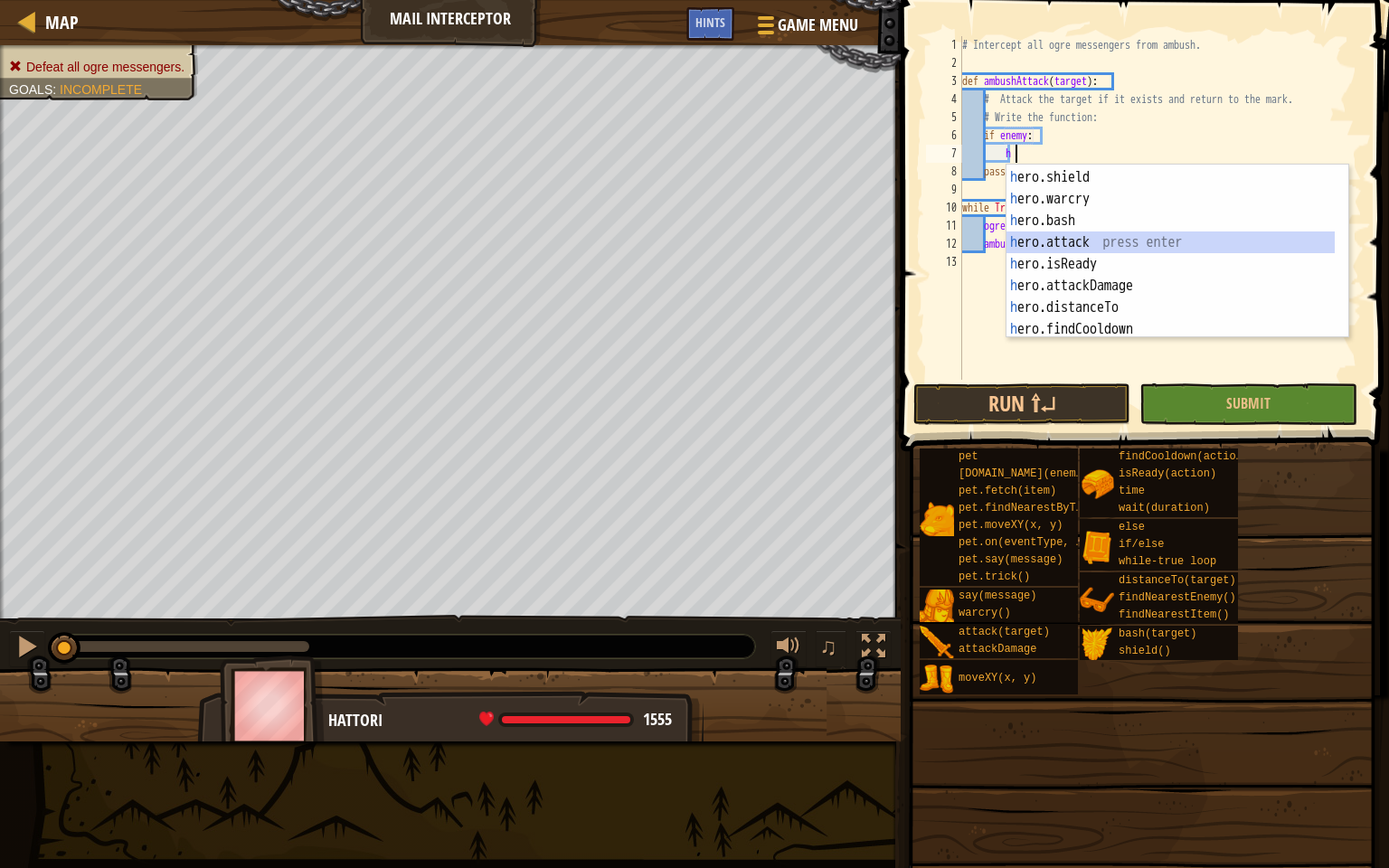 click on "h ero.wait press enter h ero.shield press enter h ero.warcry press enter h ero.bash press enter h ero.attack press enter h ero.isReady press enter h ero.attackDamage press enter h ero.distanceTo press enter h ero.findCooldown press enter" at bounding box center (1170, 253) 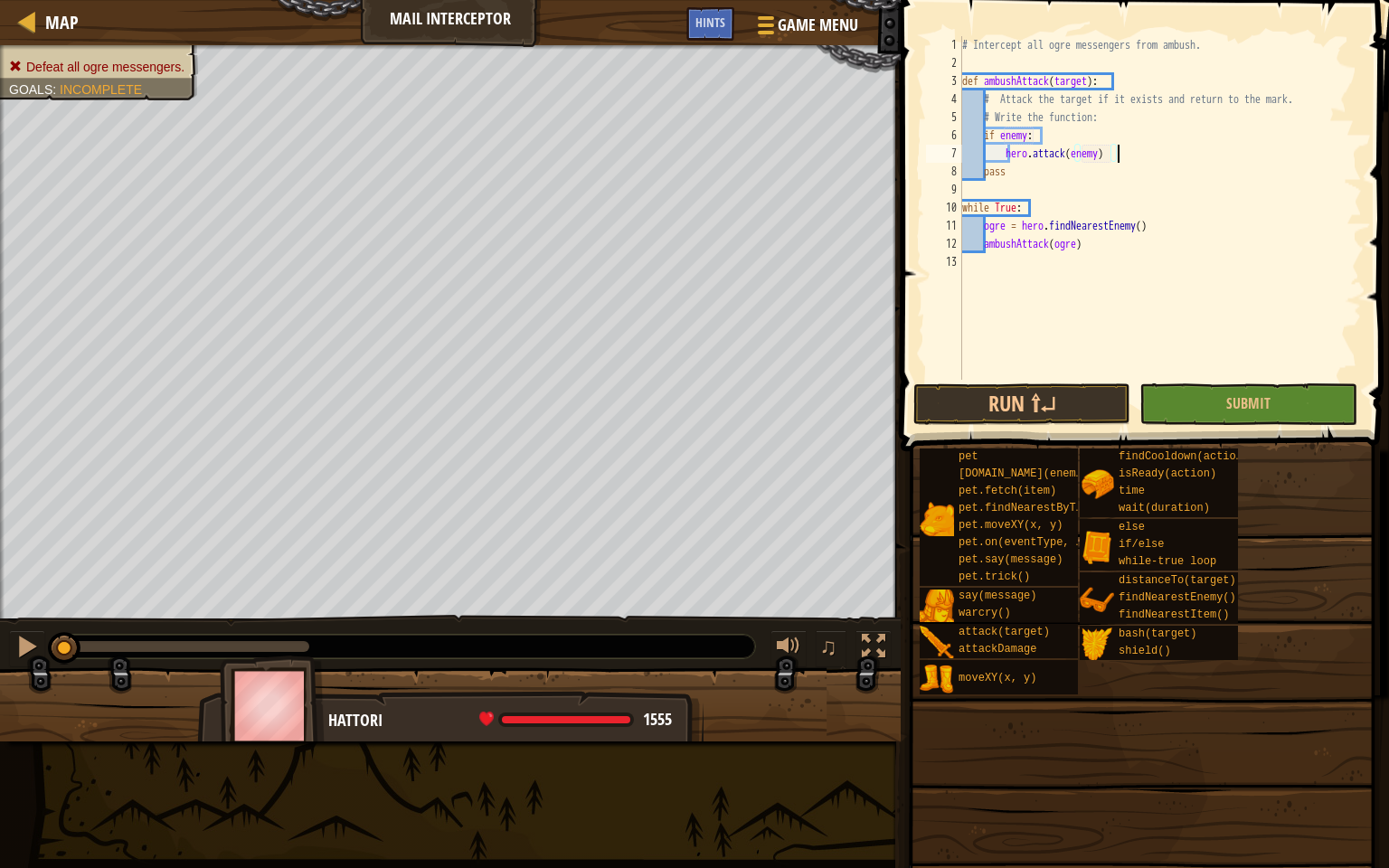 click on "# Intercept all ogre messengers from ambush.  def   ambushAttack ( target ) :      #  Attack the target if it exists and return to the mark.      # Write the function:      if   enemy :          hero . attack ( enemy )      pass while   True :      ogre   =   hero . findNearestEnemy ( )      ambushAttack ( ogre )" at bounding box center [1160, 226] 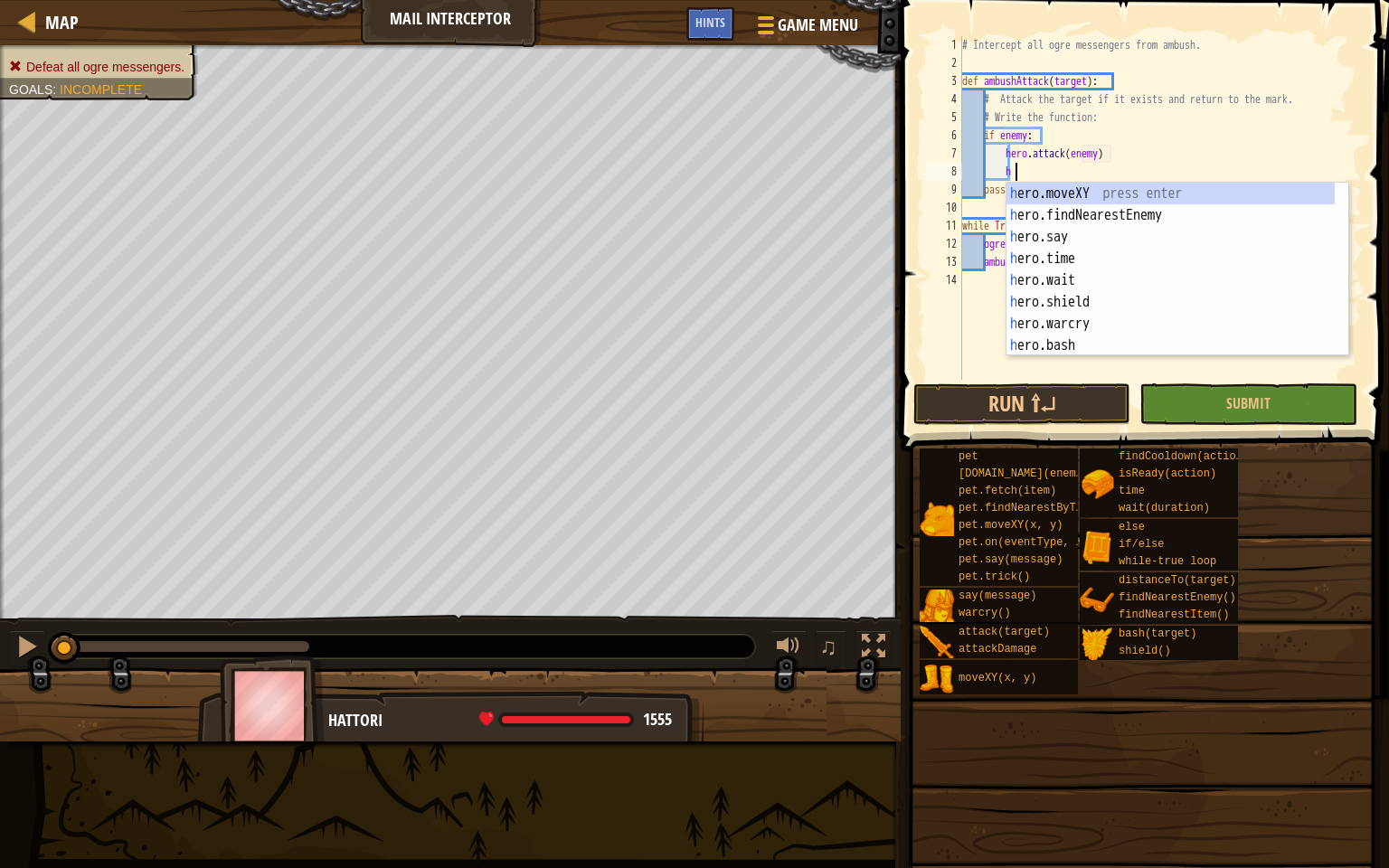 scroll, scrollTop: 0, scrollLeft: 0, axis: both 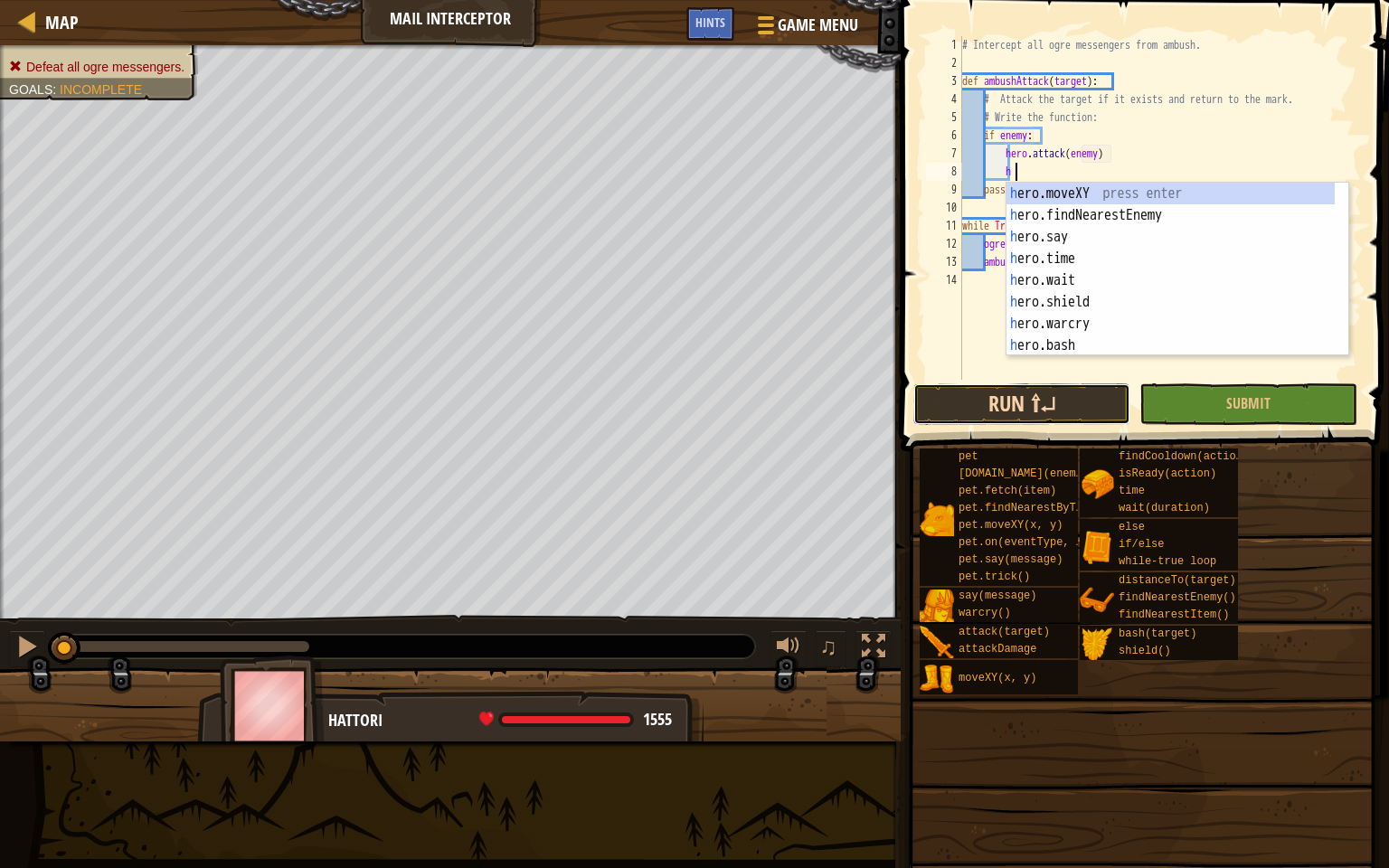 click on "Run ⇧↵" at bounding box center [1022, 404] 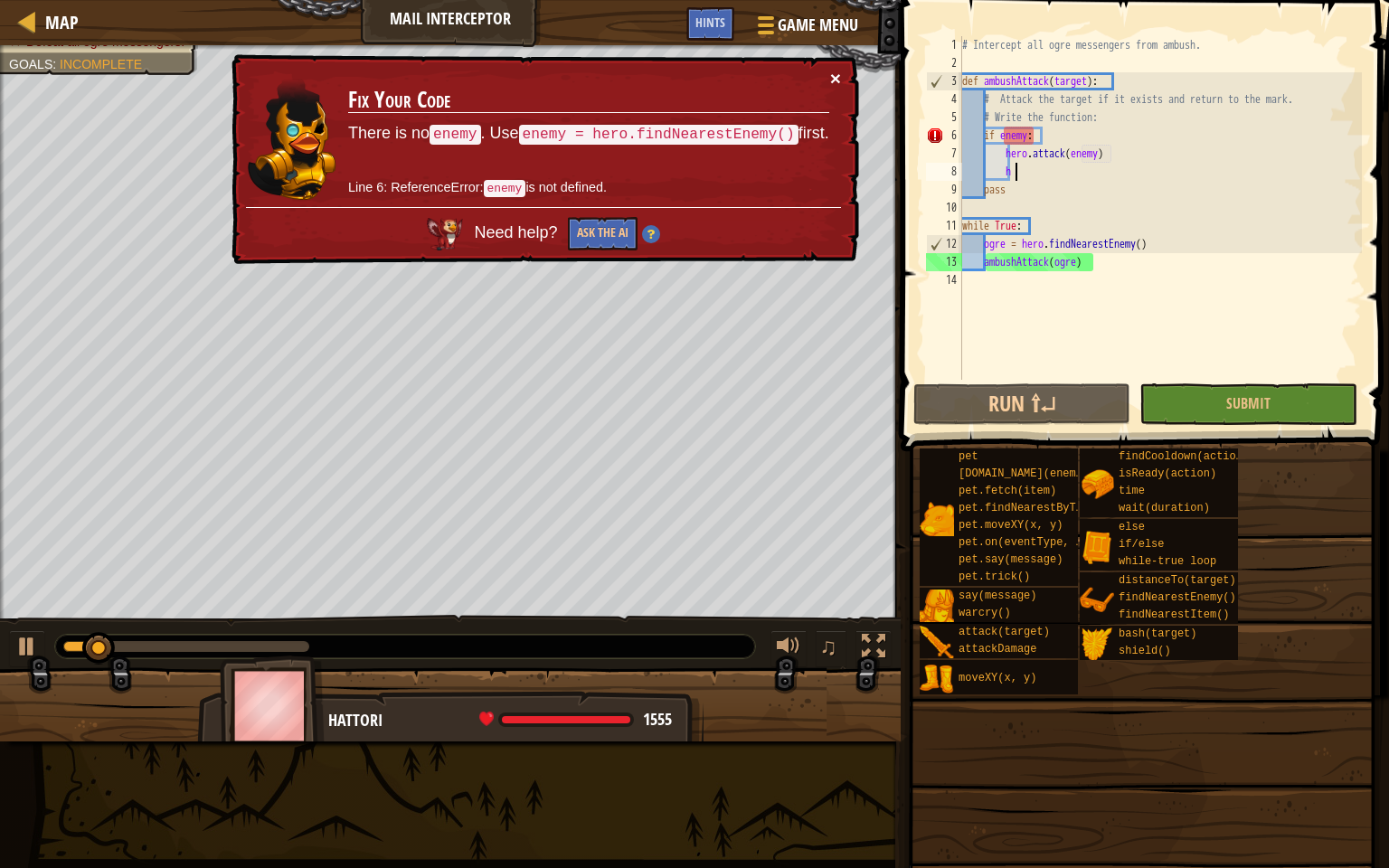click on "× Fix Your Code There is no  enemy . Use  enemy = hero.findNearestEnemy()  first.
Line 6: ReferenceError:  enemy  is not defined.
Need help? Ask the AI" at bounding box center [543, 159] 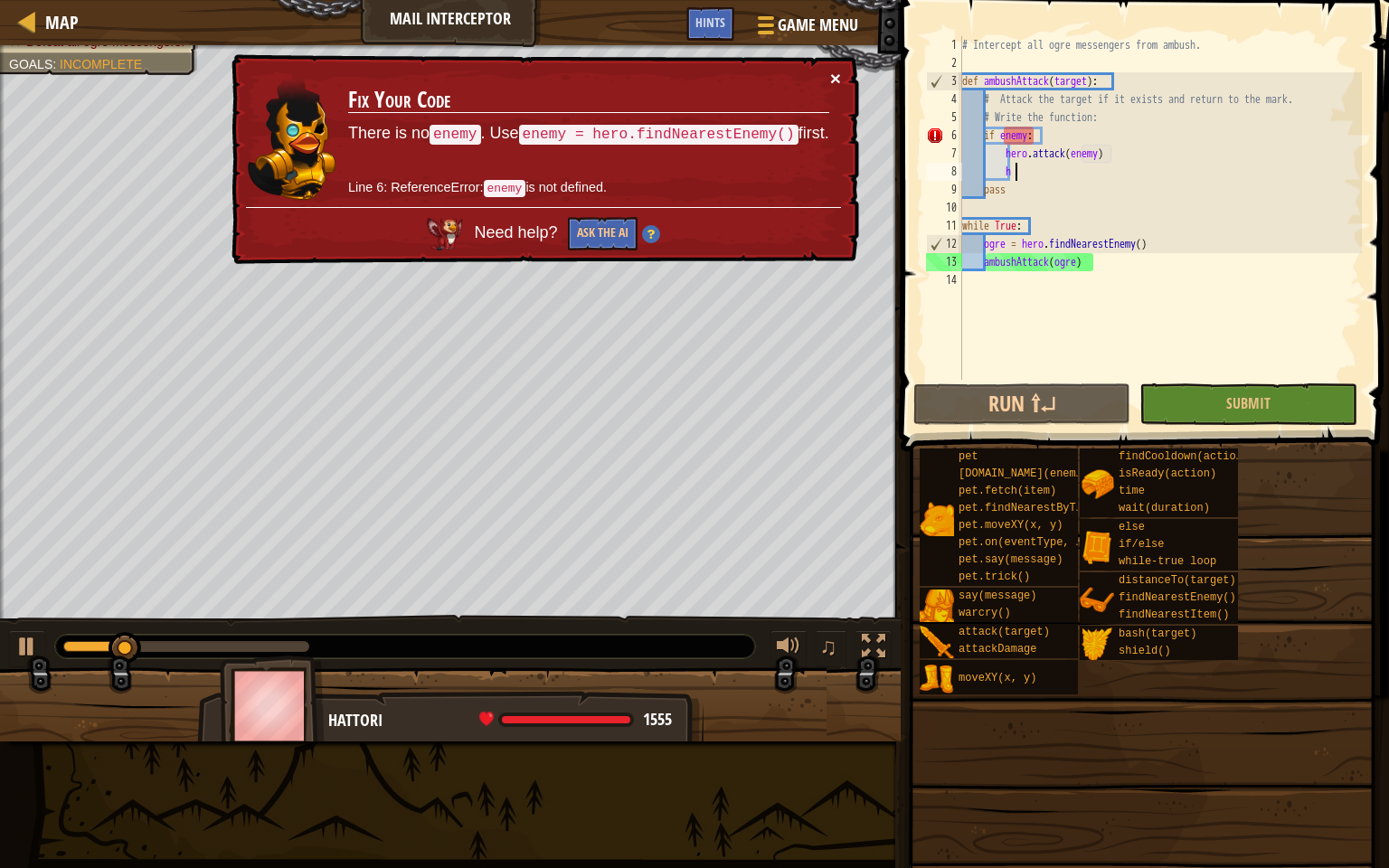 click on "× Fix Your Code There is no  enemy . Use  enemy = hero.findNearestEnemy()  first.
Line 6: ReferenceError:  enemy  is not defined.
Need help? Ask the AI" at bounding box center [543, 159] 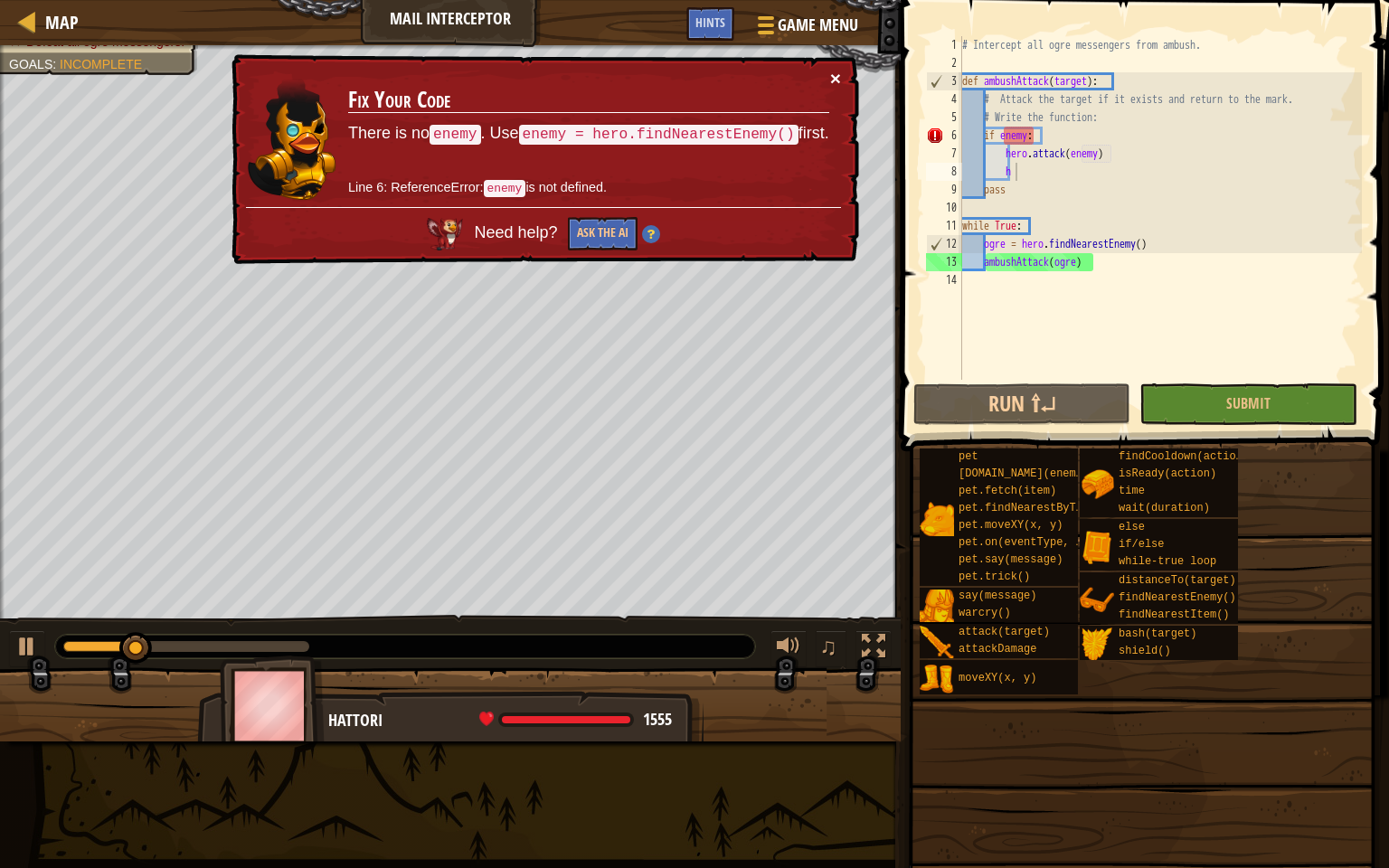 click on "×" at bounding box center [836, 78] 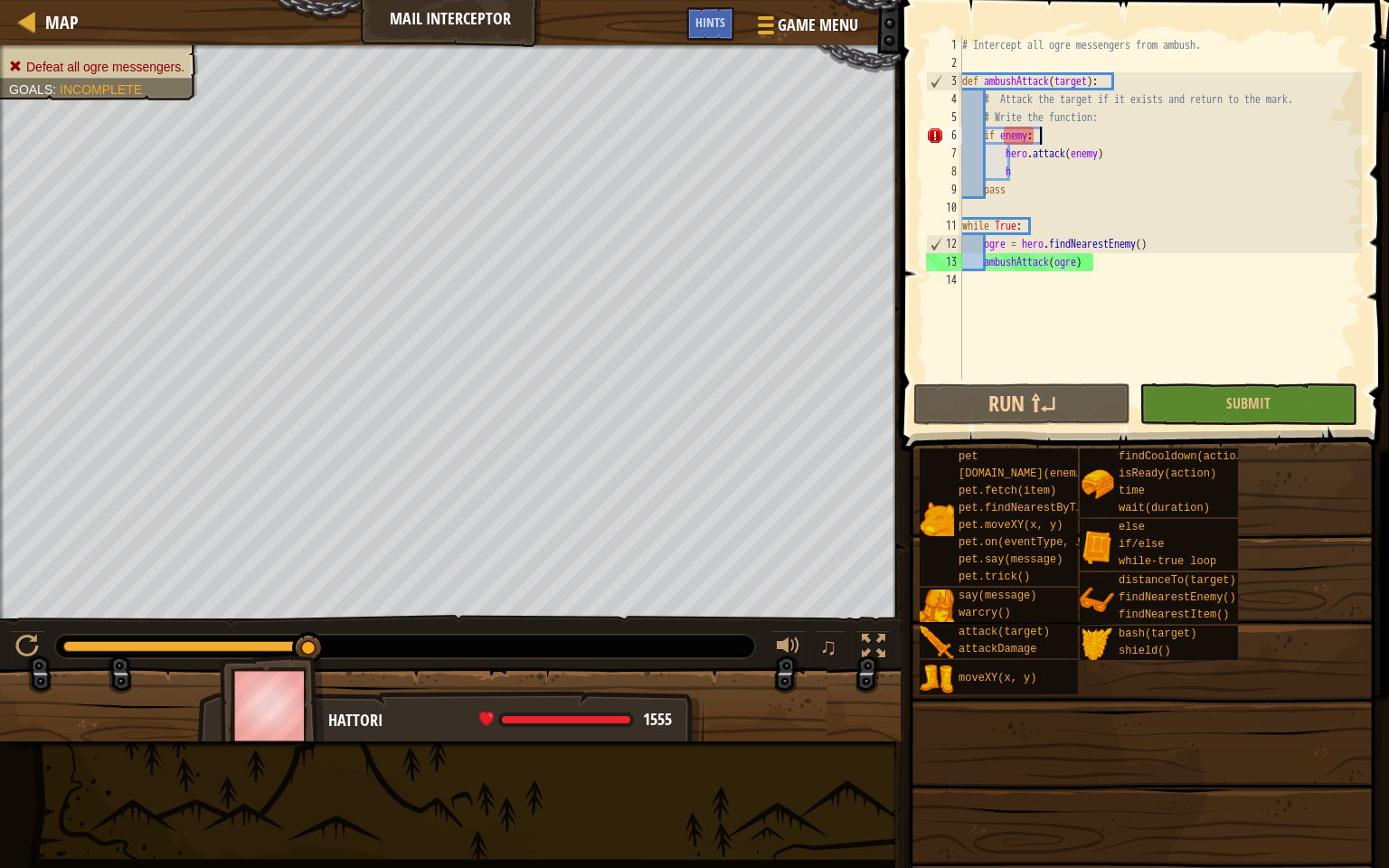click on "# Intercept all ogre messengers from ambush.  def   ambushAttack ( target ) :      #  Attack the target if it exists and return to the mark.      # Write the function:      if   enemy :          hero . attack ( enemy )          h      pass while   True :      ogre   =   hero . findNearestEnemy ( )      ambushAttack ( ogre )" at bounding box center (1160, 226) 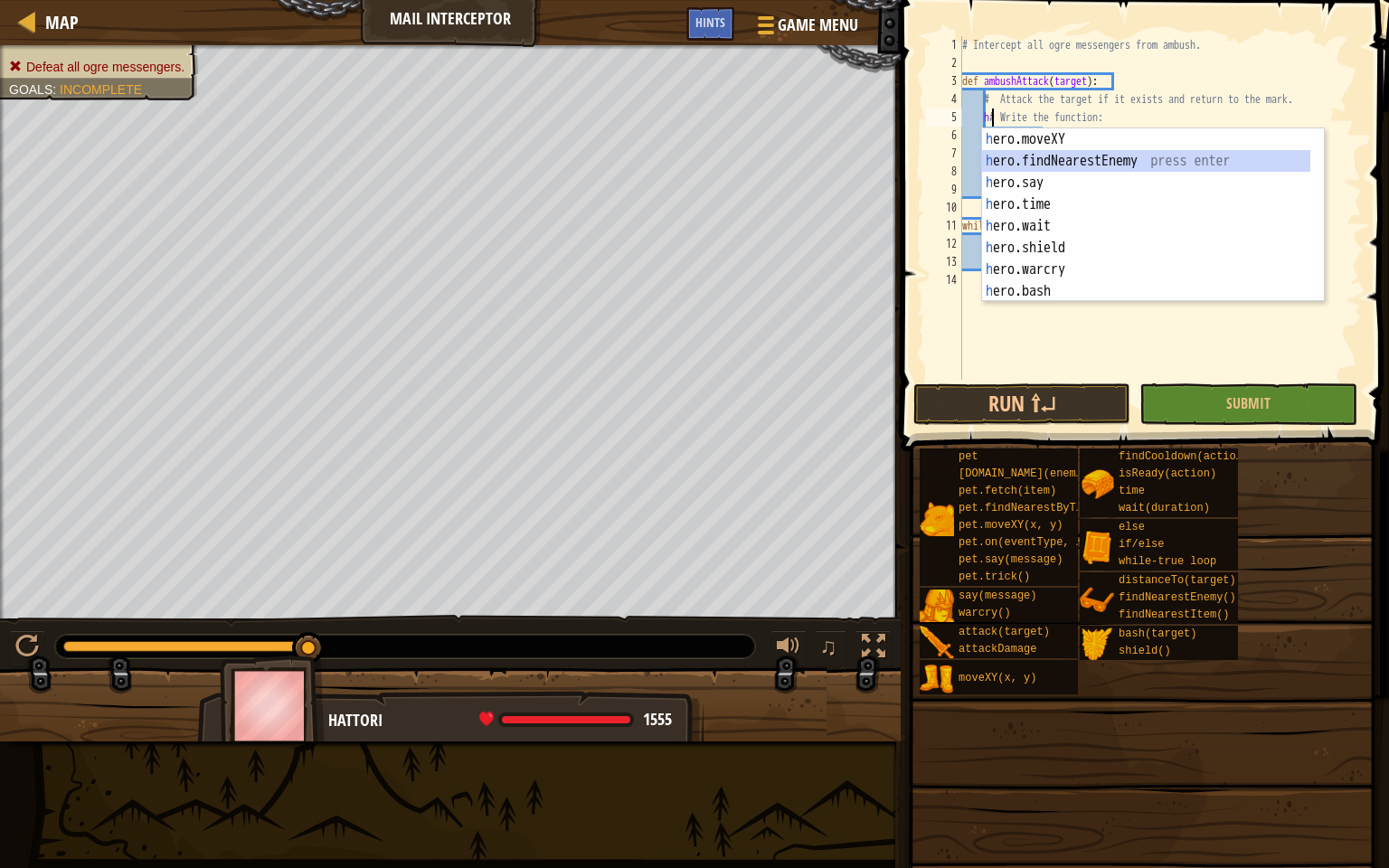 click on "h ero.moveXY press enter h ero.findNearestEnemy press enter h ero.say press enter h ero.time press enter h ero.wait press enter h ero.shield press enter h ero.warcry press enter h ero.bash press enter h ero.attack press enter" at bounding box center [1146, 237] 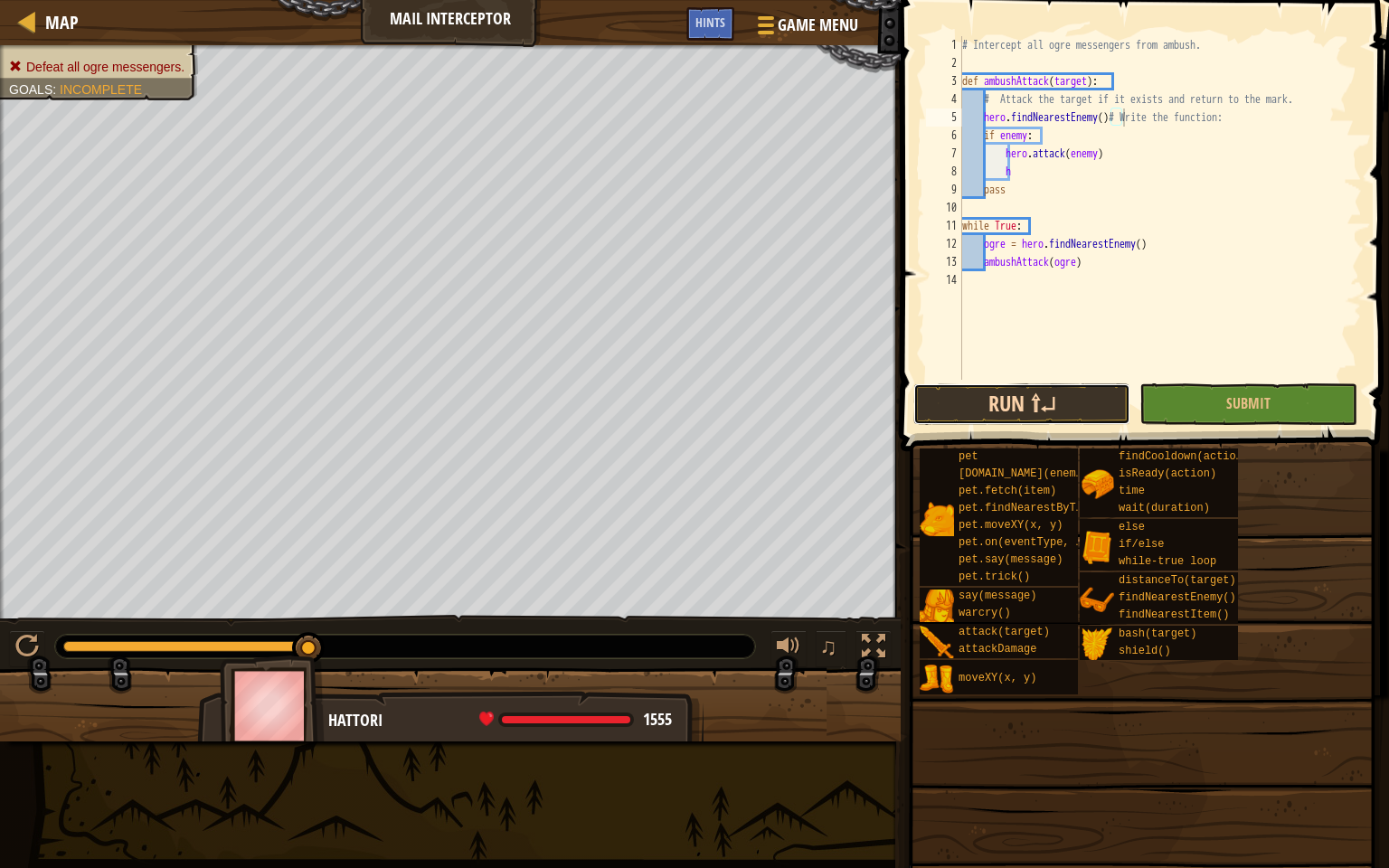 click on "Run ⇧↵" at bounding box center [1022, 404] 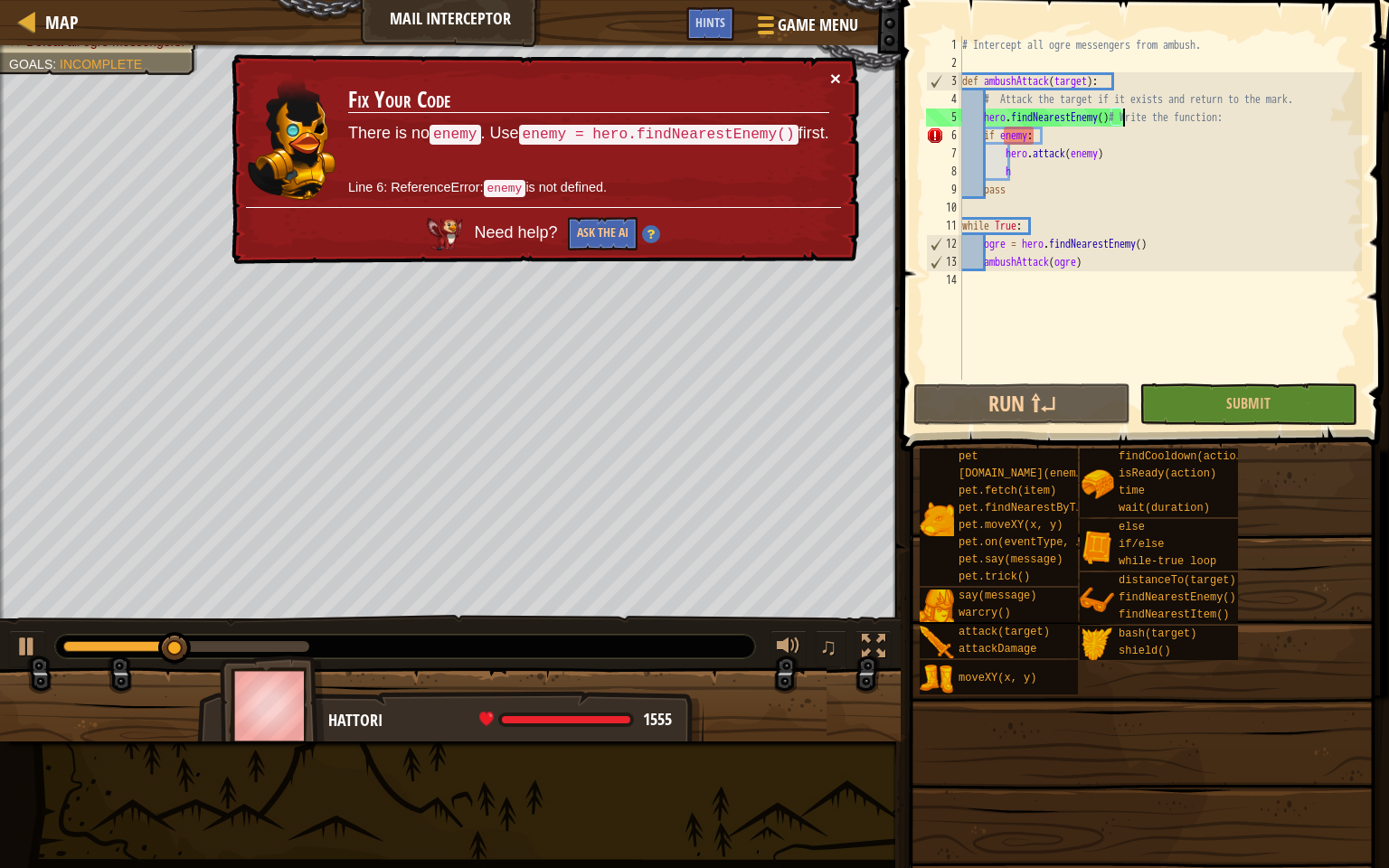 click on "×" at bounding box center (836, 78) 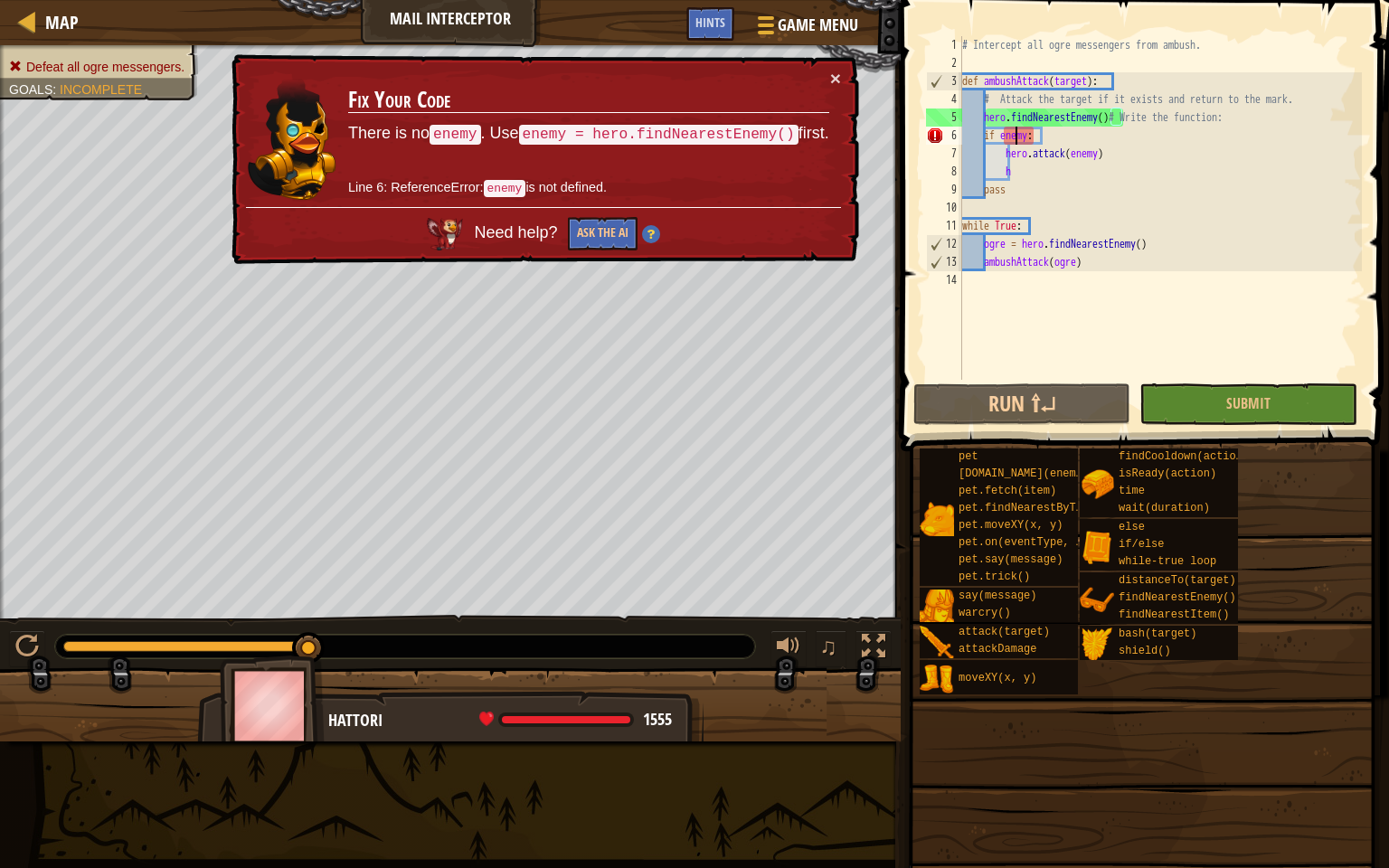 click on "# Intercept all ogre messengers from ambush.  def   ambushAttack ( target ) :      #  Attack the target if it exists and return to the mark.      hero . findNearestEnemy ( ) # Write the function:      if   enemy :          hero . attack ( enemy )          h      pass while   True :      ogre   =   hero . findNearestEnemy ( )      ambushAttack ( ogre )" at bounding box center [1160, 226] 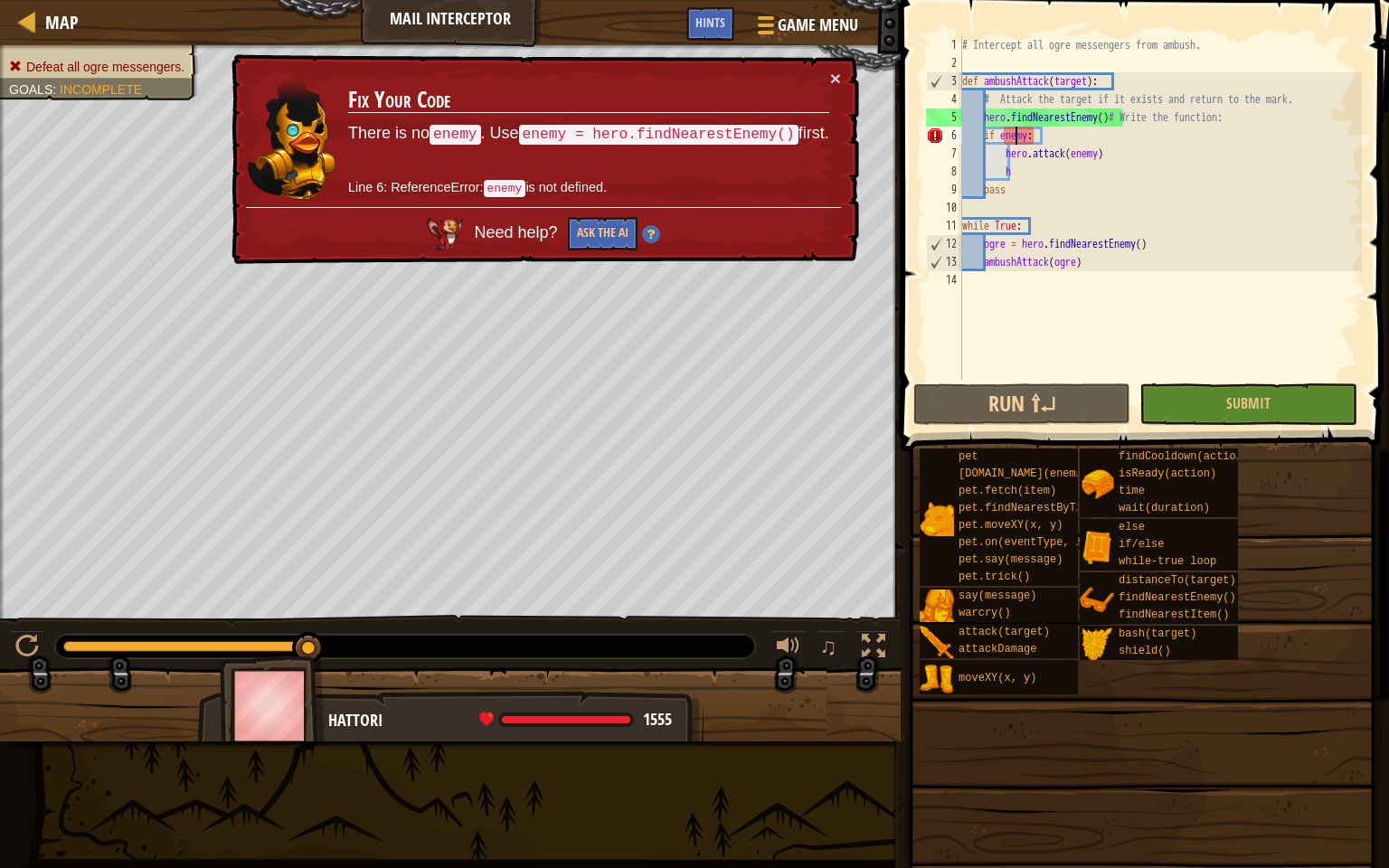 click on "# Intercept all ogre messengers from ambush.  def   ambushAttack ( target ) :      #  Attack the target if it exists and return to the mark.      hero . findNearestEnemy ( ) # Write the function:      if   enemy :          hero . attack ( enemy )          h      pass while   True :      ogre   =   hero . findNearestEnemy ( )      ambushAttack ( ogre )" at bounding box center (1160, 226) 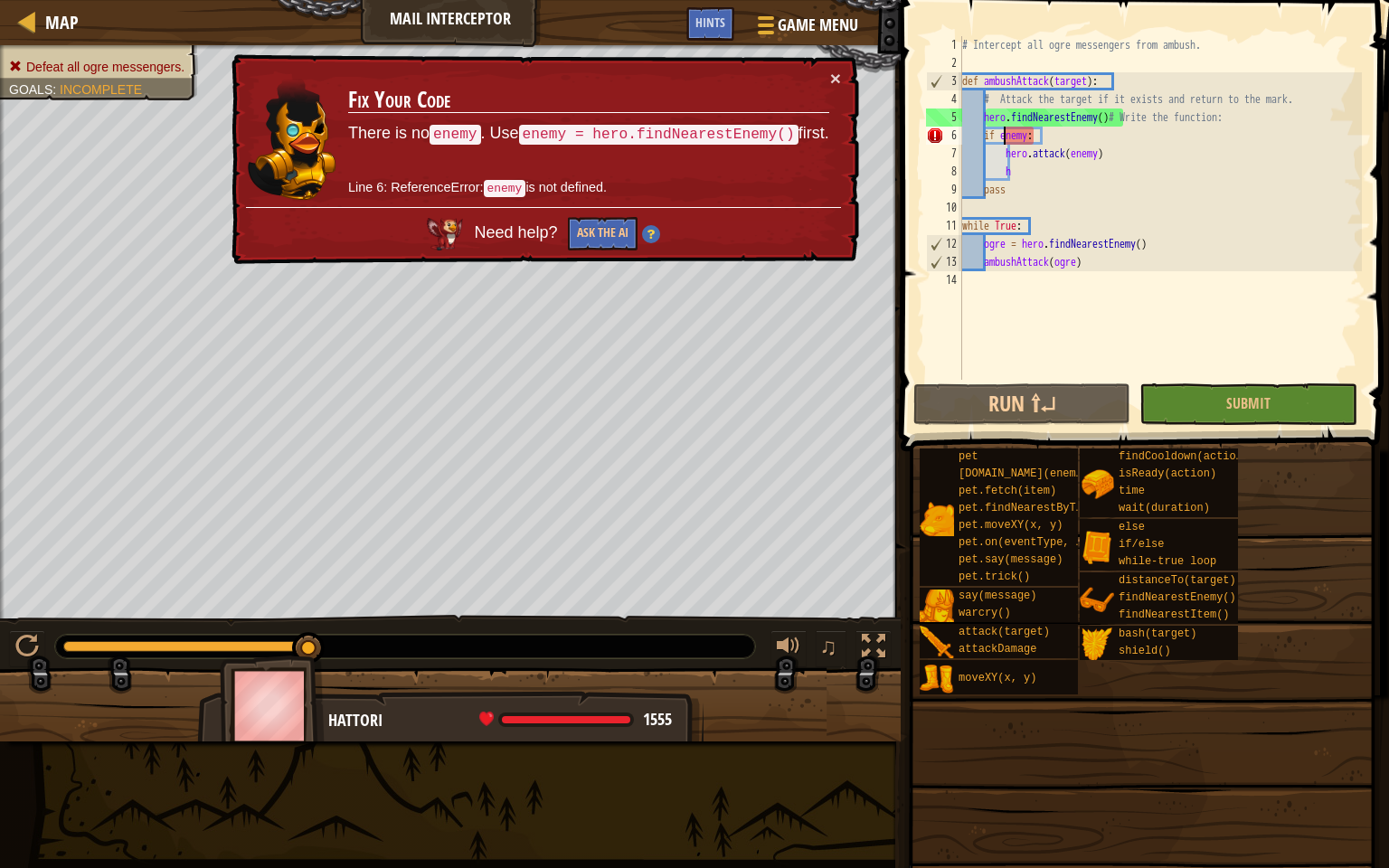 click on "# Intercept all ogre messengers from ambush.  def   ambushAttack ( target ) :      #  Attack the target if it exists and return to the mark.      hero . findNearestEnemy ( ) # Write the function:      if   enemy :          hero . attack ( enemy )          h      pass while   True :      ogre   =   hero . findNearestEnemy ( )      ambushAttack ( ogre )" at bounding box center [1160, 226] 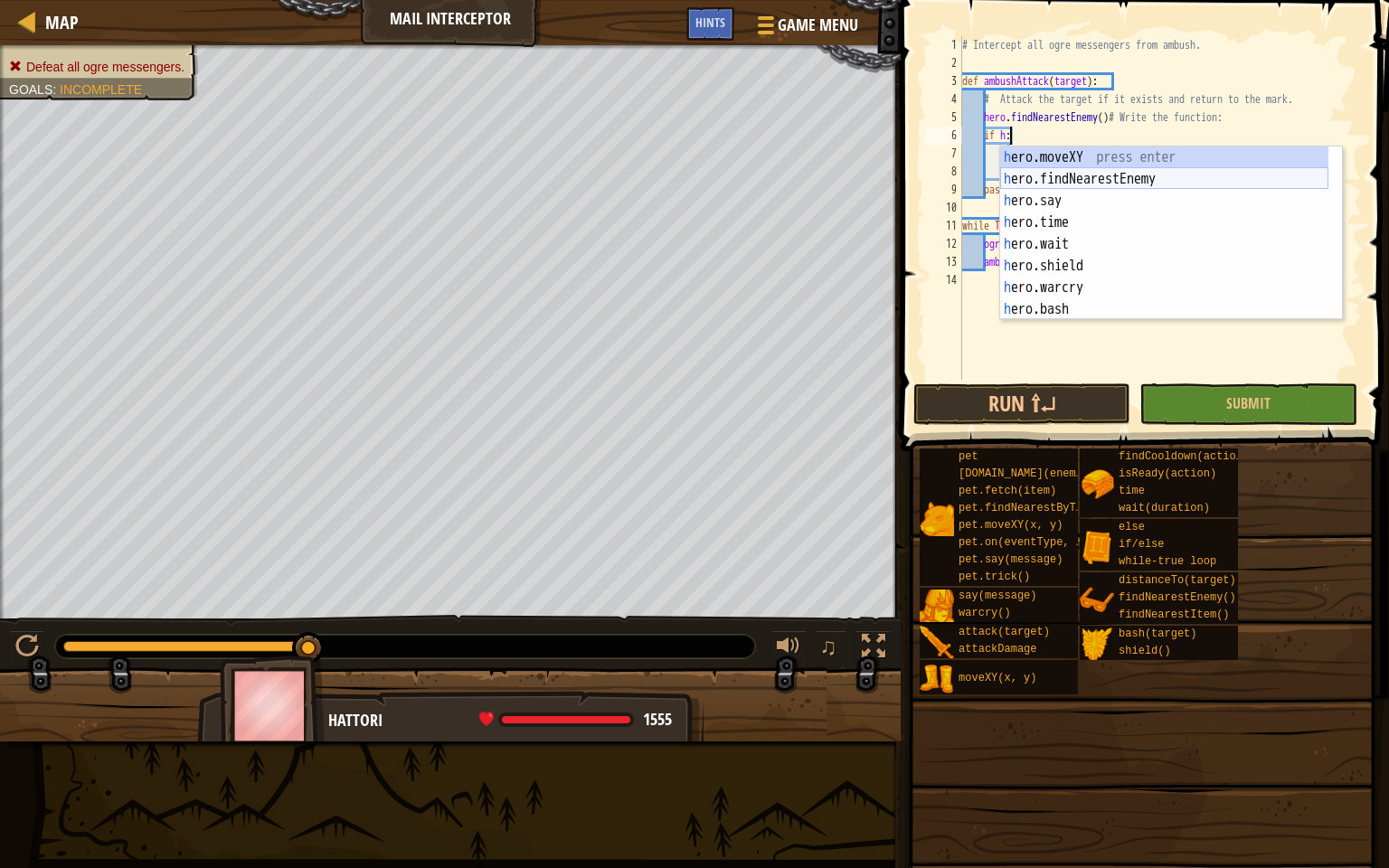 click on "h ero.moveXY press enter h ero.findNearestEnemy press enter h ero.say press enter h ero.time press enter h ero.wait press enter h ero.shield press enter h ero.warcry press enter h ero.bash press enter h ero.attack press enter" at bounding box center (1164, 255) 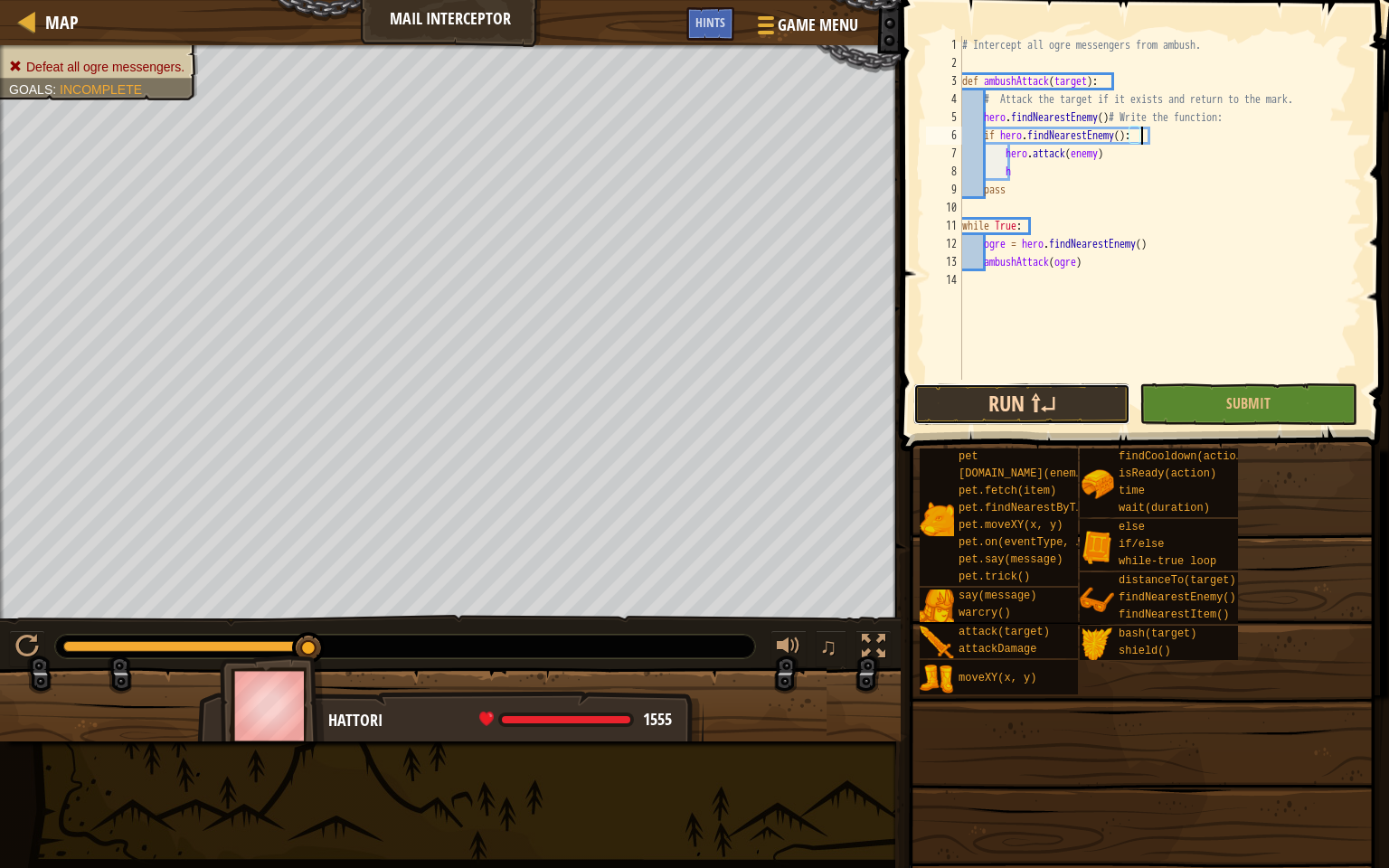 click on "Run ⇧↵" at bounding box center [1022, 404] 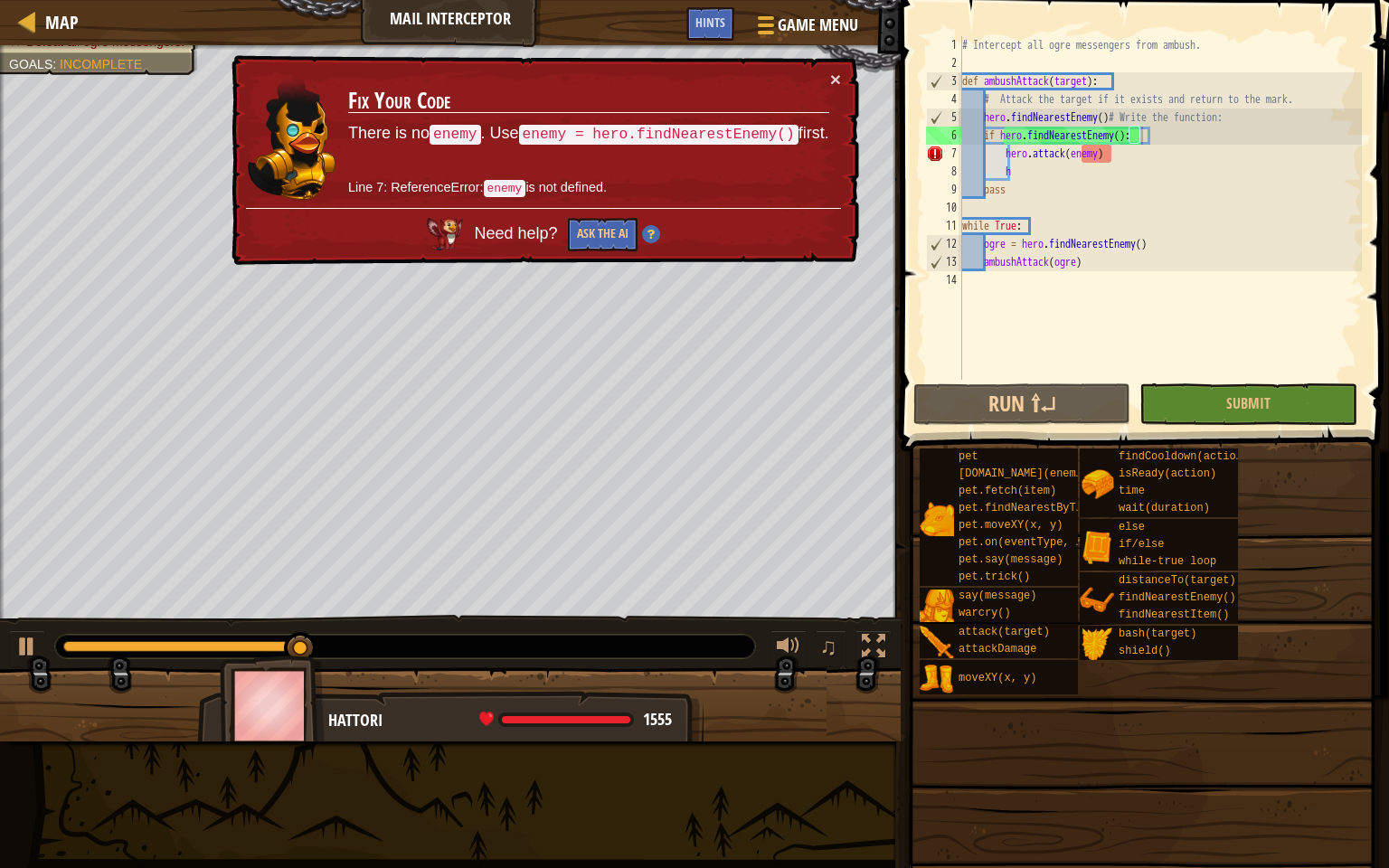 click on "× Fix Your Code There is no  enemy . Use  enemy = hero.findNearestEnemy()  first.
Line 7: ReferenceError:  enemy  is not defined.
Need help? Ask the AI" at bounding box center (543, 159) 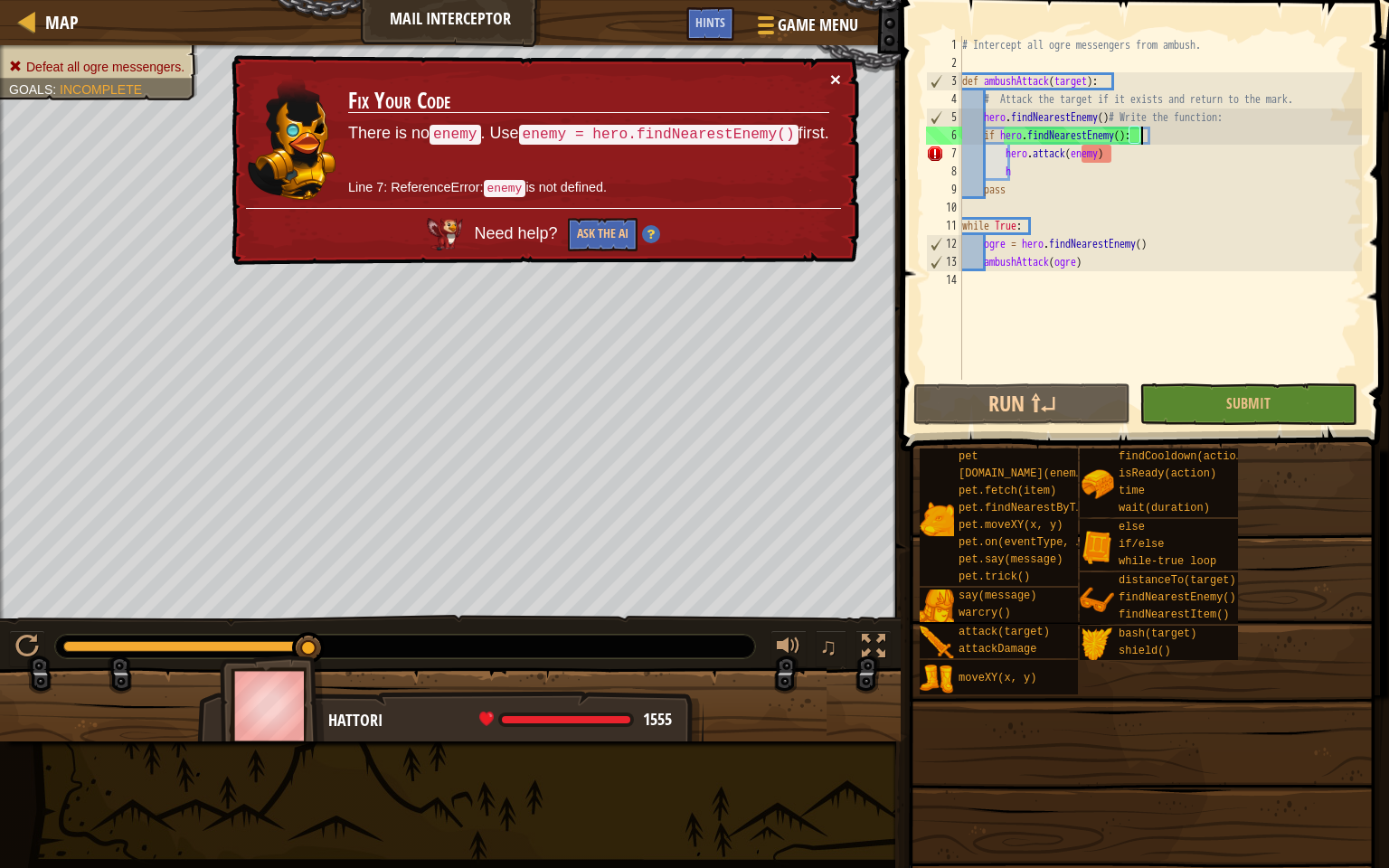 click on "×" at bounding box center [836, 80] 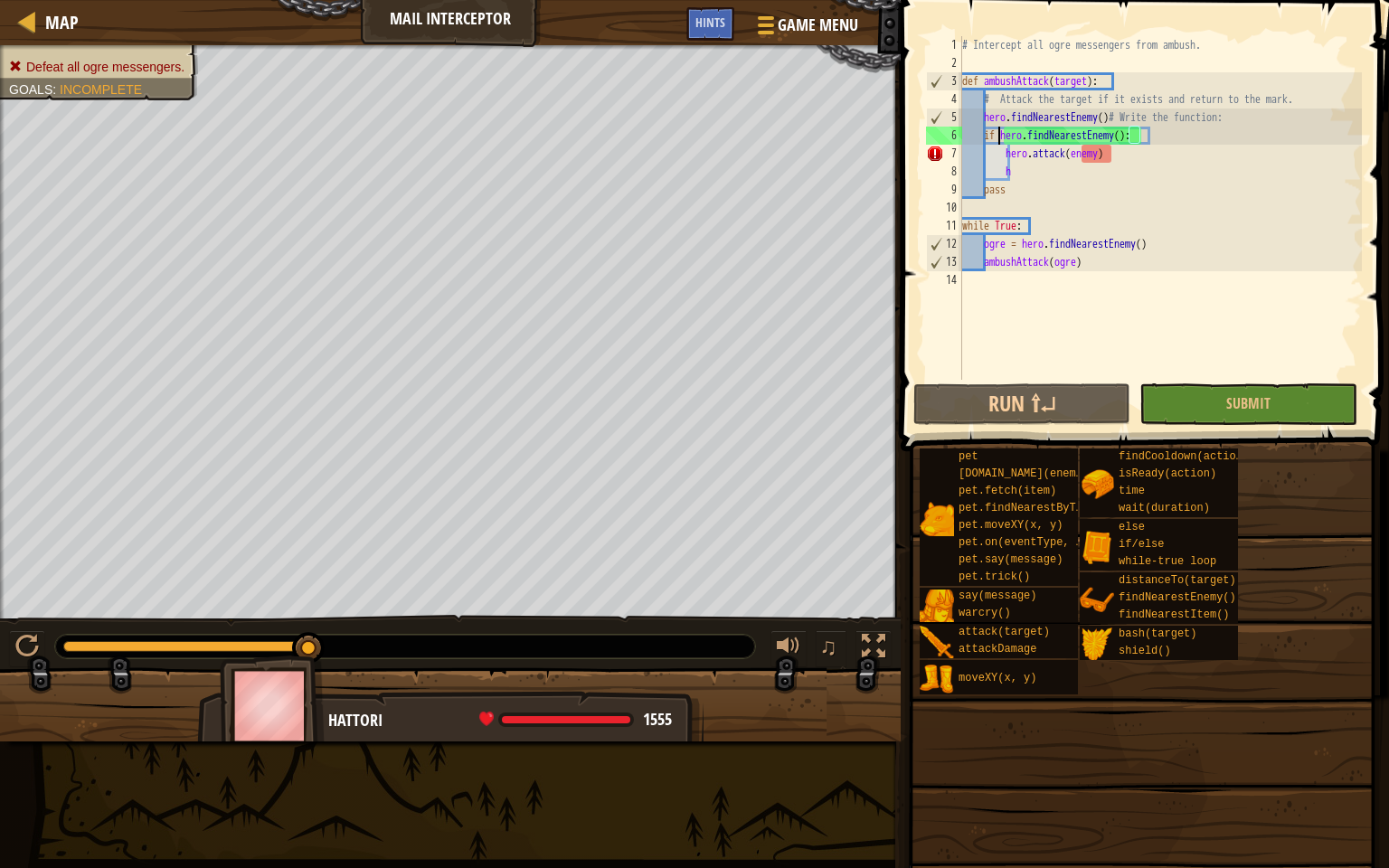 click on "# Intercept all ogre messengers from ambush.  def   ambushAttack ( target ) :      #  Attack the target if it exists and return to the mark.      hero . findNearestEnemy ( ) # Write the function:      if   hero . findNearestEnemy ( ) :          hero . attack ( enemy )          h      pass while   True :      ogre   =   hero . findNearestEnemy ( )      ambushAttack ( ogre )" at bounding box center [1160, 226] 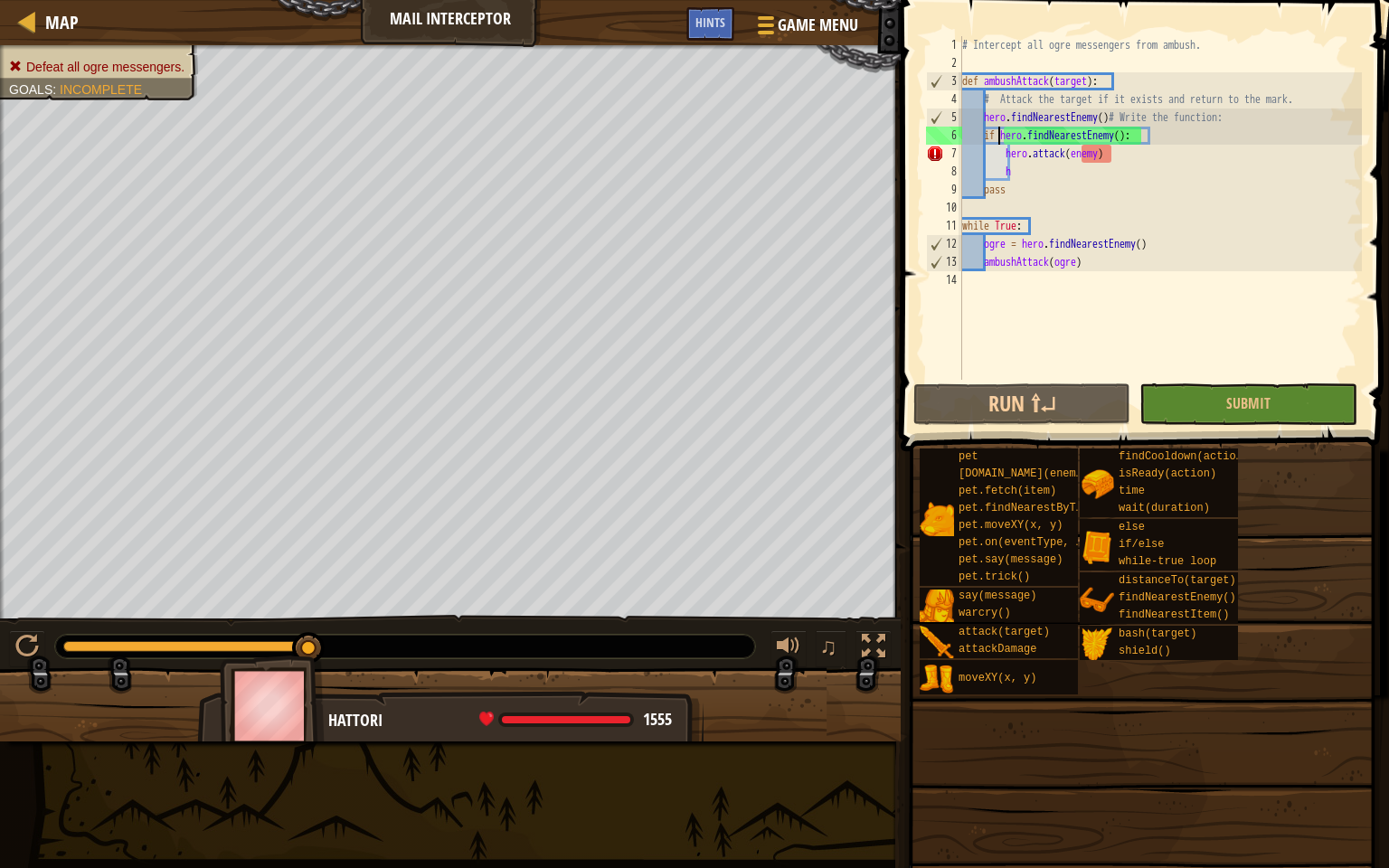 click on "# Intercept all ogre messengers from ambush.  def   ambushAttack ( target ) :      #  Attack the target if it exists and return to the mark.      hero . findNearestEnemy ( ) # Write the function:      if   hero . findNearestEnemy ( ) :          hero . attack ( enemy )          h      pass while   True :      ogre   =   hero . findNearestEnemy ( )      ambushAttack ( ogre )" at bounding box center [1160, 226] 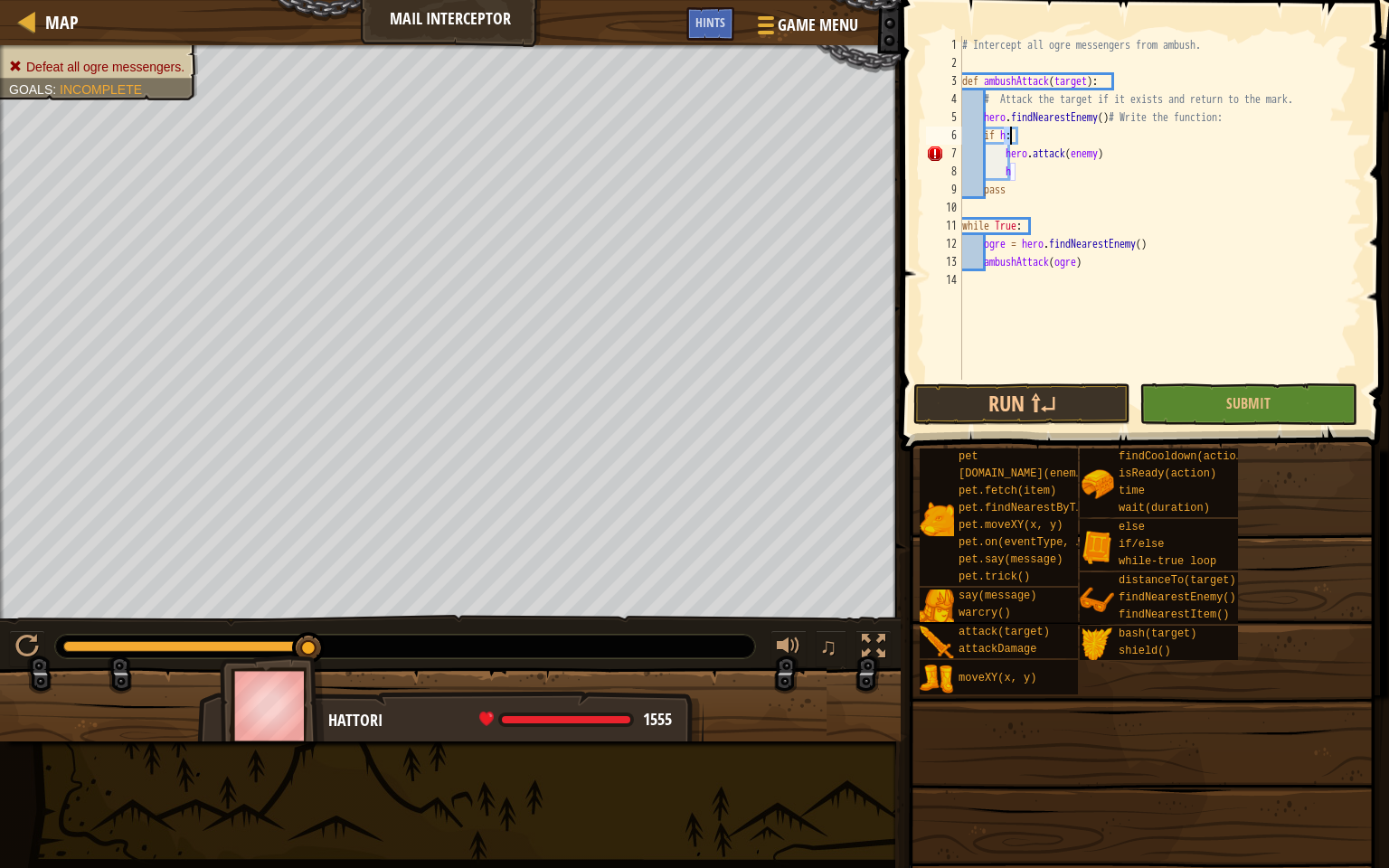 scroll, scrollTop: 8, scrollLeft: 3, axis: both 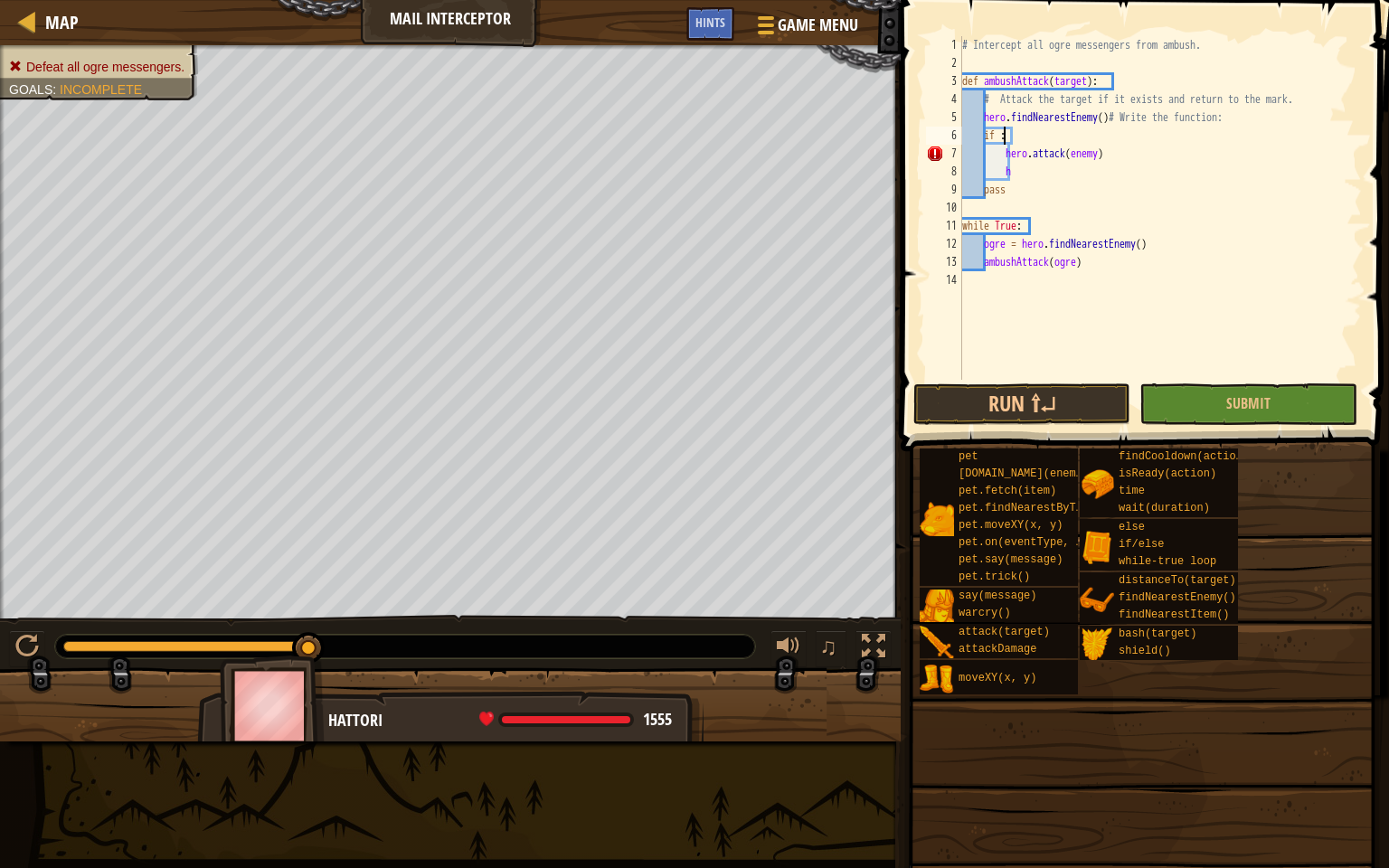 click on "# Intercept all ogre messengers from ambush.  def   ambushAttack ( target ) :      #  Attack the target if it exists and return to the mark.      hero . findNearestEnemy ( ) # Write the function:      if   :          hero . attack ( enemy )          h      pass while   True :      ogre   =   hero . findNearestEnemy ( )      ambushAttack ( ogre )" at bounding box center (1160, 226) 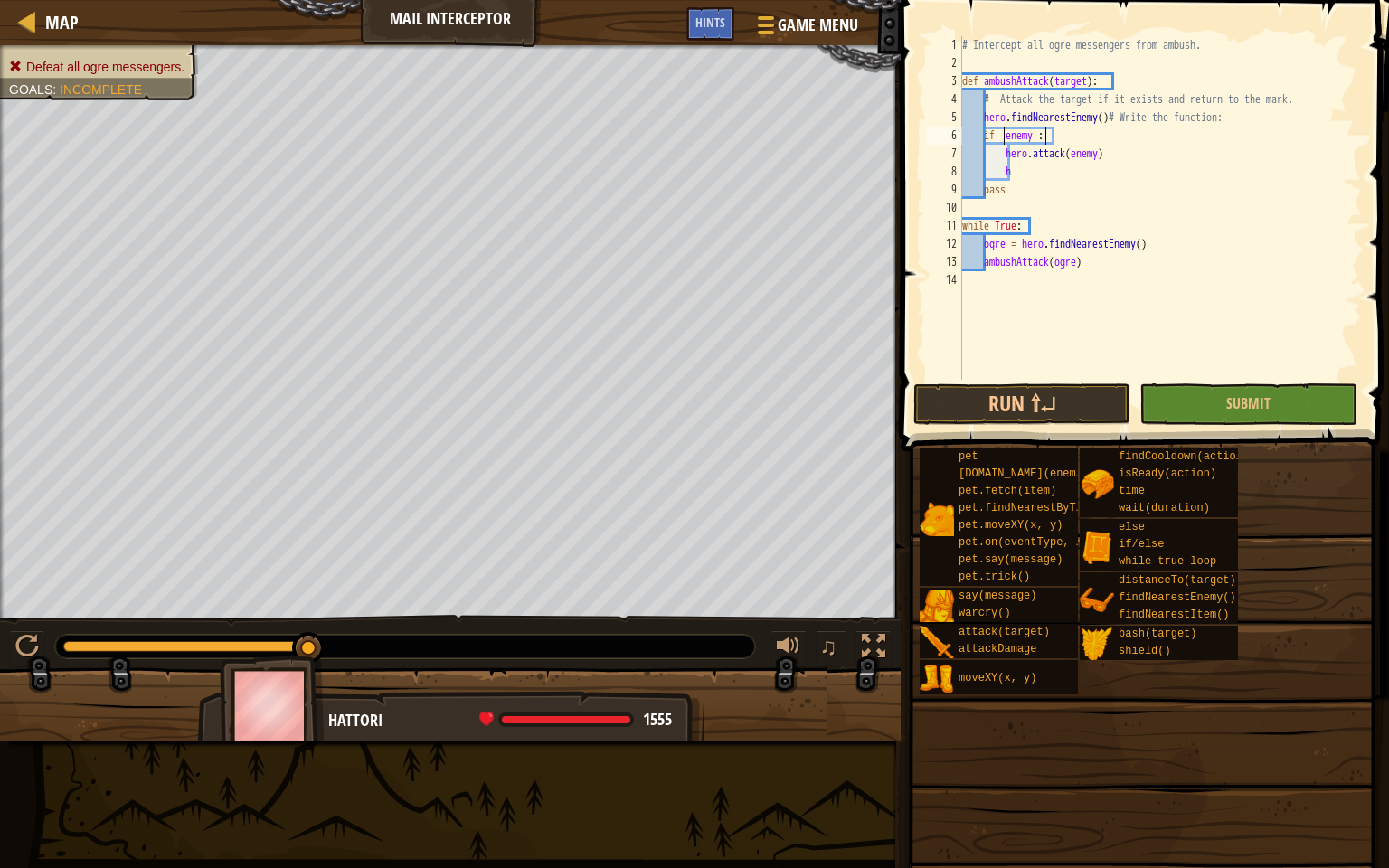 scroll, scrollTop: 8, scrollLeft: 4, axis: both 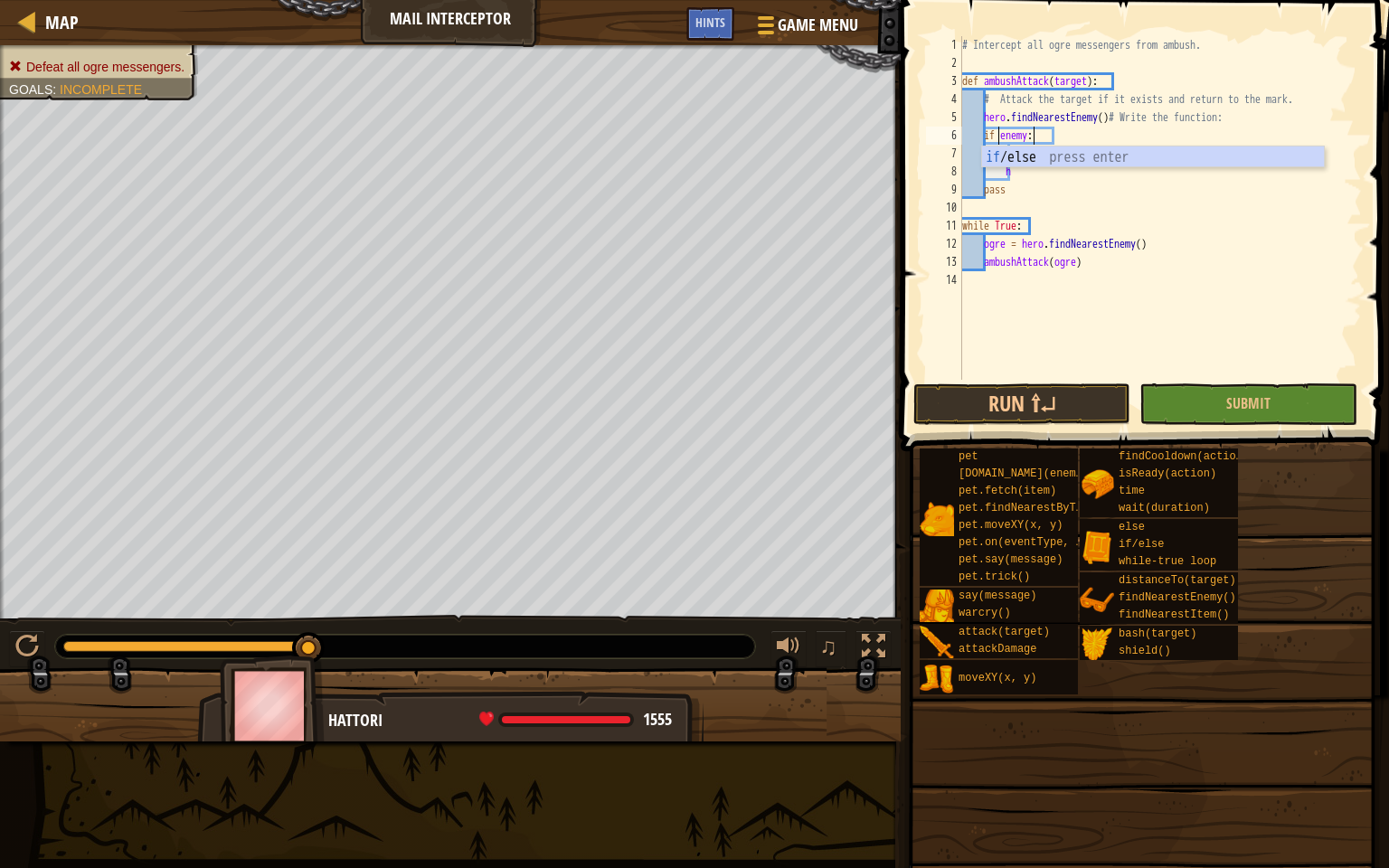 click on "# Intercept all ogre messengers from ambush.  def   ambushAttack ( target ) :      #  Attack the target if it exists and return to the mark.      hero . findNearestEnemy ( ) # Write the function:      if   enemy :          hero . attack ( enemy )          h      pass while   True :      ogre   =   hero . findNearestEnemy ( )      ambushAttack ( ogre )" at bounding box center [1160, 226] 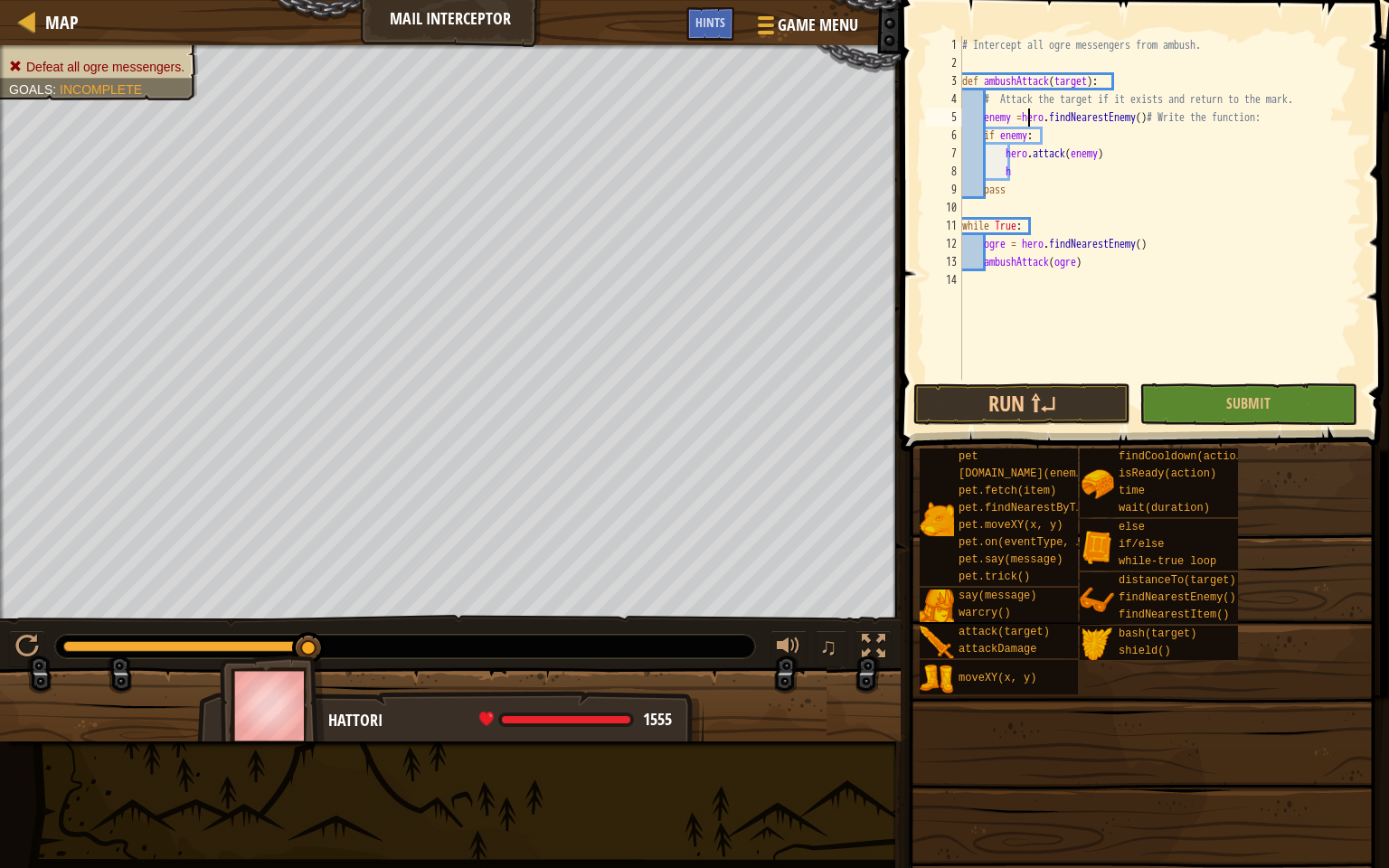 scroll, scrollTop: 8, scrollLeft: 5, axis: both 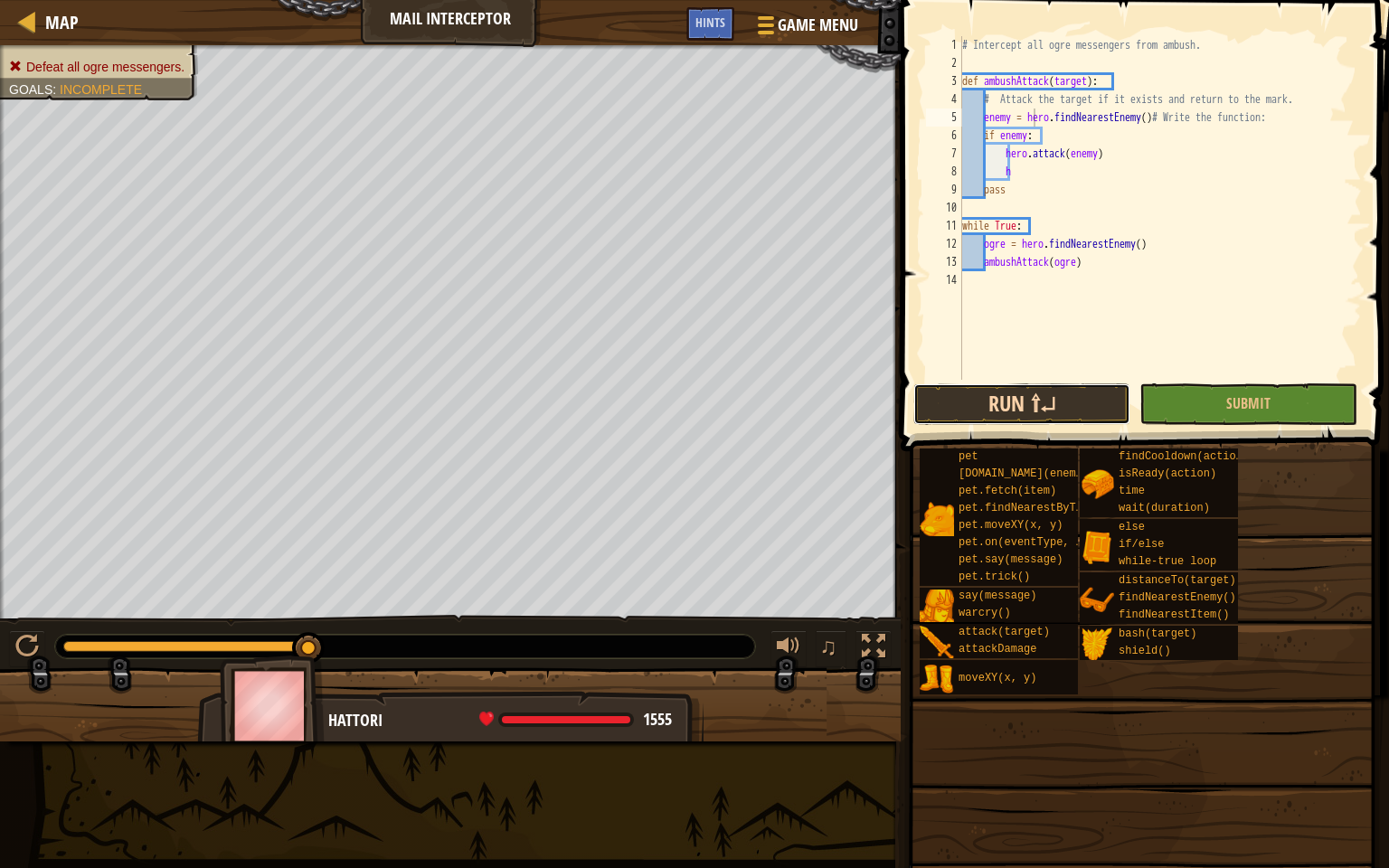 click on "Run ⇧↵" at bounding box center (1022, 404) 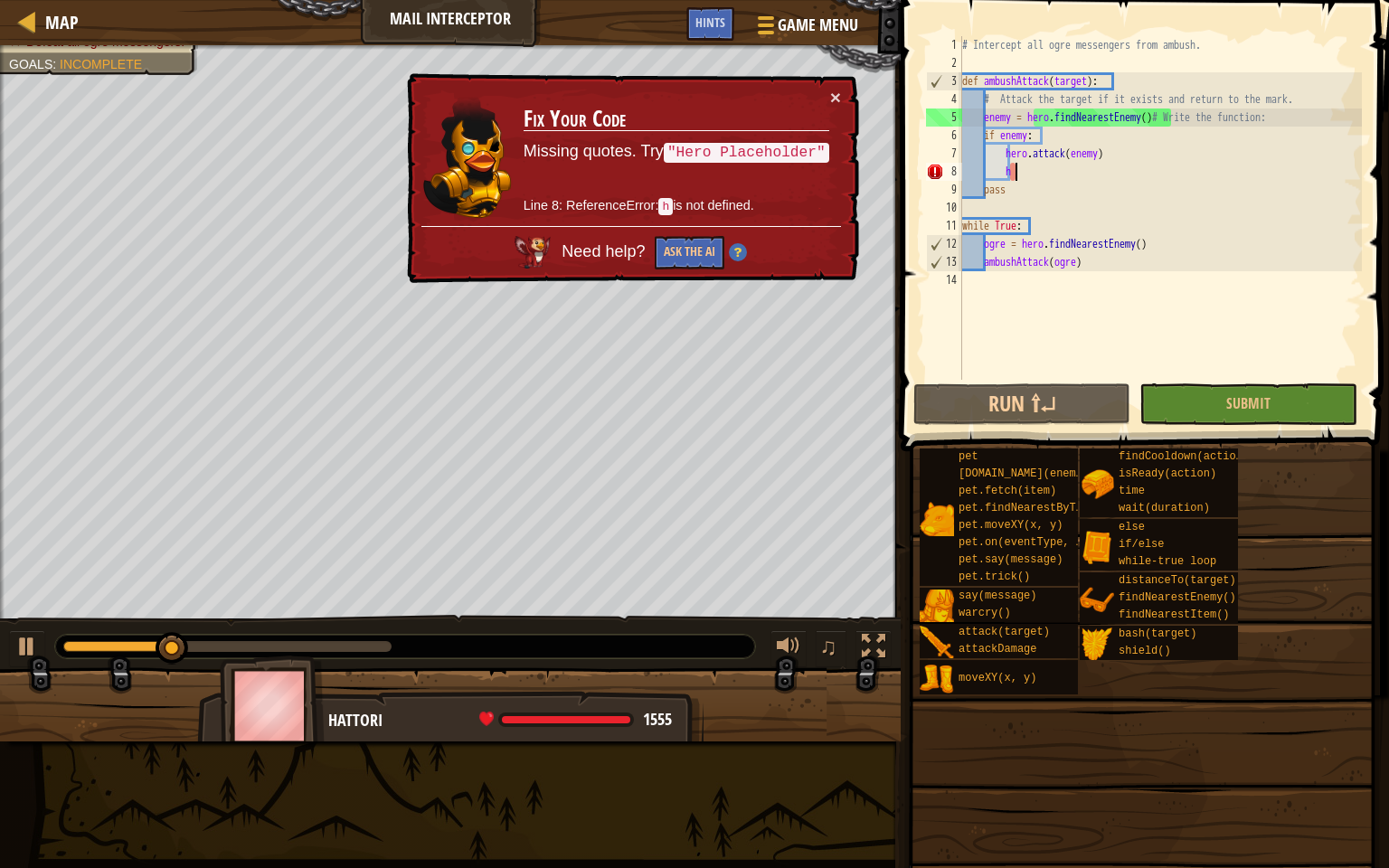click on "# Intercept all ogre messengers from ambush.  def   ambushAttack ( target ) :      #  Attack the target if it exists and return to the mark.      enemy   =   hero . findNearestEnemy ( ) # Write the function:      if   enemy :          hero . attack ( enemy )          h      pass while   True :      ogre   =   hero . findNearestEnemy ( )      ambushAttack ( ogre )" at bounding box center [1160, 226] 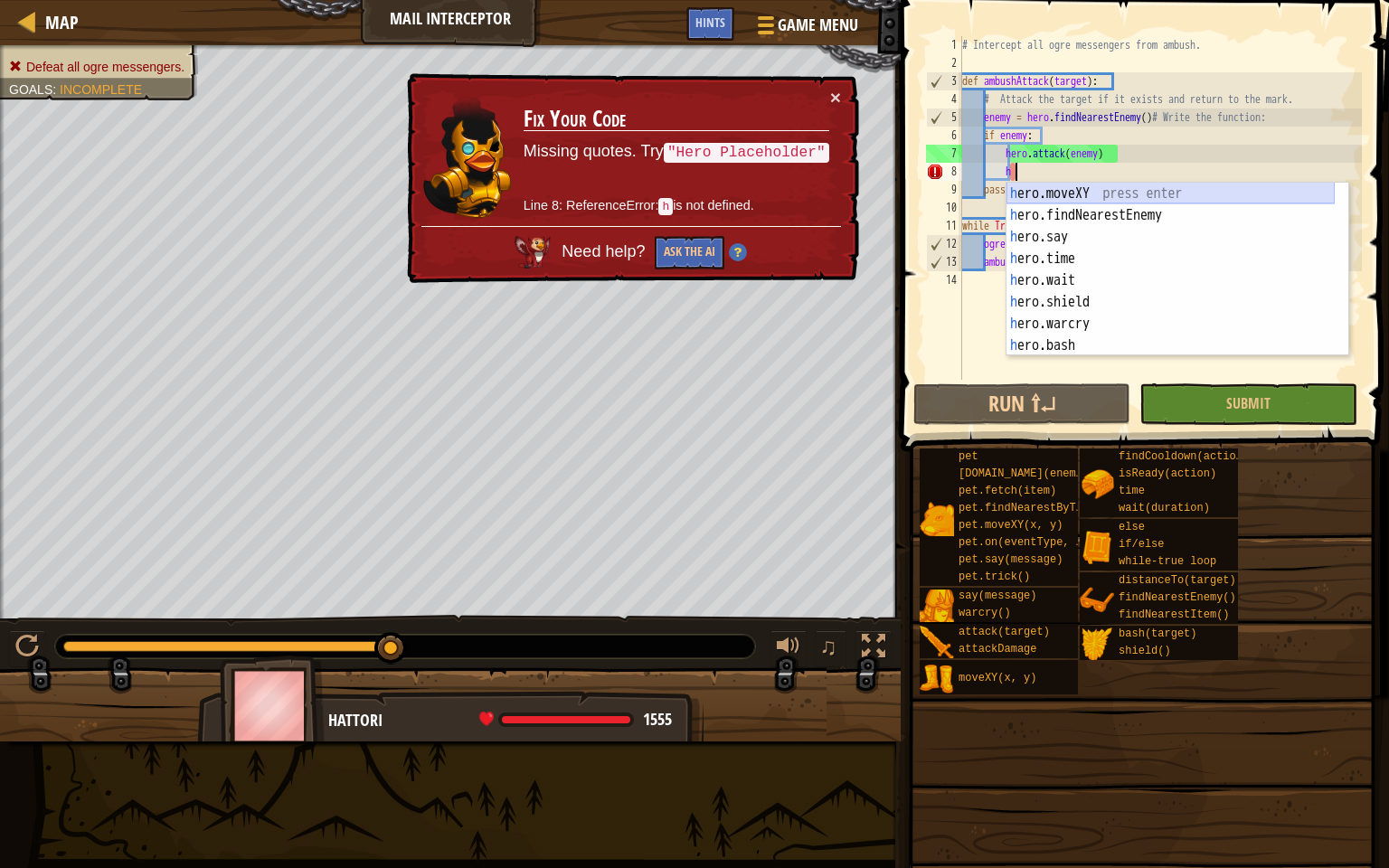 click on "h ero.moveXY press enter h ero.findNearestEnemy press enter h ero.say press enter h ero.time press enter h ero.wait press enter h ero.shield press enter h ero.warcry press enter h ero.bash press enter h ero.attack press enter" at bounding box center [1170, 291] 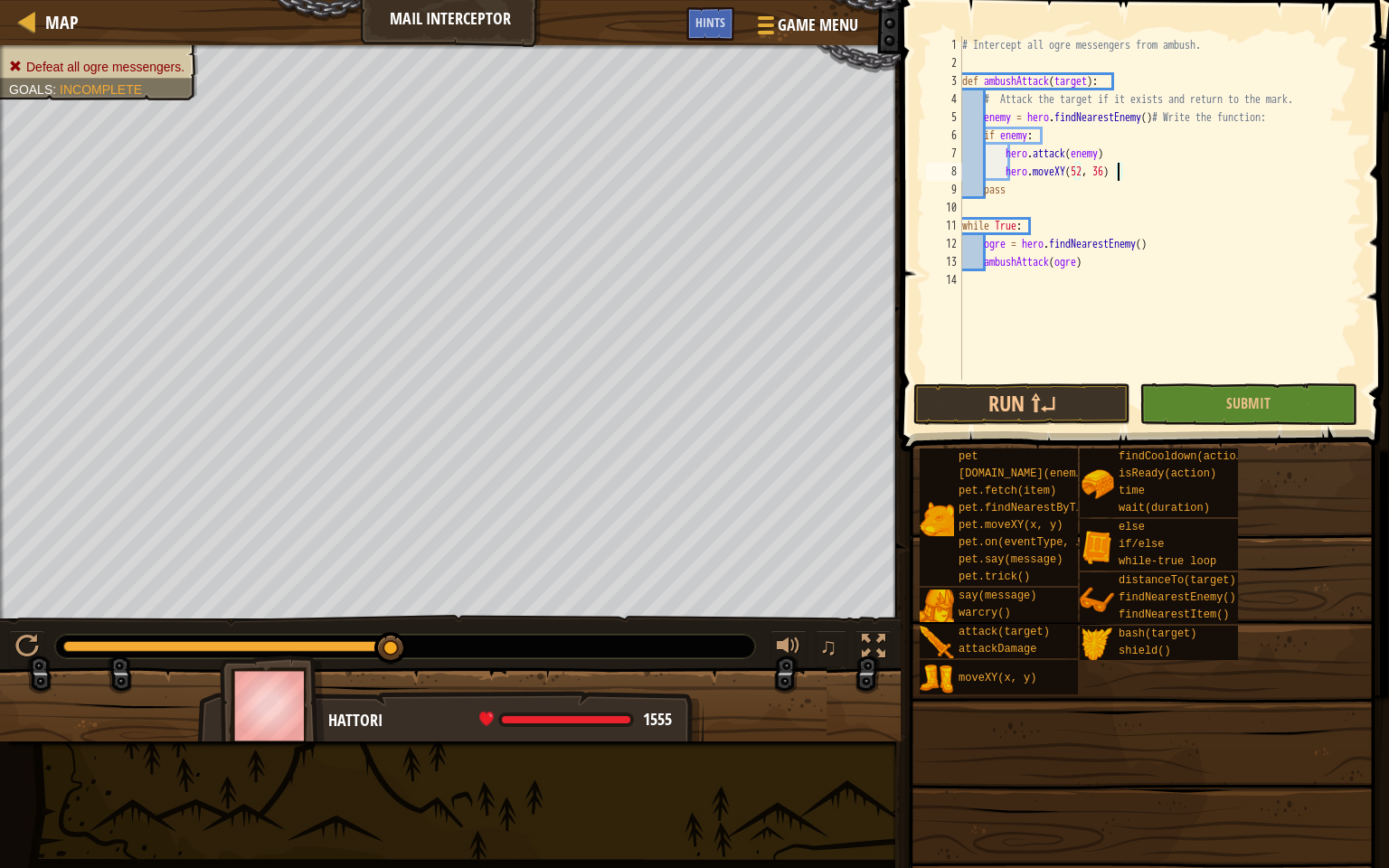 scroll, scrollTop: 8, scrollLeft: 12, axis: both 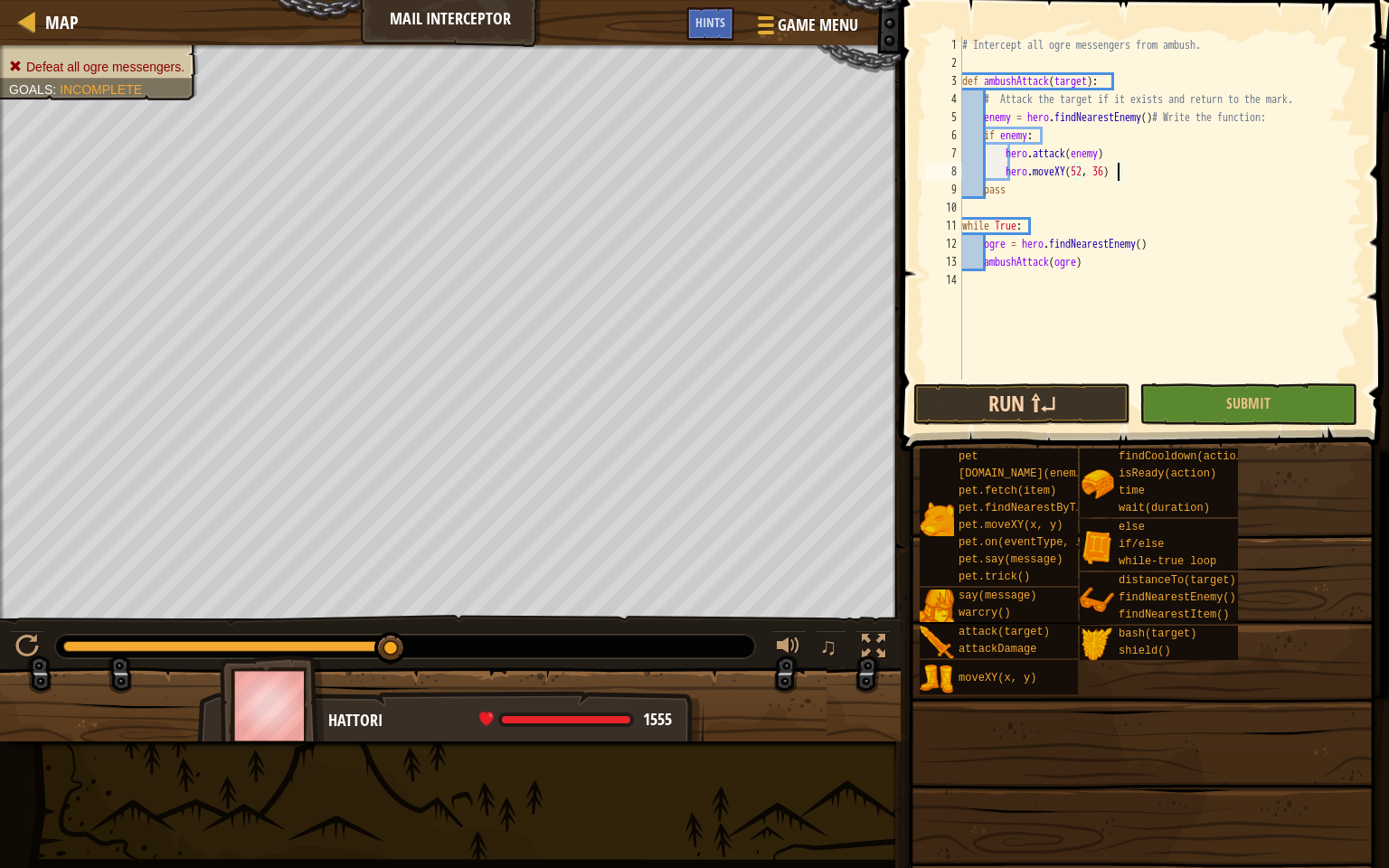 type on "hero.moveXY(52, 36)" 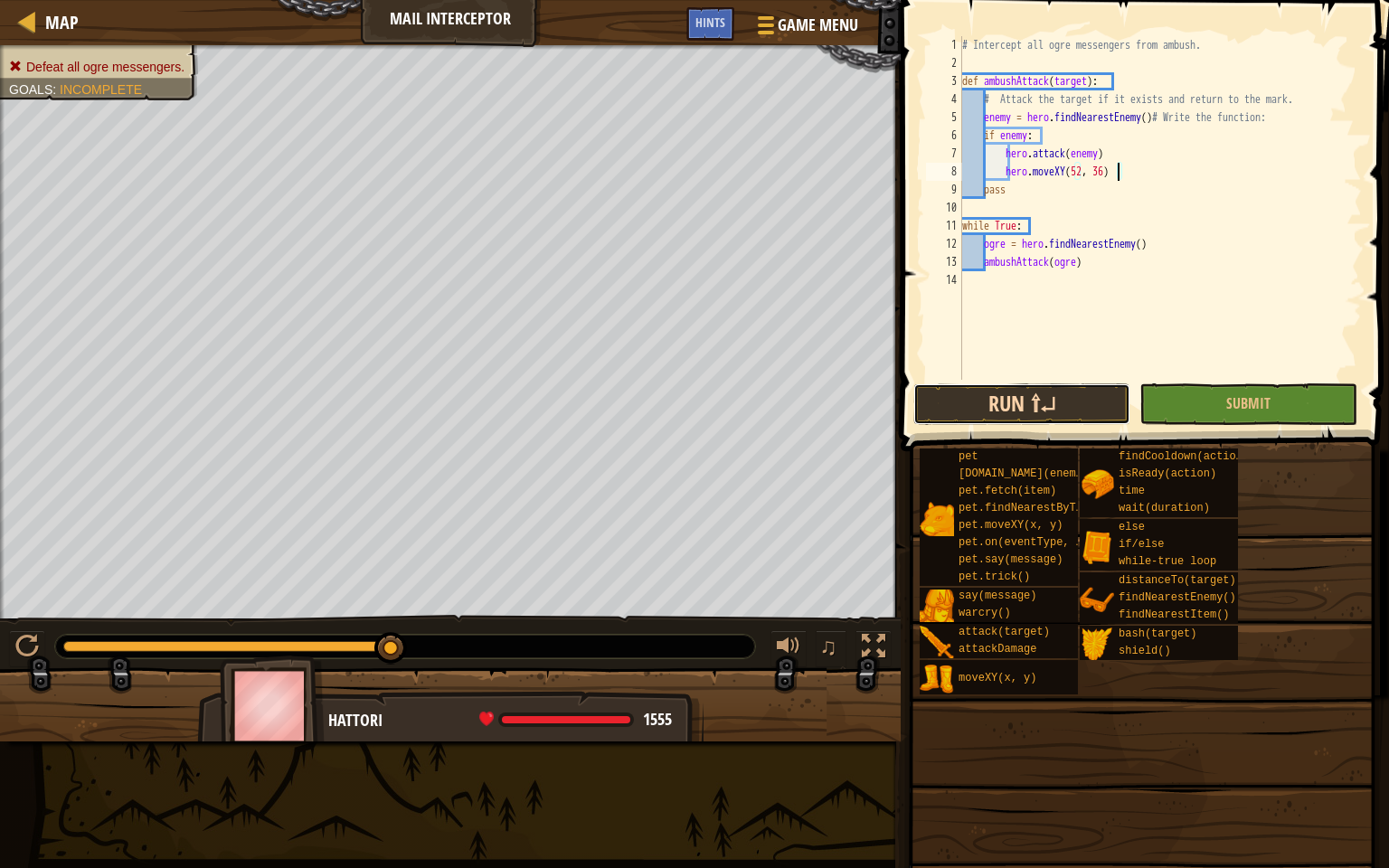 click on "Run ⇧↵" at bounding box center [1022, 404] 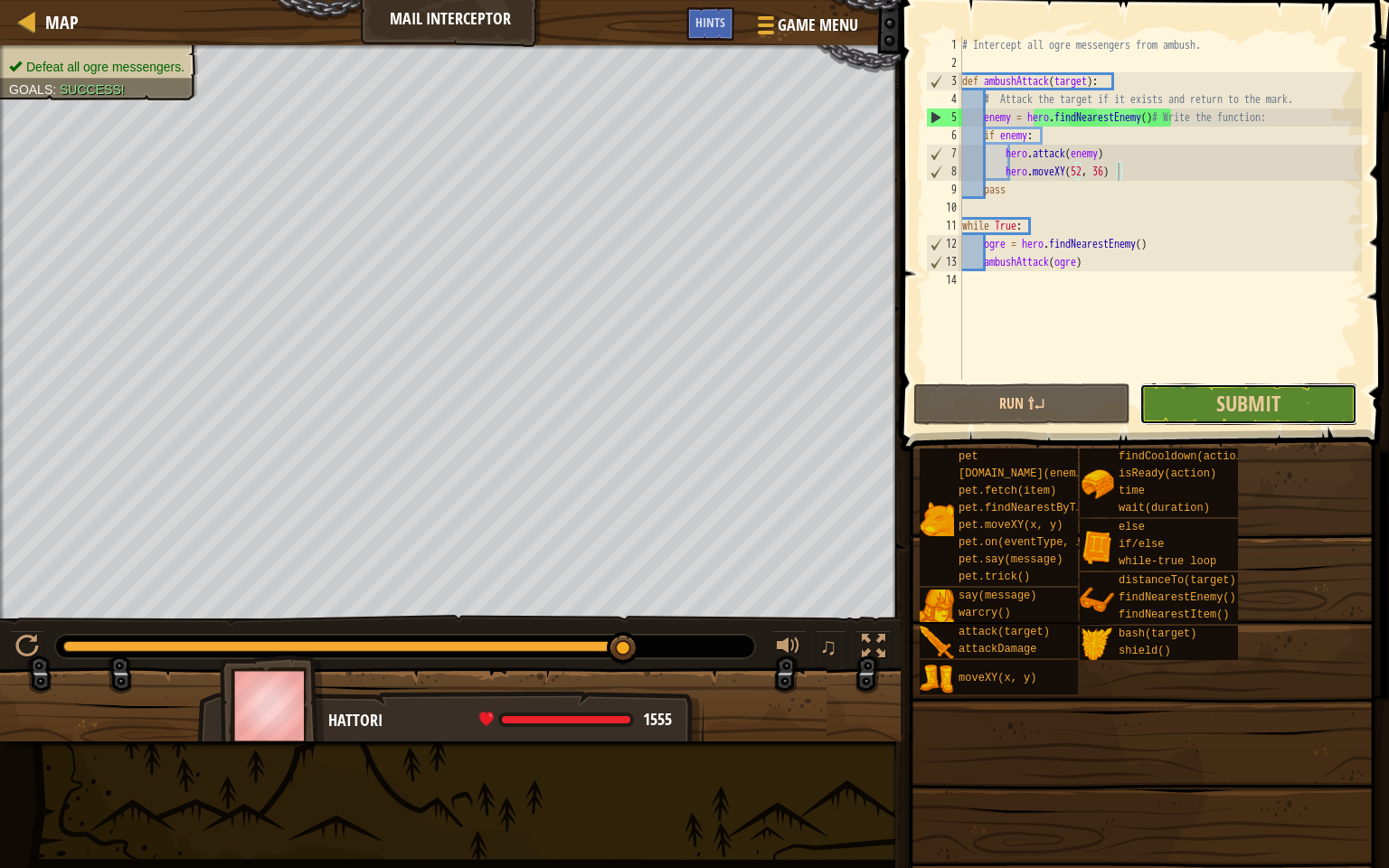 click on "Submit" at bounding box center [1248, 404] 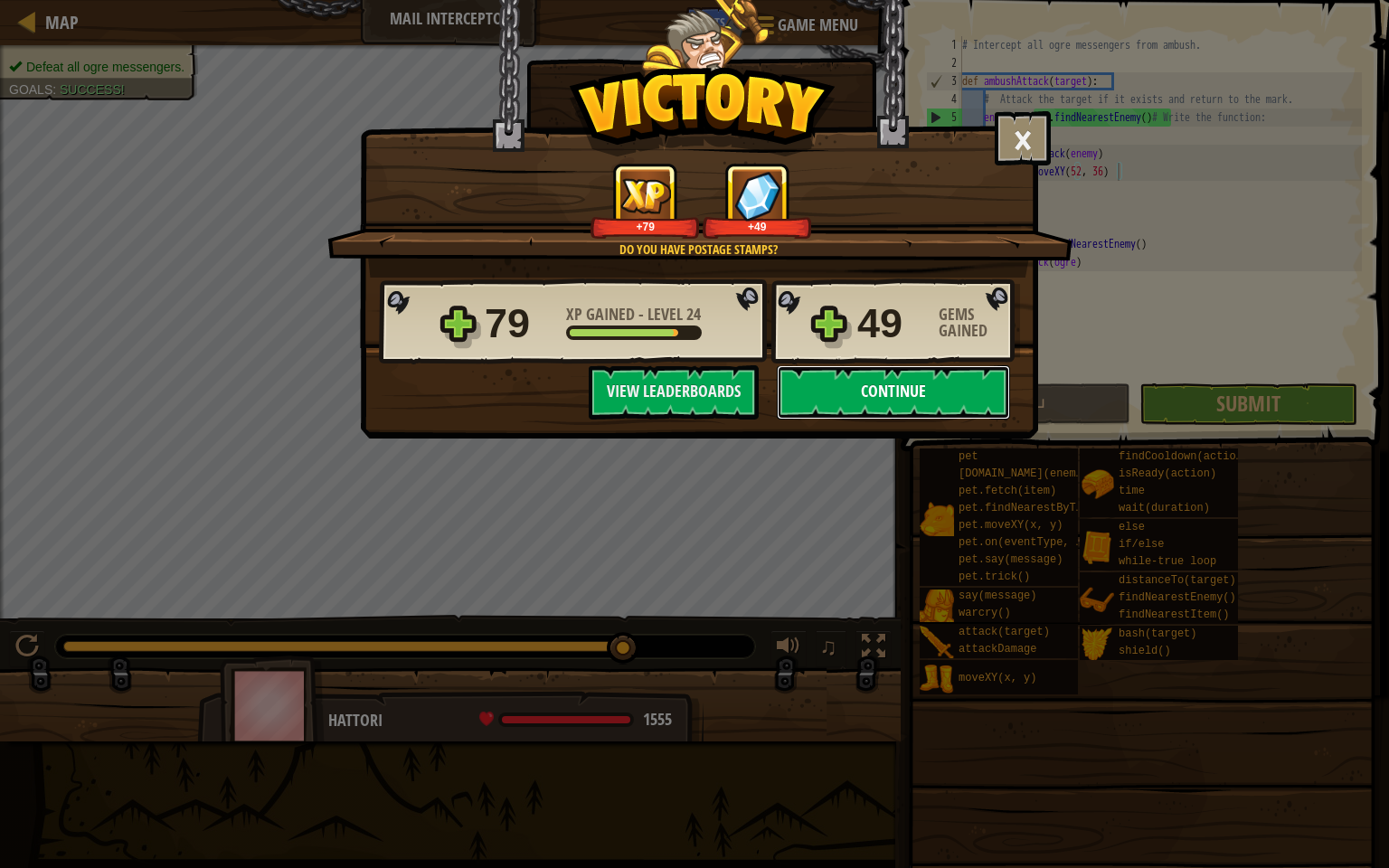 drag, startPoint x: 962, startPoint y: 414, endPoint x: 928, endPoint y: 405, distance: 35.171011 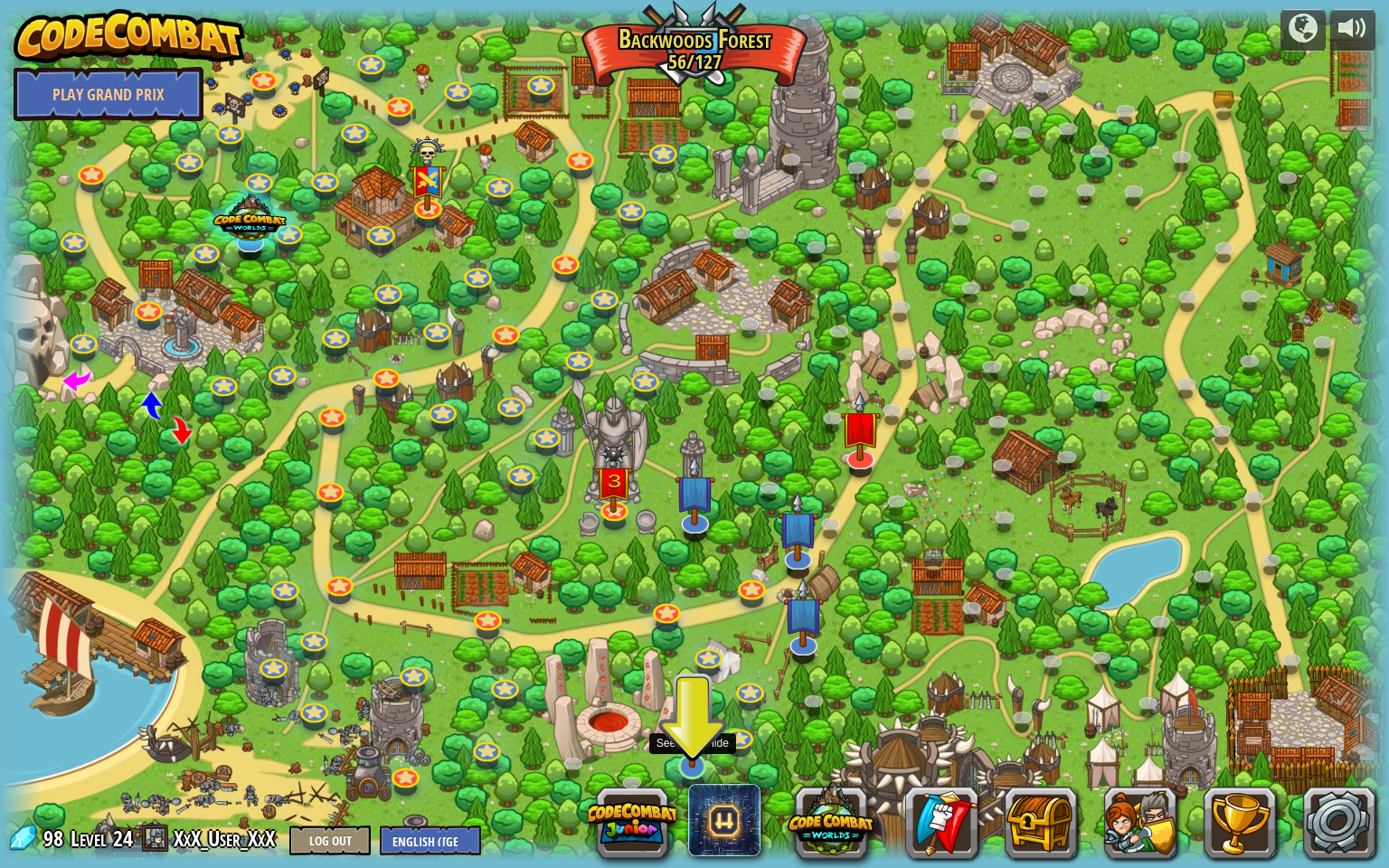 click at bounding box center (693, 725) 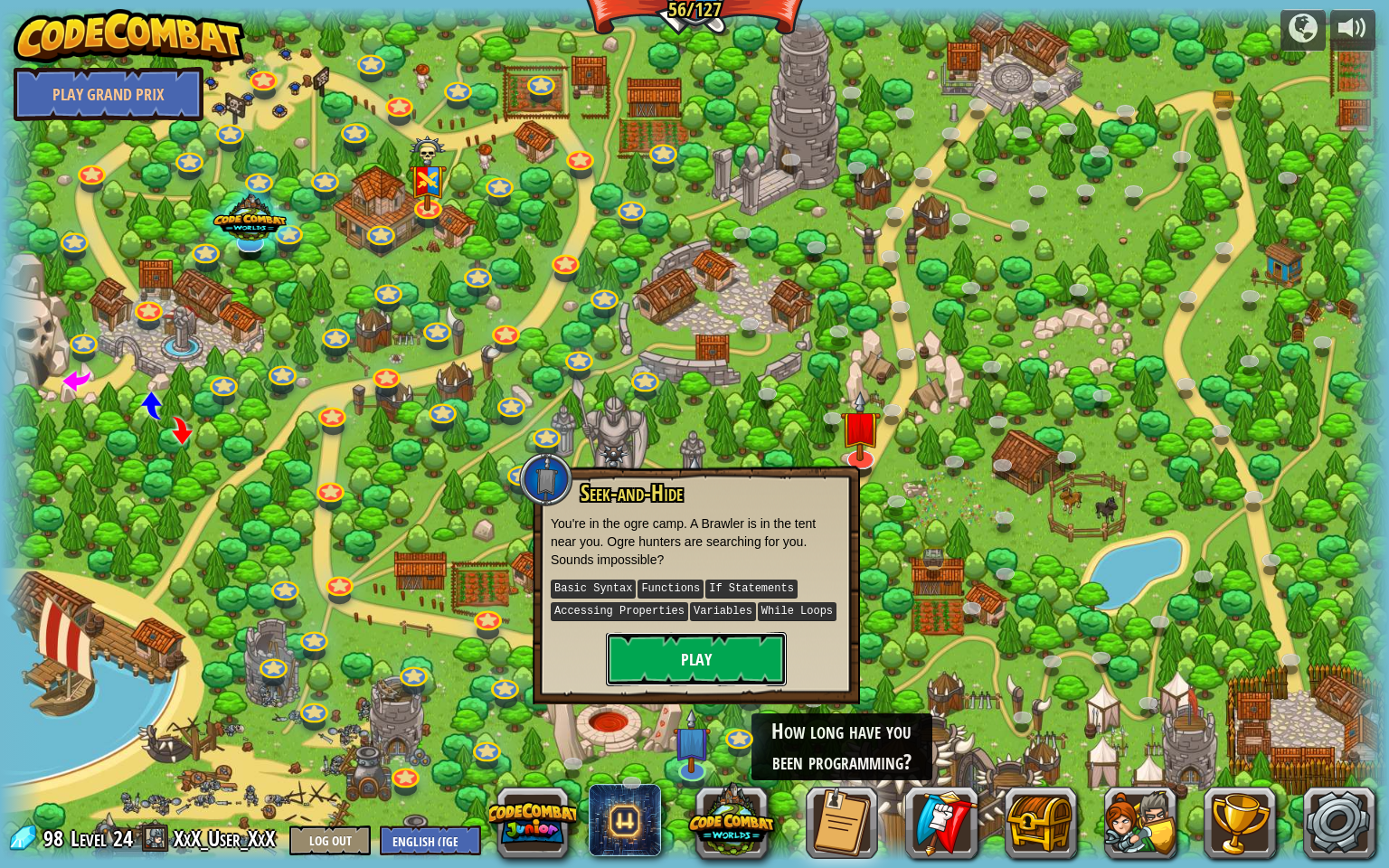 click on "Play" at bounding box center (696, 659) 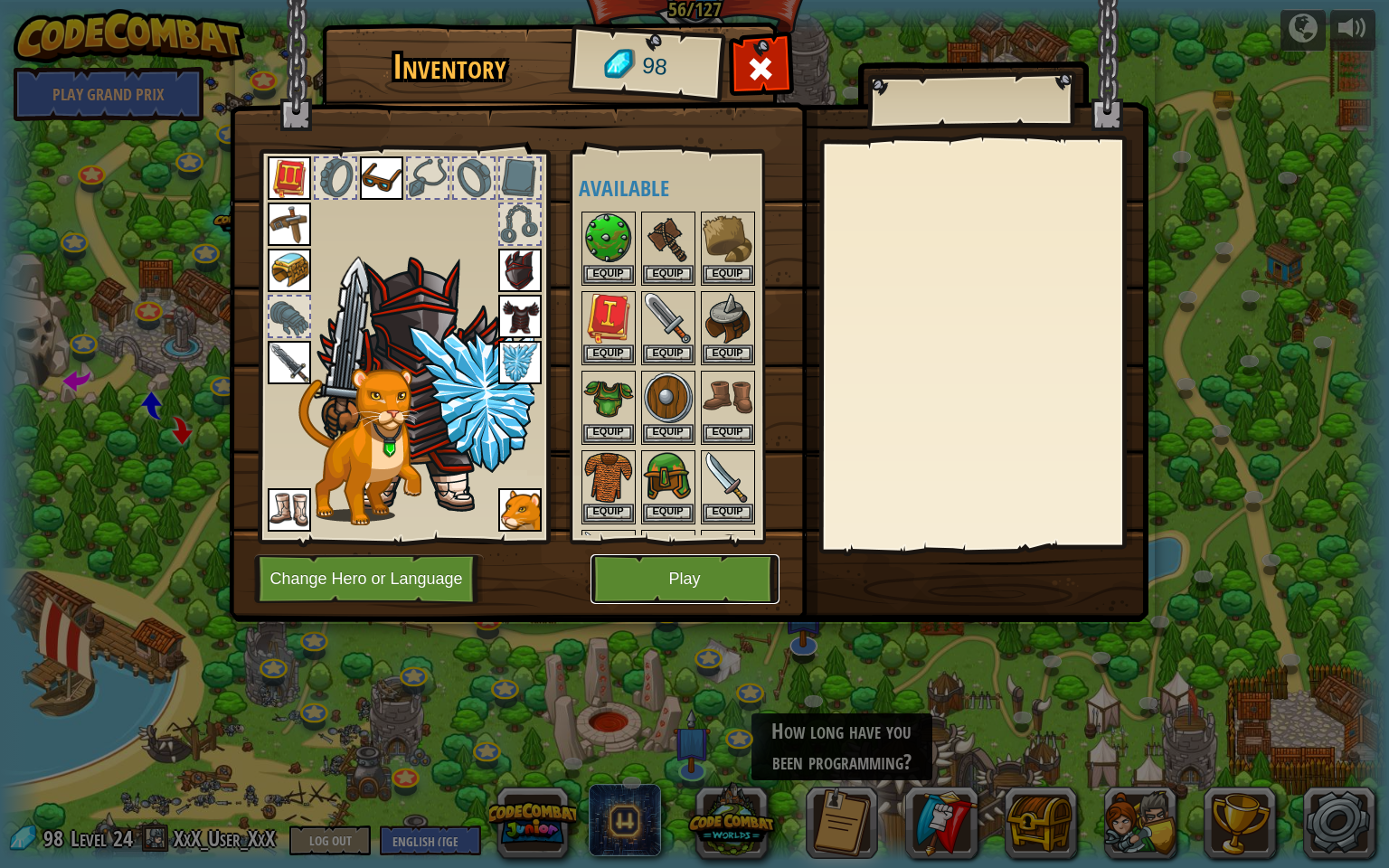 click on "Play" at bounding box center (685, 579) 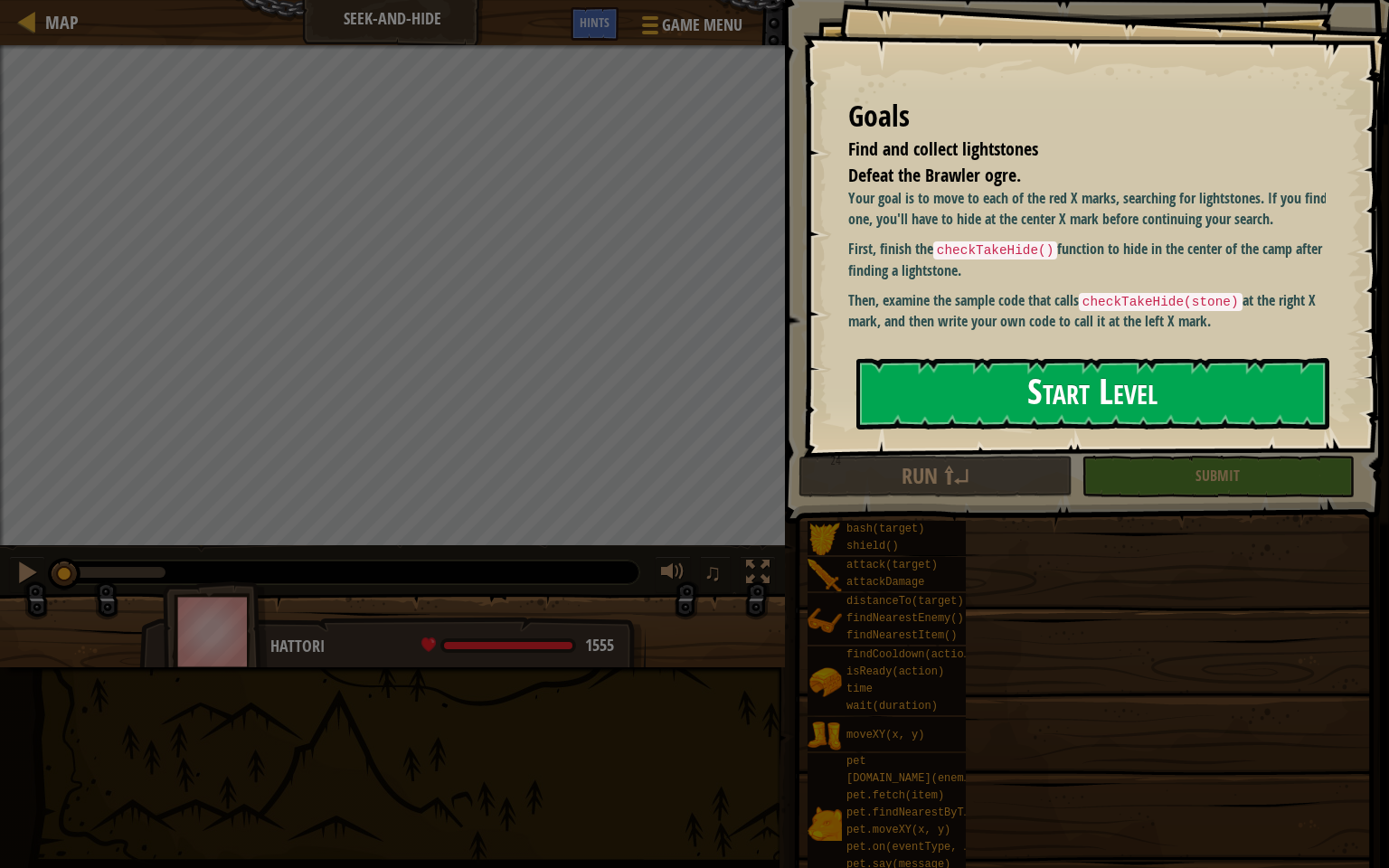 click on "Start Level" at bounding box center (1092, 393) 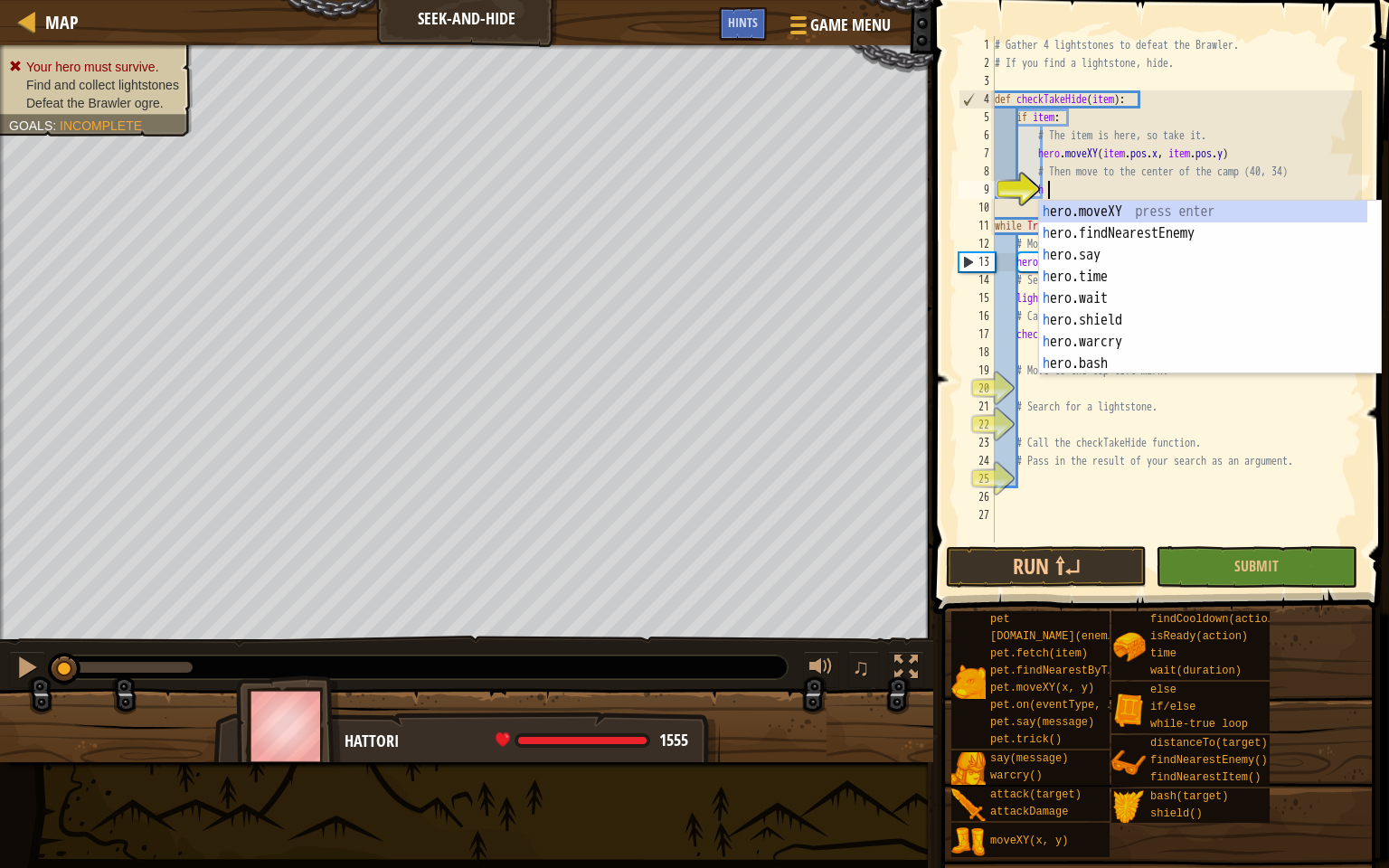 scroll, scrollTop: 8, scrollLeft: 3, axis: both 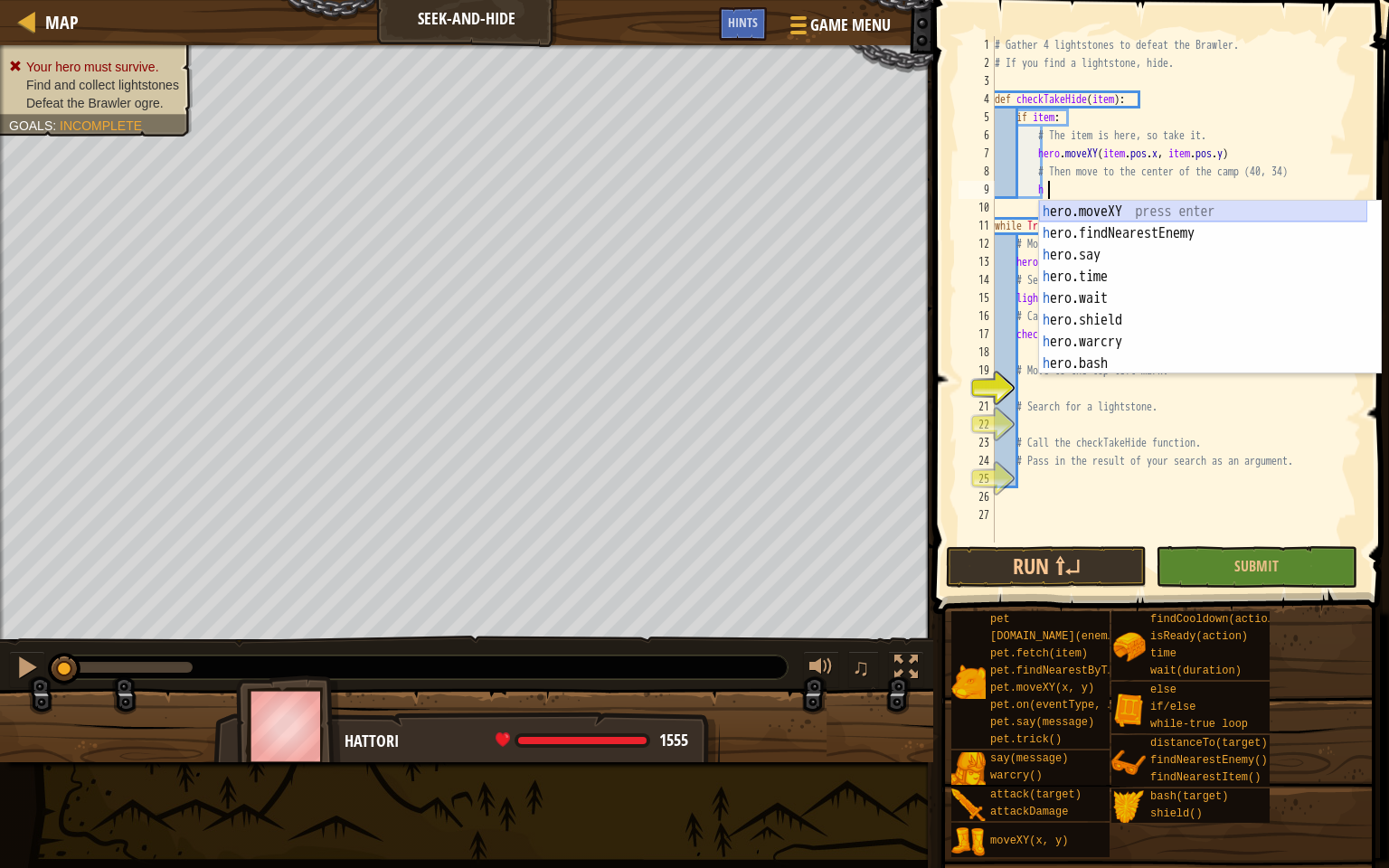 click on "h ero.moveXY press enter h ero.findNearestEnemy press enter h ero.say press enter h ero.time press enter h ero.wait press enter h ero.shield press enter h ero.warcry press enter h ero.bash press enter h ero.attack press enter" at bounding box center (1203, 309) 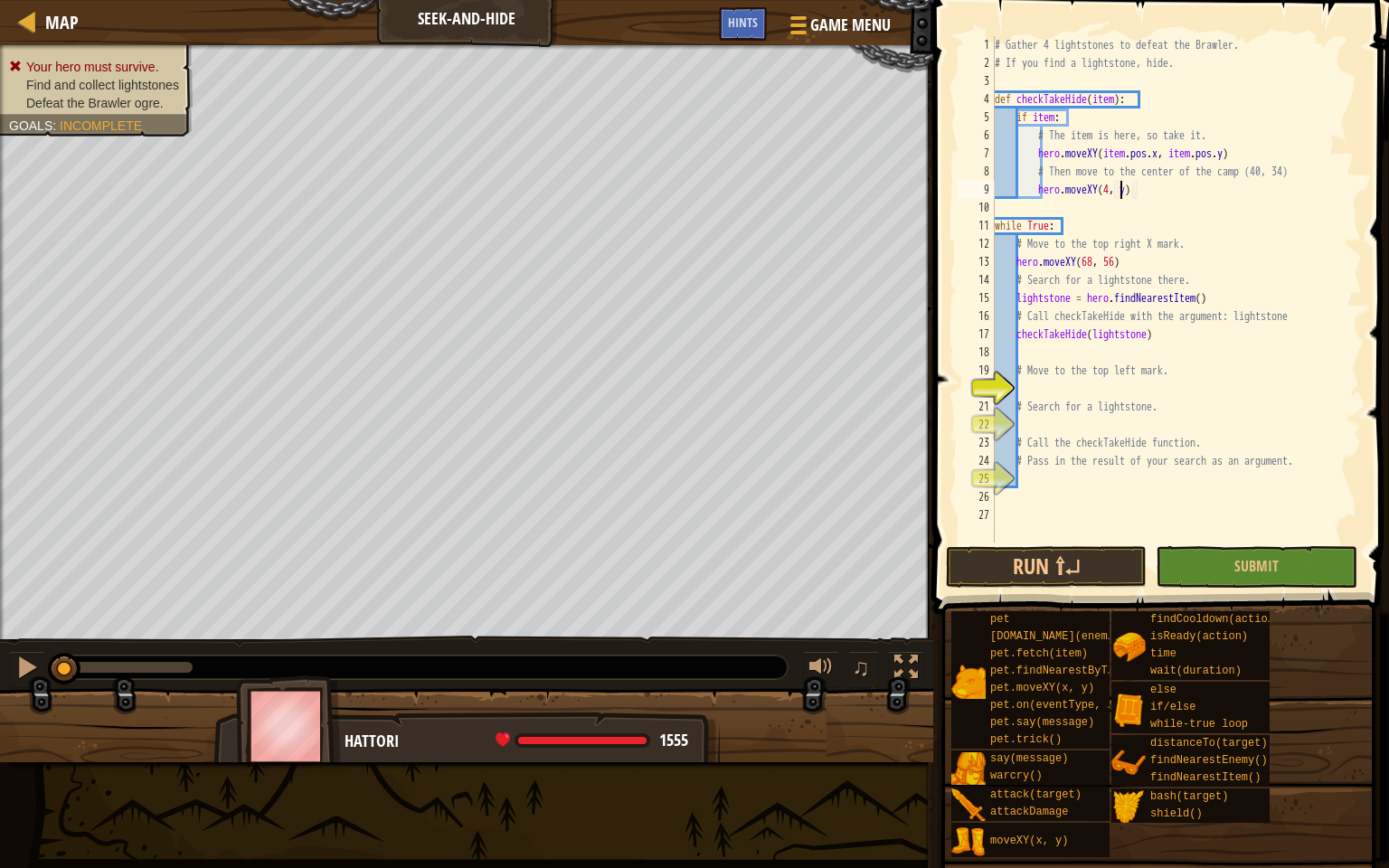 scroll, scrollTop: 8, scrollLeft: 11, axis: both 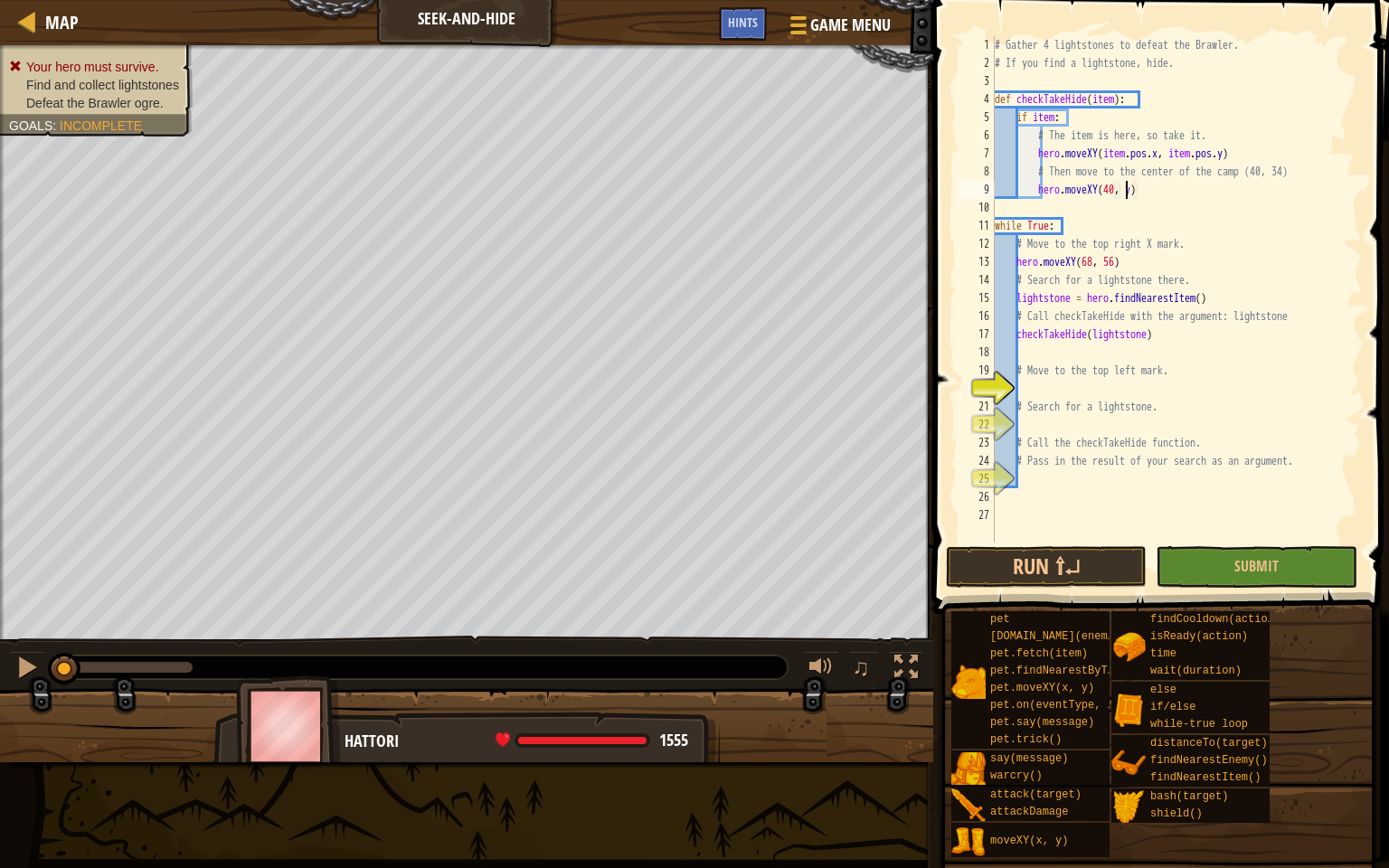 click on "# Gather 4 lightstones to defeat the Brawler. # If you find a lightstone, hide. def   checkTakeHide ( item ) :      if   item :          # The item is here, so take it.          hero . moveXY ( item . pos . x ,   item . pos . y )          # Then move to the center of the camp (40, 34)          hero . moveXY ( 40 ,   y ) while   True :      # Move to the top right X mark.      hero . moveXY ( 68 ,   56 )      # Search for a lightstone there.      lightstone   =   hero . findNearestItem ( )      # Call checkTakeHide with the argument: lightstone      checkTakeHide ( lightstone )           # Move to the top left mark.           # Search for a lightstone.           # Call the checkTakeHide function.      # Pass in the result of your search as an argument." at bounding box center (1176, 307) 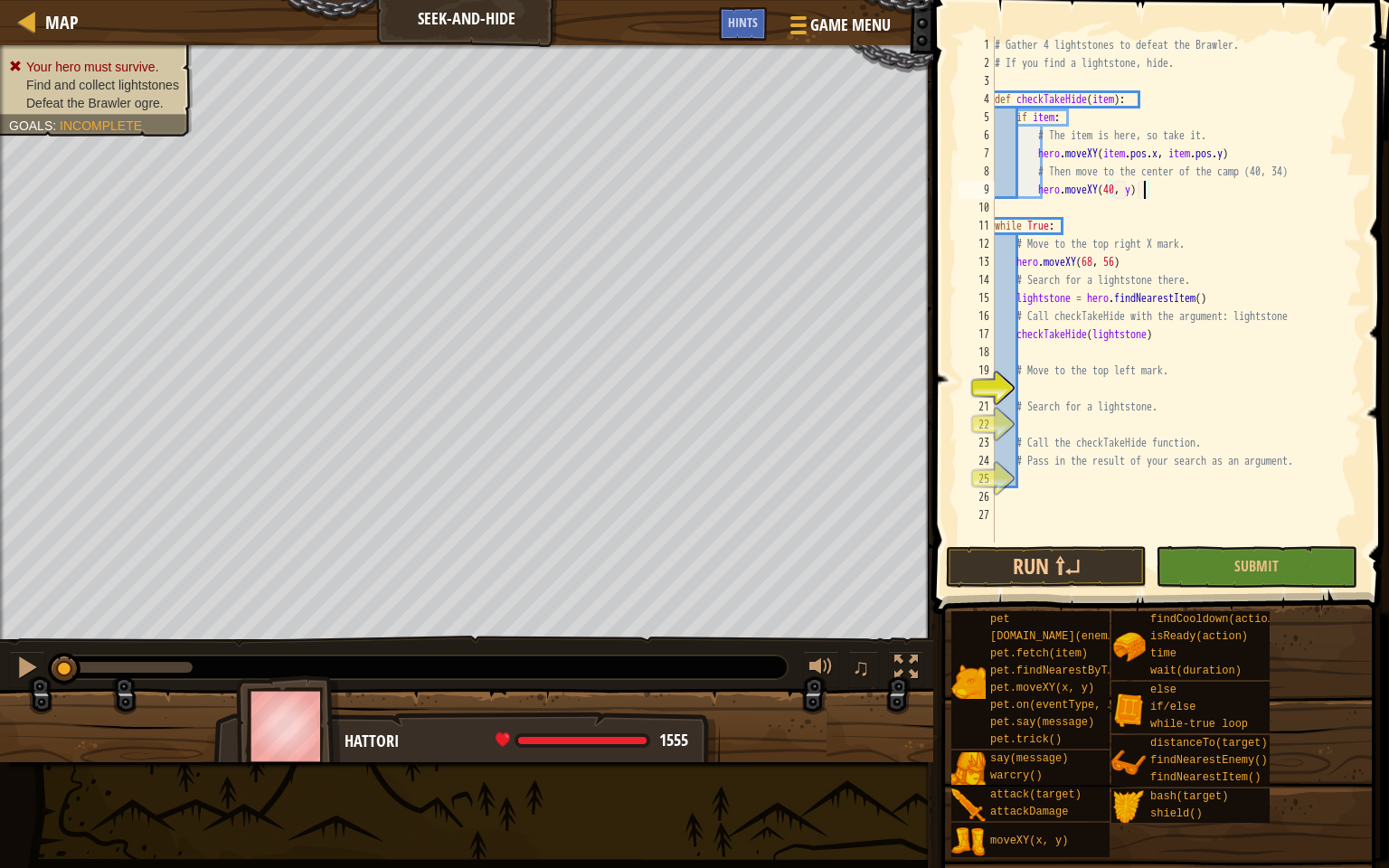 type on "hero.moveXY(40, 34)" 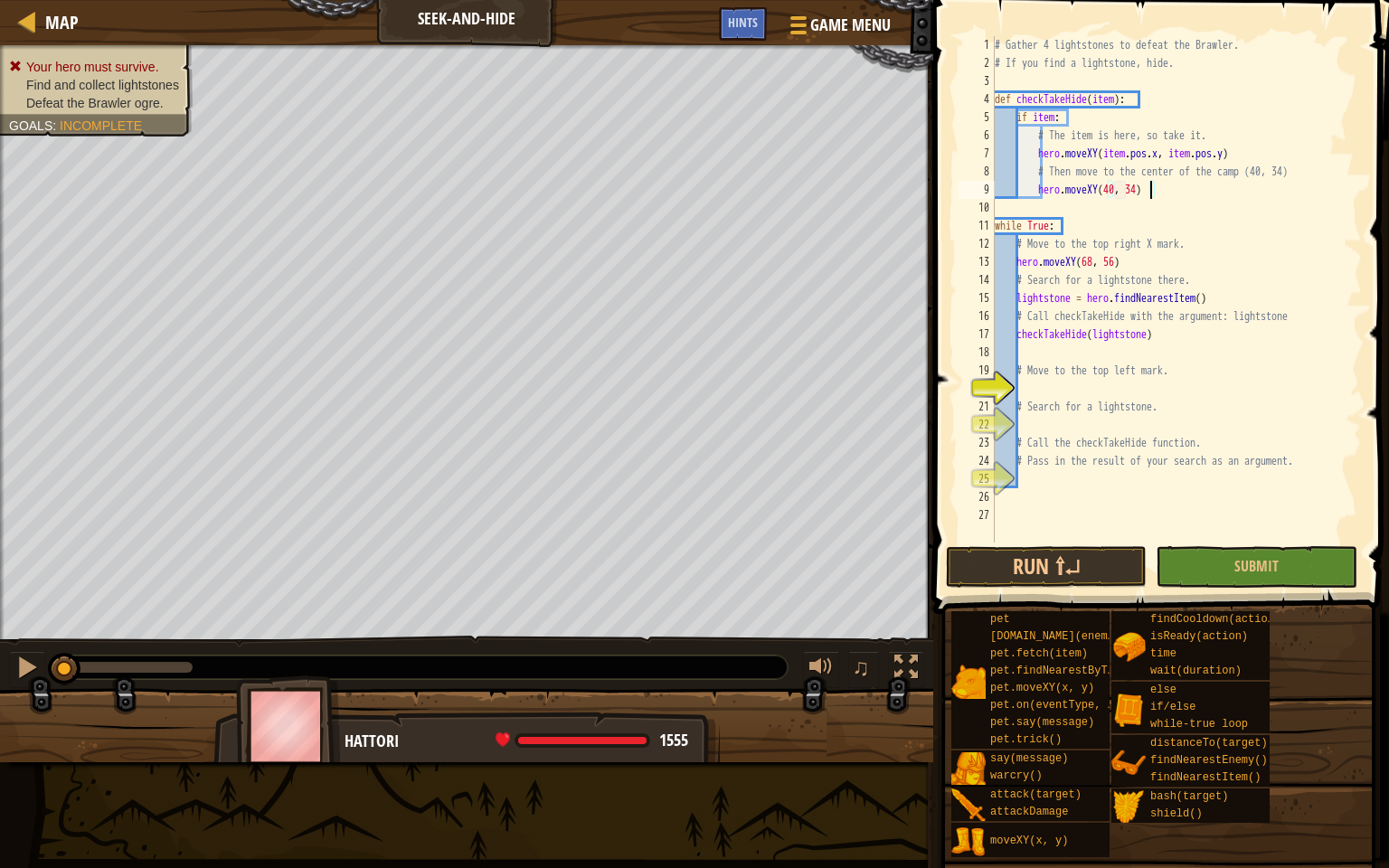scroll, scrollTop: 8, scrollLeft: 12, axis: both 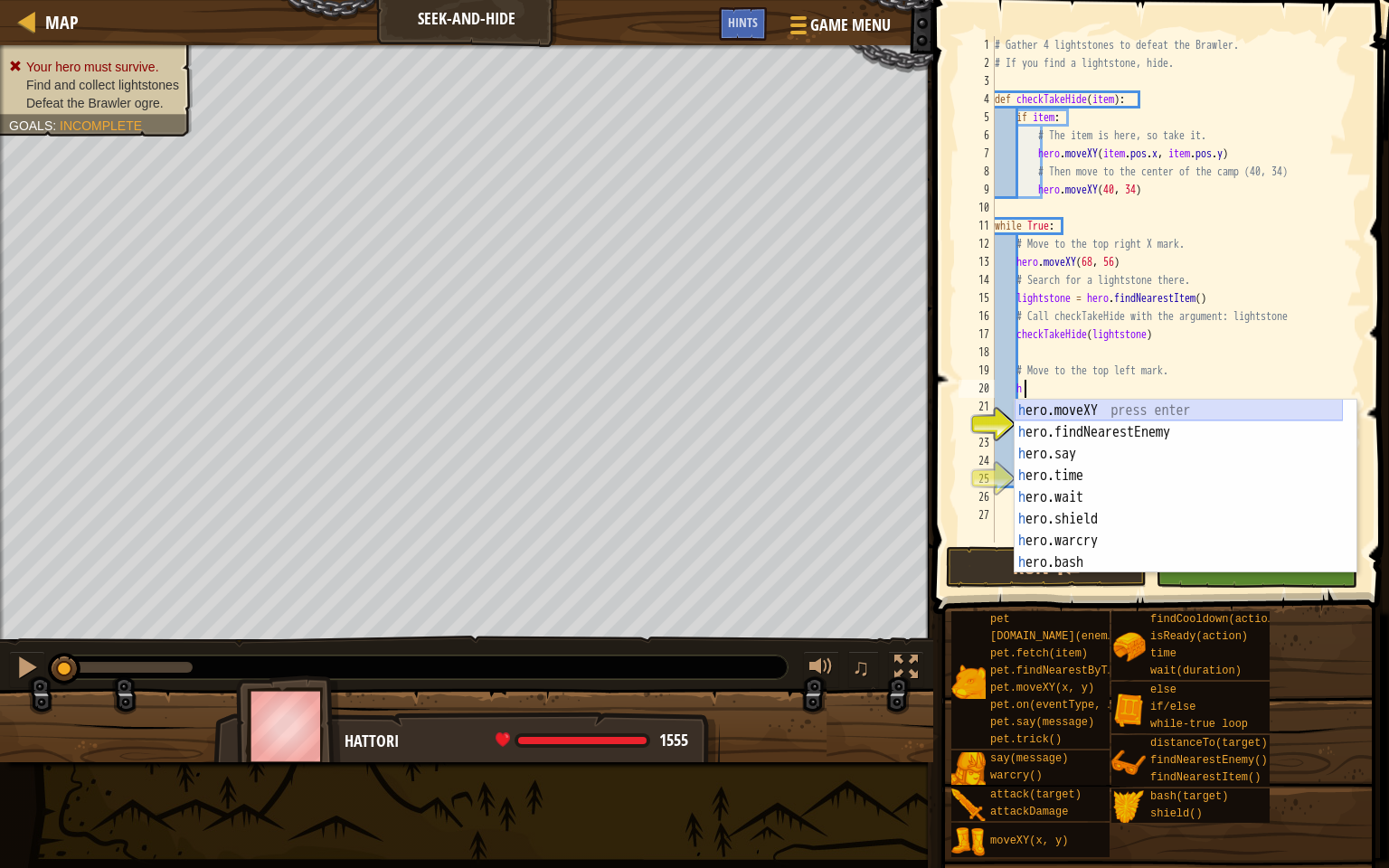 click on "h ero.moveXY press enter h ero.findNearestEnemy press enter h ero.say press enter h ero.time press enter h ero.wait press enter h ero.shield press enter h ero.warcry press enter h ero.bash press enter h ero.attack press enter" at bounding box center (1178, 508) 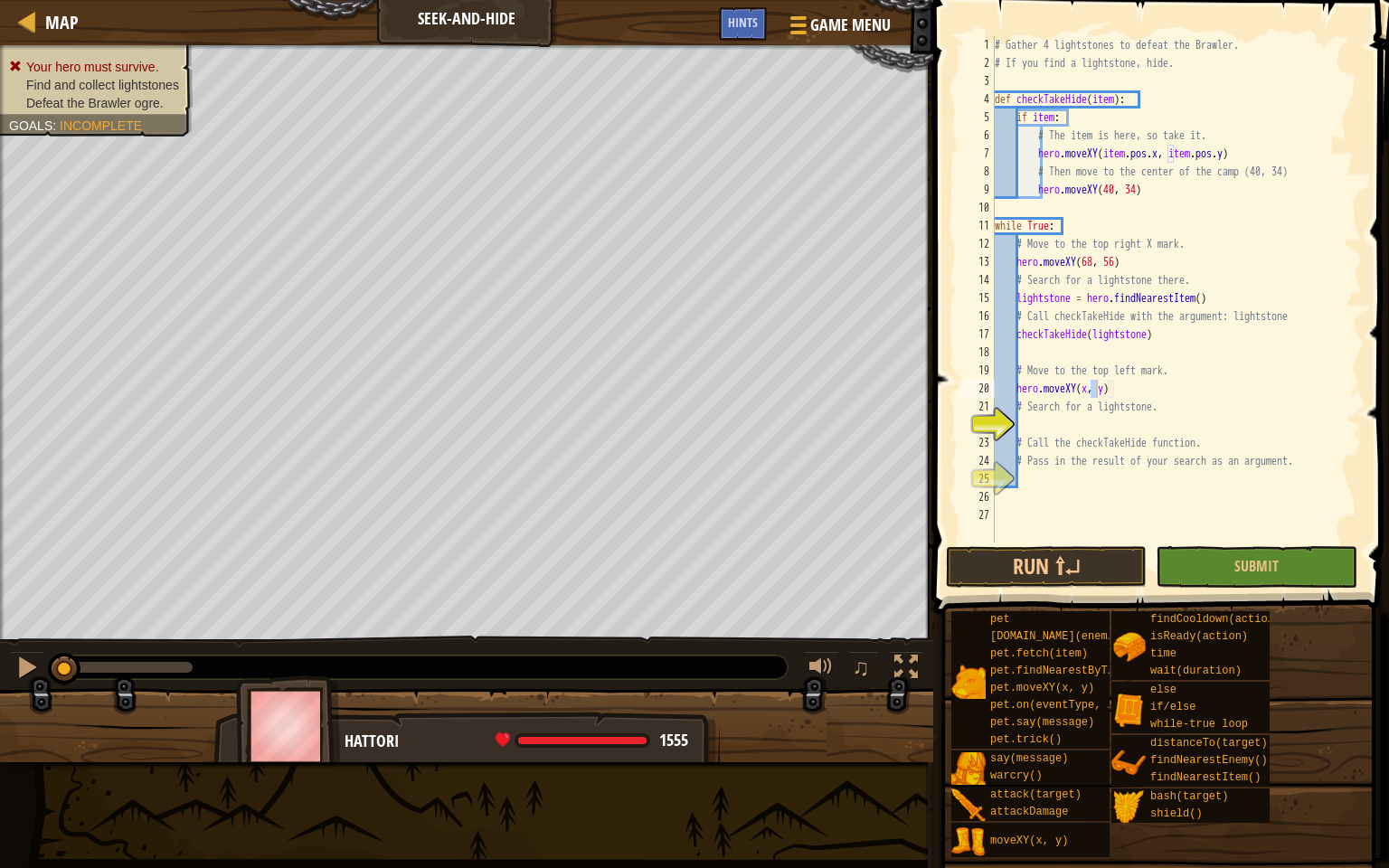 click on "Your hero must survive. Find and collect lightstones Defeat the Brawler ogre. Goals : Incomplete" at bounding box center [86, 85] 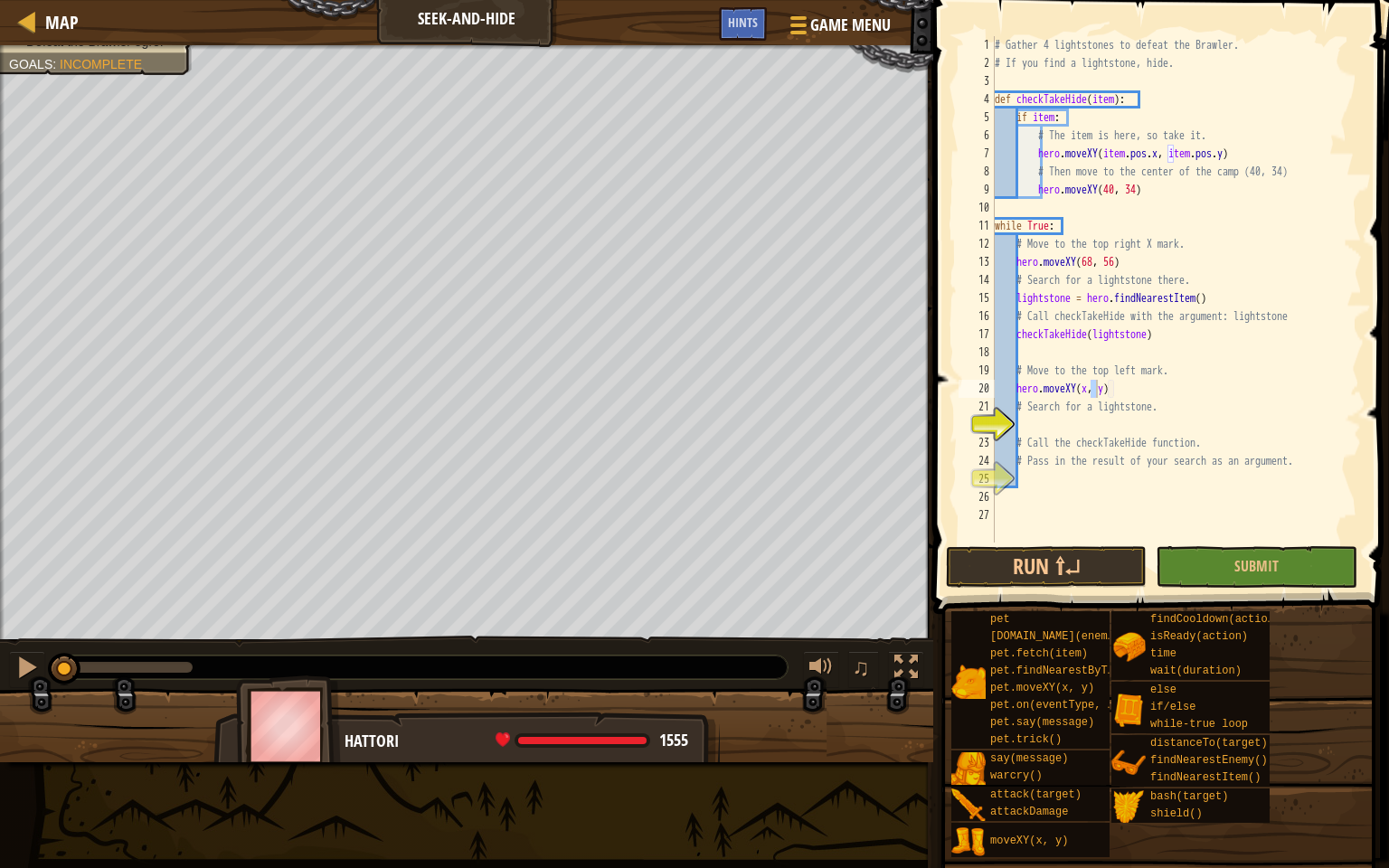 click on "# Gather 4 lightstones to defeat the Brawler. # If you find a lightstone, hide. def   checkTakeHide ( item ) :      if   item :          # The item is here, so take it.          hero . moveXY ( item . pos . x ,   item . pos . y )          # Then move to the center of the camp (40, 34)          hero . moveXY ( 40 ,   34 ) while   True :      # Move to the top right X mark.      hero . moveXY ( 68 ,   56 )      # Search for a lightstone there.      lightstone   =   hero . findNearestItem ( )      # Call checkTakeHide with the argument: lightstone      checkTakeHide ( lightstone )           # Move to the top left mark.      hero . moveXY ( x ,   y )      # Search for a lightstone.           # Call the checkTakeHide function.      # Pass in the result of your search as an argument." at bounding box center [1176, 289] 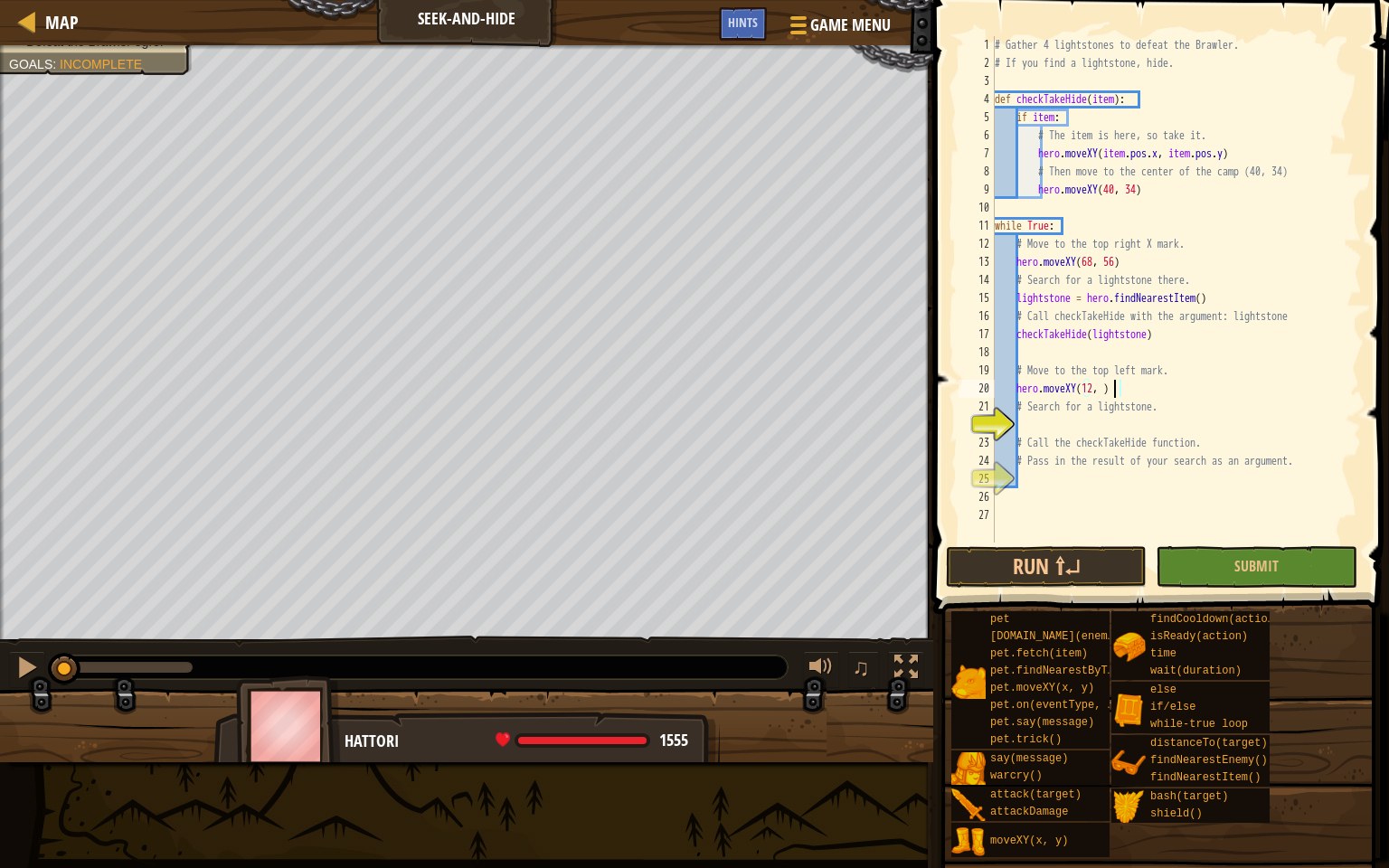 scroll, scrollTop: 8, scrollLeft: 10, axis: both 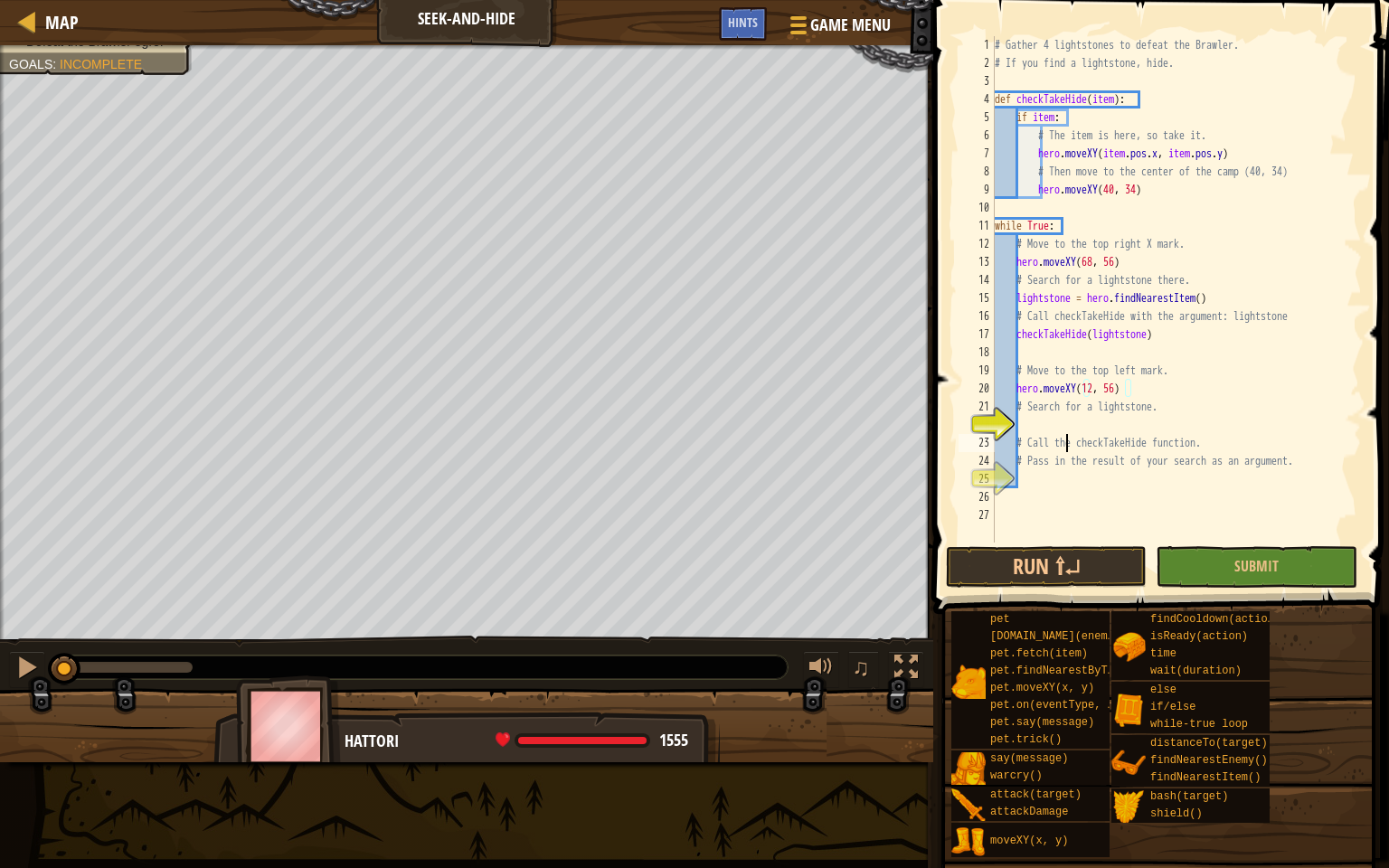 click on "# Gather 4 lightstones to defeat the Brawler. # If you find a lightstone, hide. def   checkTakeHide ( item ) :      if   item :          # The item is here, so take it.          hero . moveXY ( item . pos . x ,   item . pos . y )          # Then move to the center of the camp (40, 34)          hero . moveXY ( 40 ,   34 ) while   True :      # Move to the top right X mark.      hero . moveXY ( 68 ,   56 )      # Search for a lightstone there.      lightstone   =   hero . findNearestItem ( )      # Call checkTakeHide with the argument: lightstone      checkTakeHide ( lightstone )           # Move to the top left mark.      hero . moveXY ( 12 ,   56 )      # Search for a lightstone.           # Call the checkTakeHide function.      # Pass in the result of your search as an argument." at bounding box center [1176, 307] 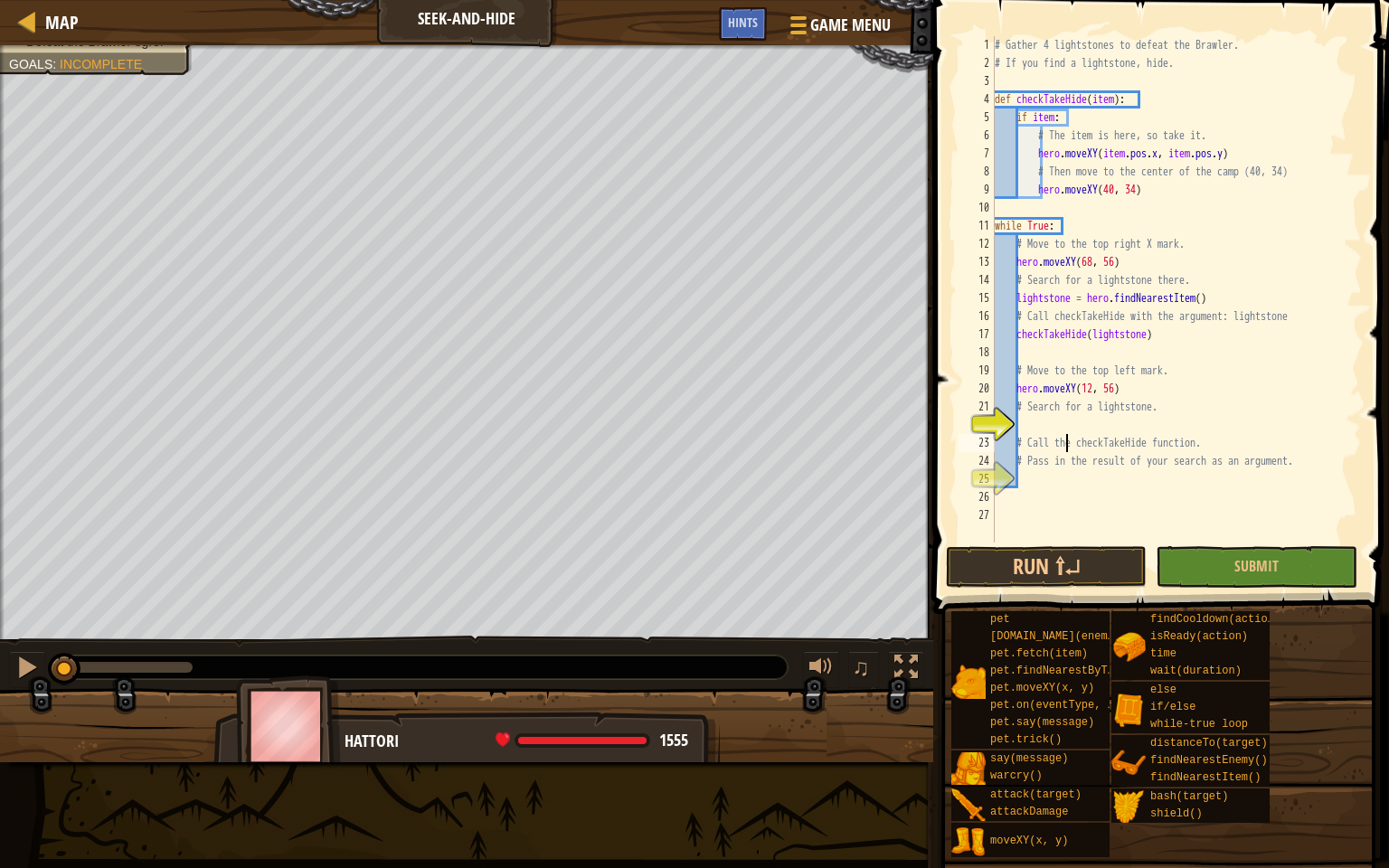 click on "# Gather 4 lightstones to defeat the Brawler. # If you find a lightstone, hide. def   checkTakeHide ( item ) :      if   item :          # The item is here, so take it.          hero . moveXY ( item . pos . x ,   item . pos . y )          # Then move to the center of the camp (40, 34)          hero . moveXY ( 40 ,   34 ) while   True :      # Move to the top right X mark.      hero . moveXY ( 68 ,   56 )      # Search for a lightstone there.      lightstone   =   hero . findNearestItem ( )      # Call checkTakeHide with the argument: lightstone      checkTakeHide ( lightstone )           # Move to the top left mark.      hero . moveXY ( 12 ,   56 )      # Search for a lightstone.           # Call the checkTakeHide function.      # Pass in the result of your search as an argument." at bounding box center (1176, 307) 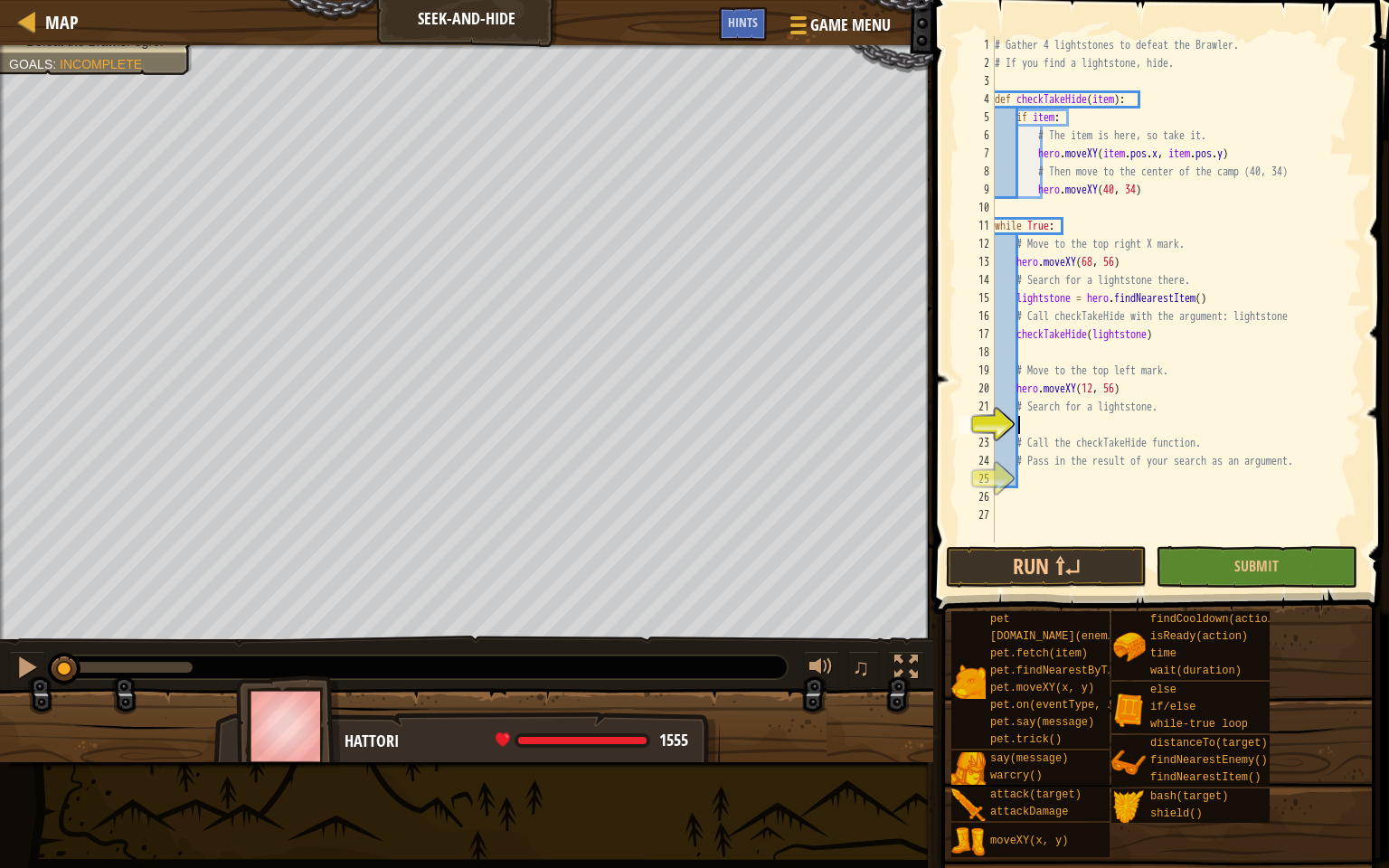 scroll, scrollTop: 8, scrollLeft: 0, axis: vertical 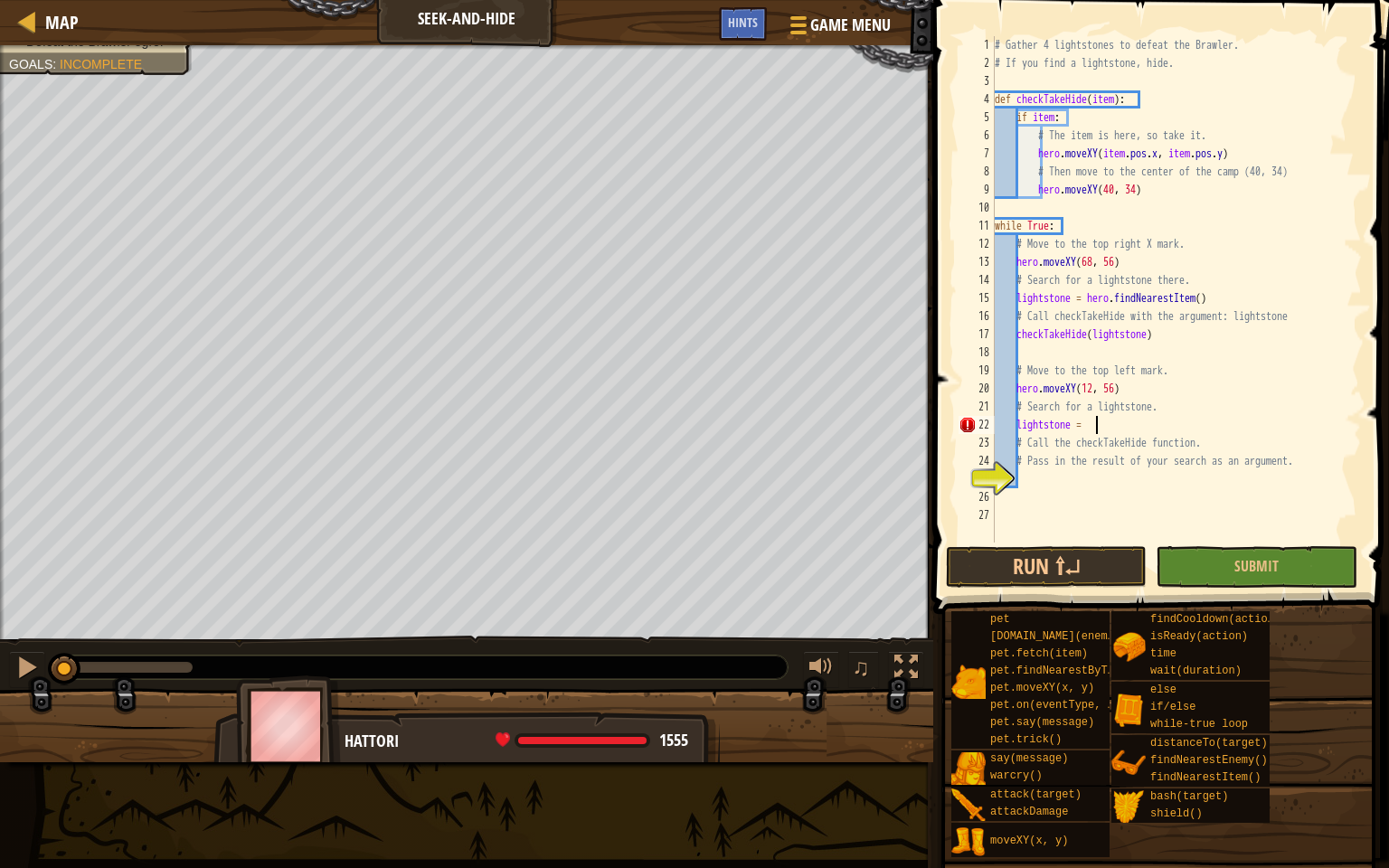 type on "lightstone = h" 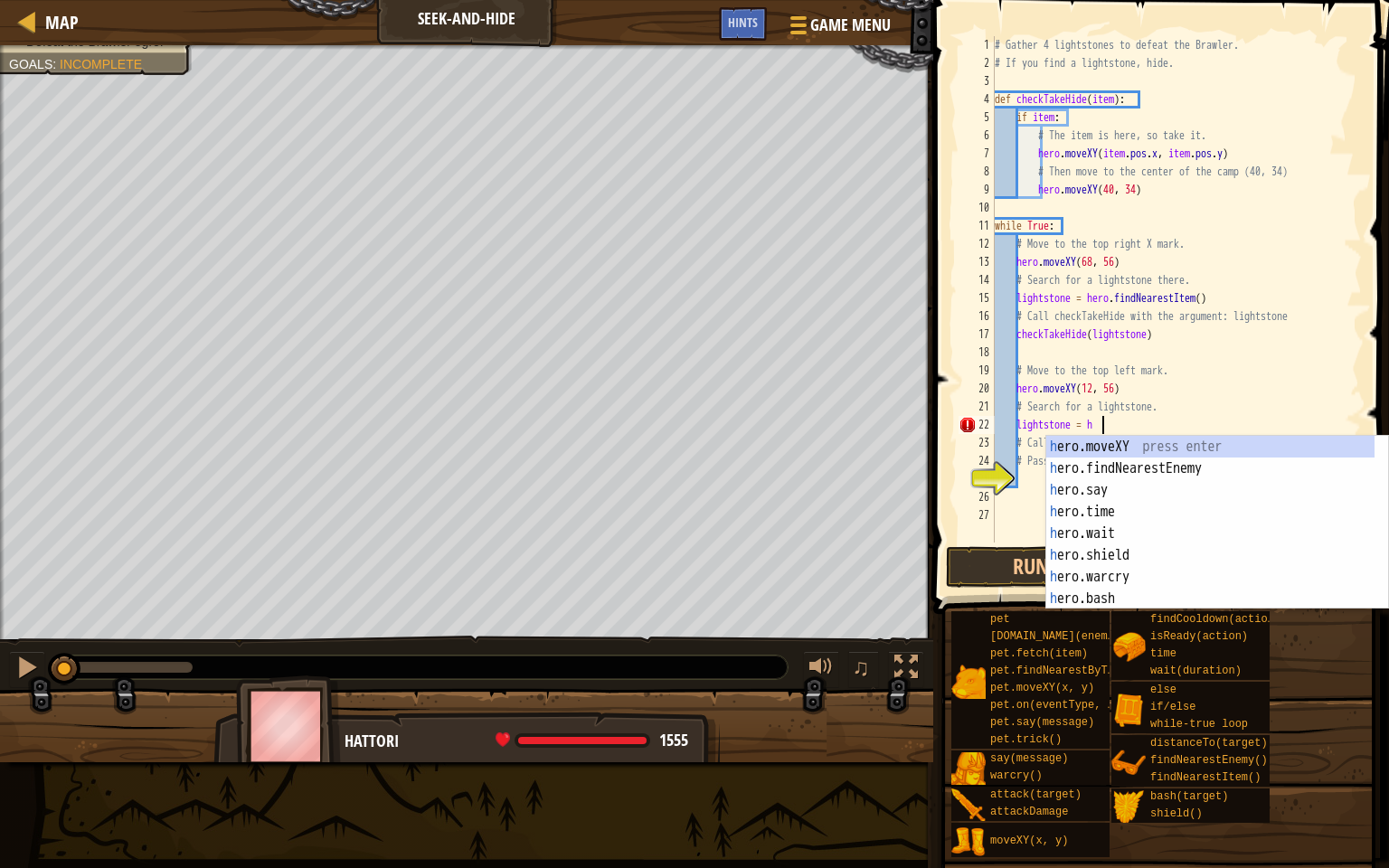 scroll, scrollTop: 8, scrollLeft: 7, axis: both 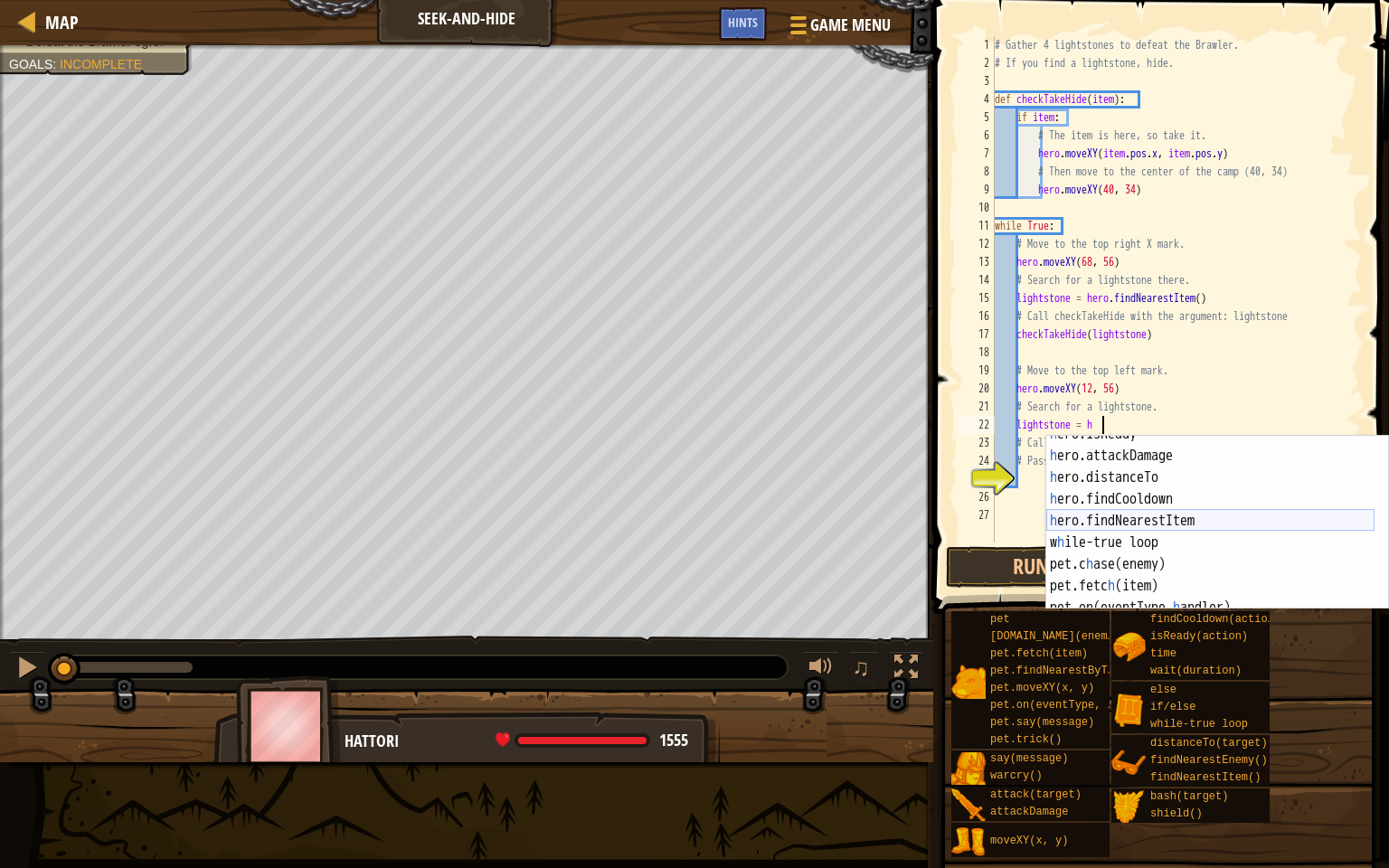 click on "h ero.isReady press enter h ero.attackDamage press enter h ero.distanceTo press enter h ero.findCooldown press enter h ero.findNearestItem press enter w h ile-true loop press enter pet.c h ase(enemy) press enter pet.fetc h (item) press enter pet.on(eventType,  h [PERSON_NAME]) press enter" at bounding box center (1210, 532) 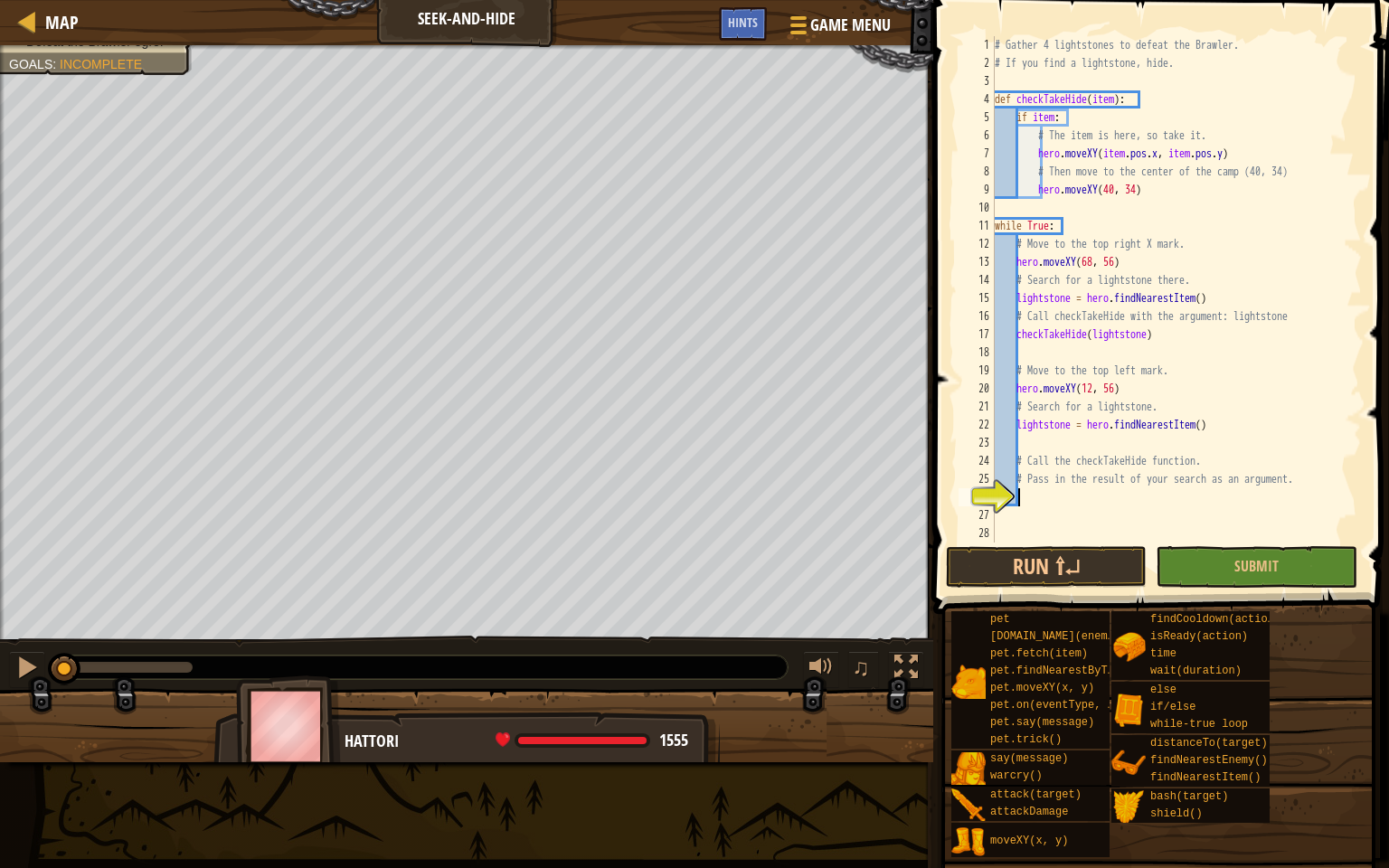 click on "# Gather 4 lightstones to defeat the Brawler. # If you find a lightstone, hide. def   checkTakeHide ( item ) :      if   item :          # The item is here, so take it.          hero . moveXY ( item . pos . x ,   item . pos . y )          # Then move to the center of the camp (40, 34)          hero . moveXY ( 40 ,   34 ) while   True :      # Move to the top right X mark.      hero . moveXY ( 68 ,   56 )      # Search for a lightstone there.      lightstone   =   hero . findNearestItem ( )      # Call checkTakeHide with the argument: lightstone      checkTakeHide ( lightstone )           # Move to the top left mark.      hero . moveXY ( 12 ,   56 )      # Search for a lightstone.      lightstone   =   hero . findNearestItem ( )           # Call the checkTakeHide function.      # Pass in the result of your search as an argument." at bounding box center [1176, 307] 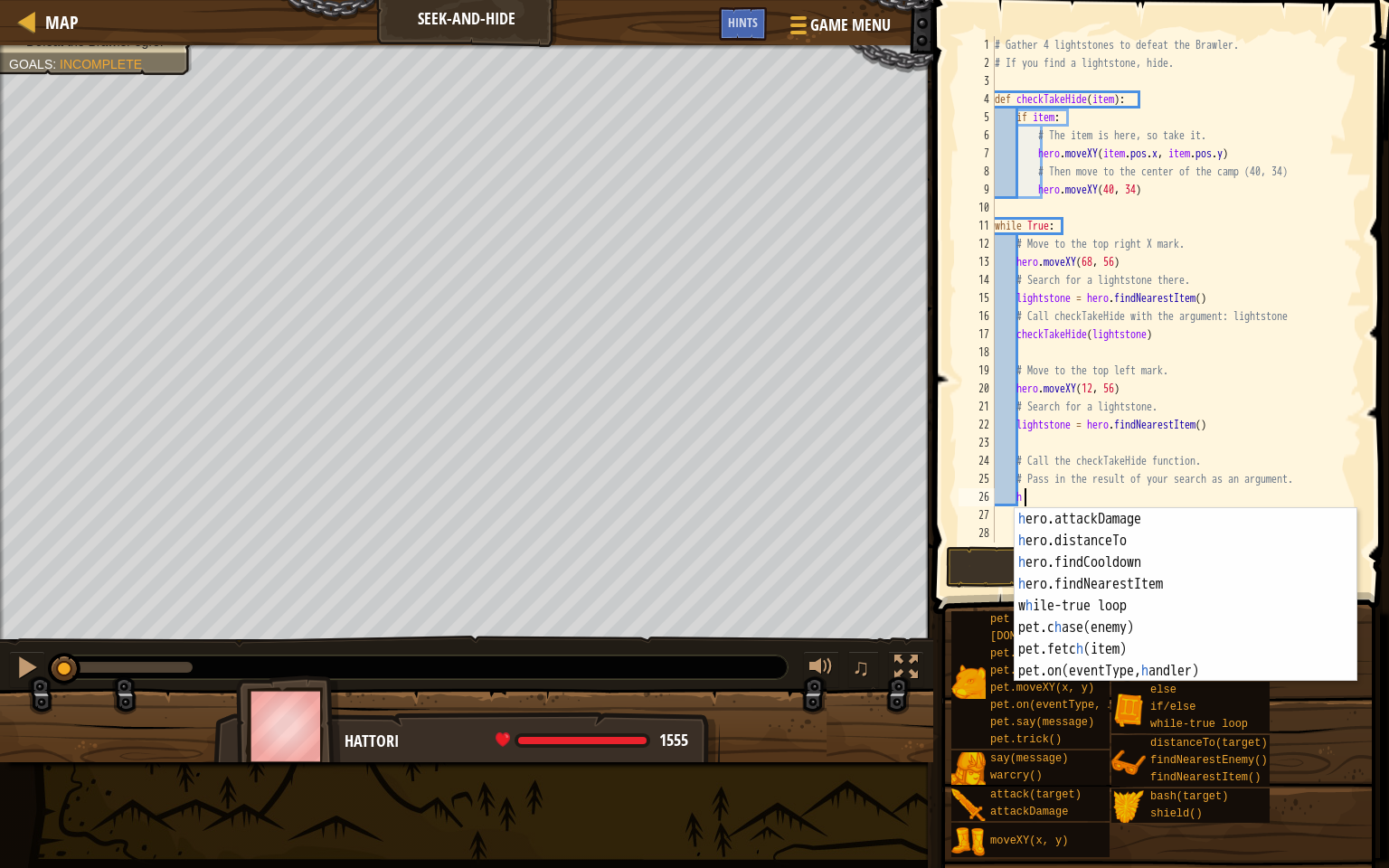 scroll, scrollTop: 218, scrollLeft: 0, axis: vertical 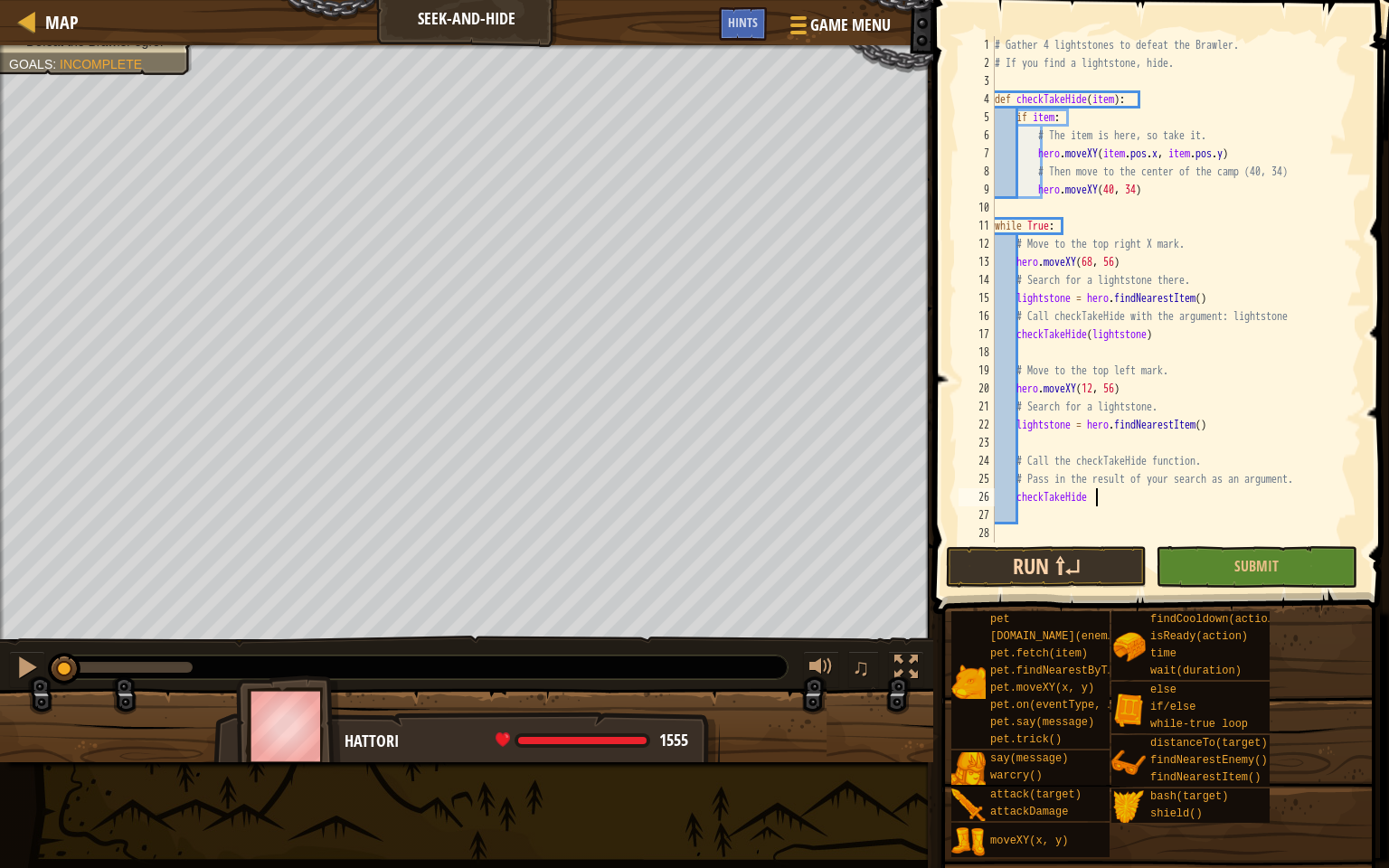 type on "checkTakeHide" 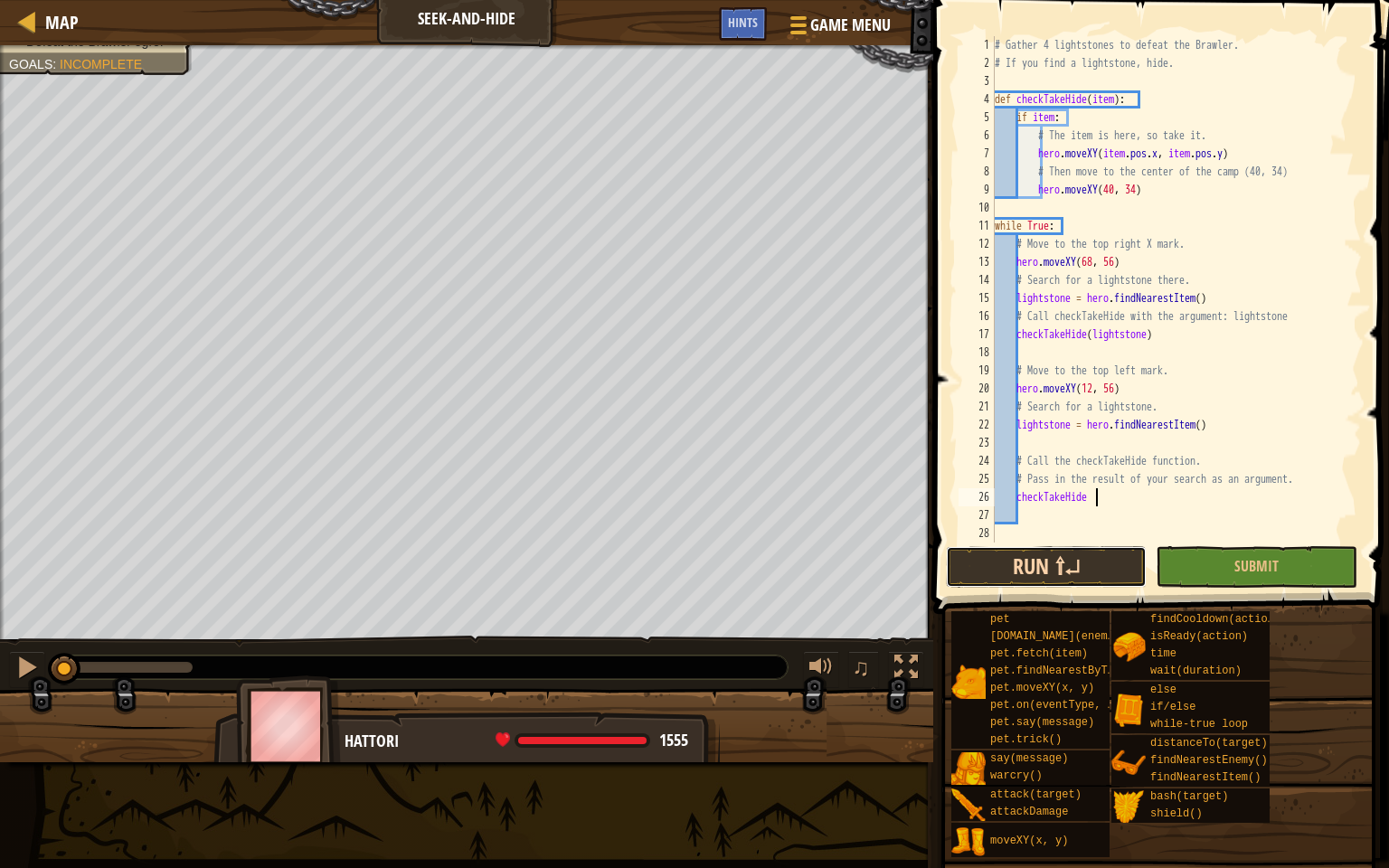 click on "Run ⇧↵" at bounding box center [1046, 567] 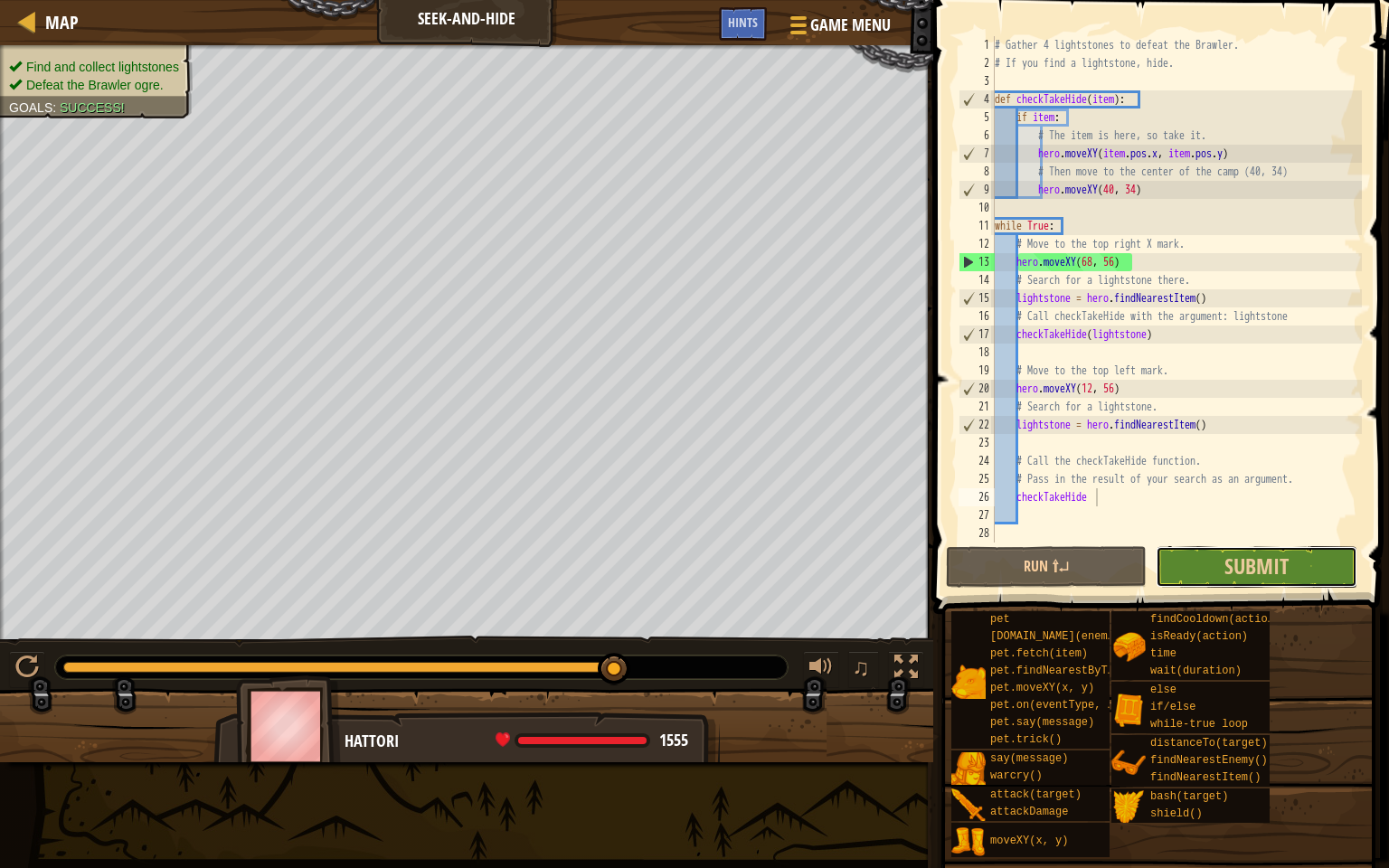 click on "Submit" at bounding box center (1256, 567) 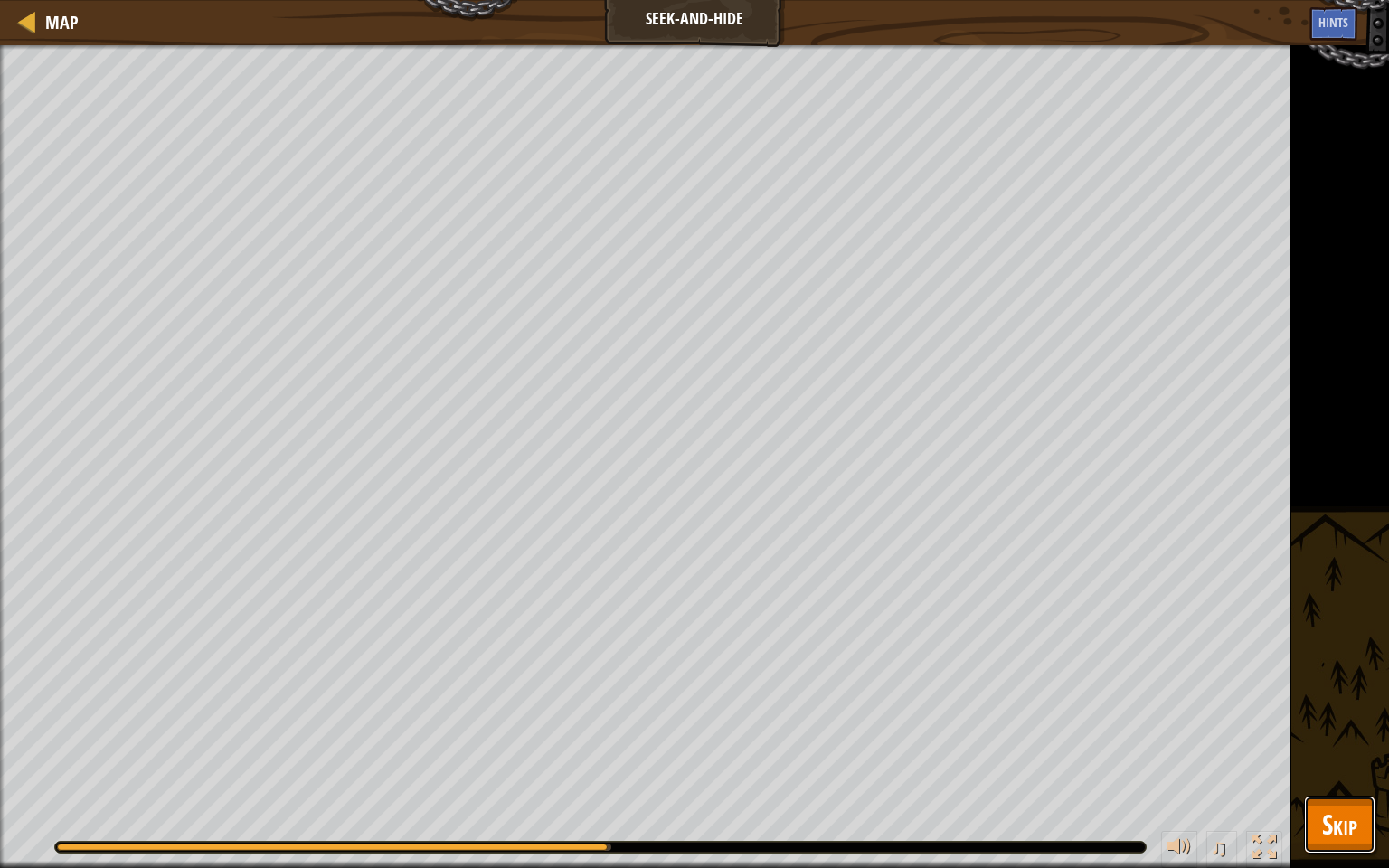 click on "Skip" at bounding box center (1339, 824) 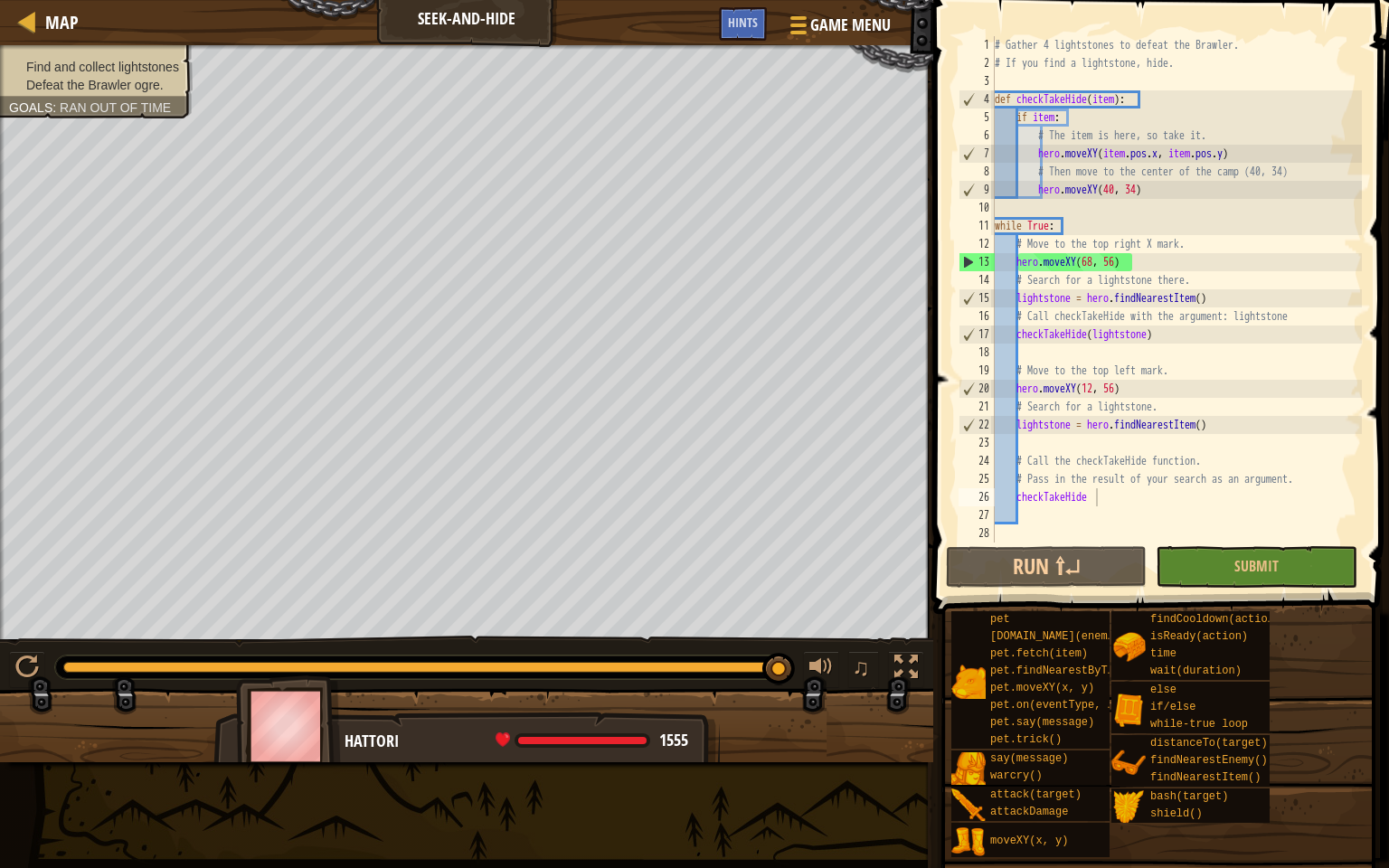 scroll, scrollTop: 8, scrollLeft: 0, axis: vertical 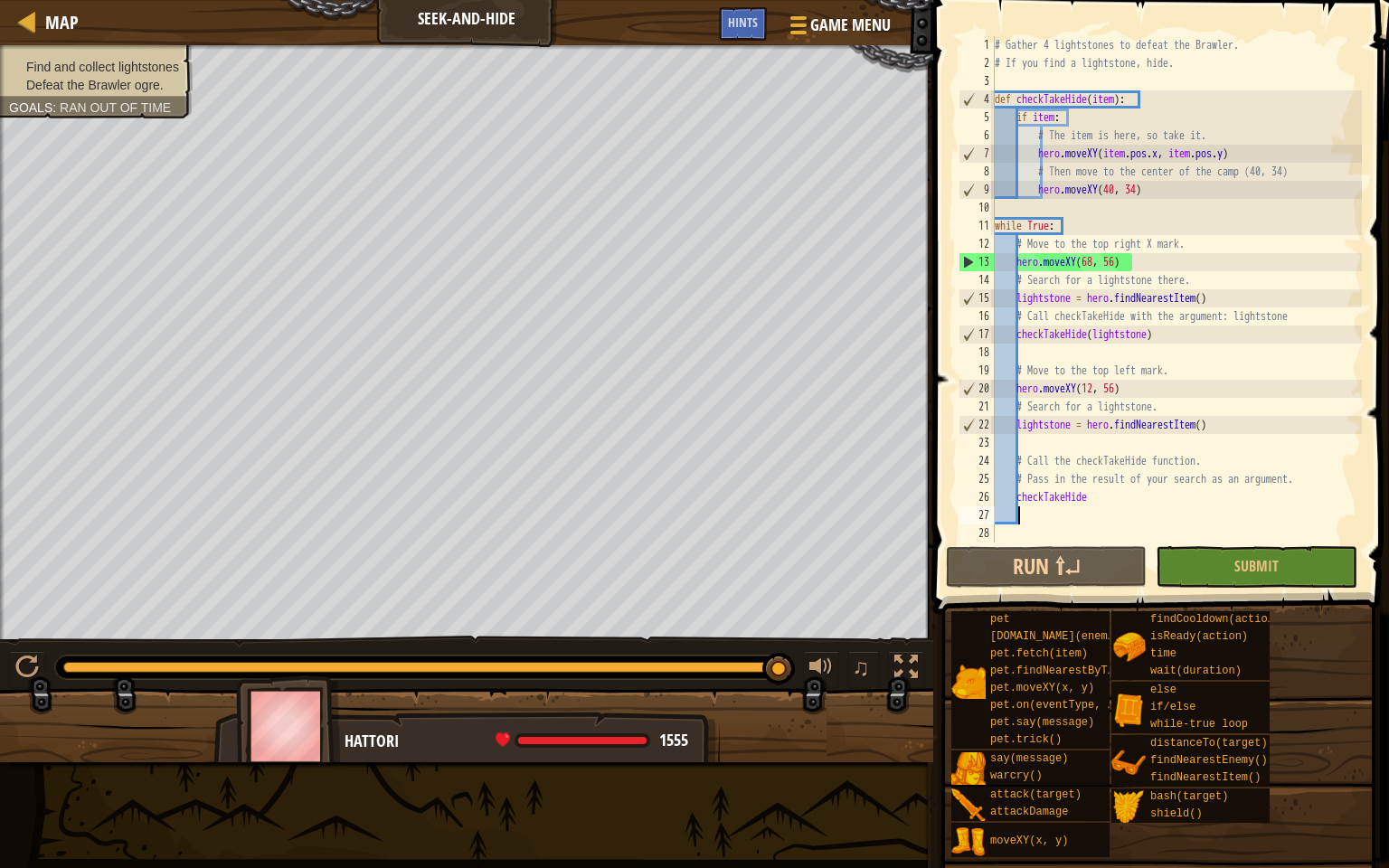 click on "# Gather 4 lightstones to defeat the Brawler. # If you find a lightstone, hide. def   checkTakeHide ( item ) :      if   item :          # The item is here, so take it.          hero . moveXY ( item . pos . x ,   item . pos . y )          # Then move to the center of the camp (40, 34)          hero . moveXY ( 40 ,   34 ) while   True :      # Move to the top right X mark.      hero . moveXY ( 68 ,   56 )      # Search for a lightstone there.      lightstone   =   hero . findNearestItem ( )      # Call checkTakeHide with the argument: lightstone      checkTakeHide ( lightstone )           # Move to the top left mark.      hero . moveXY ( 12 ,   56 )      # Search for a lightstone.      lightstone   =   hero . findNearestItem ( )           # Call the checkTakeHide function.      # Pass in the result of your search as an argument.      checkTakeHide" at bounding box center [1176, 307] 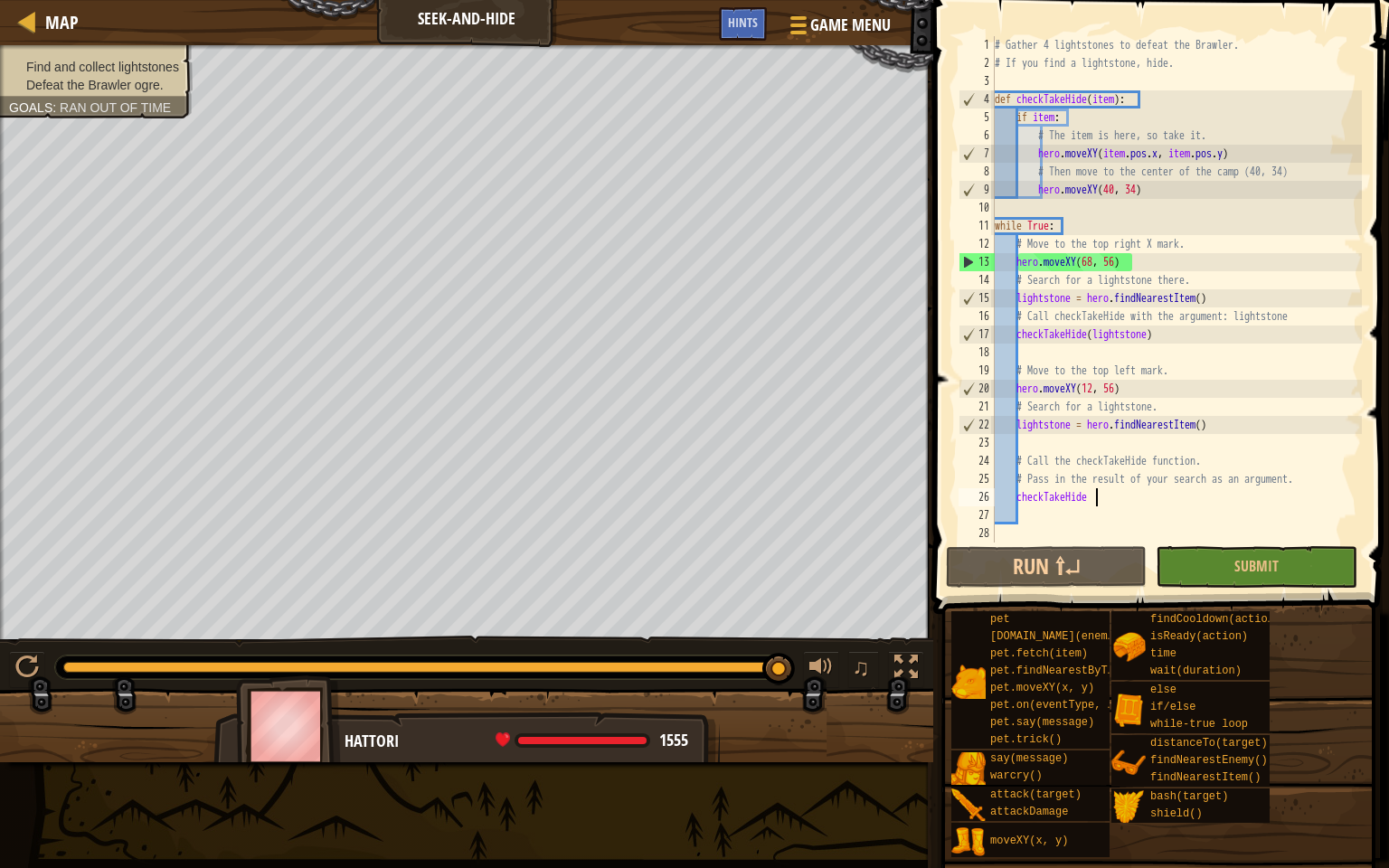 click on "# Gather 4 lightstones to defeat the Brawler. # If you find a lightstone, hide. def   checkTakeHide ( item ) :      if   item :          # The item is here, so take it.          hero . moveXY ( item . pos . x ,   item . pos . y )          # Then move to the center of the camp (40, 34)          hero . moveXY ( 40 ,   34 ) while   True :      # Move to the top right X mark.      hero . moveXY ( 68 ,   56 )      # Search for a lightstone there.      lightstone   =   hero . findNearestItem ( )      # Call checkTakeHide with the argument: lightstone      checkTakeHide ( lightstone )           # Move to the top left mark.      hero . moveXY ( 12 ,   56 )      # Search for a lightstone.      lightstone   =   hero . findNearestItem ( )           # Call the checkTakeHide function.      # Pass in the result of your search as an argument.      checkTakeHide" at bounding box center [1176, 307] 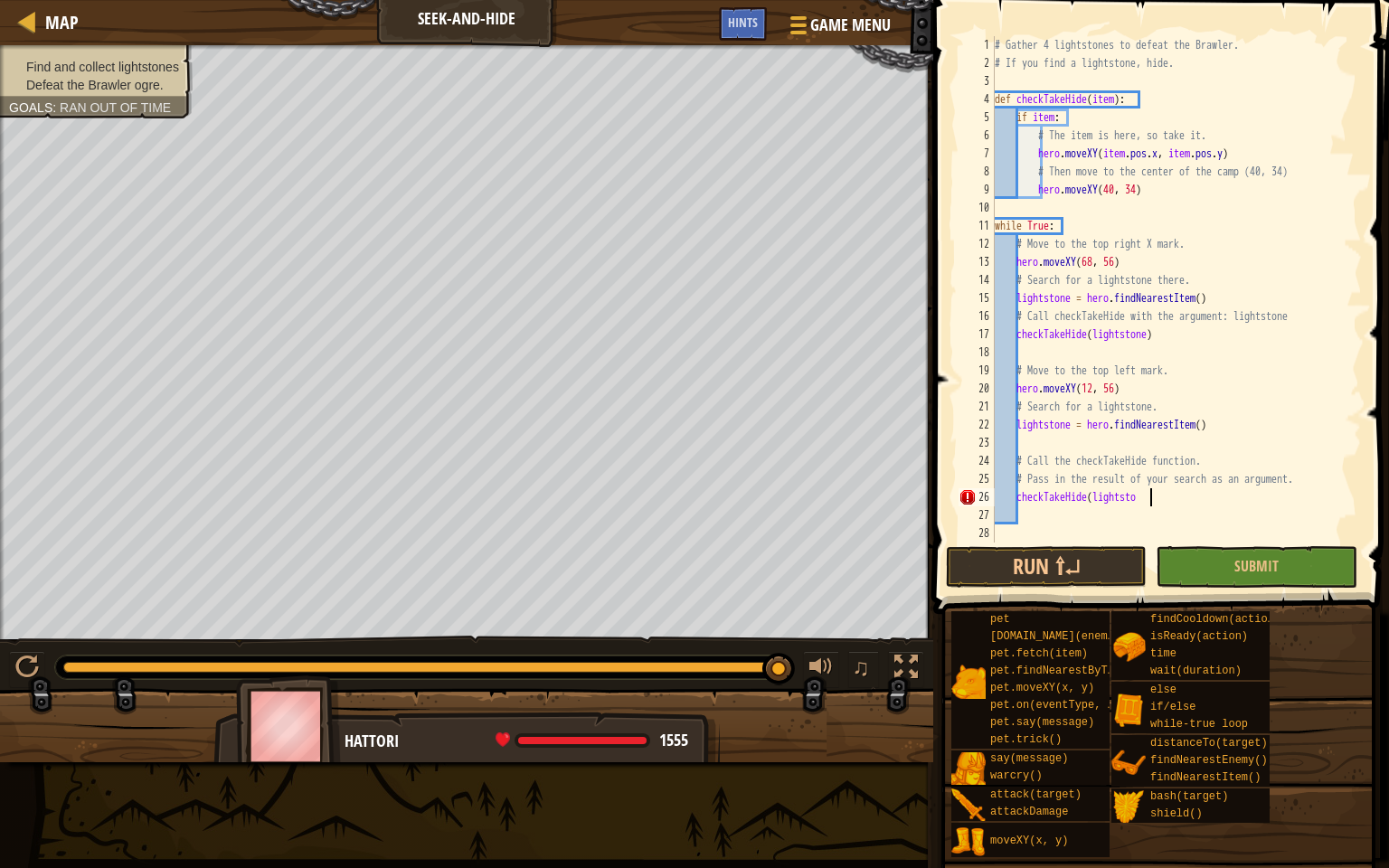 scroll, scrollTop: 8, scrollLeft: 13, axis: both 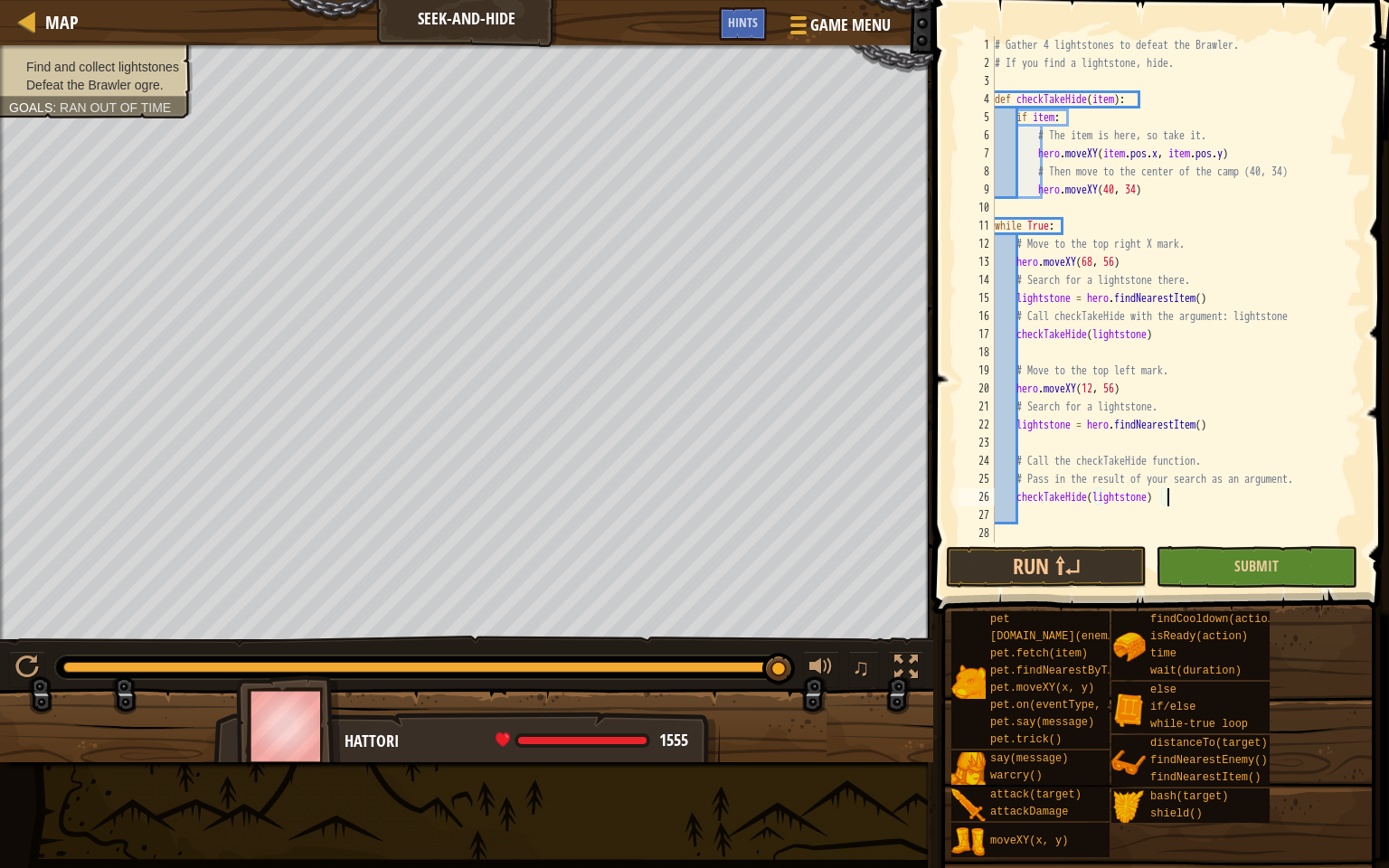 type on "checkTakeHide(lightstone)" 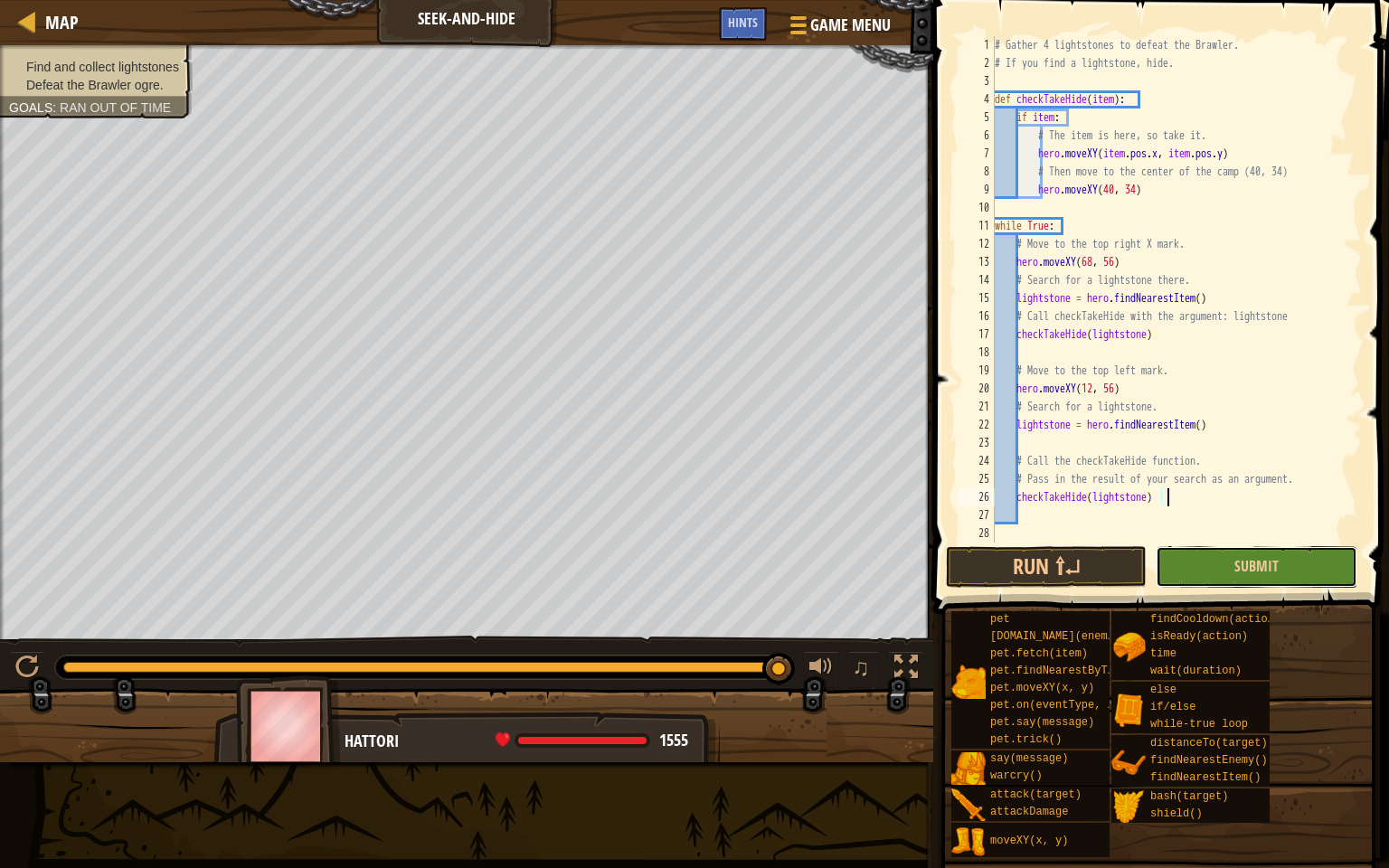 click on "Submit" at bounding box center (1256, 567) 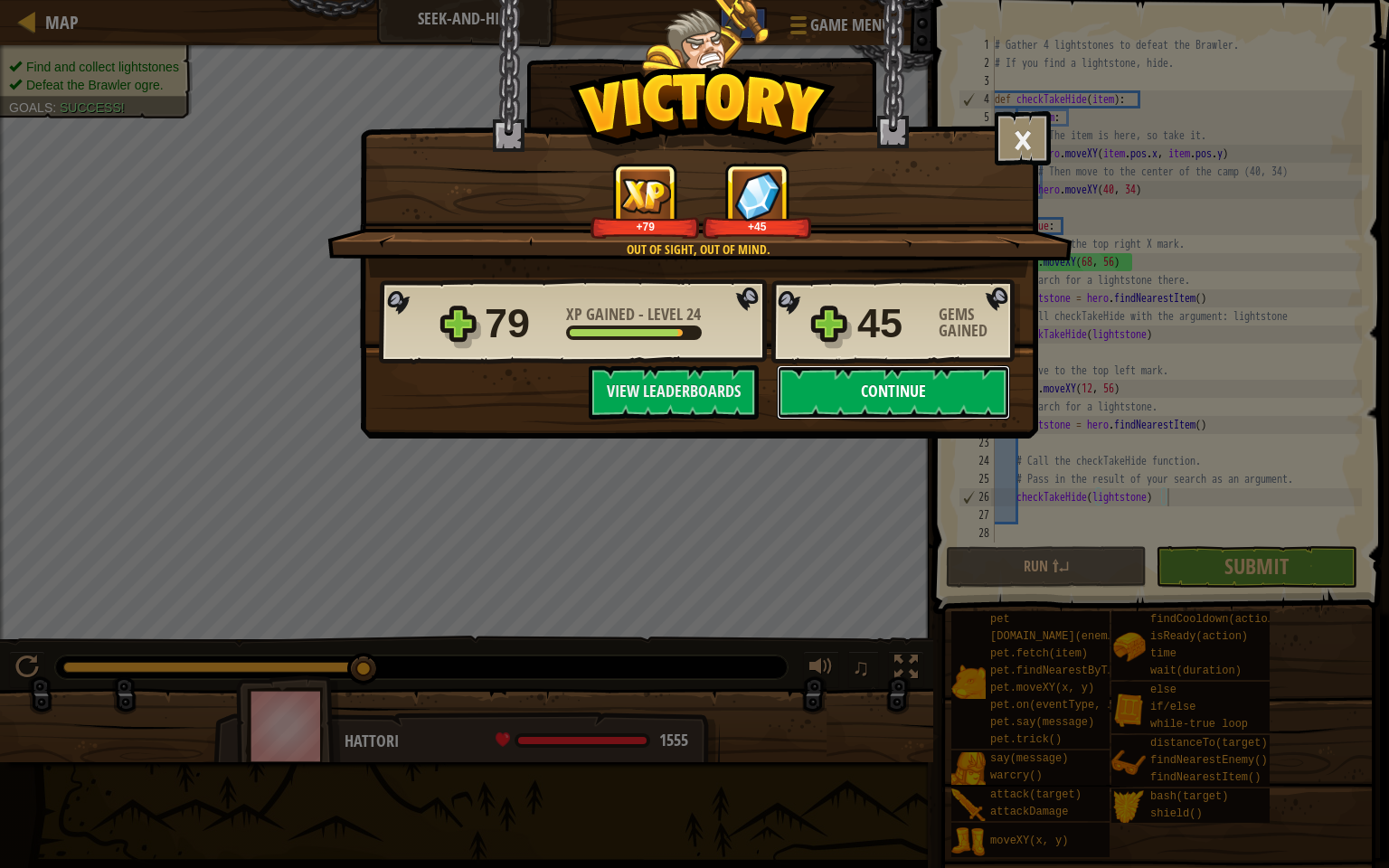 drag, startPoint x: 919, startPoint y: 410, endPoint x: 855, endPoint y: 390, distance: 67.05222 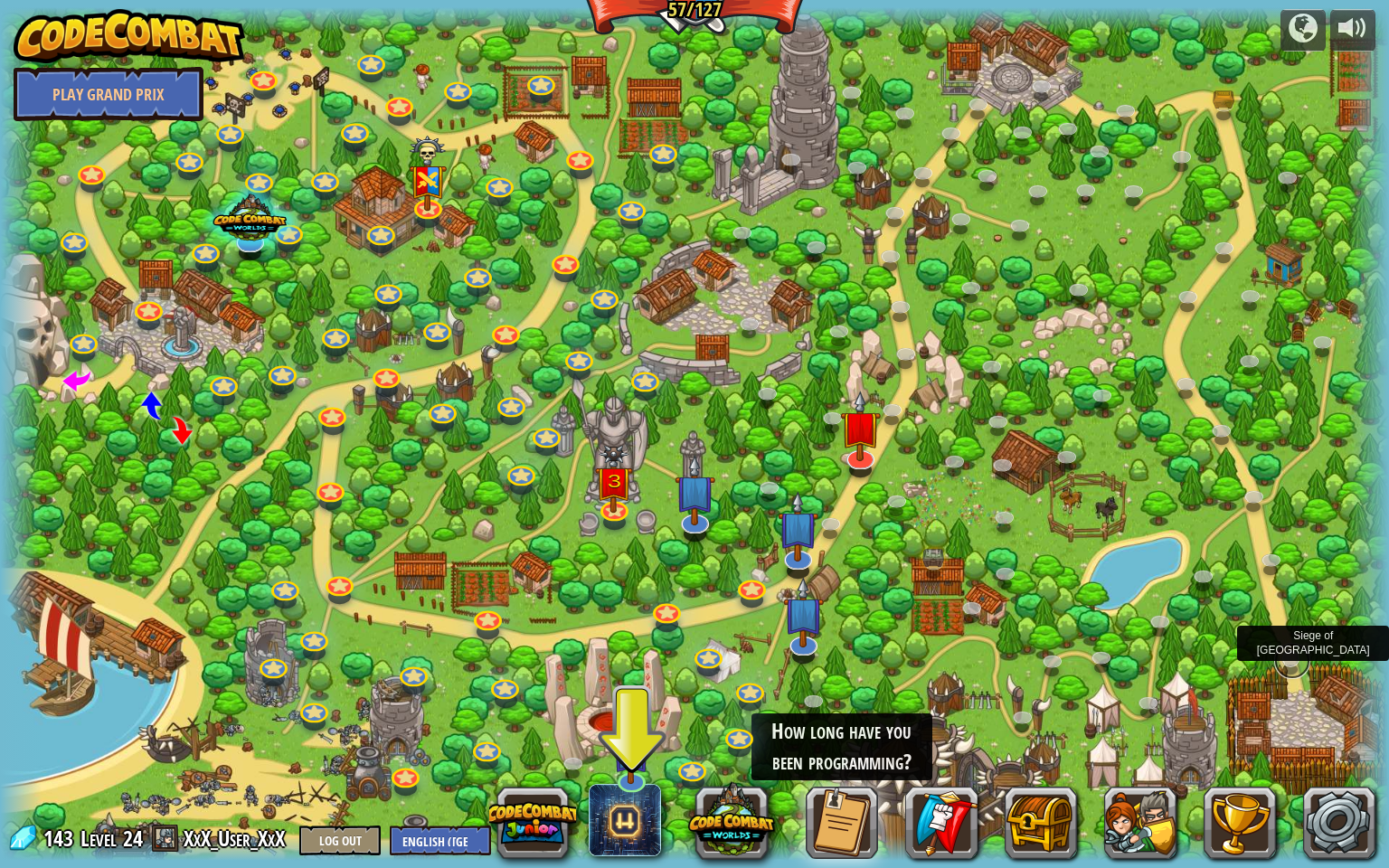 click at bounding box center [1292, 661] 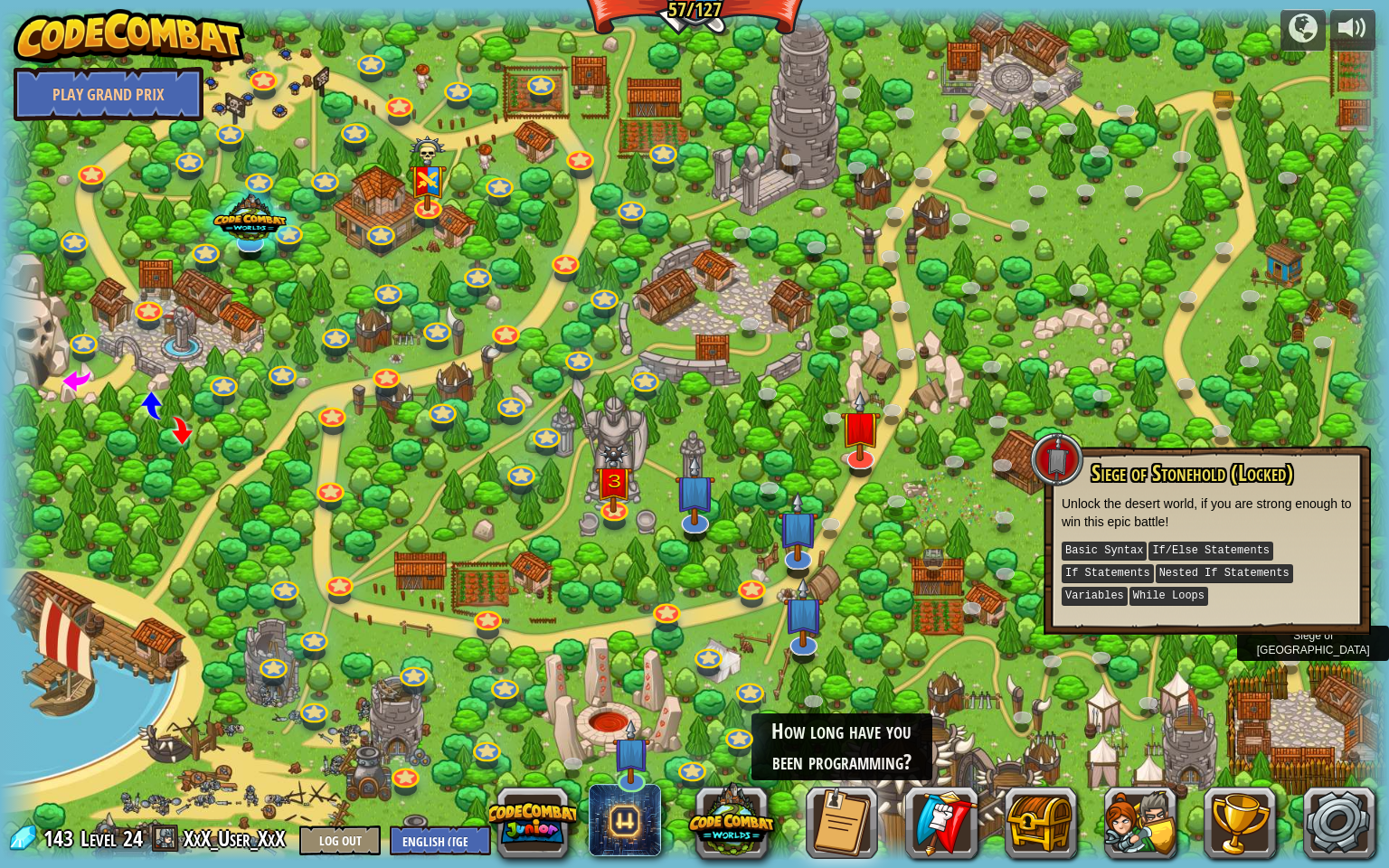 click at bounding box center (694, 434) 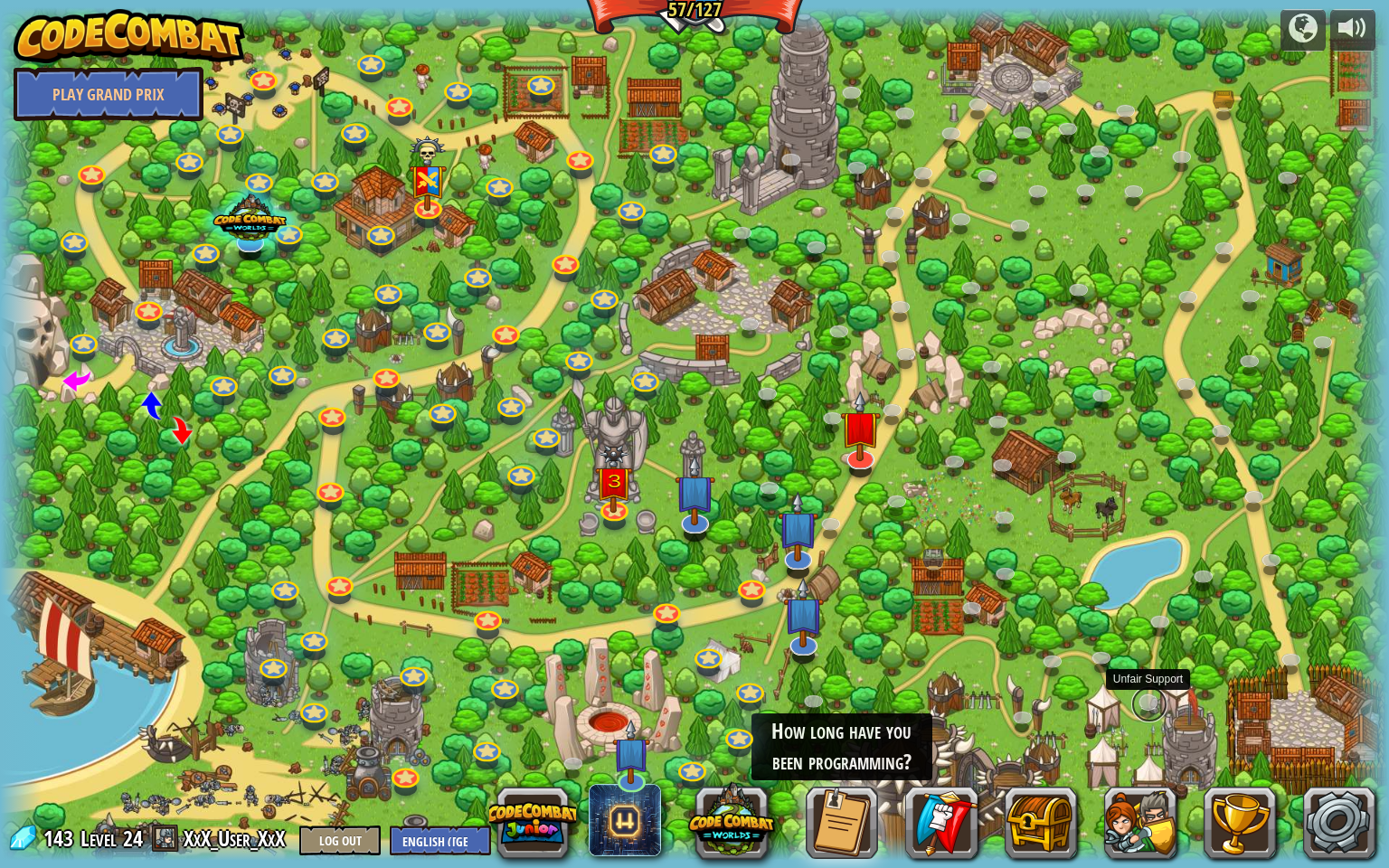 click at bounding box center (1149, 704) 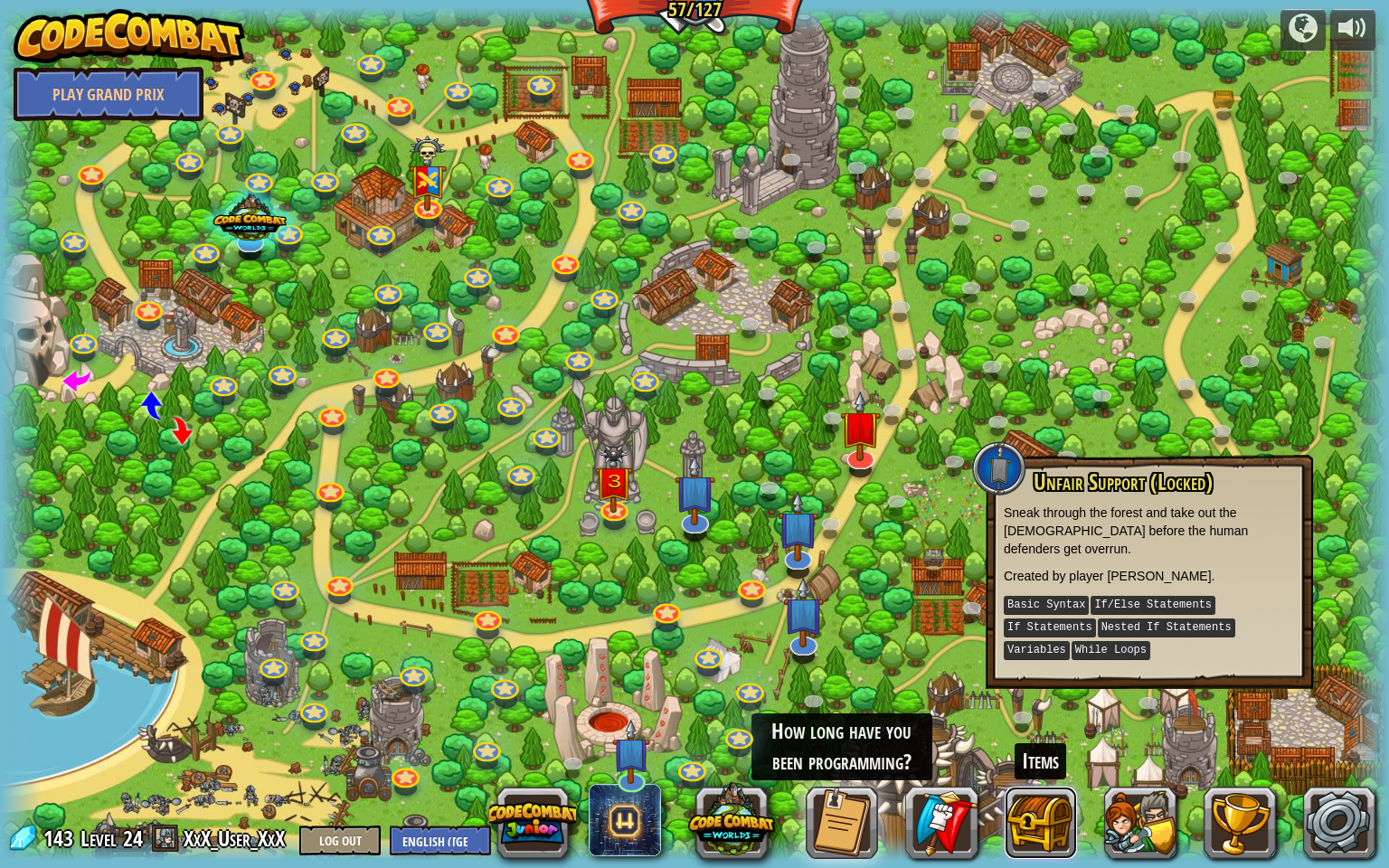 click at bounding box center [1041, 823] 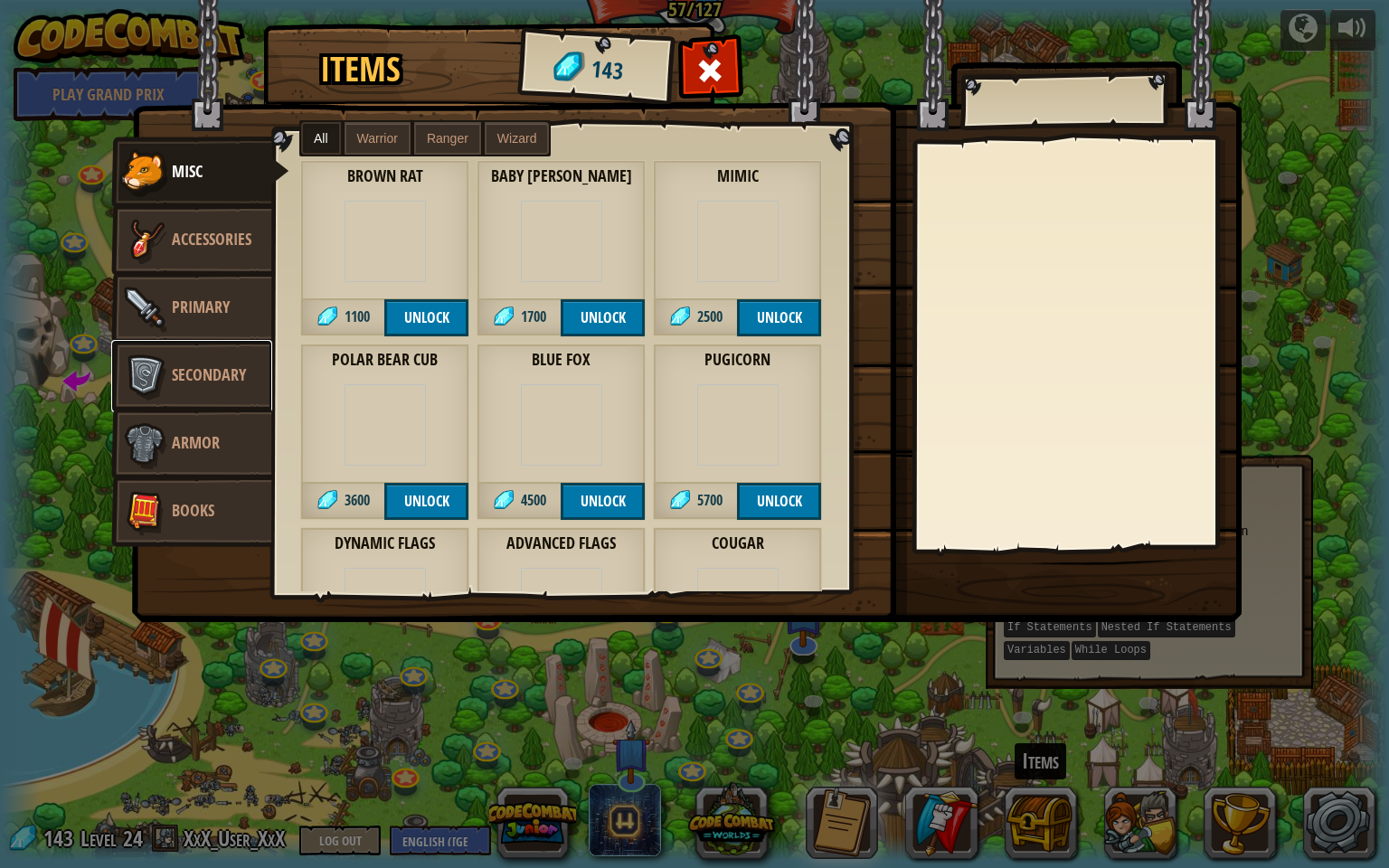 click at bounding box center [145, 376] 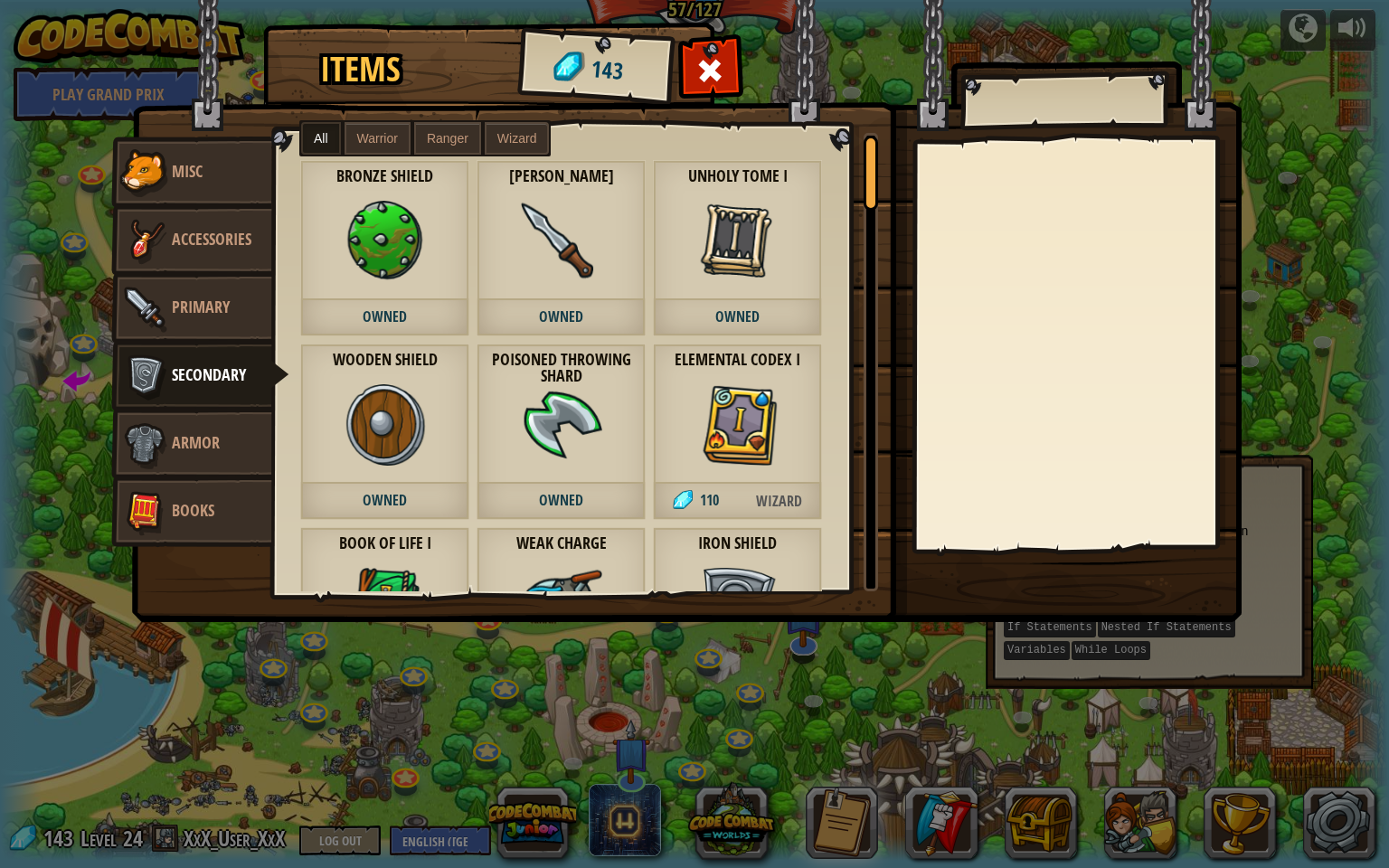 click on "Warrior" at bounding box center [377, 138] 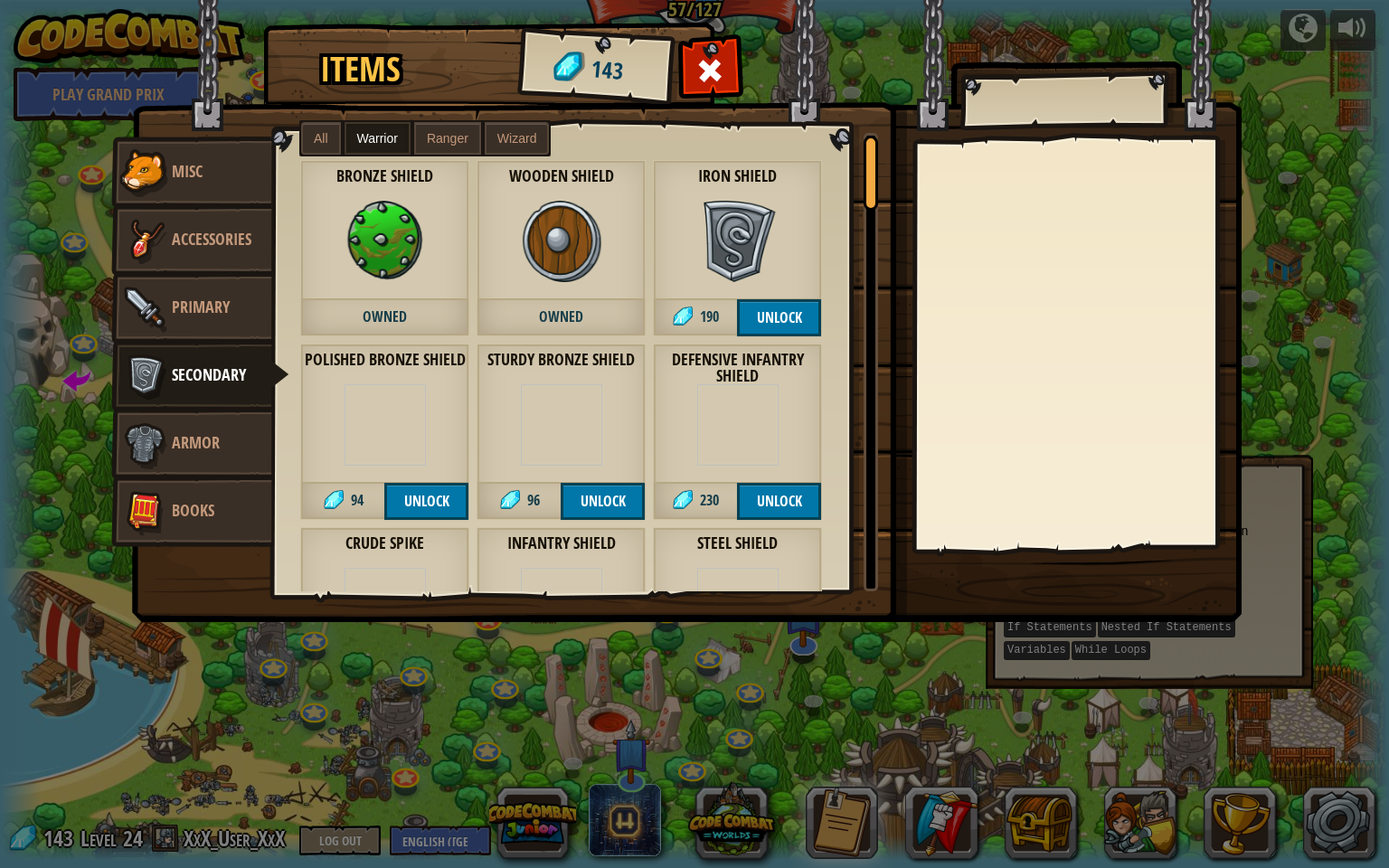 click at bounding box center (738, 241) 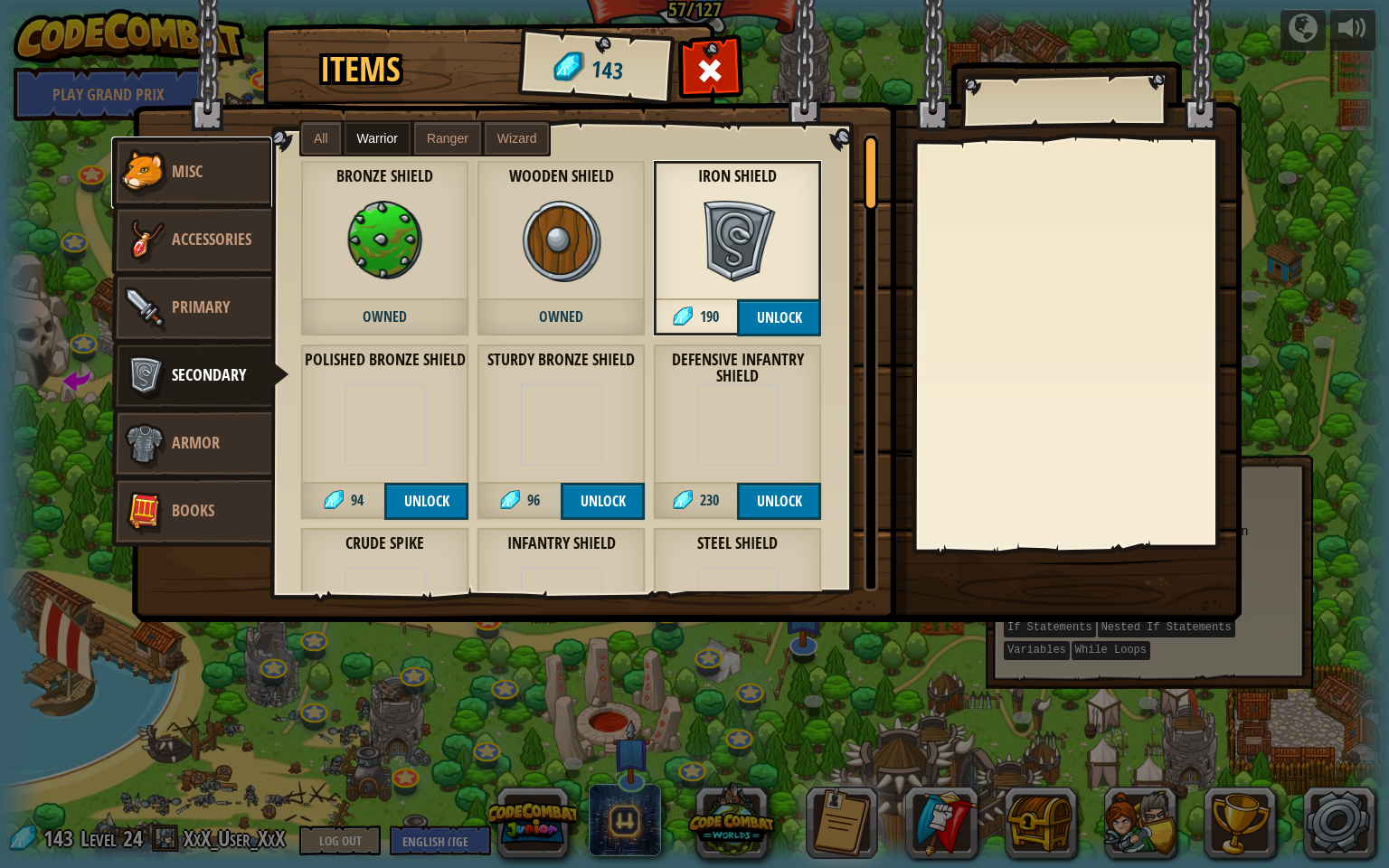 click on "Misc" at bounding box center [192, 173] 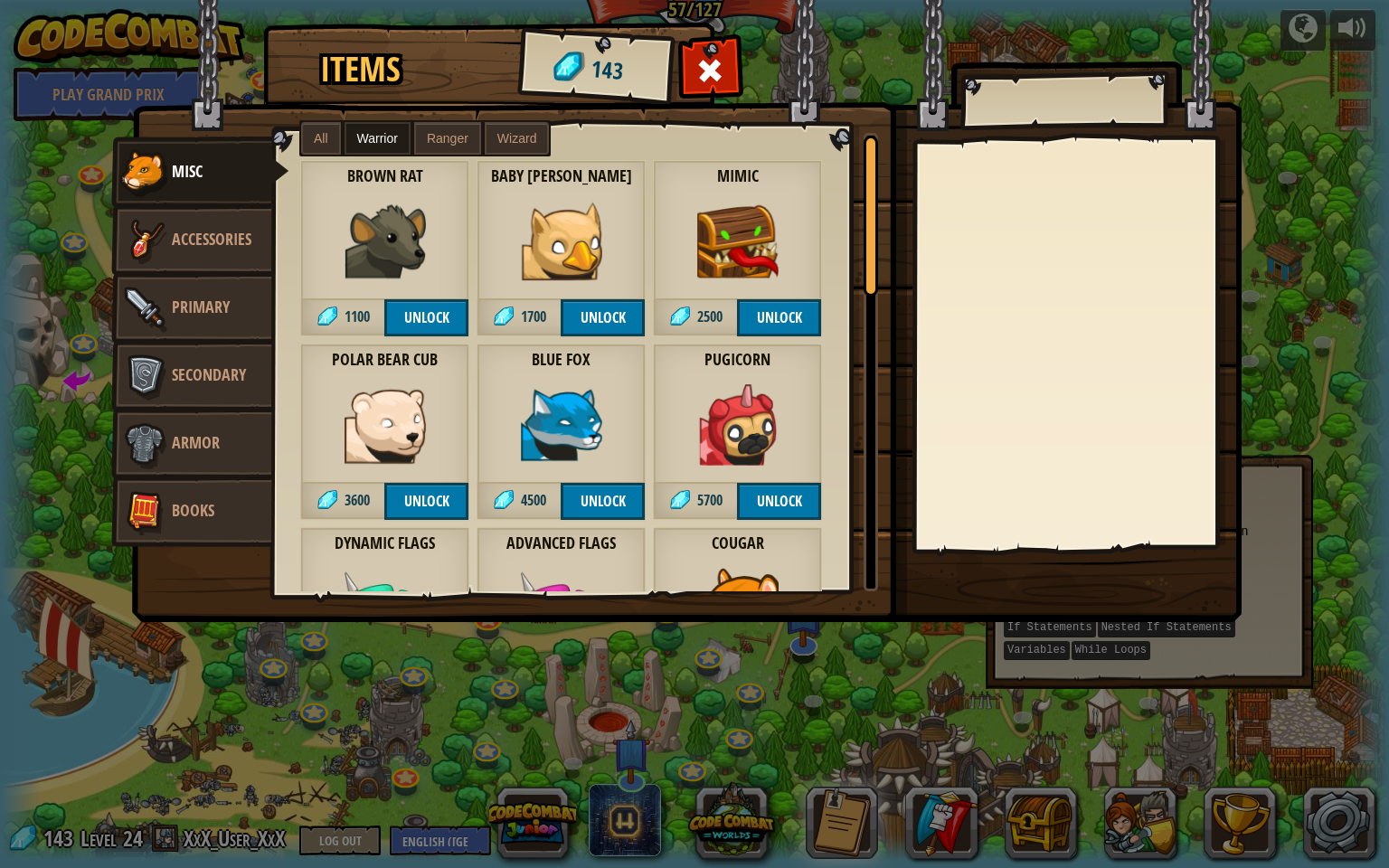click at bounding box center [738, 241] 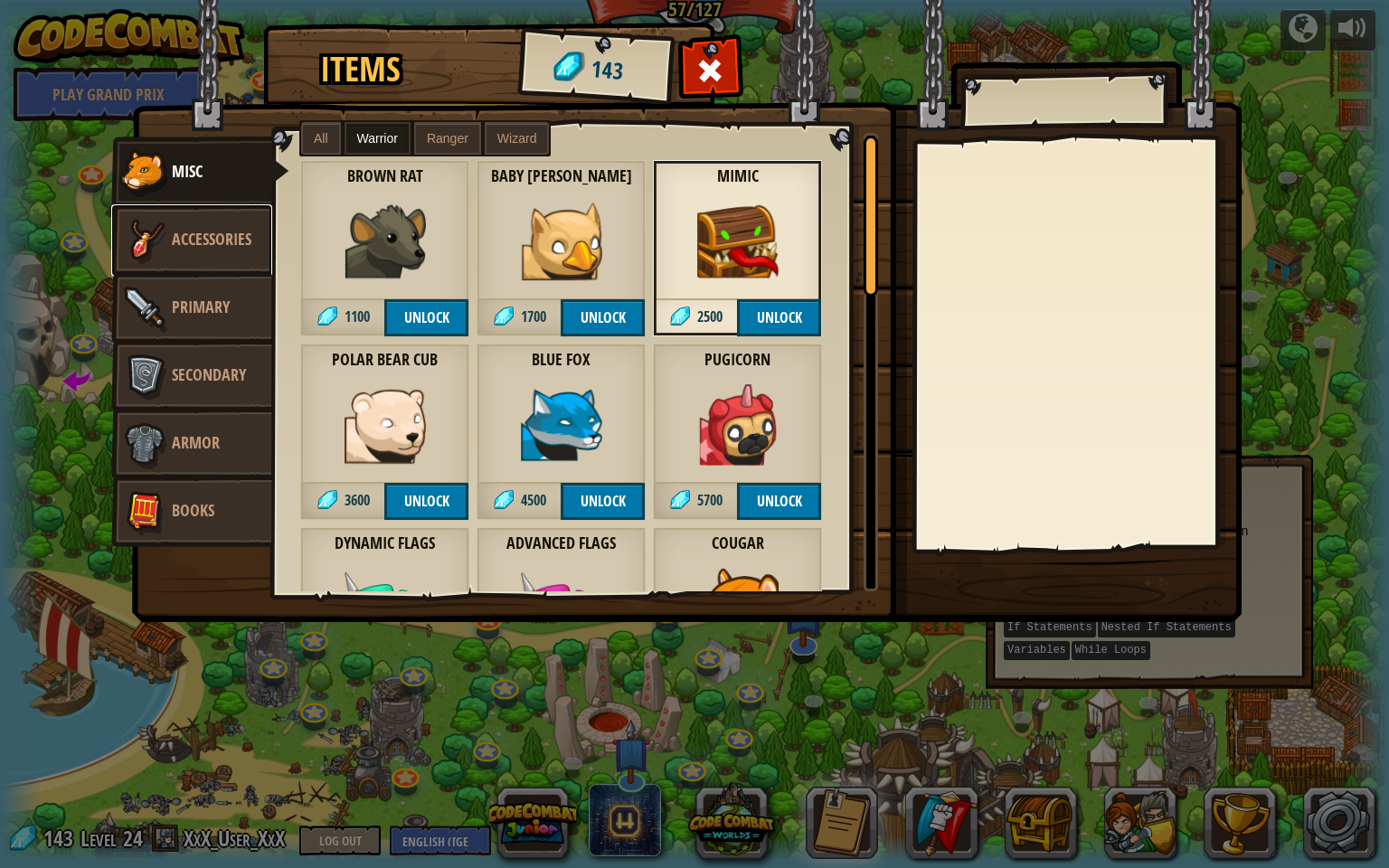 click at bounding box center [145, 241] 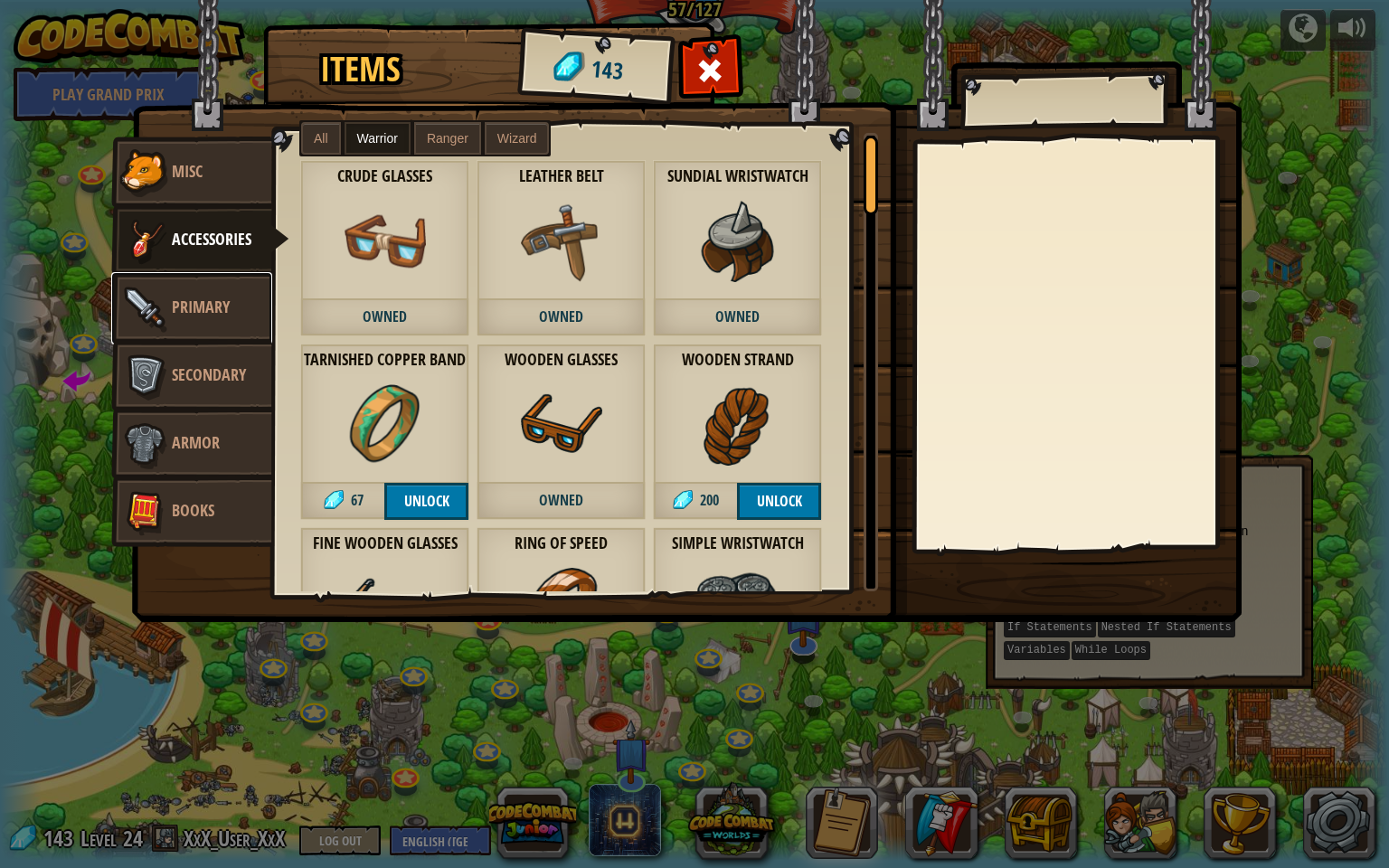 click on "Primary" at bounding box center [201, 307] 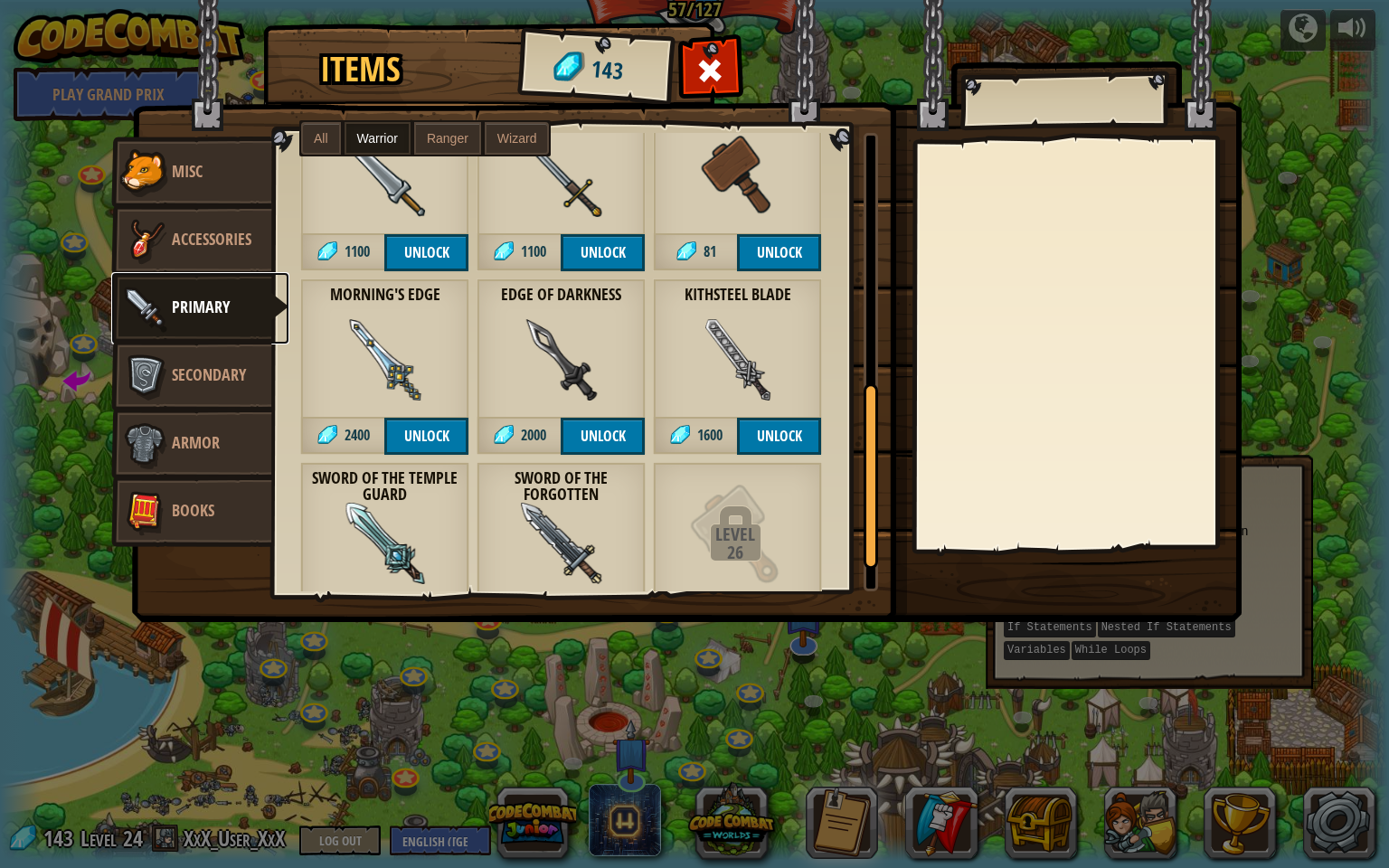 scroll, scrollTop: 690, scrollLeft: 0, axis: vertical 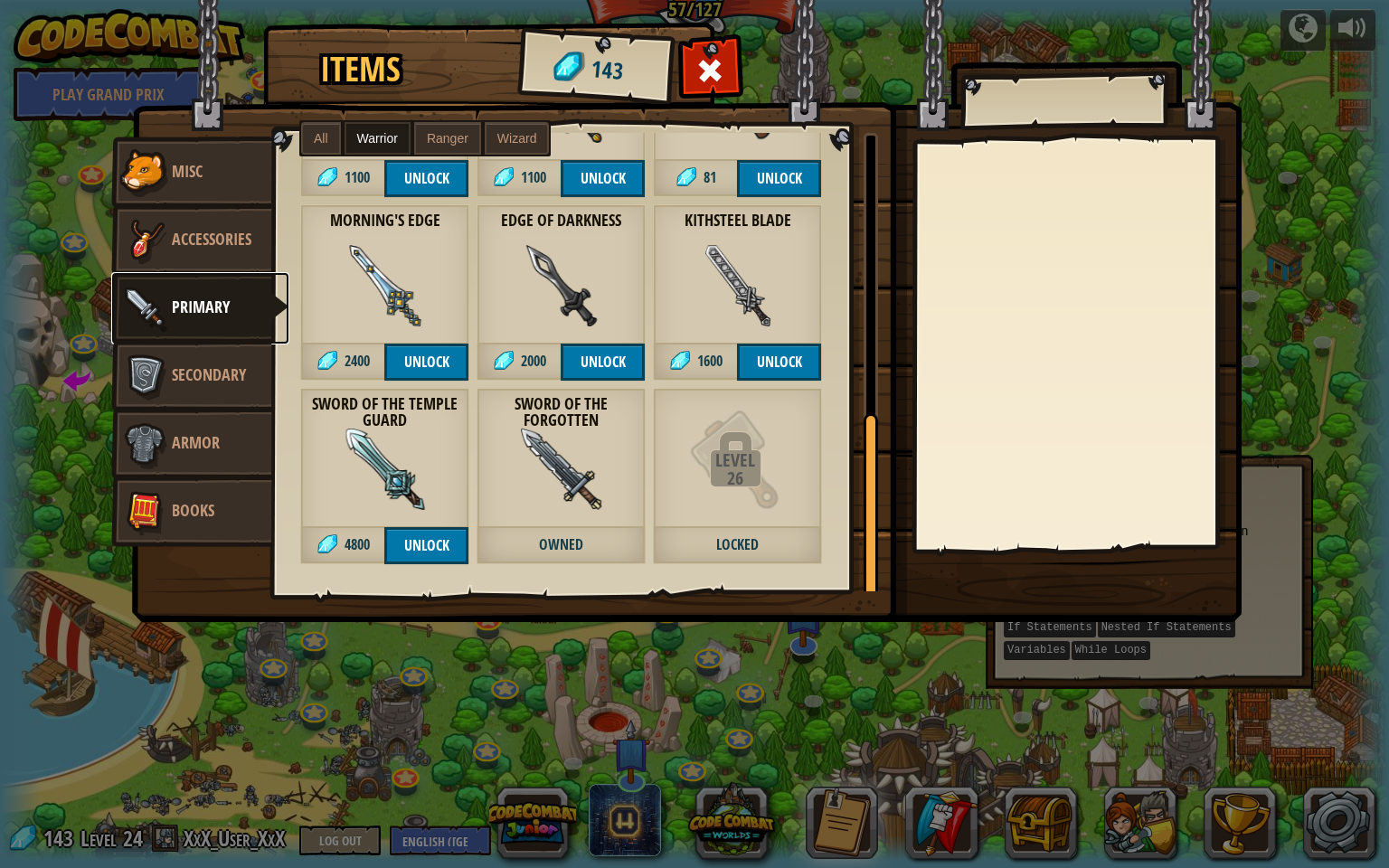 drag, startPoint x: 872, startPoint y: 260, endPoint x: 850, endPoint y: 590, distance: 330.73252 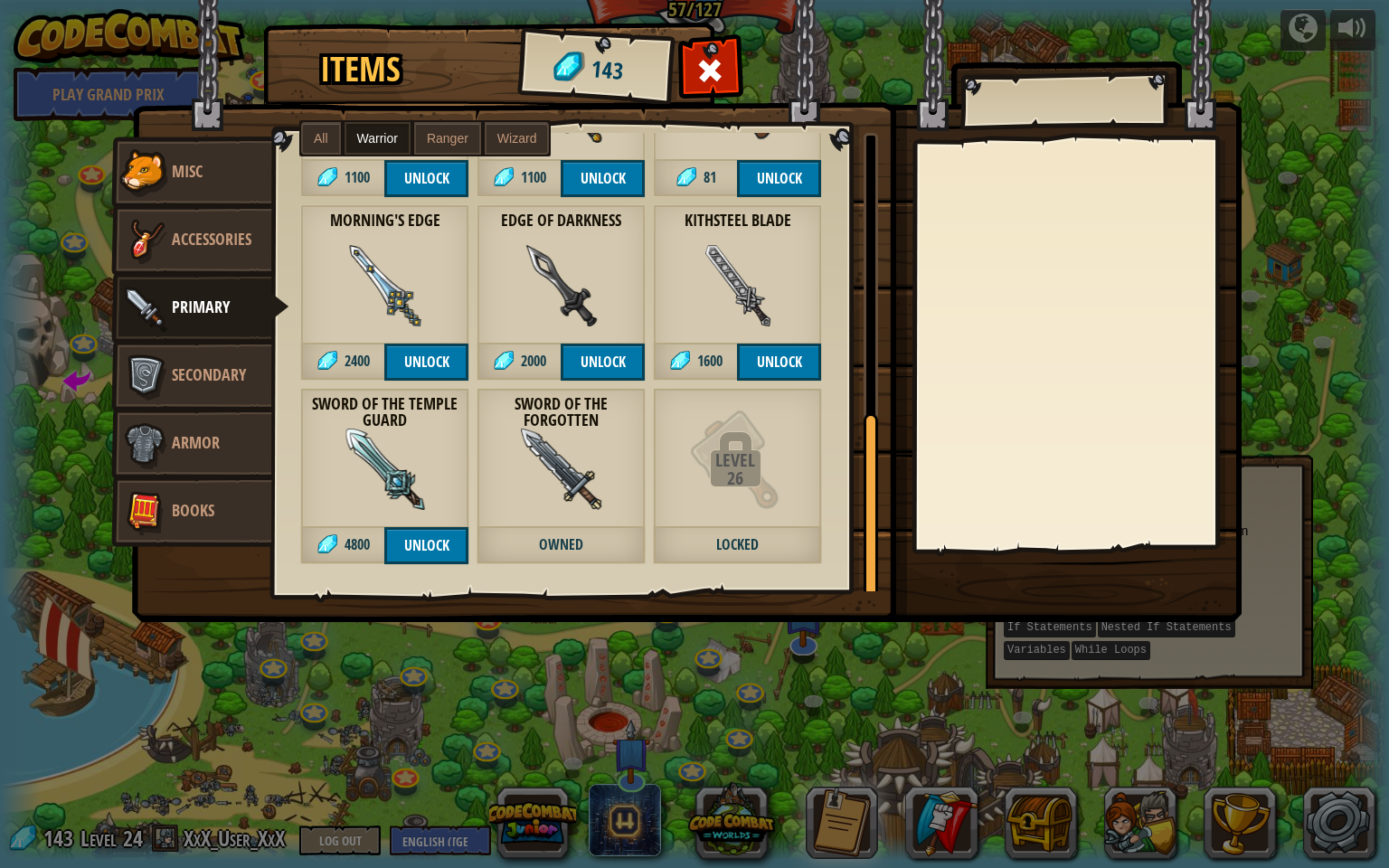 click at bounding box center (385, 469) 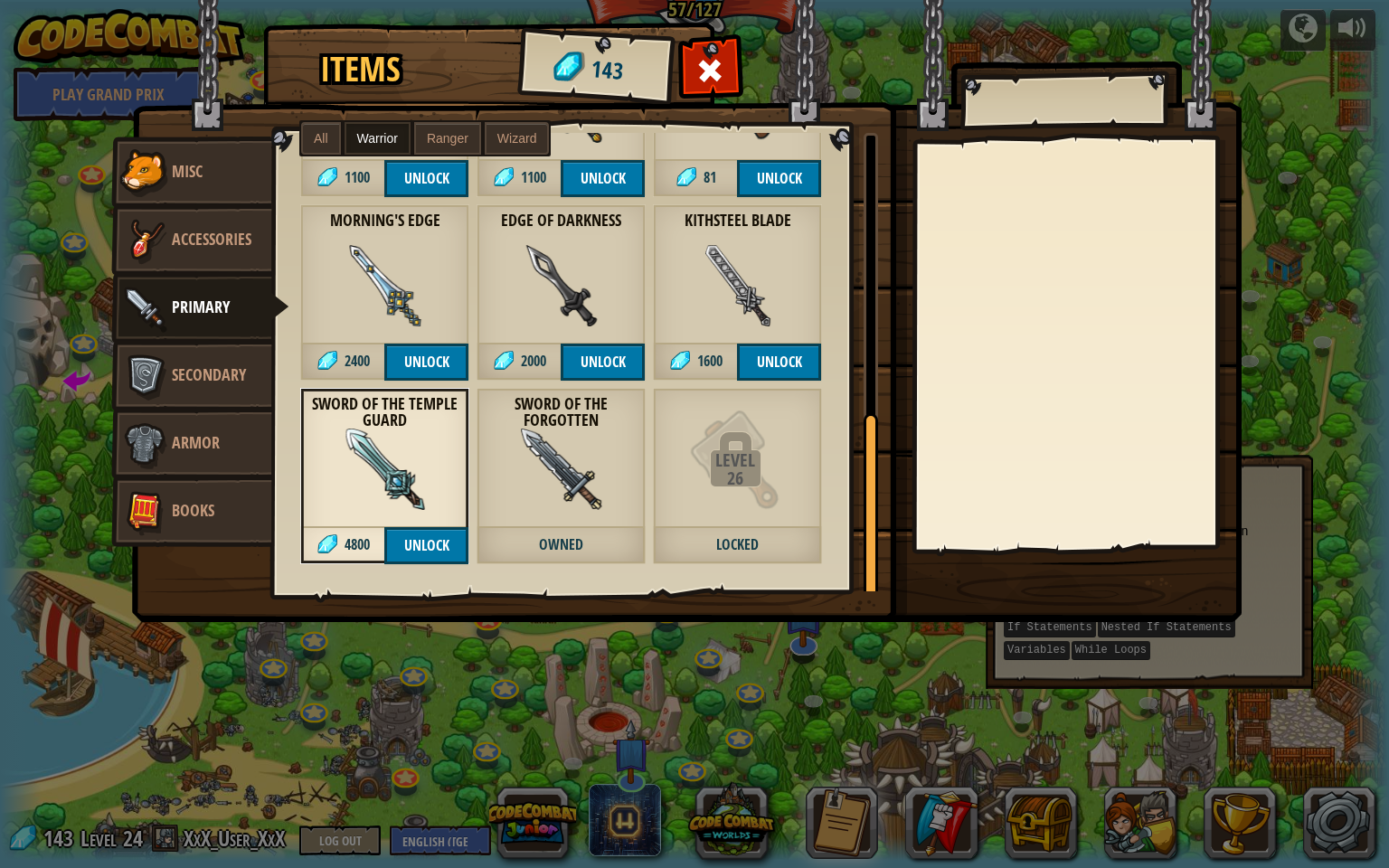 click on "Sword of the Forgotten Owned" at bounding box center [561, 476] 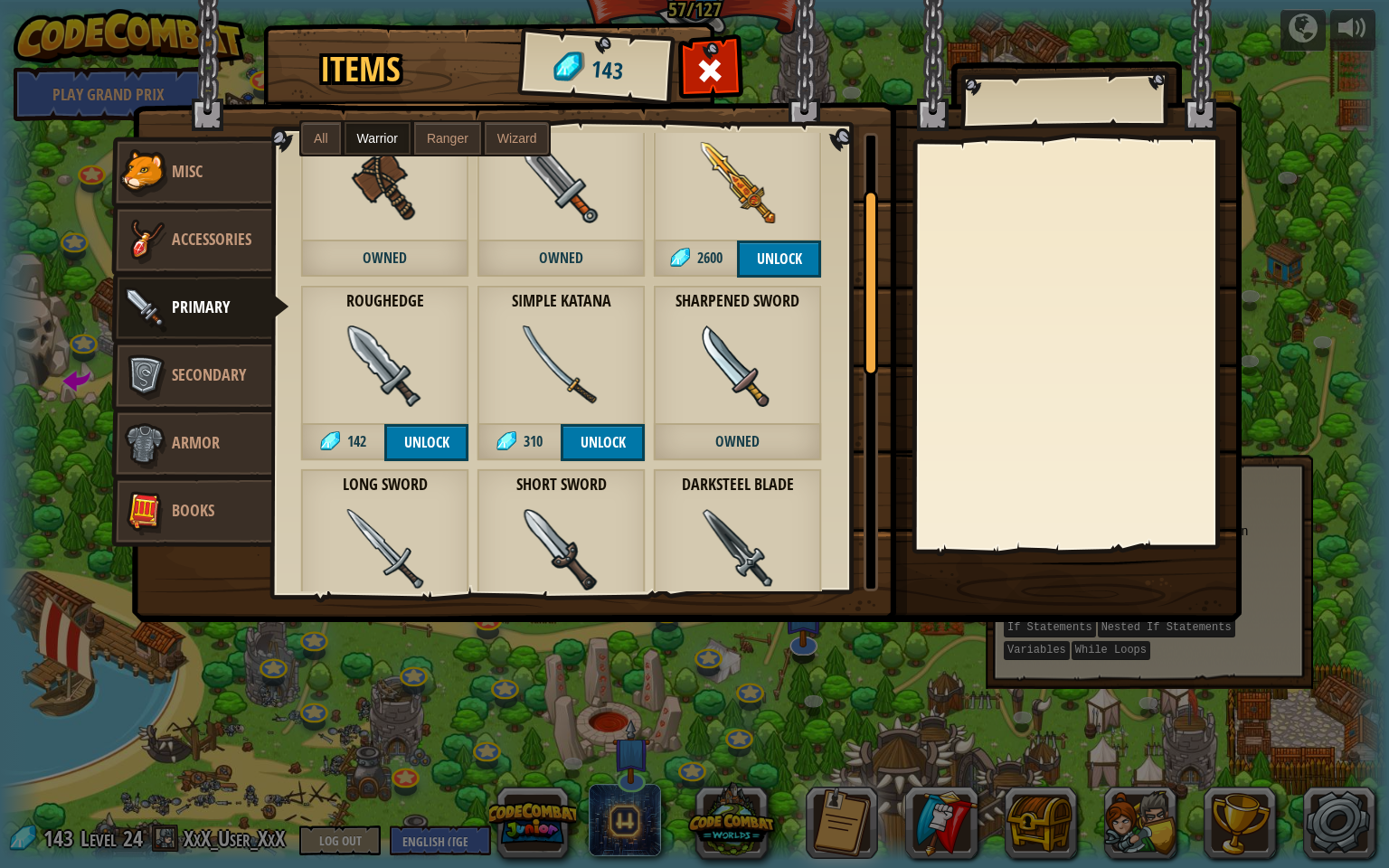 scroll, scrollTop: 0, scrollLeft: 0, axis: both 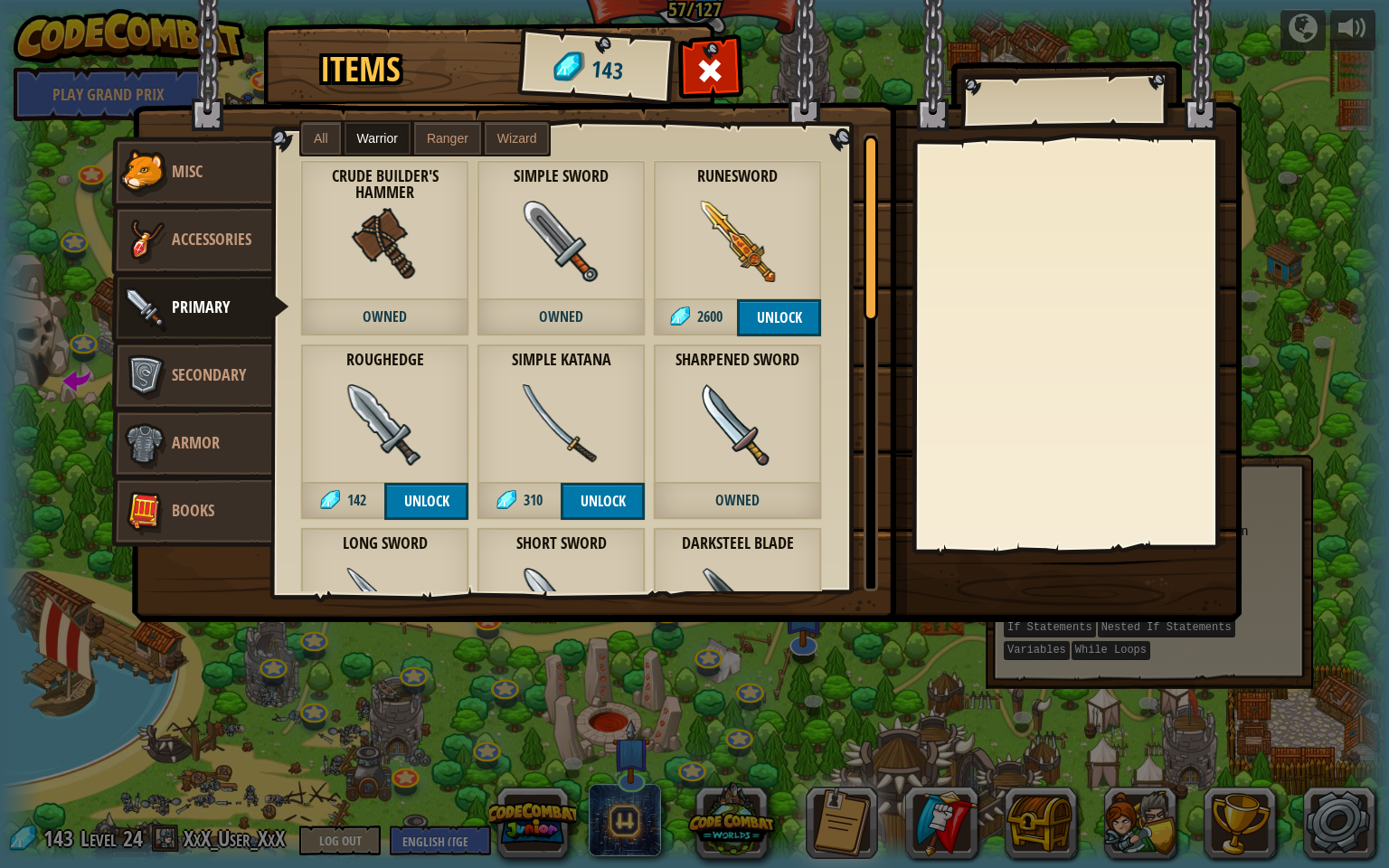 drag, startPoint x: 874, startPoint y: 503, endPoint x: 859, endPoint y: 147, distance: 356.31587 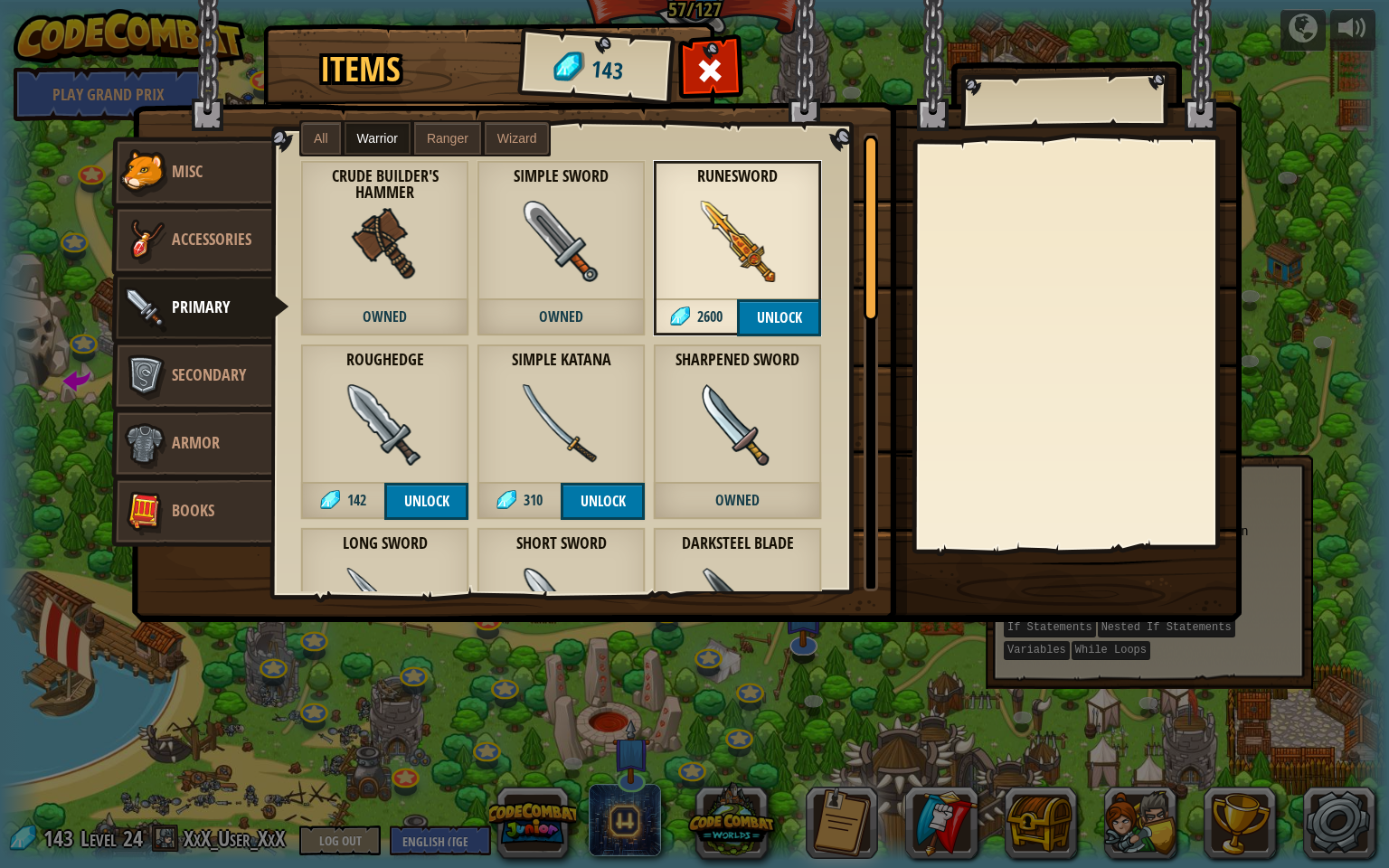 click at bounding box center [385, 425] 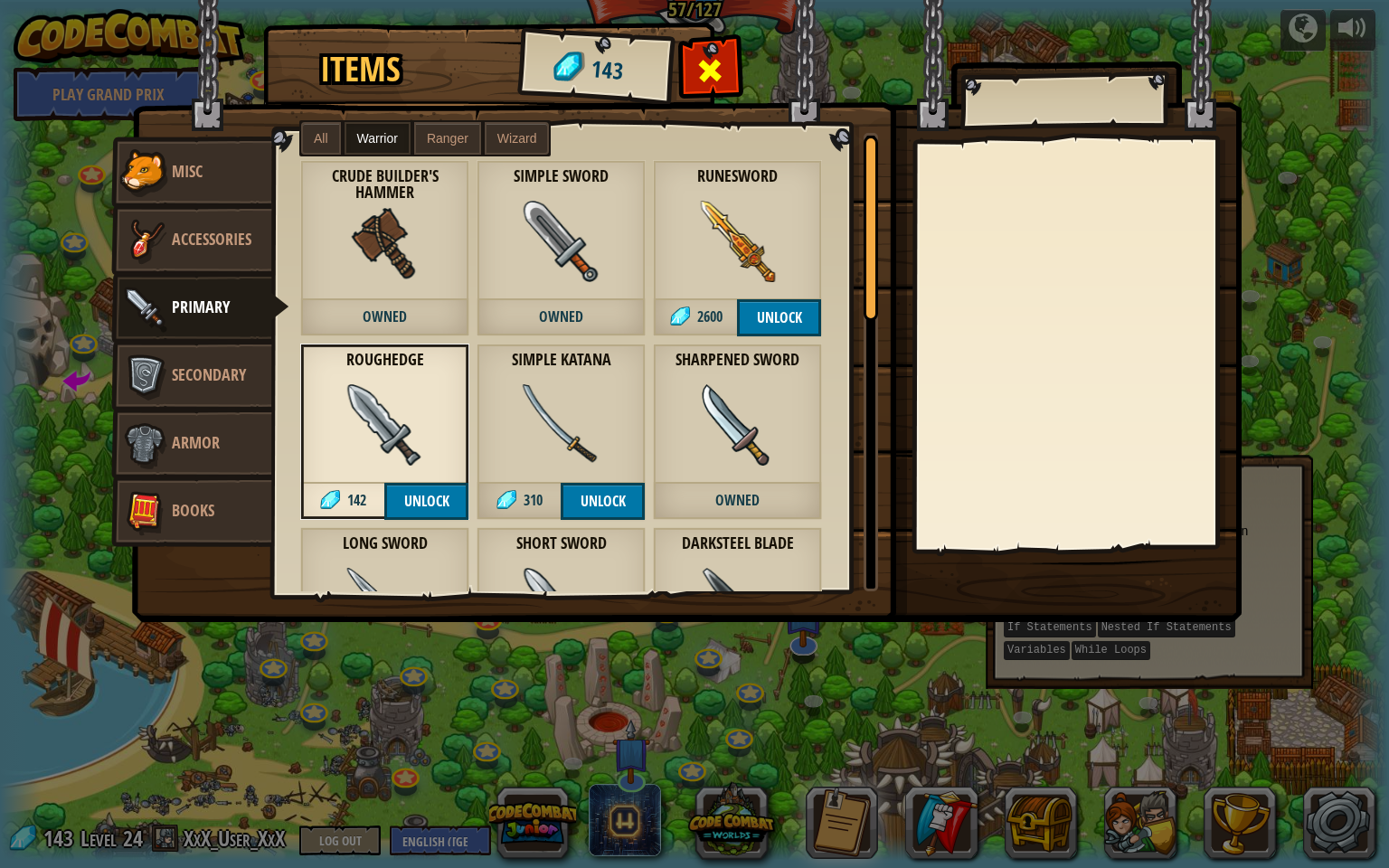 click at bounding box center [710, 75] 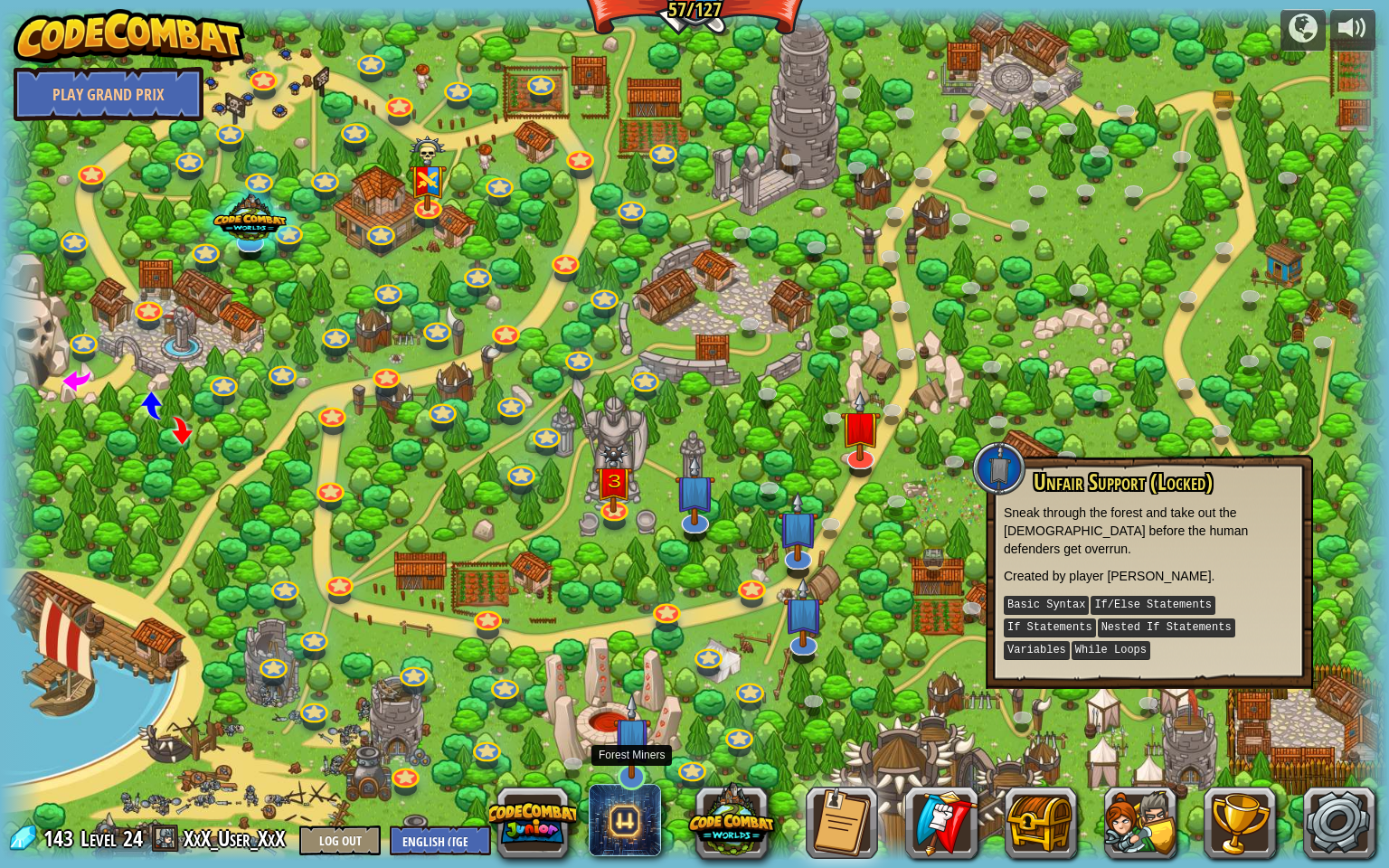 click at bounding box center (632, 736) 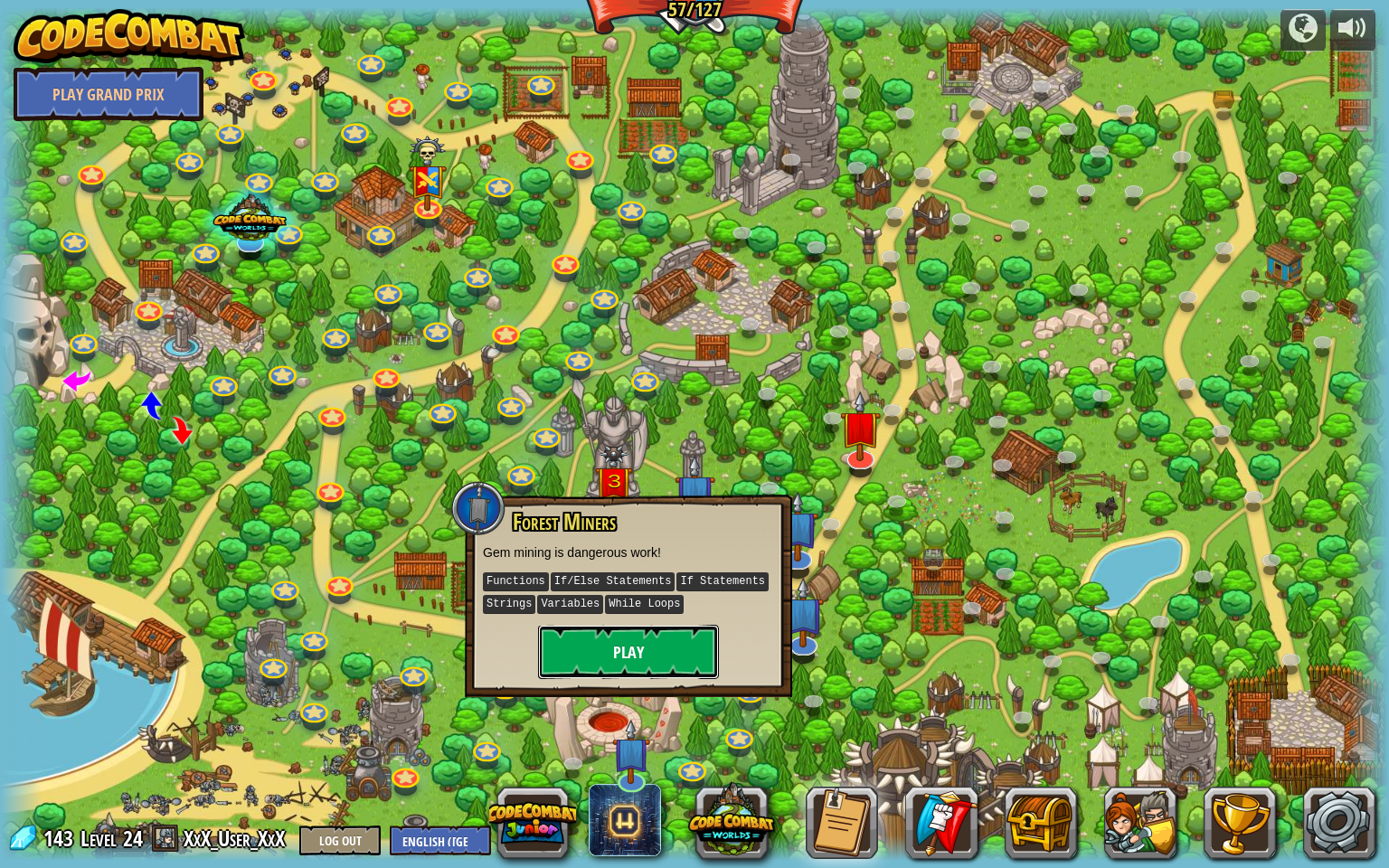 click on "Play" at bounding box center (628, 652) 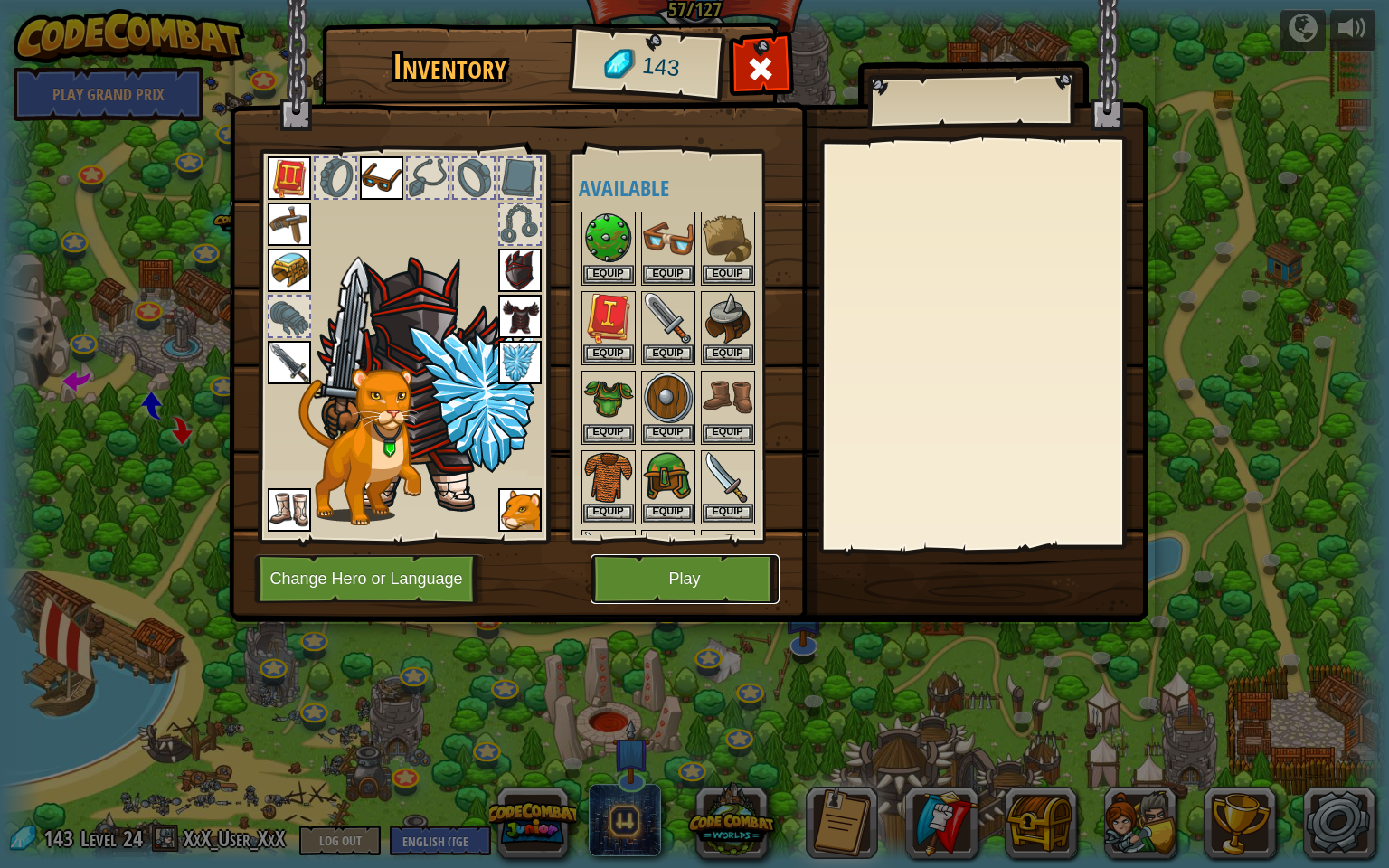 click on "Play" at bounding box center [685, 579] 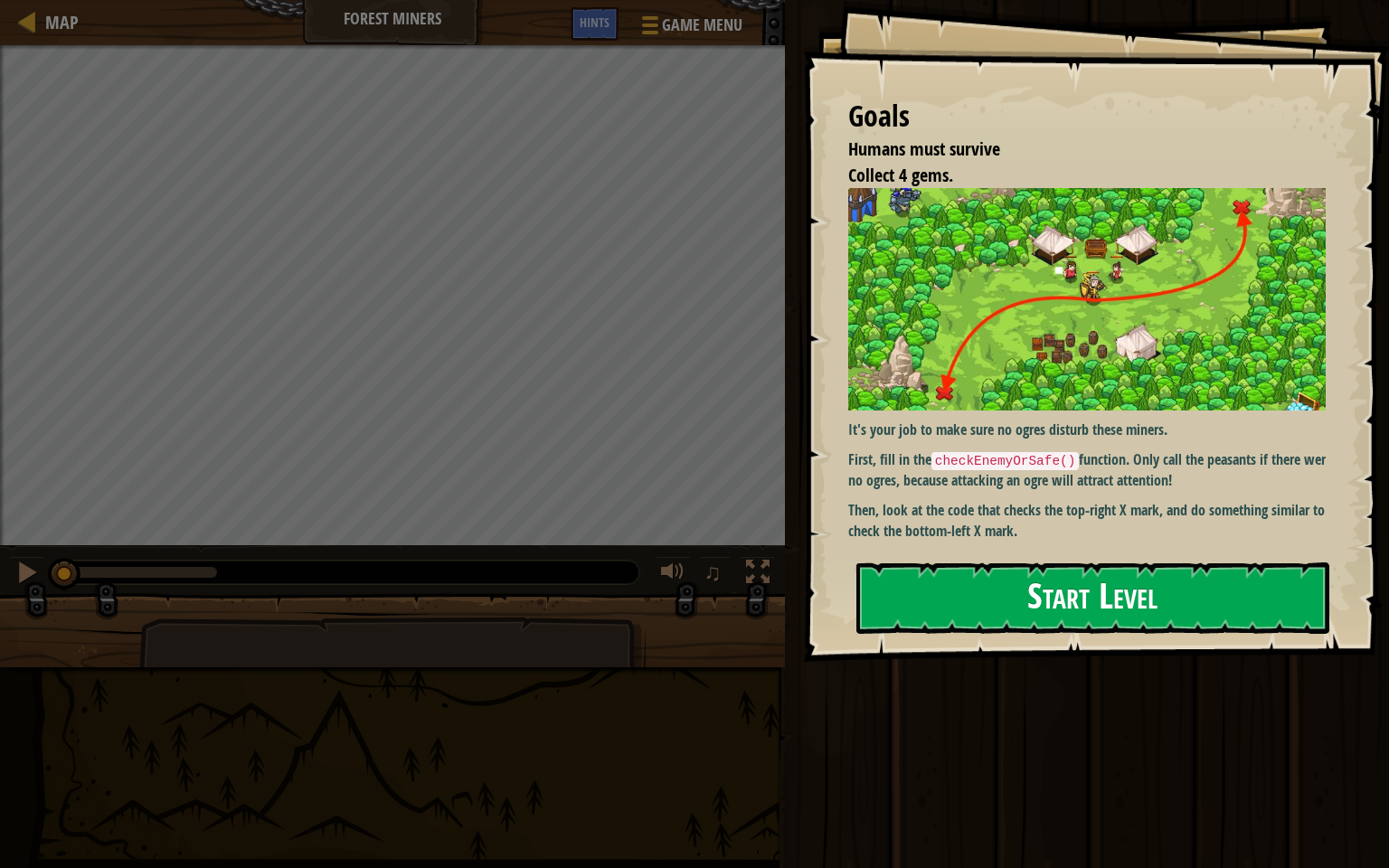 click on "Start Level" at bounding box center (1092, 598) 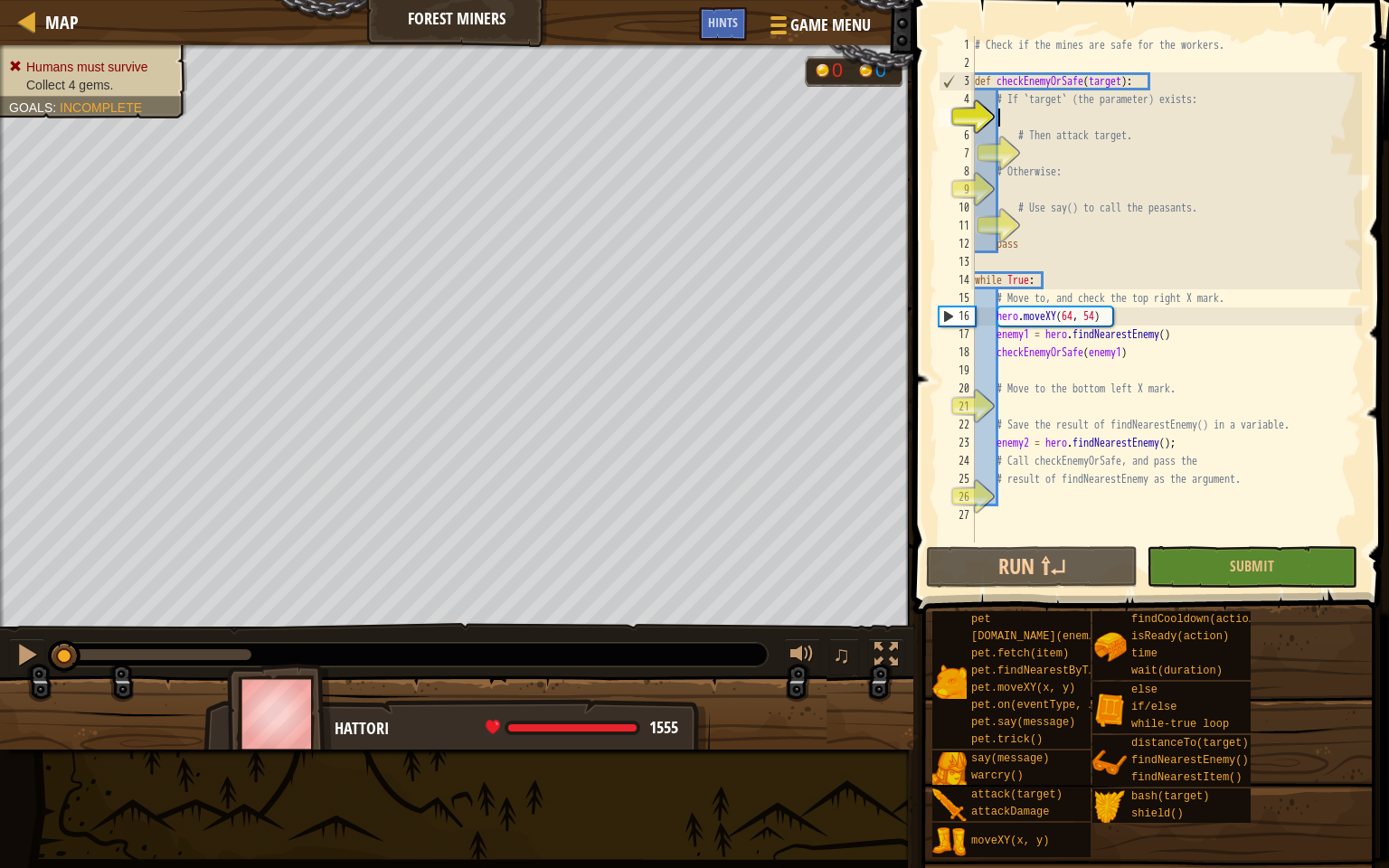 scroll, scrollTop: 8, scrollLeft: 1, axis: both 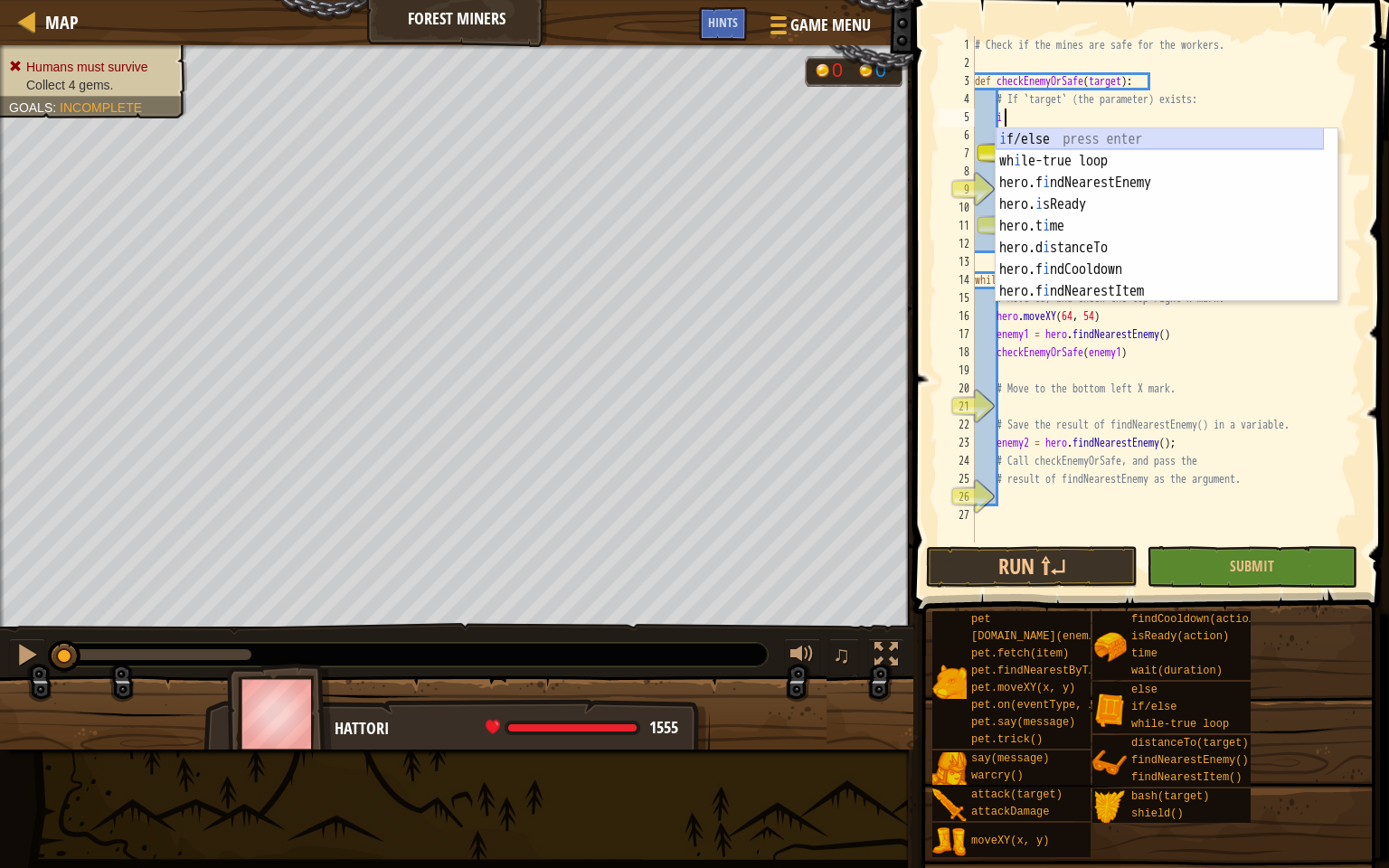 click on "i f/else press enter wh i le-true loop press enter hero.f i ndNearestEnemy press enter hero. i sReady press enter hero.t i me press enter hero.d i stanceTo press enter hero.f i ndCooldown press enter hero.f i ndNearestItem press enter [DOMAIN_NAME] i ck() press enter" at bounding box center (1159, 237) 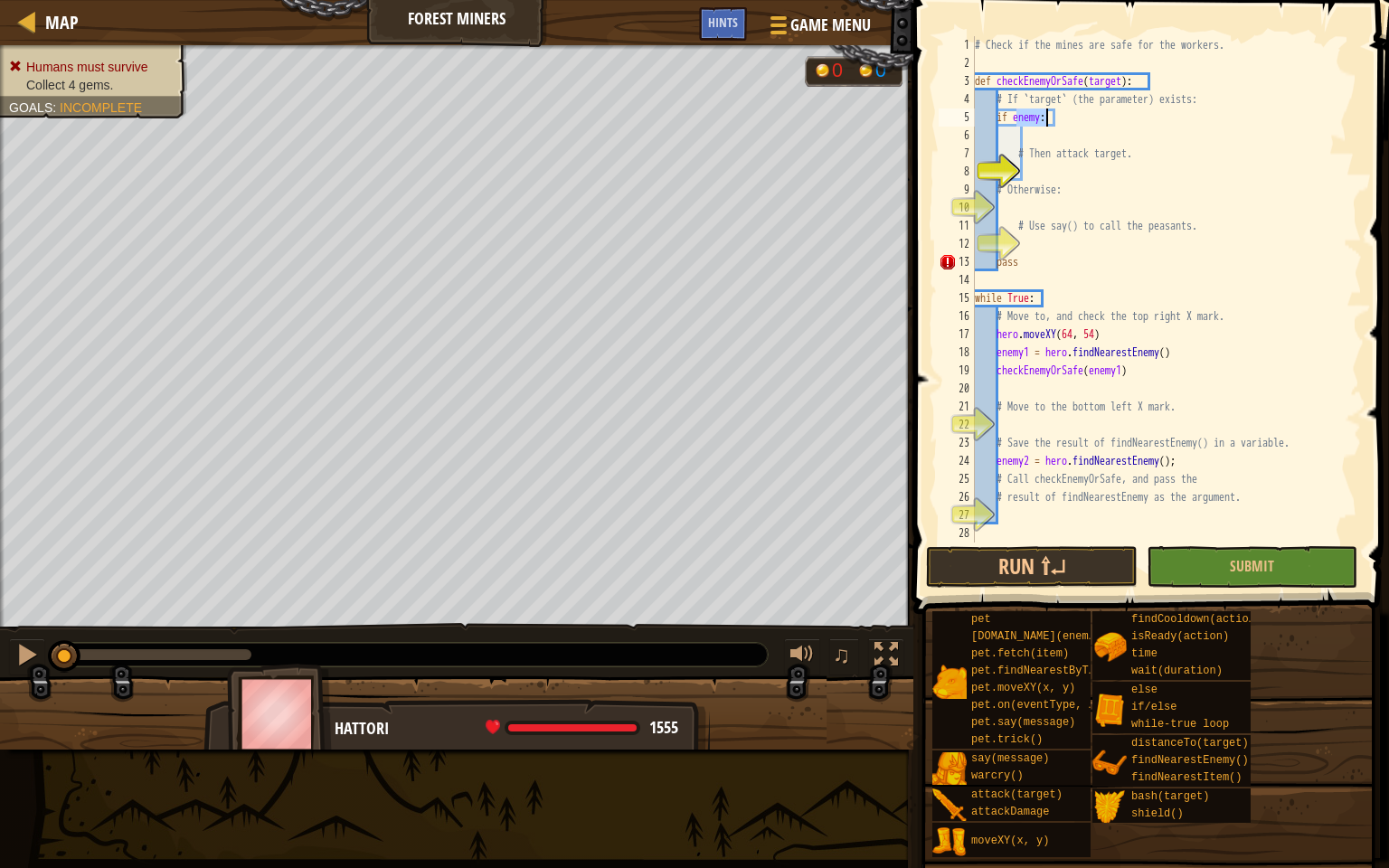 click on "# Check if the mines are safe for the workers. def   checkEnemyOrSafe ( target ) :      # If `target` (the parameter) exists:      if   enemy :                   # Then attack target.               # Otherwise:               # Use say() to call the peasants.               pass while   True :      # Move to, and check the top right X mark.      hero . moveXY ( 64 ,   54 )      enemy1   =   hero . findNearestEnemy ( )      checkEnemyOrSafe ( enemy1 )           # Move to the bottom left X mark.           # Save the result of findNearestEnemy() in a variable.      enemy2   =   hero . findNearestEnemy ( ) ;      # Call checkEnemyOrSafe, and pass the      # result of findNearestEnemy as the argument." at bounding box center [1167, 307] 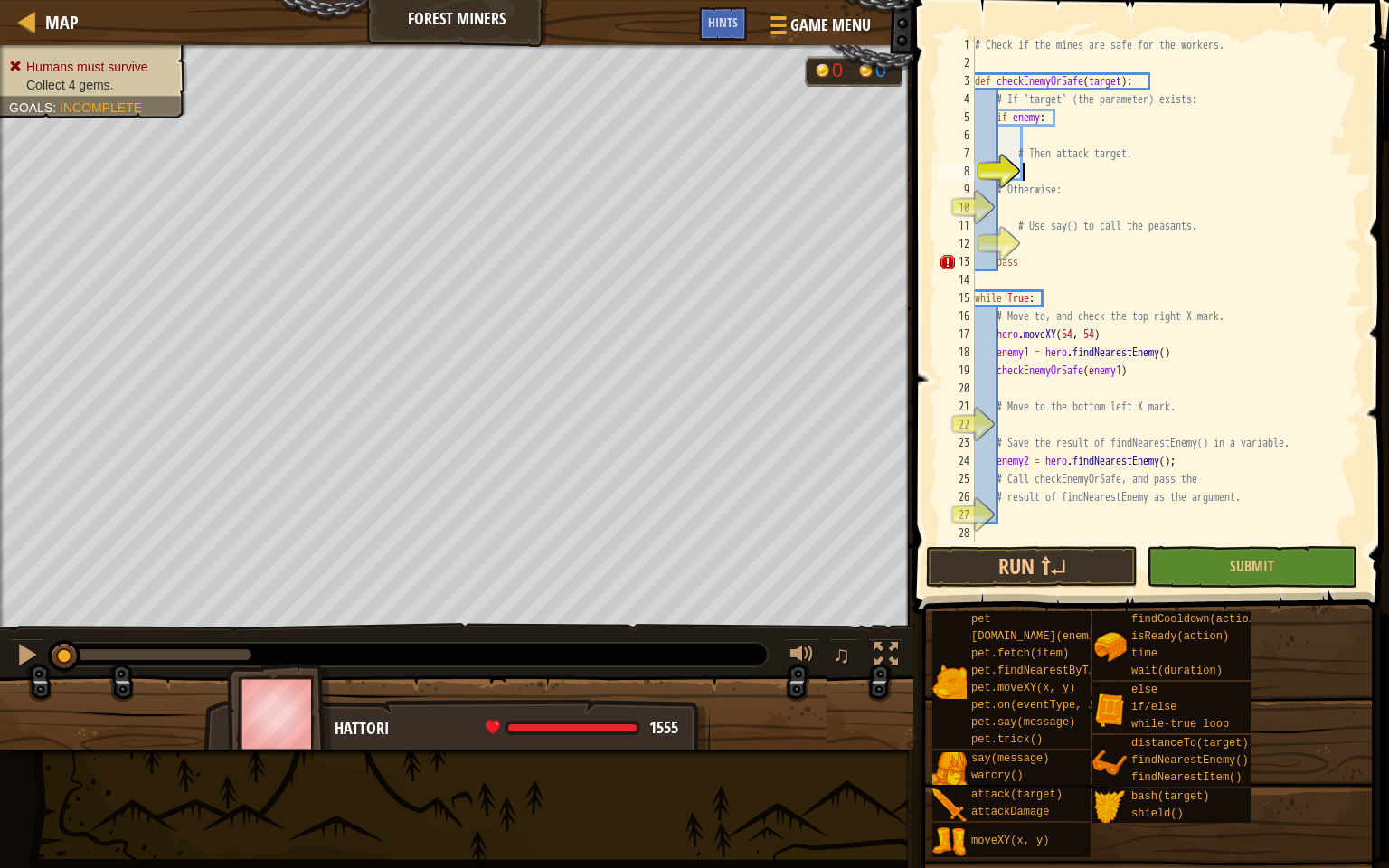 click on "# Check if the mines are safe for the workers. def   checkEnemyOrSafe ( target ) :      # If `target` (the parameter) exists:      if   enemy :                   # Then attack target.               # Otherwise:               # Use say() to call the peasants.               pass while   True :      # Move to, and check the top right X mark.      hero . moveXY ( 64 ,   54 )      enemy1   =   hero . findNearestEnemy ( )      checkEnemyOrSafe ( enemy1 )           # Move to the bottom left X mark.           # Save the result of findNearestEnemy() in a variable.      enemy2   =   hero . findNearestEnemy ( ) ;      # Call checkEnemyOrSafe, and pass the      # result of findNearestEnemy as the argument." at bounding box center (1167, 307) 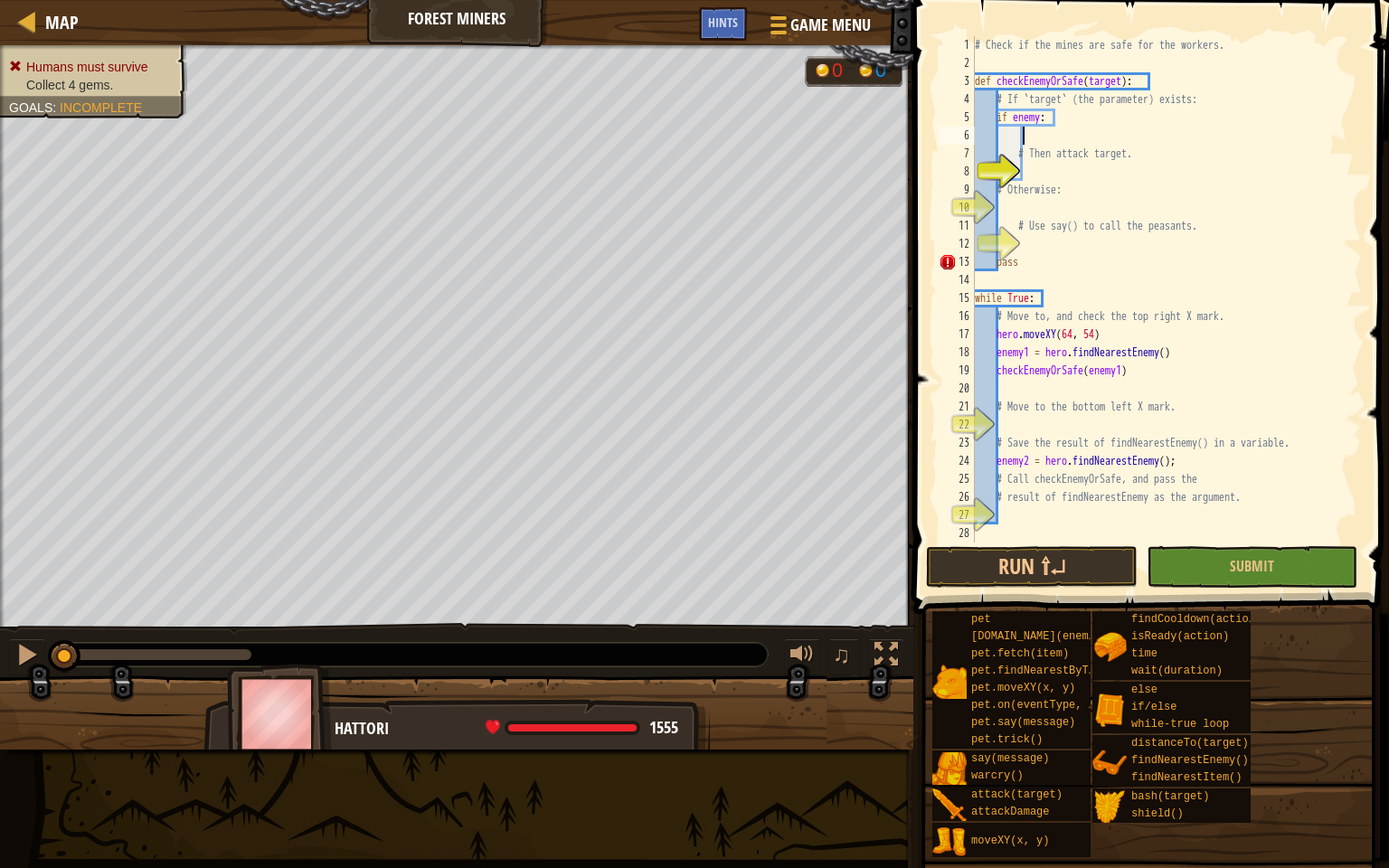 click on "# Check if the mines are safe for the workers. def   checkEnemyOrSafe ( target ) :      # If `target` (the parameter) exists:      if   enemy :                   # Then attack target.               # Otherwise:               # Use say() to call the peasants.               pass while   True :      # Move to, and check the top right X mark.      hero . moveXY ( 64 ,   54 )      enemy1   =   hero . findNearestEnemy ( )      checkEnemyOrSafe ( enemy1 )           # Move to the bottom left X mark.           # Save the result of findNearestEnemy() in a variable.      enemy2   =   hero . findNearestEnemy ( ) ;      # Call checkEnemyOrSafe, and pass the      # result of findNearestEnemy as the argument." at bounding box center [1167, 307] 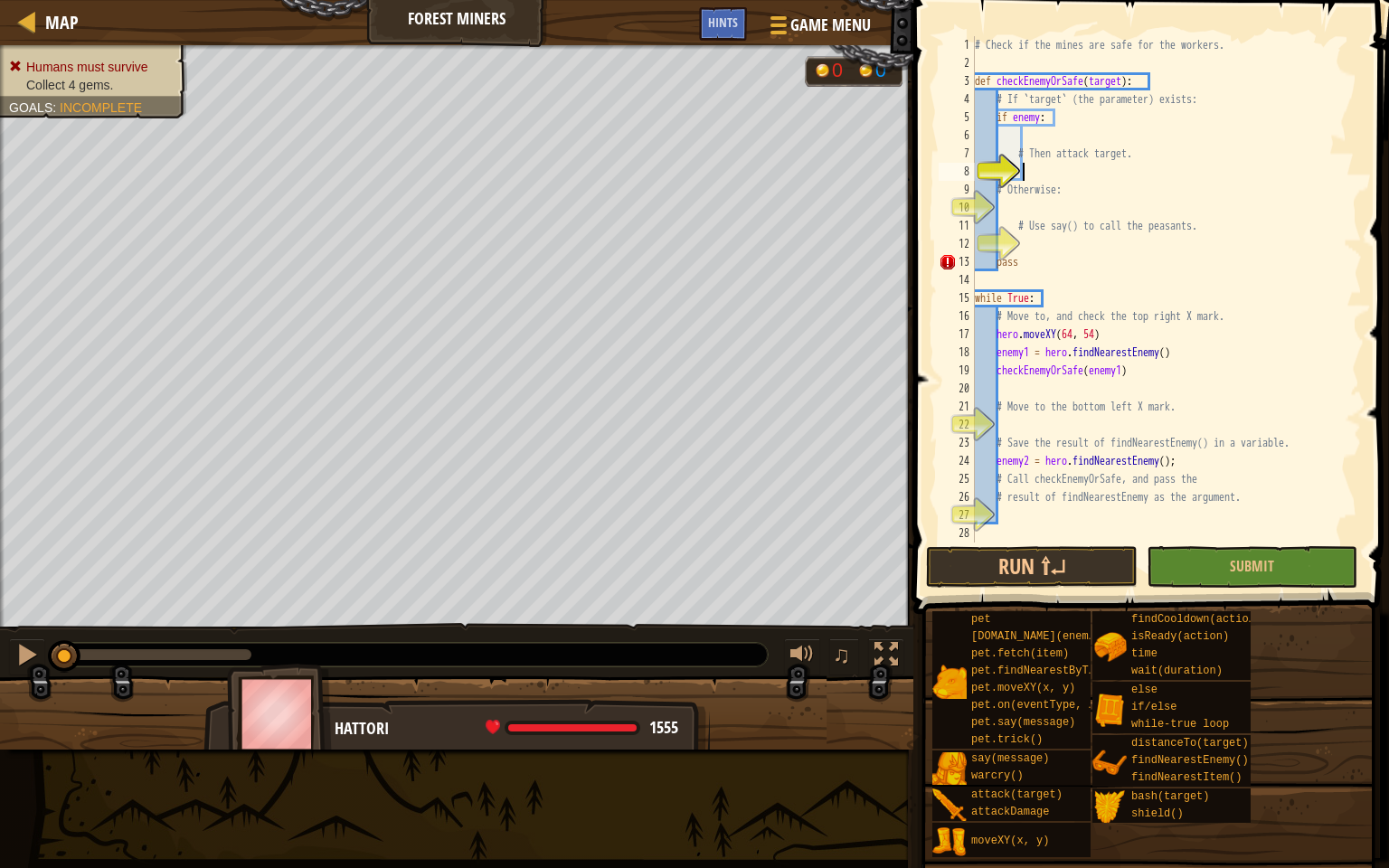 click on "# Check if the mines are safe for the workers. def   checkEnemyOrSafe ( target ) :      # If `target` (the parameter) exists:      if   enemy :                   # Then attack target.               # Otherwise:               # Use say() to call the peasants.               pass while   True :      # Move to, and check the top right X mark.      hero . moveXY ( 64 ,   54 )      enemy1   =   hero . findNearestEnemy ( )      checkEnemyOrSafe ( enemy1 )           # Move to the bottom left X mark.           # Save the result of findNearestEnemy() in a variable.      enemy2   =   hero . findNearestEnemy ( ) ;      # Call checkEnemyOrSafe, and pass the      # result of findNearestEnemy as the argument." at bounding box center (1167, 307) 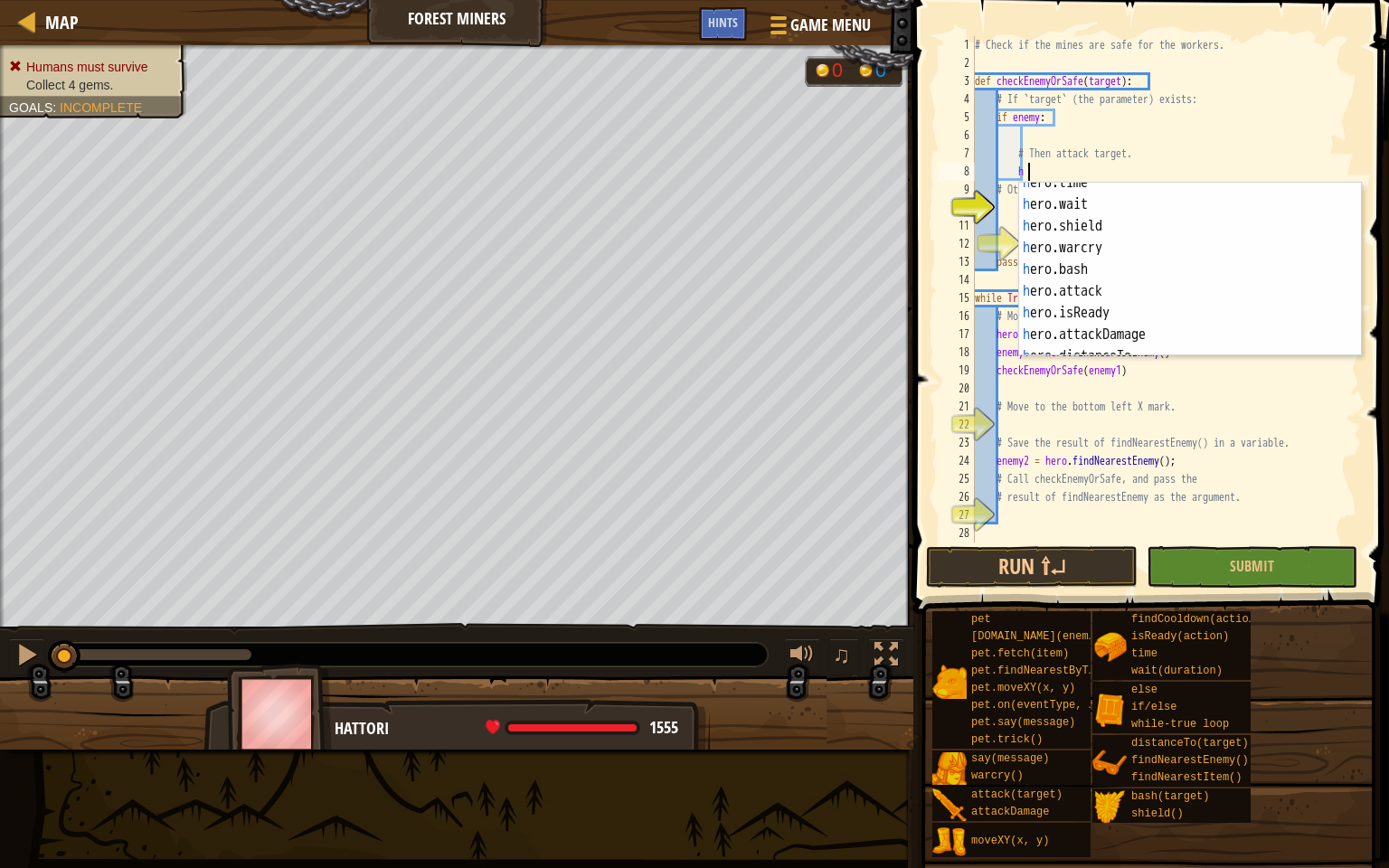 scroll, scrollTop: 106, scrollLeft: 0, axis: vertical 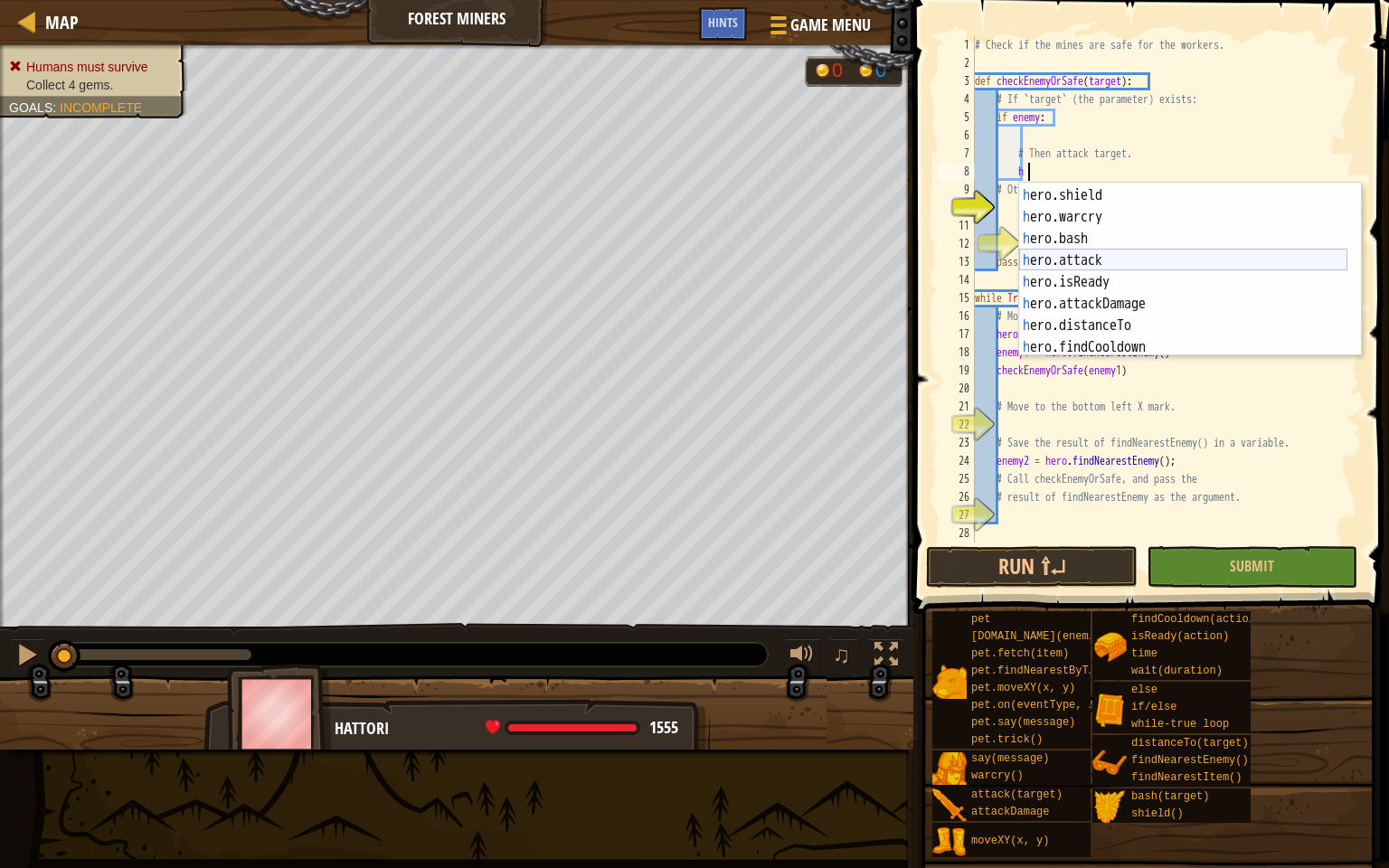 click on "h ero.wait press enter h ero.shield press enter h ero.warcry press enter h ero.bash press enter h ero.attack press enter h ero.isReady press enter h ero.attackDamage press enter h ero.distanceTo press enter h ero.findCooldown press enter" at bounding box center [1183, 271] 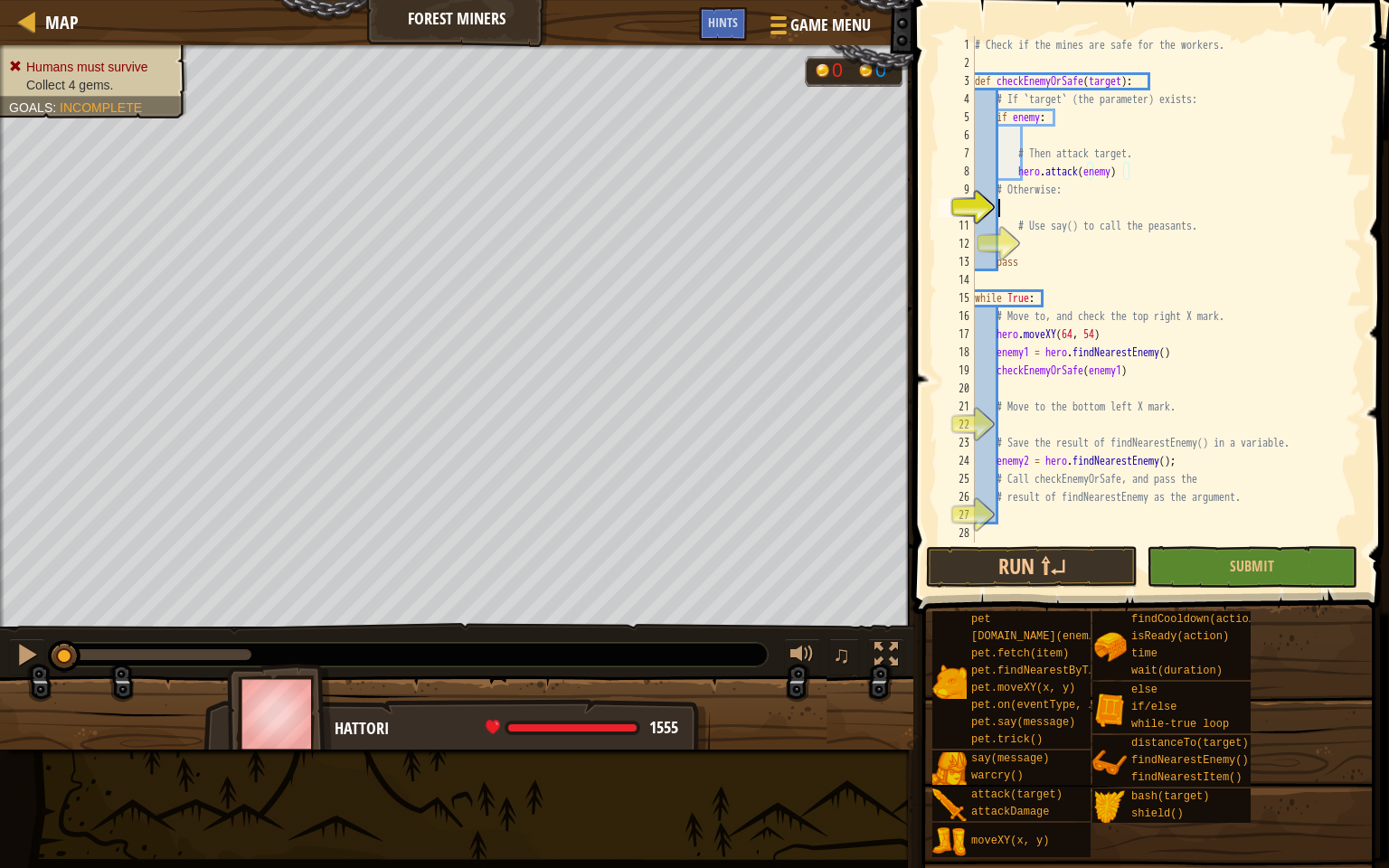click on "# Check if the mines are safe for the workers. def   checkEnemyOrSafe ( target ) :      # If `target` (the parameter) exists:      if   enemy :                   # Then attack target.          hero . attack ( enemy )      # Otherwise:               # Use say() to call the peasants.               pass while   True :      # Move to, and check the top right X mark.      hero . moveXY ( 64 ,   54 )      enemy1   =   hero . findNearestEnemy ( )      checkEnemyOrSafe ( enemy1 )           # Move to the bottom left X mark.           # Save the result of findNearestEnemy() in a variable.      enemy2   =   hero . findNearestEnemy ( ) ;      # Call checkEnemyOrSafe, and pass the      # result of findNearestEnemy as the argument." at bounding box center (1167, 307) 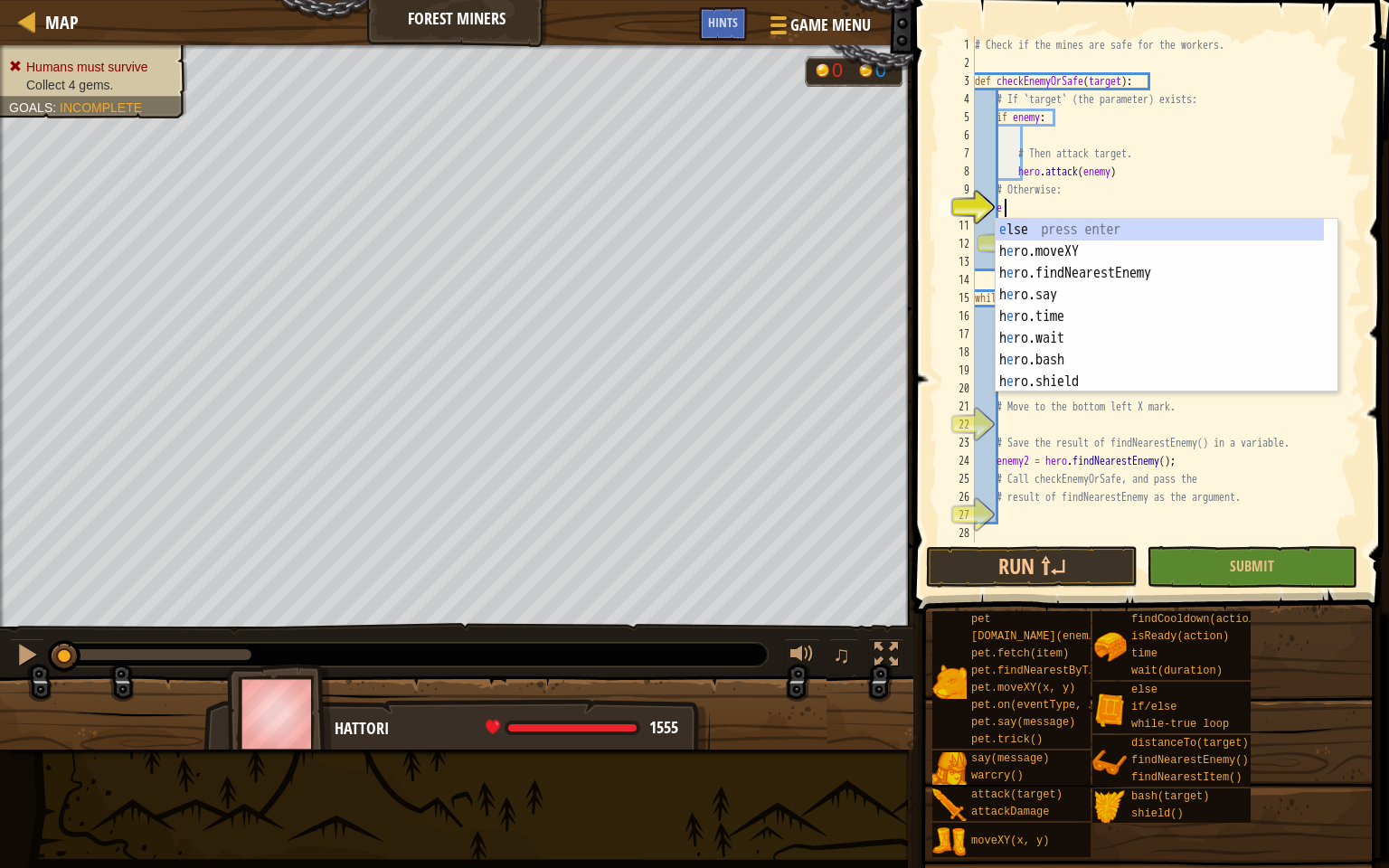 scroll, scrollTop: 8, scrollLeft: 1, axis: both 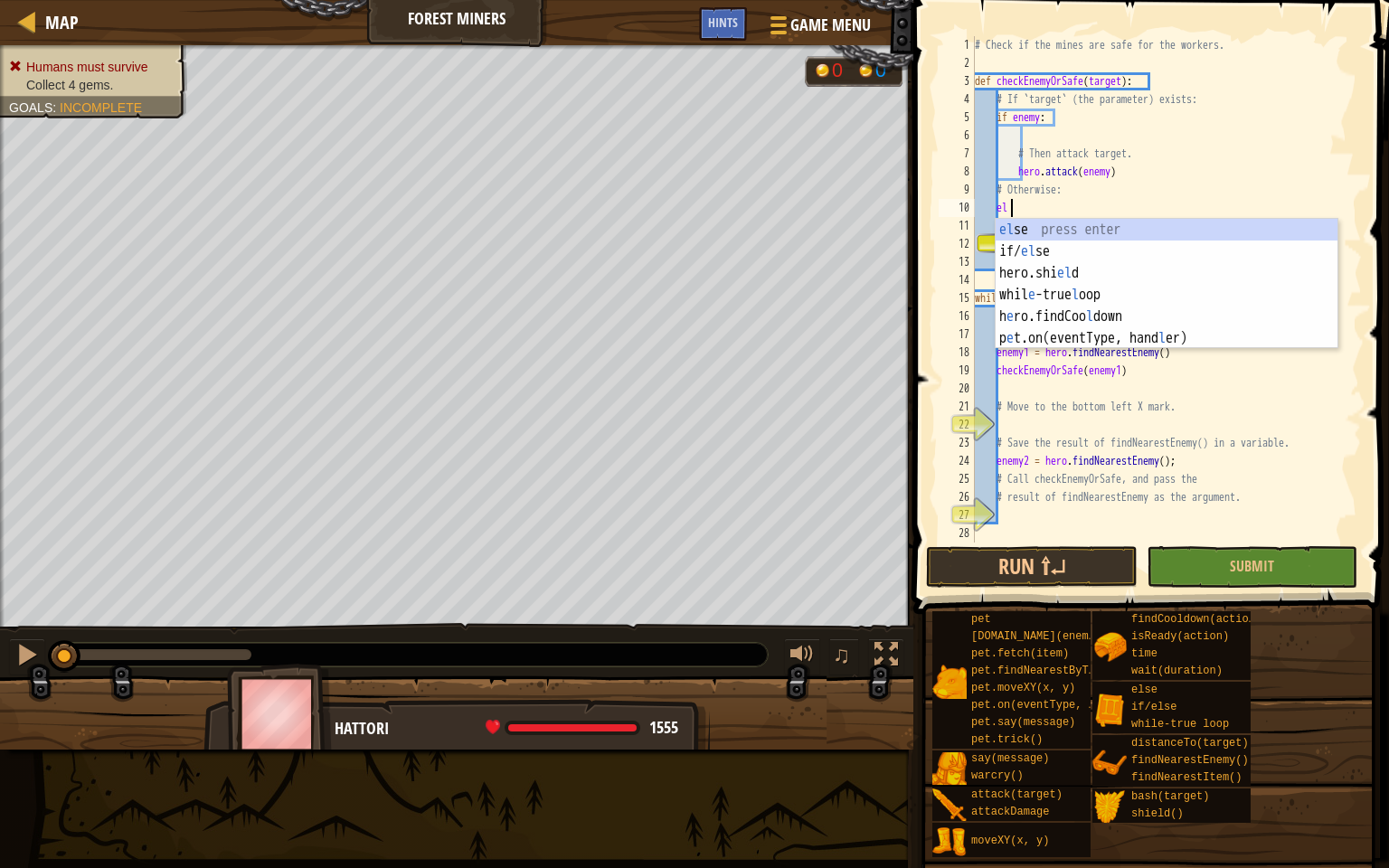 type on "else" 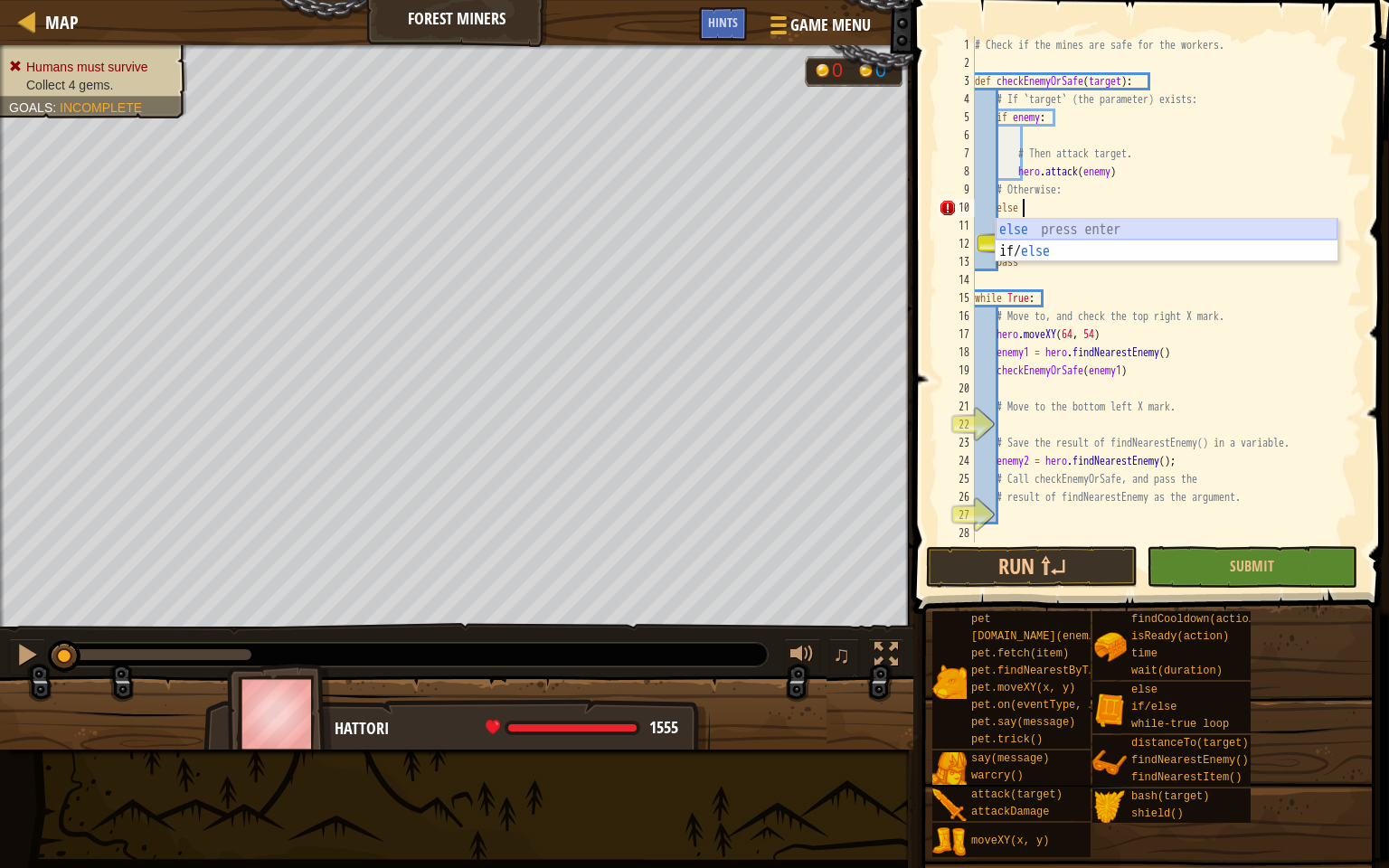 click on "else press enter if/ else press enter" at bounding box center [1167, 262] 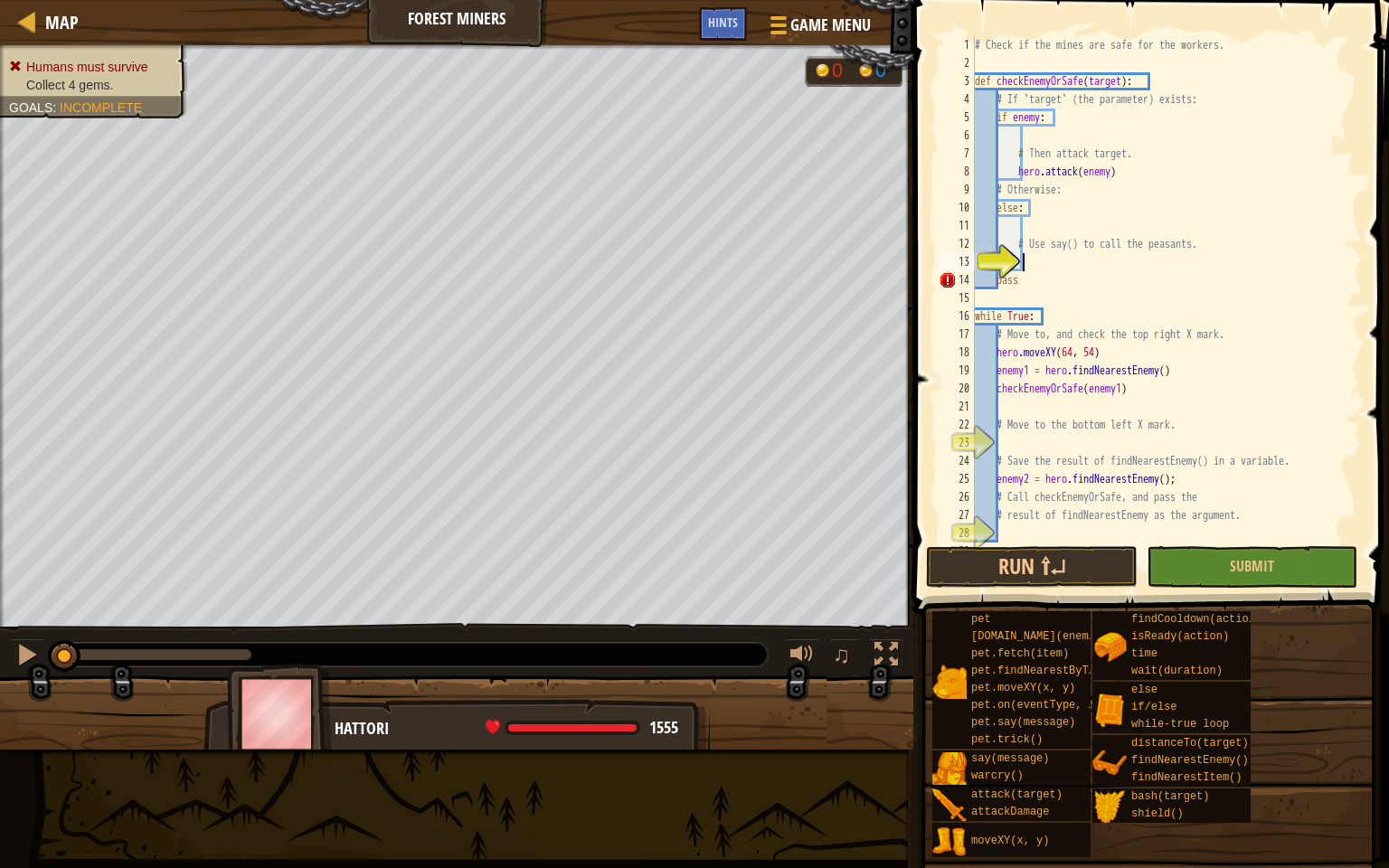 click on "# Check if the mines are safe for the workers. def   checkEnemyOrSafe ( target ) :      # If `target` (the parameter) exists:      if   enemy :                   # Then attack target.          hero . attack ( enemy )      # Otherwise:      else :                   # Use say() to call the peasants.               pass while   True :      # Move to, and check the top right X mark.      hero . moveXY ( 64 ,   54 )      enemy1   =   hero . findNearestEnemy ( )      checkEnemyOrSafe ( enemy1 )           # Move to the bottom left X mark.           # Save the result of findNearestEnemy() in a variable.      enemy2   =   hero . findNearestEnemy ( ) ;      # Call checkEnemyOrSafe, and pass the      # result of findNearestEnemy as the argument." at bounding box center [1159, 307] 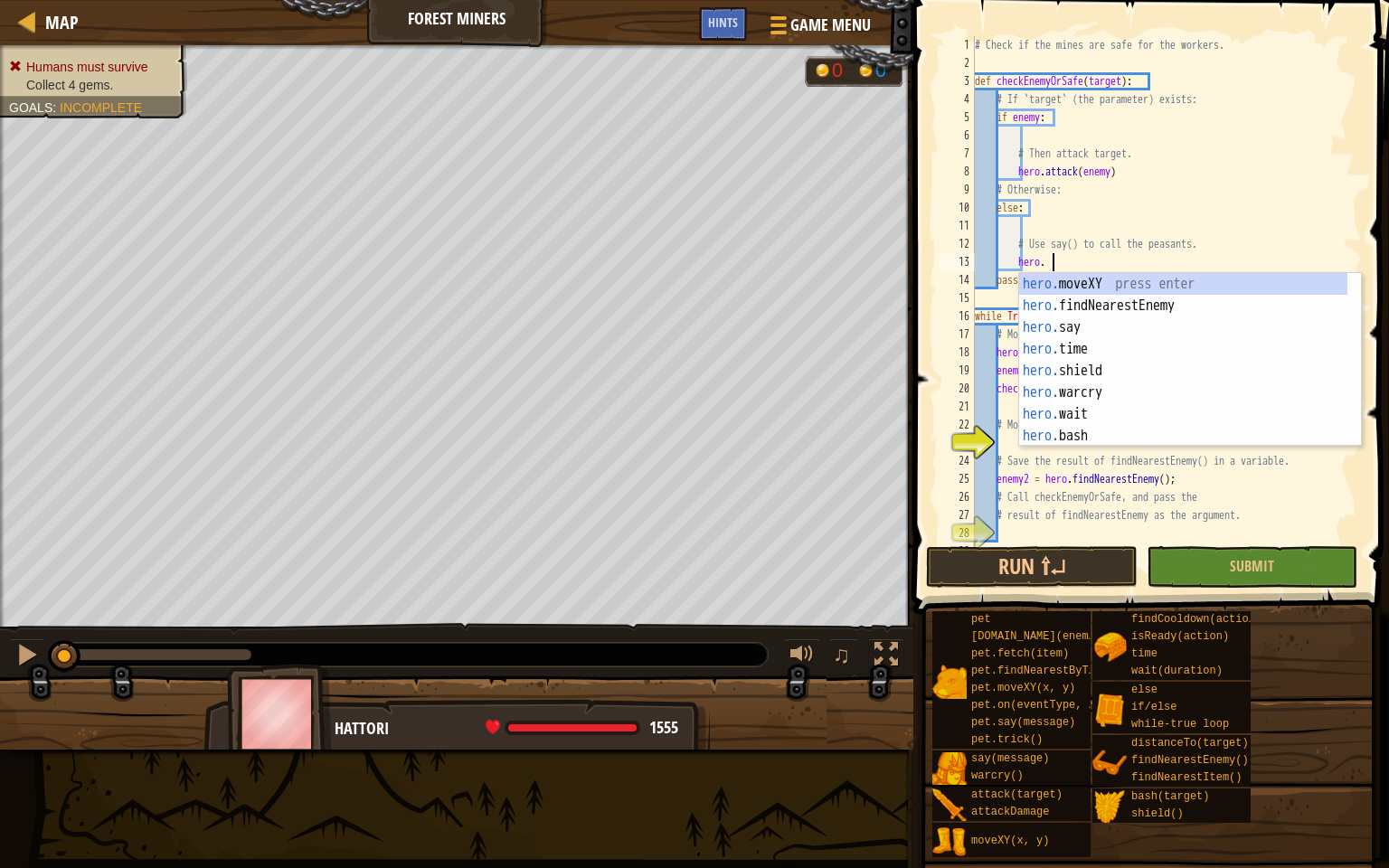 scroll, scrollTop: 8, scrollLeft: 5, axis: both 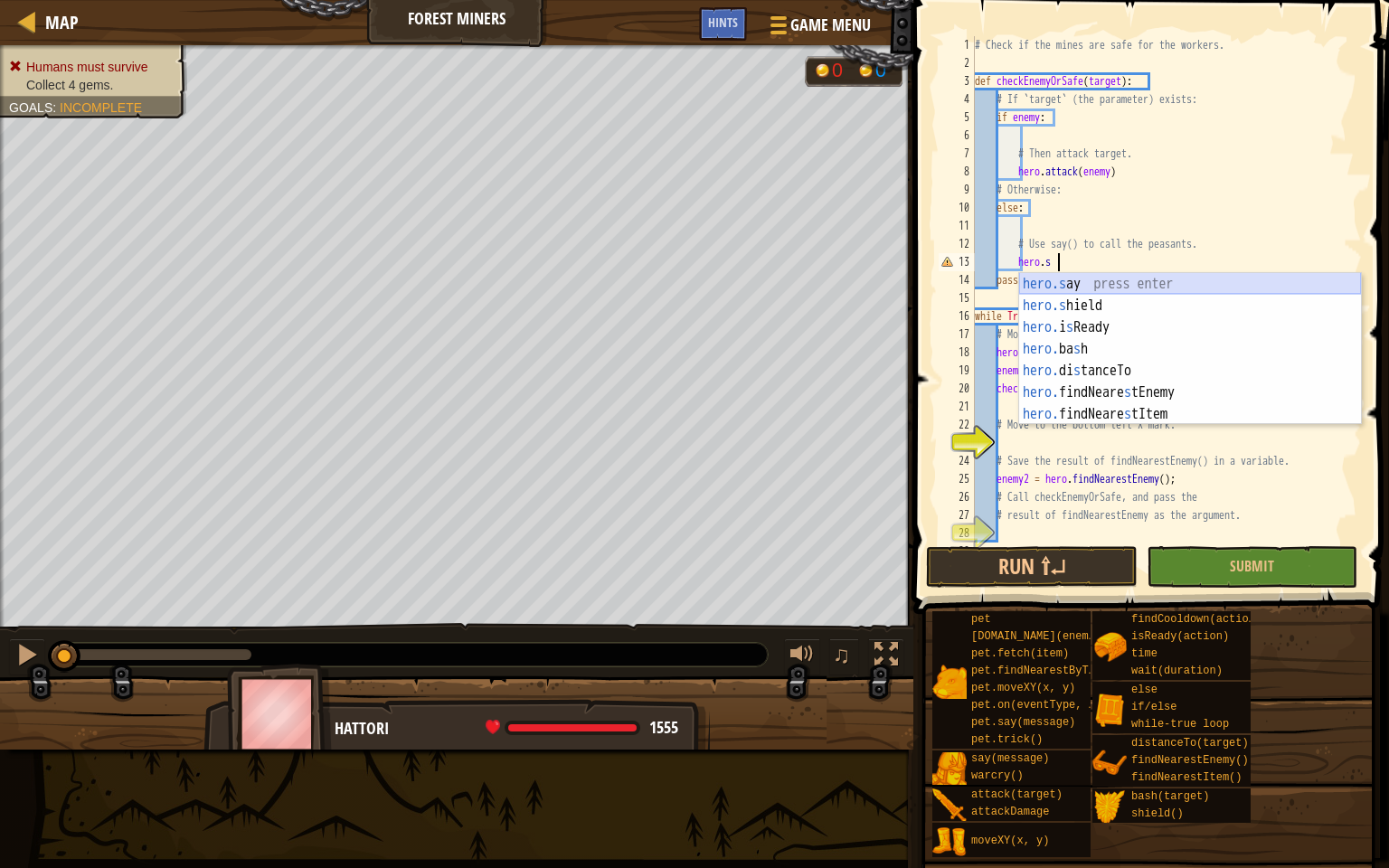 click on "hero.s ay press enter hero.s hield press enter hero. i s Ready press enter hero. ba s h press enter hero. di s tanceTo press enter hero. findNeare s tEnemy press enter hero. findNeare s tItem press enter" at bounding box center [1190, 371] 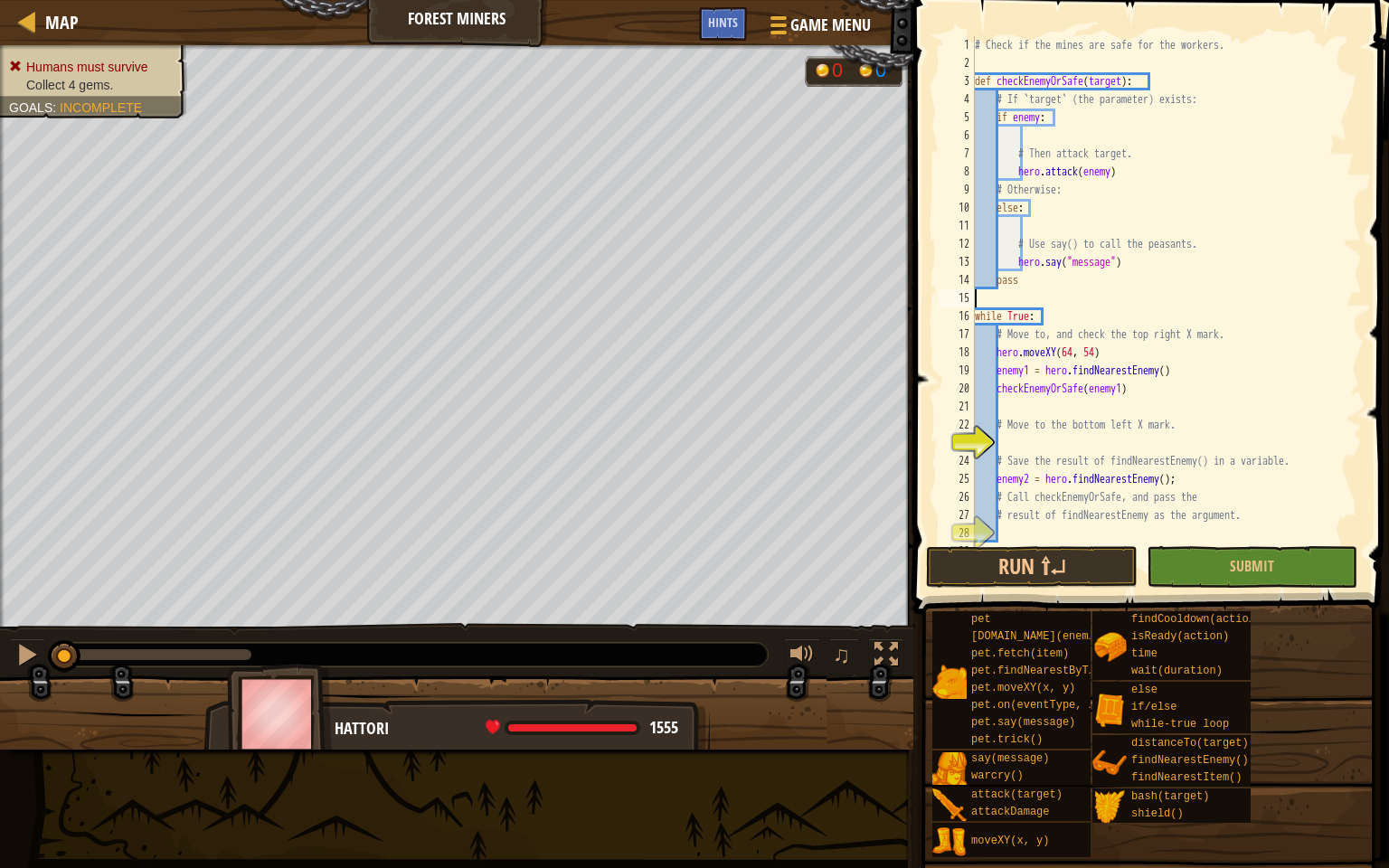 click on "# Check if the mines are safe for the workers. def   checkEnemyOrSafe ( target ) :      # If `target` (the parameter) exists:      if   enemy :                   # Then attack target.          hero . attack ( enemy )      # Otherwise:      else :                   # Use say() to call the peasants.          hero . say ( "message" )      pass while   True :      # Move to, and check the top right X mark.      hero . moveXY ( 64 ,   54 )      enemy1   =   hero . findNearestEnemy ( )      checkEnemyOrSafe ( enemy1 )           # Move to the bottom left X mark.           # Save the result of findNearestEnemy() in a variable.      enemy2   =   hero . findNearestEnemy ( ) ;      # Call checkEnemyOrSafe, and pass the      # result of findNearestEnemy as the argument." at bounding box center (1159, 307) 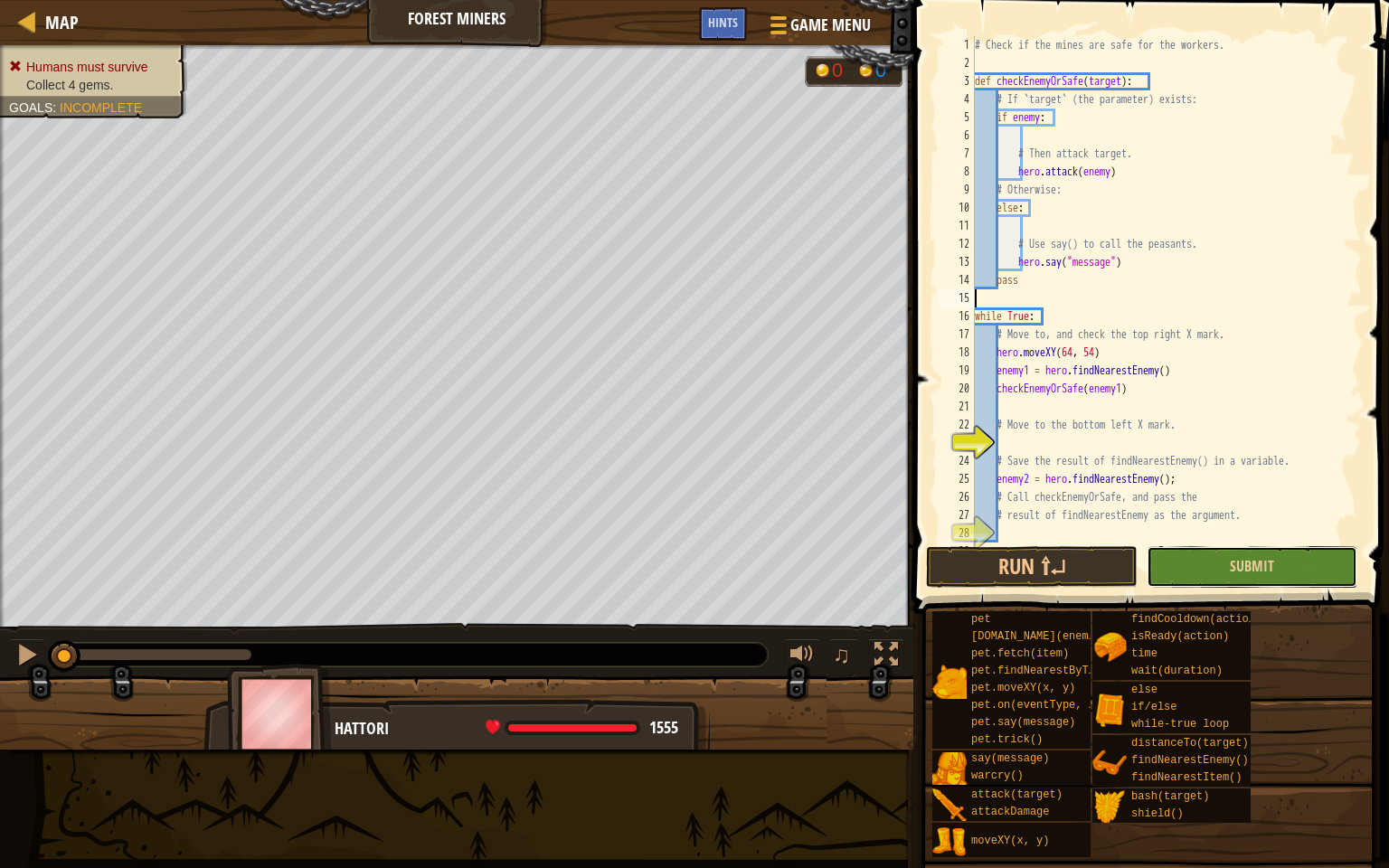 click on "Submit" at bounding box center [1252, 567] 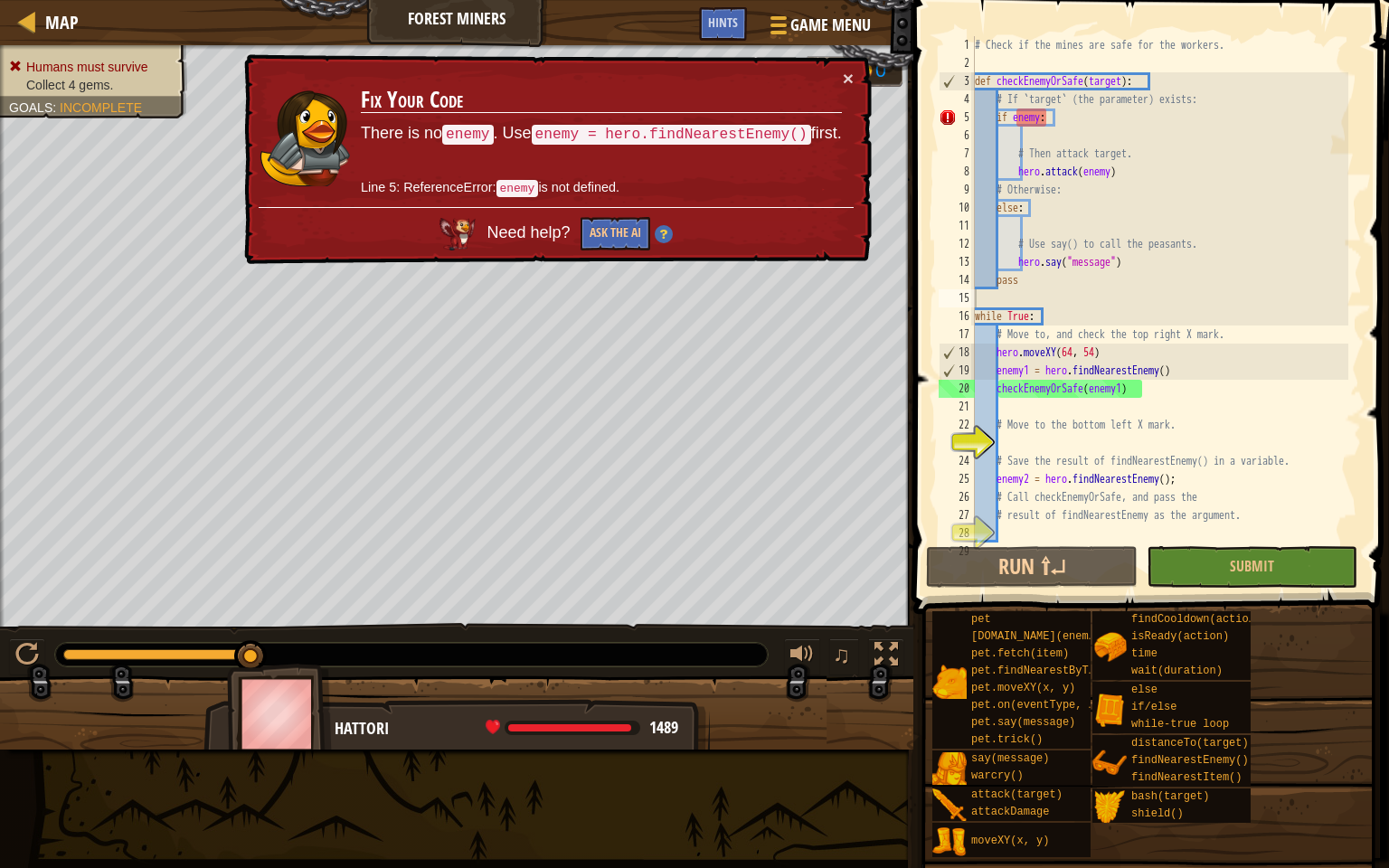 type on "# If `target` (the parameter) exists:" 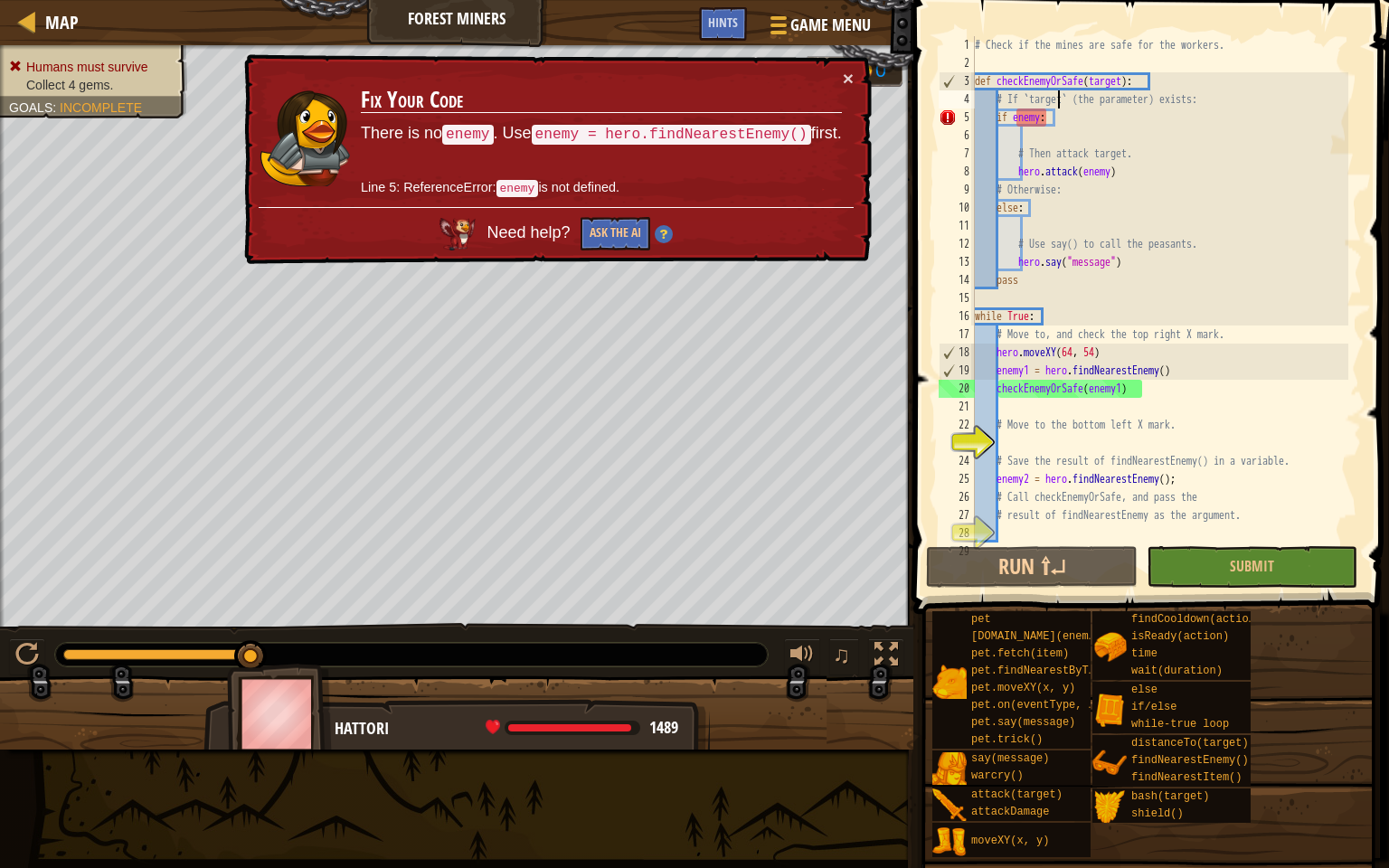 click on "# Check if the mines are safe for the workers. def   checkEnemyOrSafe ( target ) :      # If `target` (the parameter) exists:      if   enemy :                   # Then attack target.          hero . attack ( enemy )      # Otherwise:      else :                   # Use say() to call the peasants.          hero . say ( "message" )      pass while   True :      # Move to, and check the top right X mark.      hero . moveXY ( 64 ,   54 )      enemy1   =   hero . findNearestEnemy ( )      checkEnemyOrSafe ( enemy1 )           # Move to the bottom left X mark.           # Save the result of findNearestEnemy() in a variable.      enemy2   =   hero . findNearestEnemy ( ) ;      # Call checkEnemyOrSafe, and pass the      # result of findNearestEnemy as the argument." at bounding box center (1159, 307) 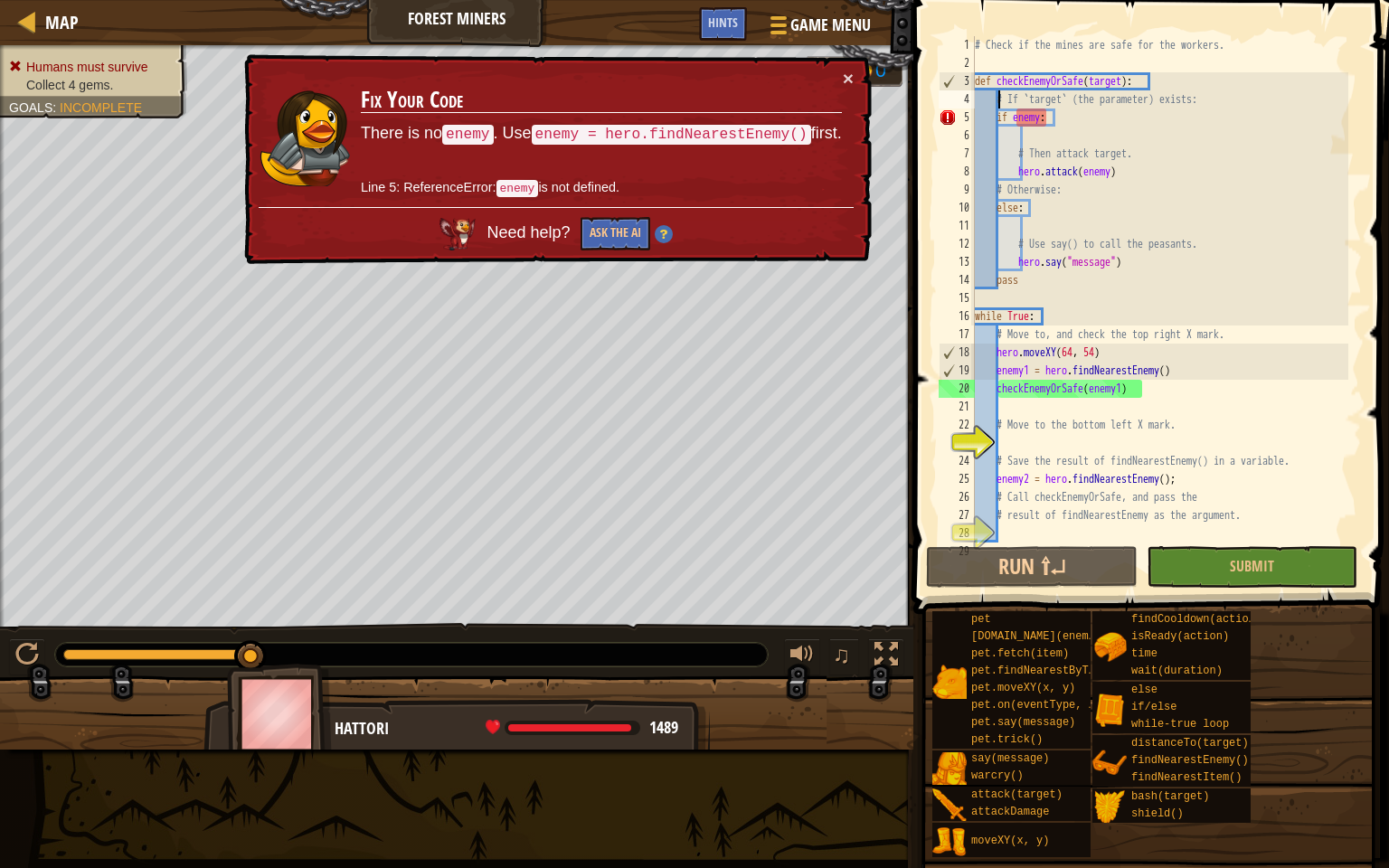 click on "# Check if the mines are safe for the workers. def   checkEnemyOrSafe ( target ) :      # If `target` (the parameter) exists:      if   enemy :                   # Then attack target.          hero . attack ( enemy )      # Otherwise:      else :                   # Use say() to call the peasants.          hero . say ( "message" )      pass while   True :      # Move to, and check the top right X mark.      hero . moveXY ( 64 ,   54 )      enemy1   =   hero . findNearestEnemy ( )      checkEnemyOrSafe ( enemy1 )           # Move to the bottom left X mark.           # Save the result of findNearestEnemy() in a variable.      enemy2   =   hero . findNearestEnemy ( ) ;      # Call checkEnemyOrSafe, and pass the      # result of findNearestEnemy as the argument." at bounding box center (1159, 307) 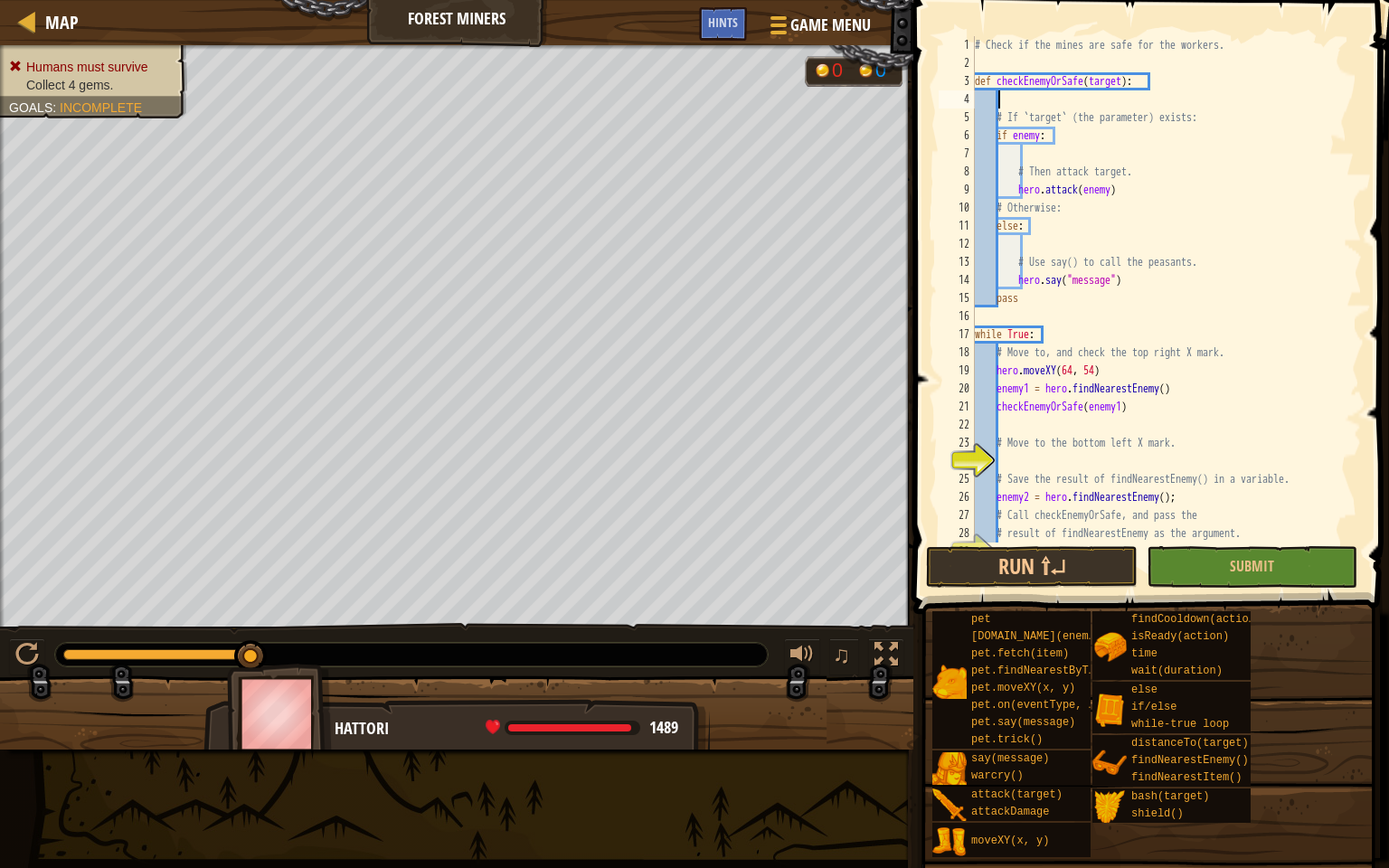 click on "# Check if the mines are safe for the workers. def   checkEnemyOrSafe ( target ) :           # If `target` (the parameter) exists:      if   enemy :                   # Then attack target.          hero . attack ( enemy )      # Otherwise:      else :                   # Use say() to call the peasants.          hero . say ( "message" )      pass while   True :      # Move to, and check the top right X mark.      hero . moveXY ( 64 ,   54 )      enemy1   =   hero . findNearestEnemy ( )      checkEnemyOrSafe ( enemy1 )           # Move to the bottom left X mark.           # Save the result of findNearestEnemy() in a variable.      enemy2   =   hero . findNearestEnemy ( ) ;      # Call checkEnemyOrSafe, and pass the      # result of findNearestEnemy as the argument." at bounding box center (1159, 307) 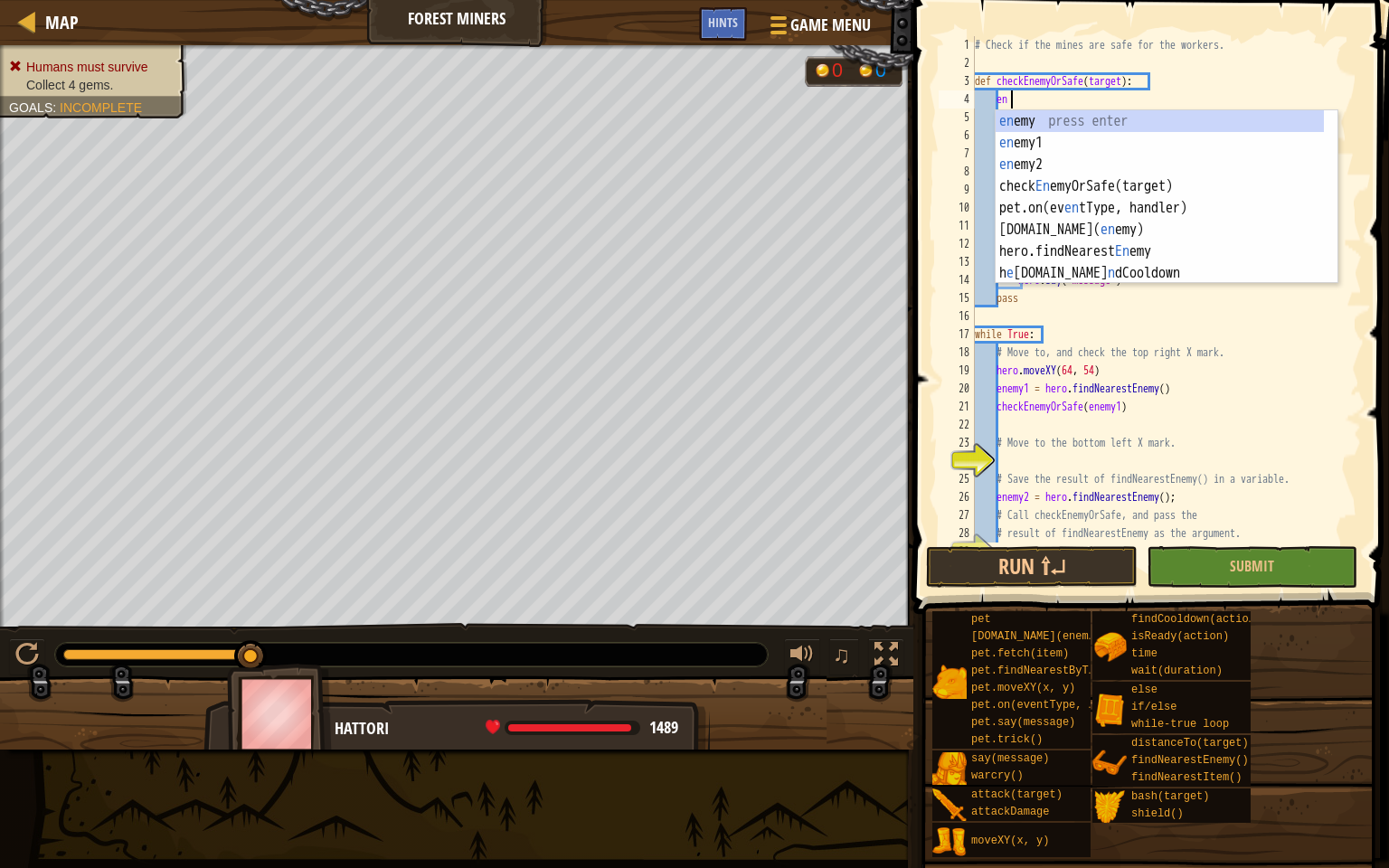 scroll, scrollTop: 8, scrollLeft: 2, axis: both 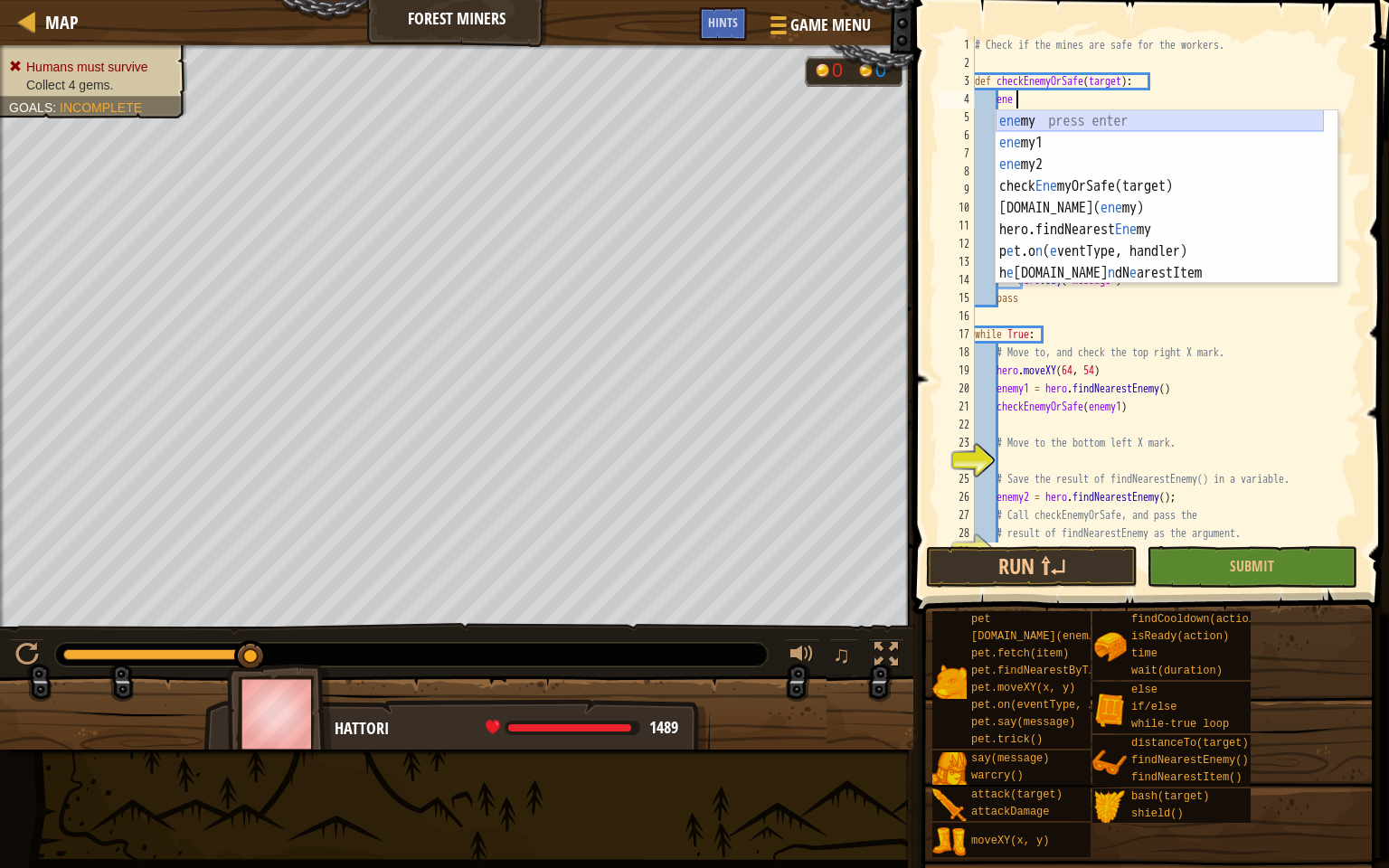 click on "ene my press enter ene my1 press enter ene my2 press enter check Ene myOrSafe(target) press enter [DOMAIN_NAME][PERSON_NAME]( ene my) press enter hero.findNearest Ene my press enter p e t.o n ( e ventType, handler) press enter h e [DOMAIN_NAME] n dN e arestItem press enter h e ro.dista n c e To press enter" at bounding box center [1159, 219] 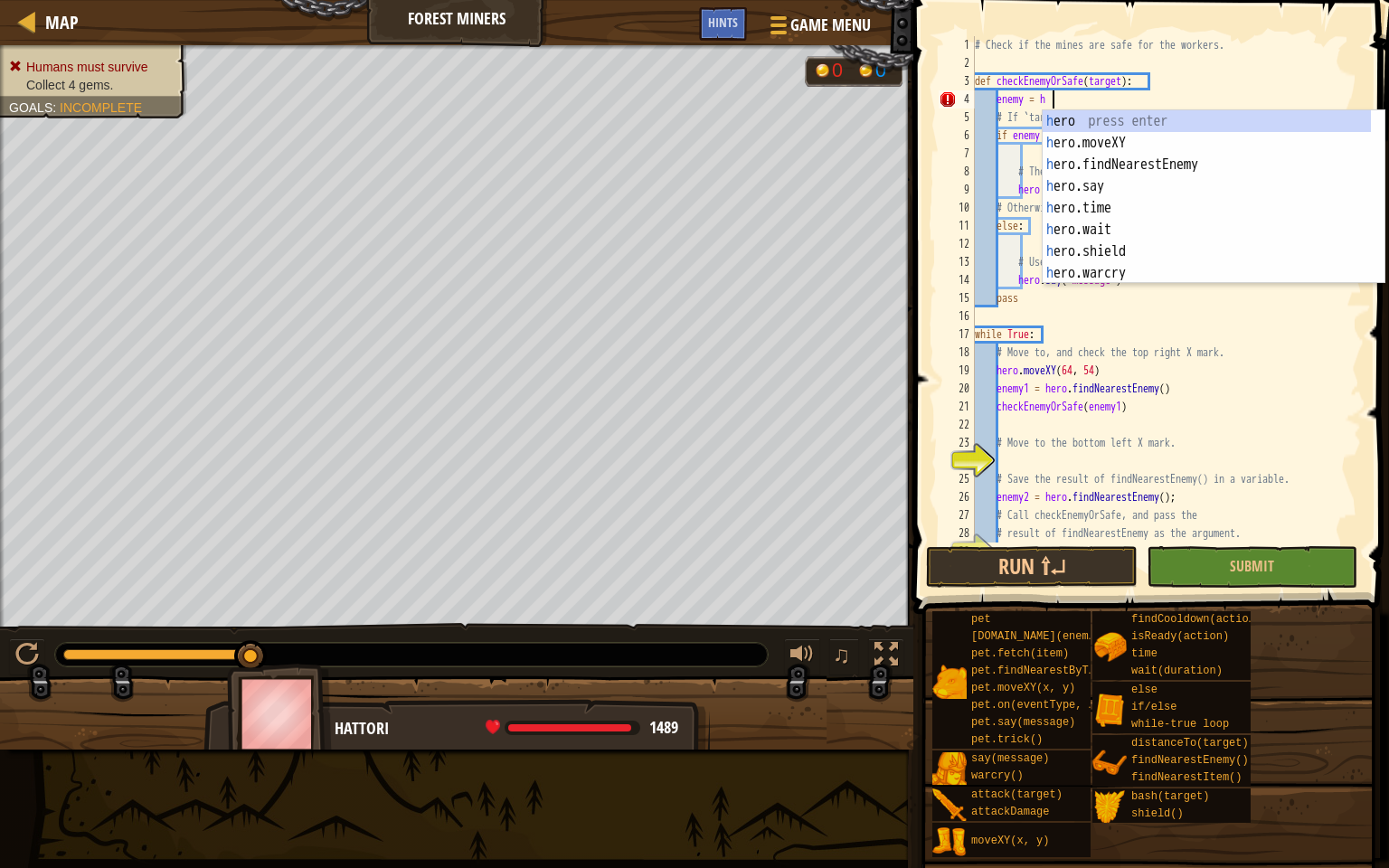 type on "enemy = h" 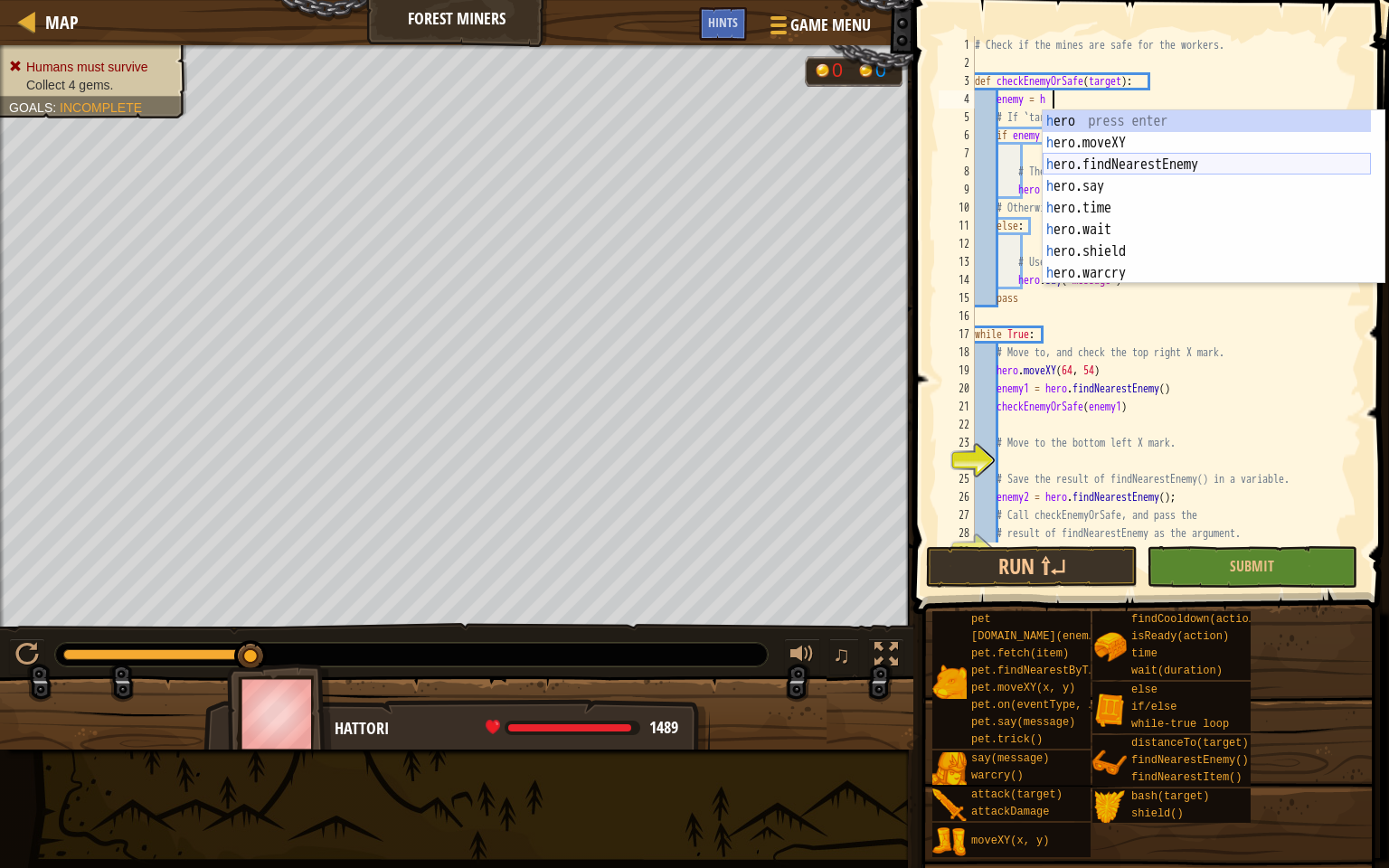 click on "h ero press enter h ero.moveXY press enter h ero.findNearestEnemy press enter h ero.say press enter h ero.time press enter h ero.wait press enter h ero.shield press enter h ero.warcry press enter h ero.bash press enter" at bounding box center [1206, 219] 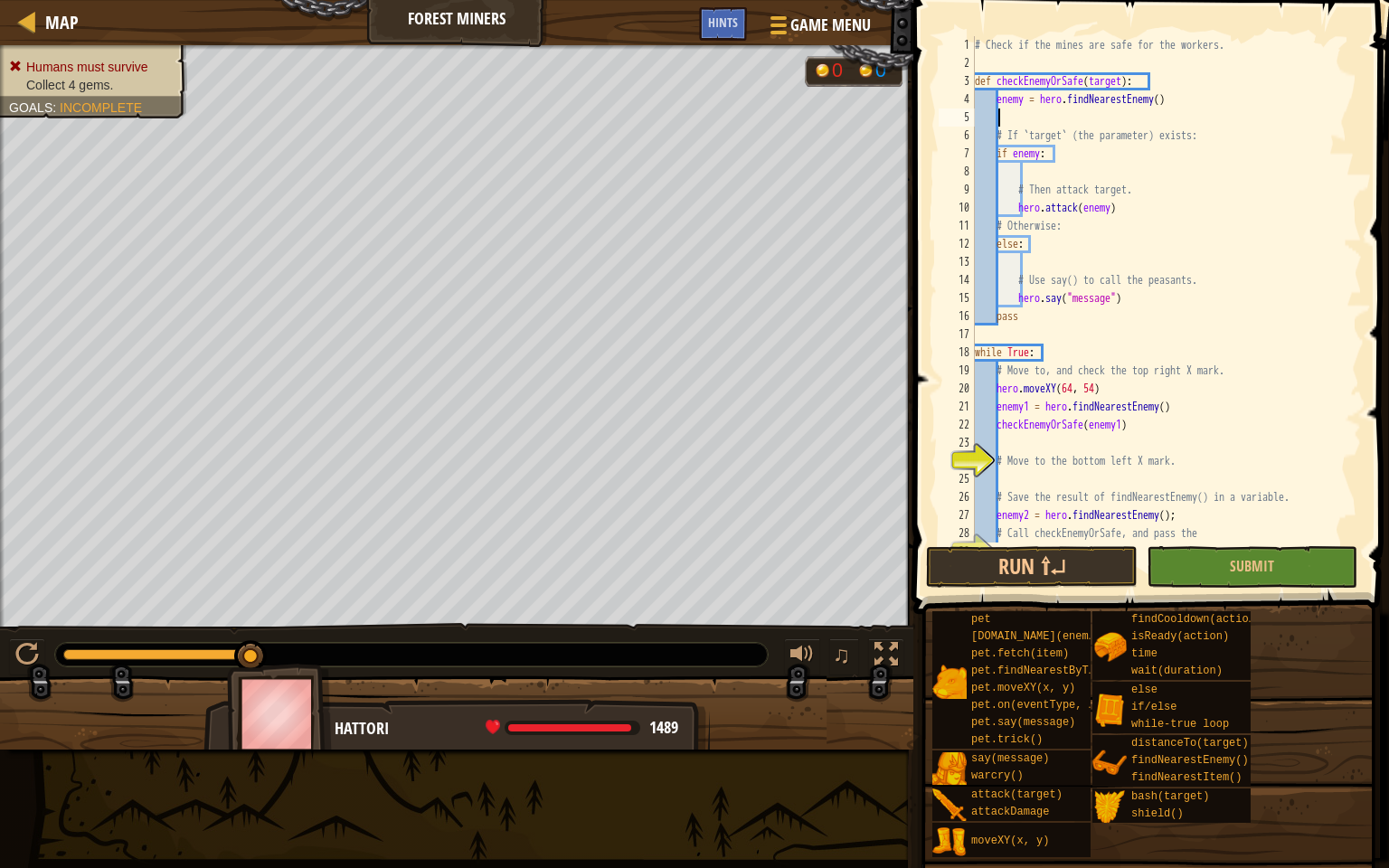 scroll, scrollTop: 8, scrollLeft: 0, axis: vertical 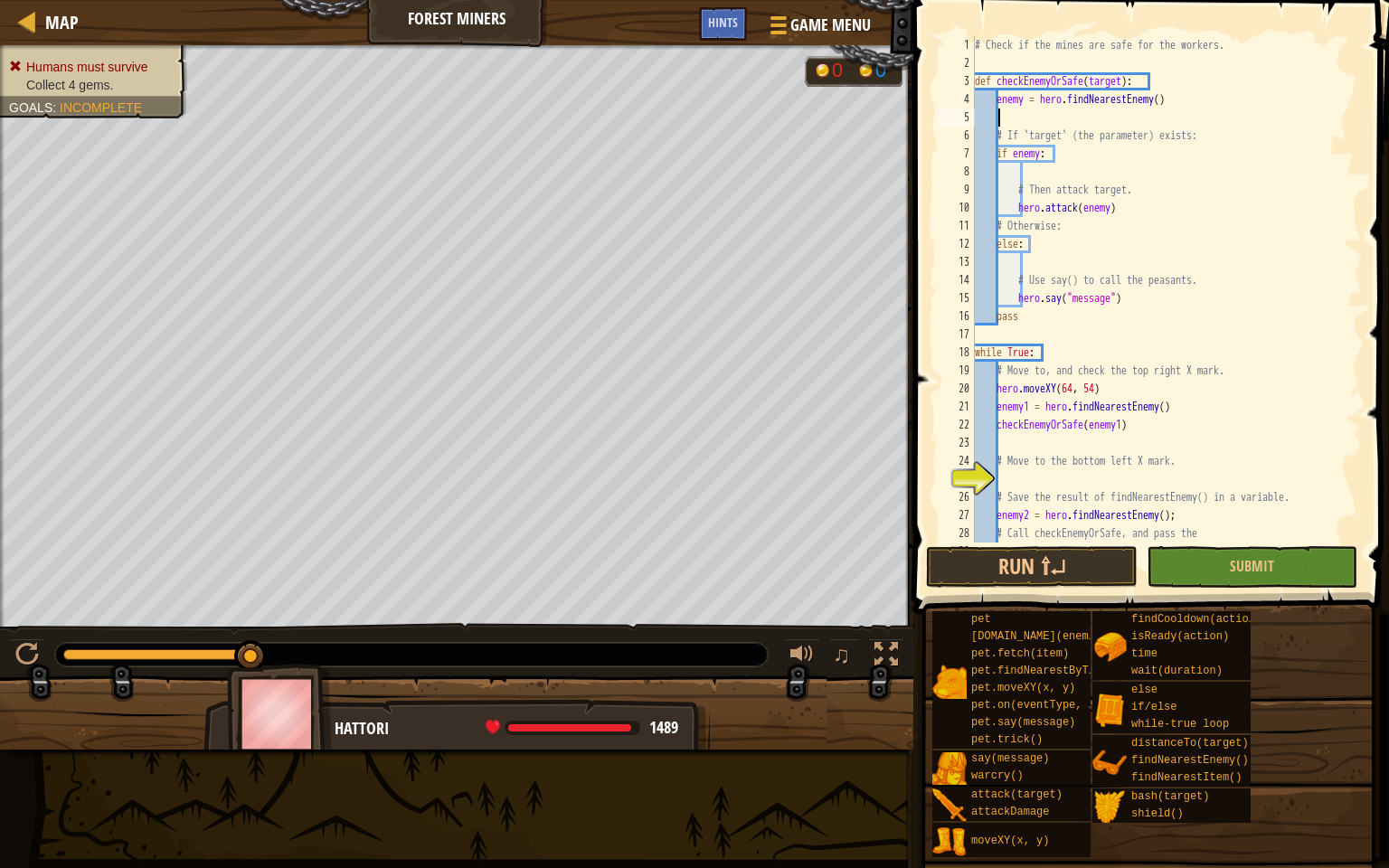 click on "# Check if the mines are safe for the workers. def   checkEnemyOrSafe ( target ) :      enemy   =   hero . findNearestEnemy ( )           # If `target` (the parameter) exists:      if   enemy :                   # Then attack target.          hero . attack ( enemy )      # Otherwise:      else :                   # Use say() to call the peasants.          hero . say ( "message" )      pass while   True :      # Move to, and check the top right X mark.      hero . moveXY ( 64 ,   54 )      enemy1   =   hero . findNearestEnemy ( )      checkEnemyOrSafe ( enemy1 )           # Move to the bottom left X mark.           # Save the result of findNearestEnemy() in a variable.      enemy2   =   hero . findNearestEnemy ( ) ;      # Call checkEnemyOrSafe, and pass the      # result of findNearestEnemy as the argument." at bounding box center (1159, 307) 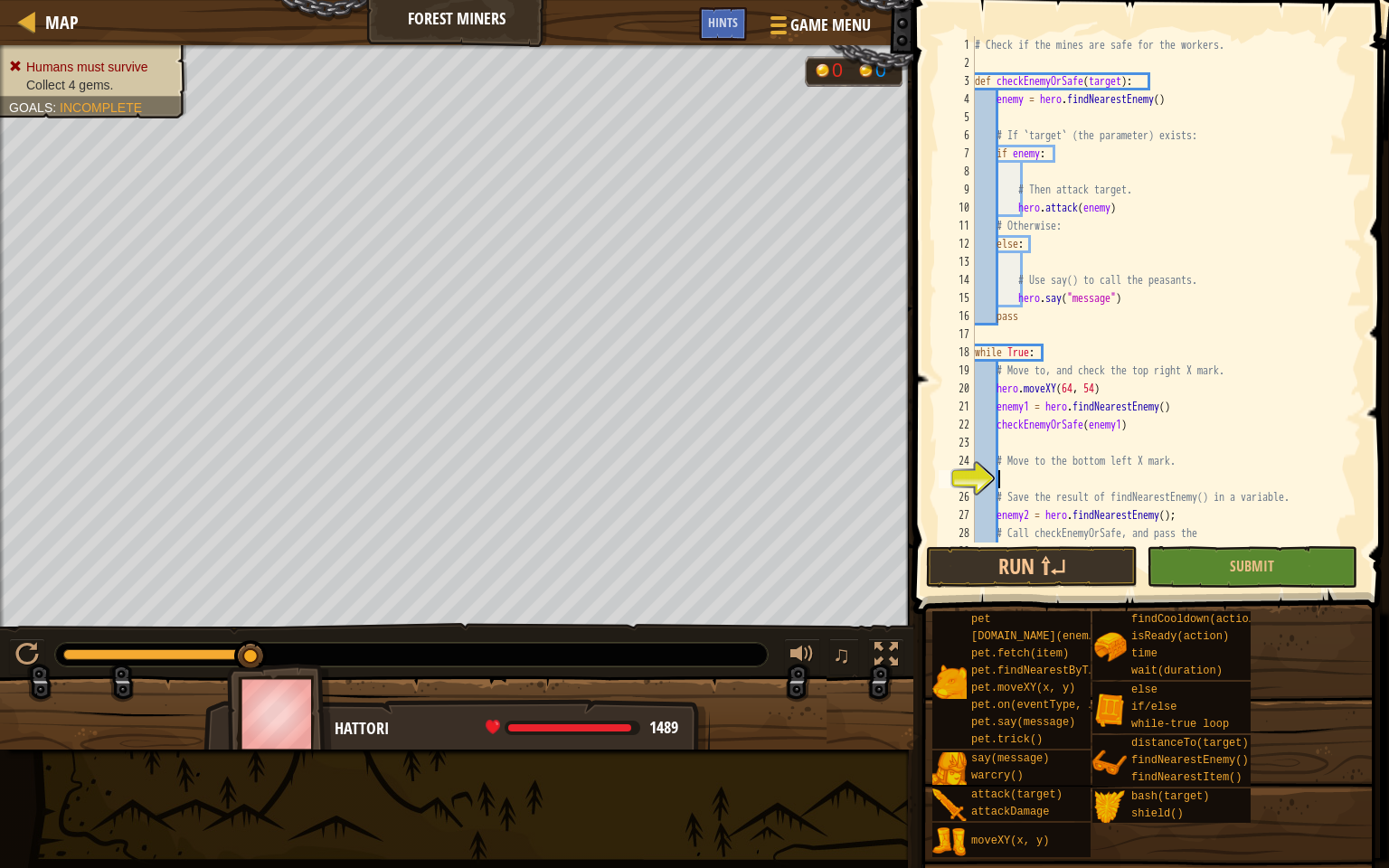 scroll, scrollTop: 8, scrollLeft: 1, axis: both 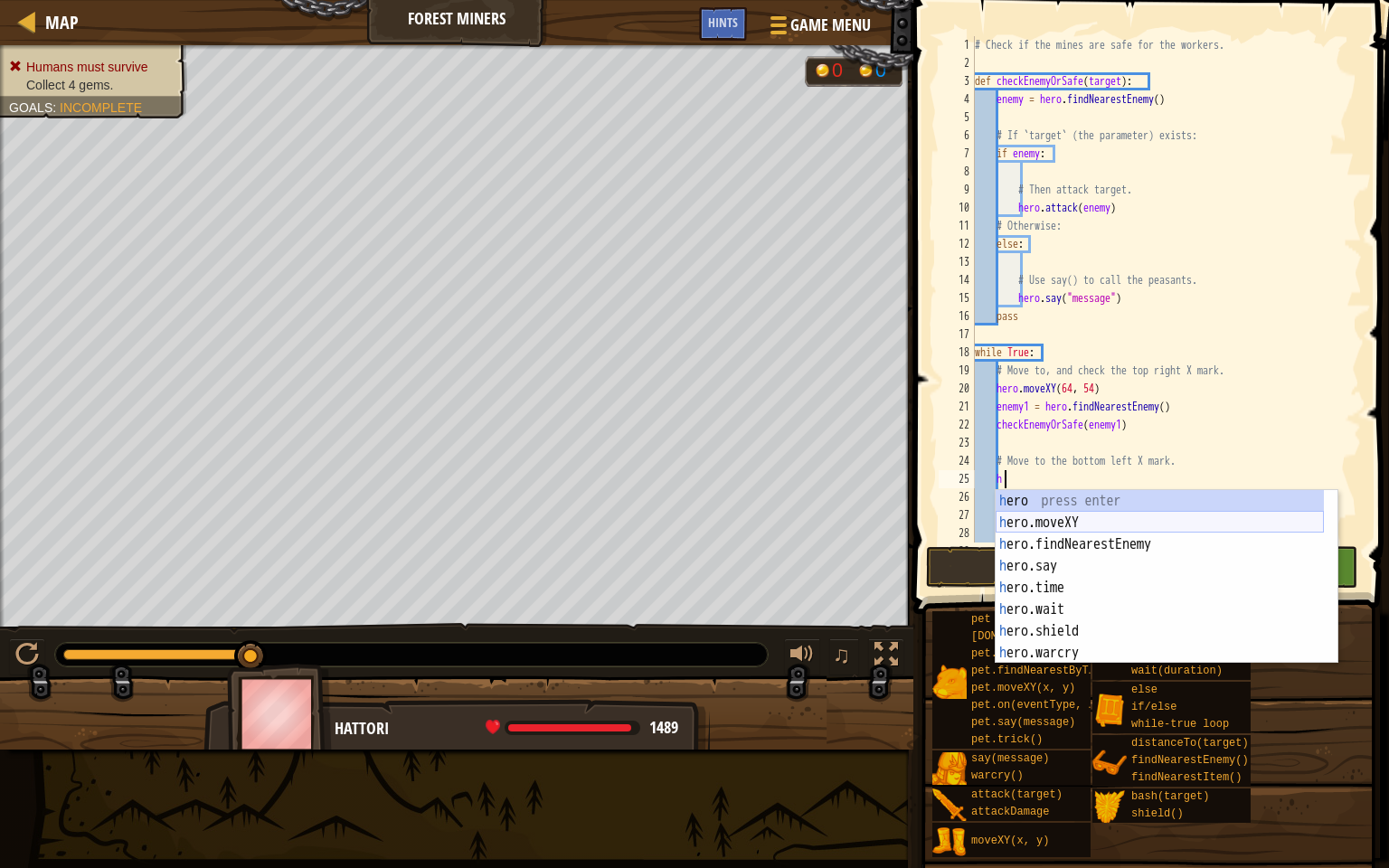 click on "h ero press enter h ero.moveXY press enter h ero.findNearestEnemy press enter h ero.say press enter h ero.time press enter h ero.wait press enter h ero.shield press enter h ero.warcry press enter h ero.bash press enter" at bounding box center [1159, 599] 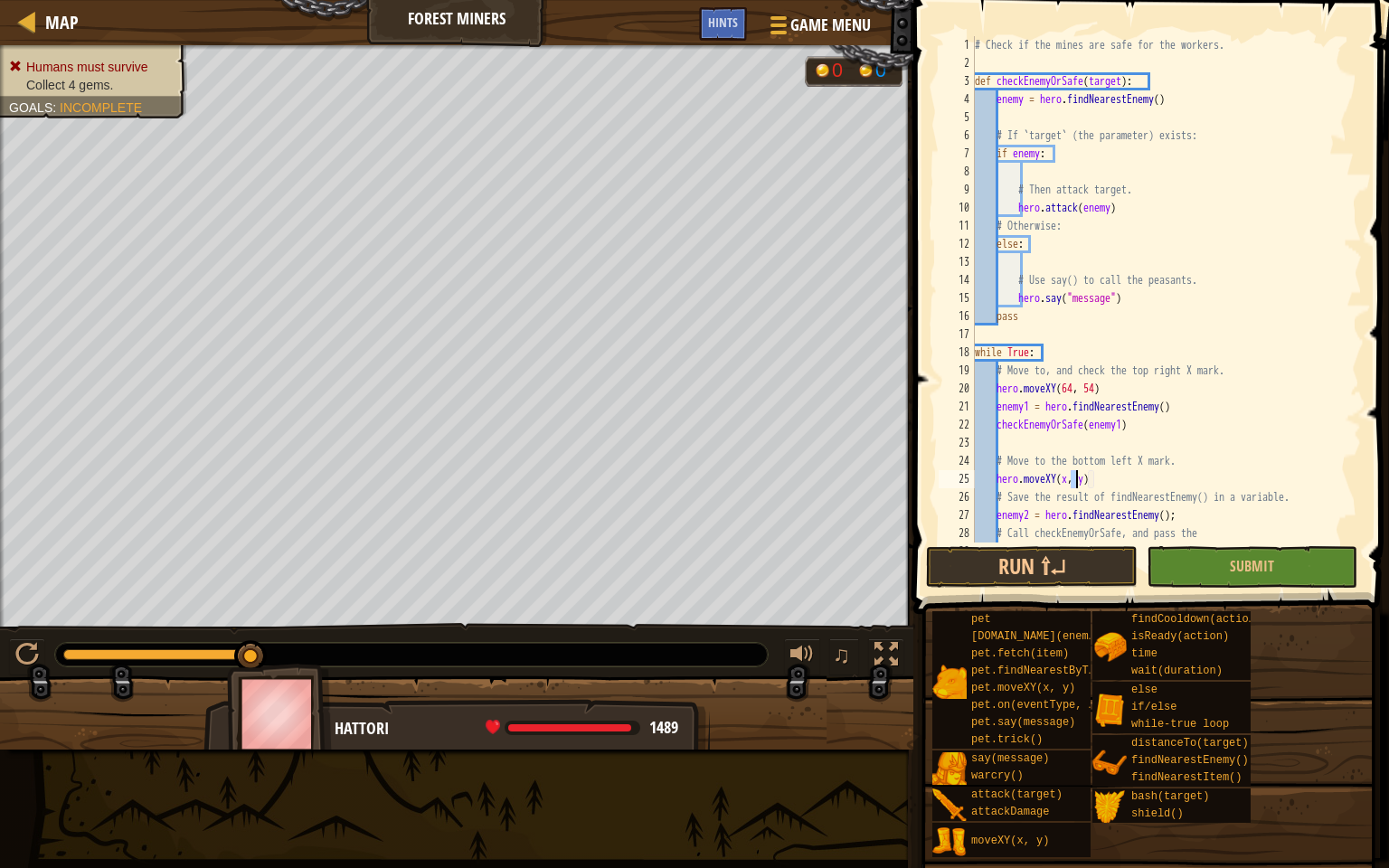scroll, scrollTop: 8, scrollLeft: 8, axis: both 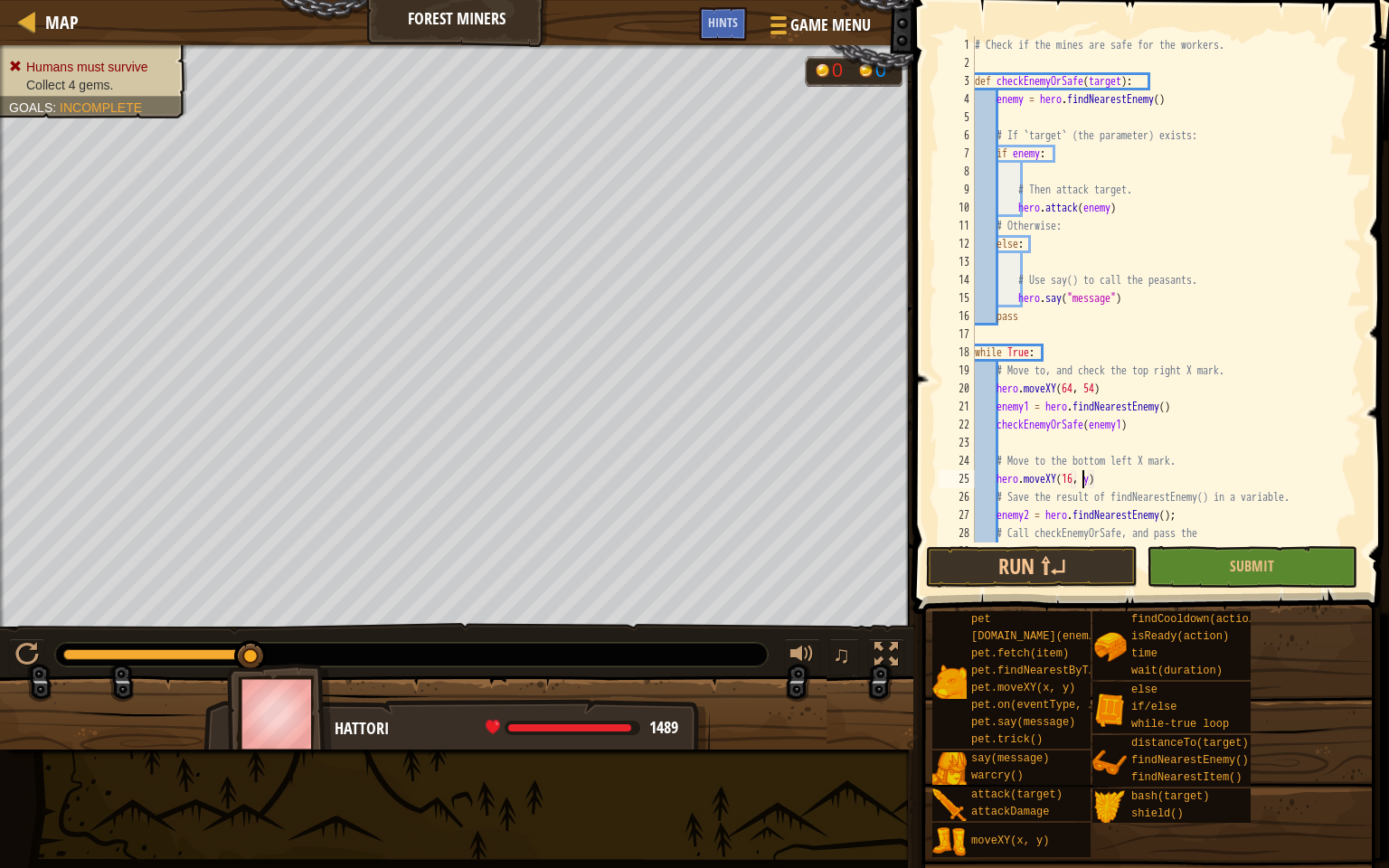 click on "# Check if the mines are safe for the workers. def   checkEnemyOrSafe ( target ) :      enemy   =   hero . findNearestEnemy ( )           # If `target` (the parameter) exists:      if   enemy :                   # Then attack target.          hero . attack ( enemy )      # Otherwise:      else :                   # Use say() to call the peasants.          hero . say ( "message" )      pass while   True :      # Move to, and check the top right X mark.      hero . moveXY ( 64 ,   54 )      enemy1   =   hero . findNearestEnemy ( )      checkEnemyOrSafe ( enemy1 )           # Move to the bottom left X mark.      hero . moveXY ( 16 ,   y )      # Save the result of findNearestEnemy() in a variable.      enemy2   =   hero . findNearestEnemy ( ) ;      # Call checkEnemyOrSafe, and pass the      # result of findNearestEnemy as the argument." at bounding box center (1159, 307) 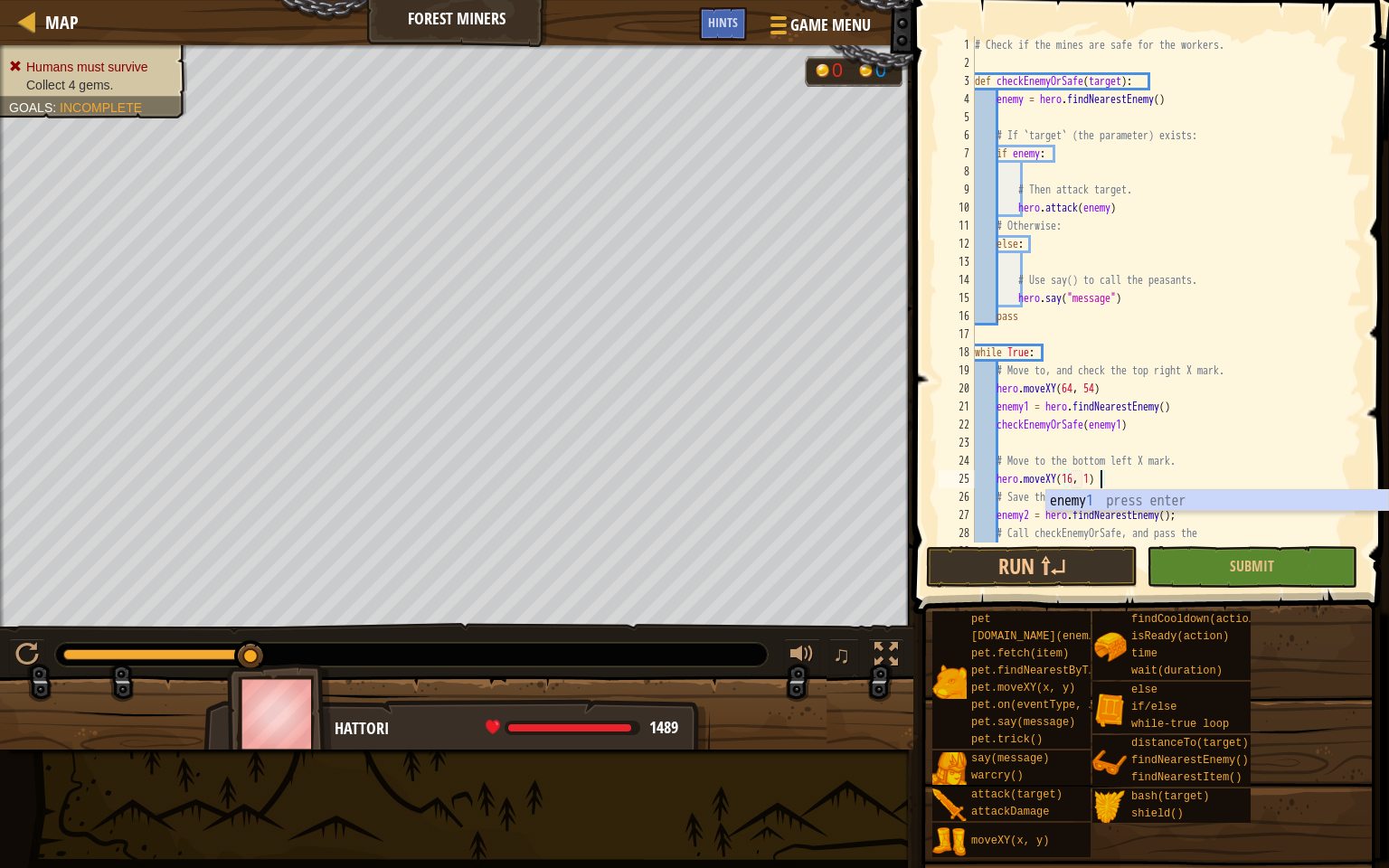 scroll, scrollTop: 8, scrollLeft: 10, axis: both 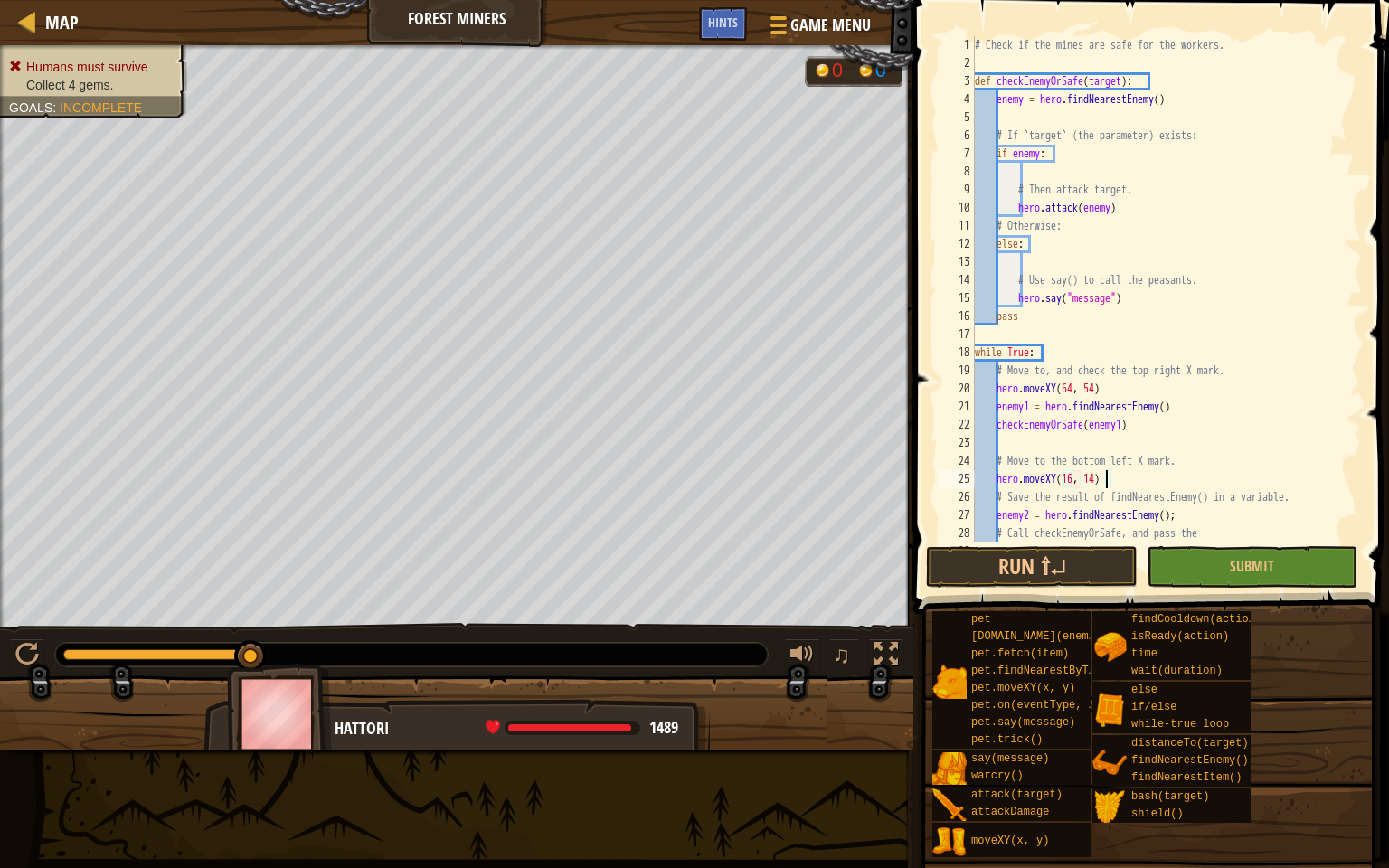 type on "hero.moveXY(16, 14)" 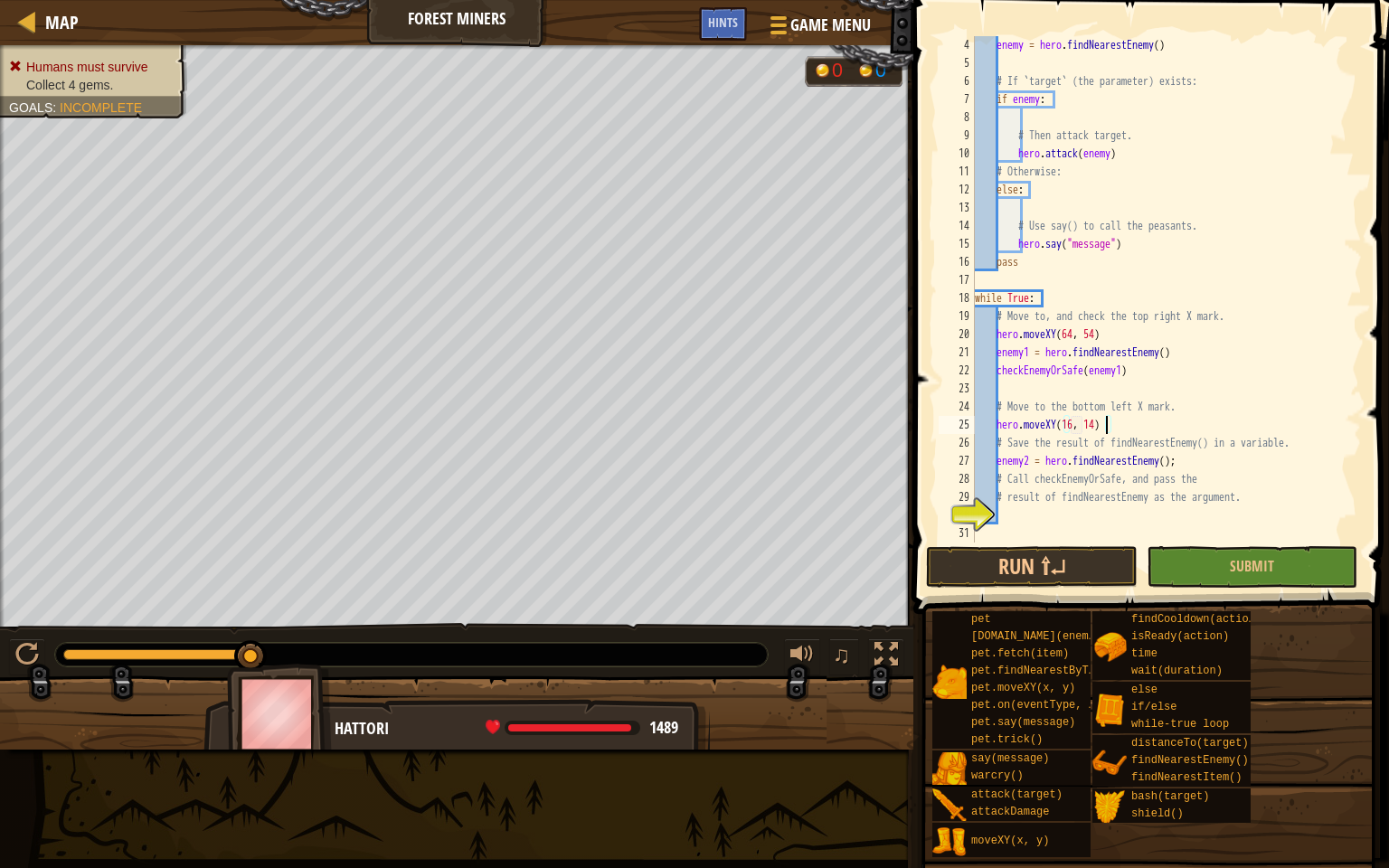 scroll, scrollTop: 54, scrollLeft: 0, axis: vertical 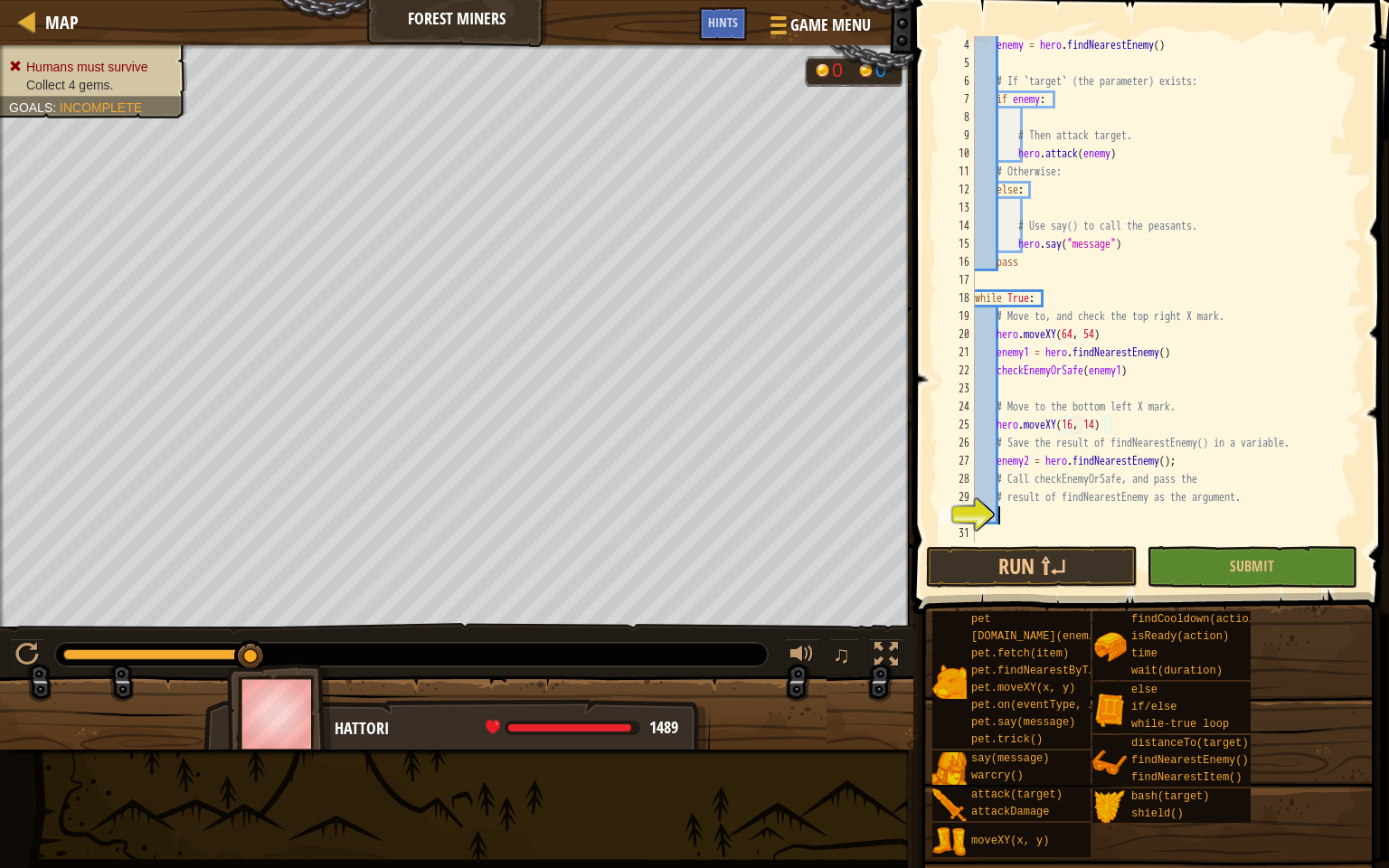 click on "enemy   =   hero . findNearestEnemy ( )           # If `target` (the parameter) exists:      if   enemy :                   # Then attack target.          hero . attack ( enemy )      # Otherwise:      else :                   # Use say() to call the peasants.          hero . say ( "message" )      pass while   True :      # Move to, and check the top right X mark.      hero . moveXY ( 64 ,   54 )      enemy1   =   hero . findNearestEnemy ( )      checkEnemyOrSafe ( enemy1 )           # Move to the bottom left X mark.      hero . moveXY ( 16 ,   14 )      # Save the result of findNearestEnemy() in a variable.      enemy2   =   hero . findNearestEnemy ( ) ;      # Call checkEnemyOrSafe, and pass the      # result of findNearestEnemy as the argument." at bounding box center [1159, 307] 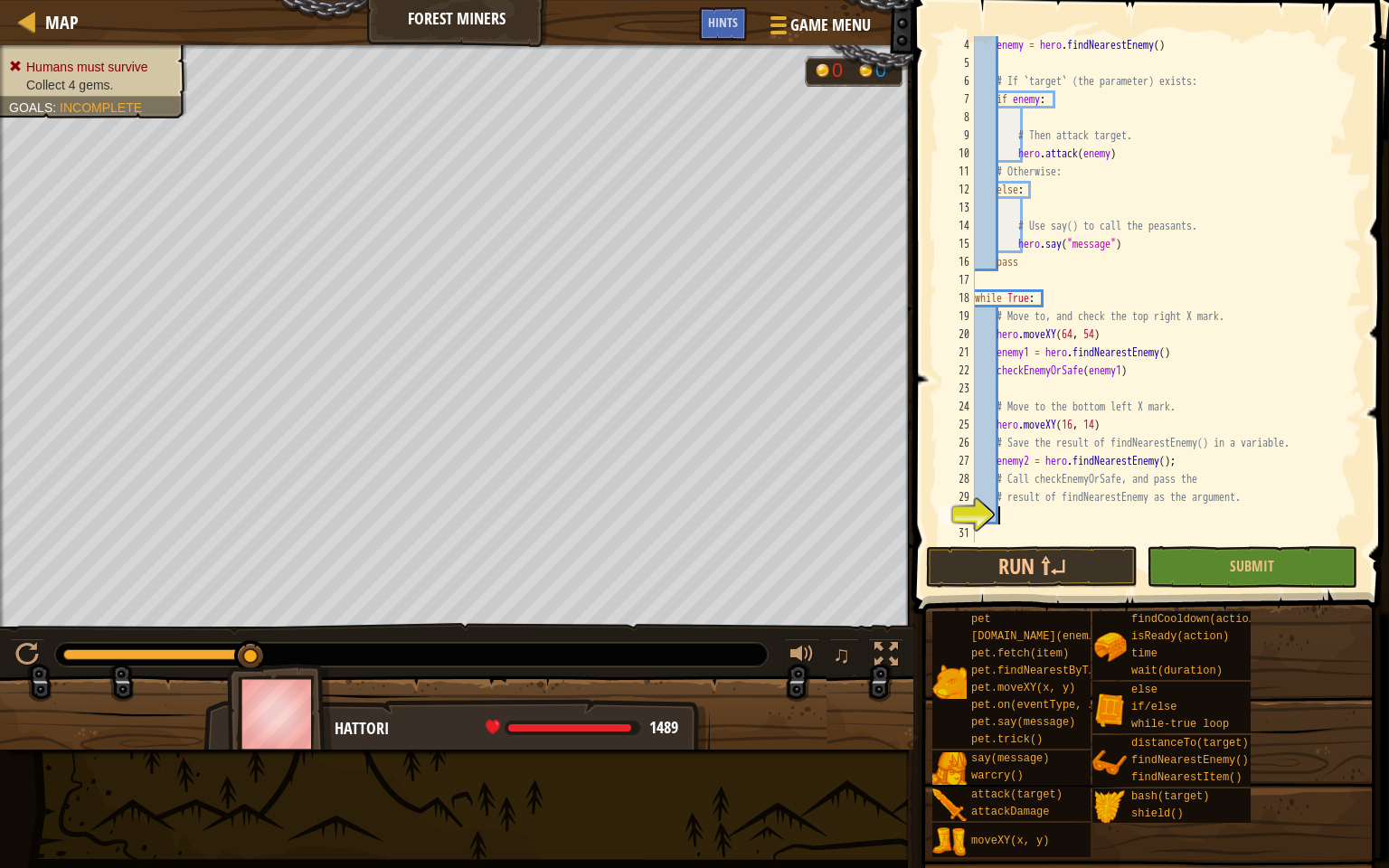 scroll, scrollTop: 8, scrollLeft: 1, axis: both 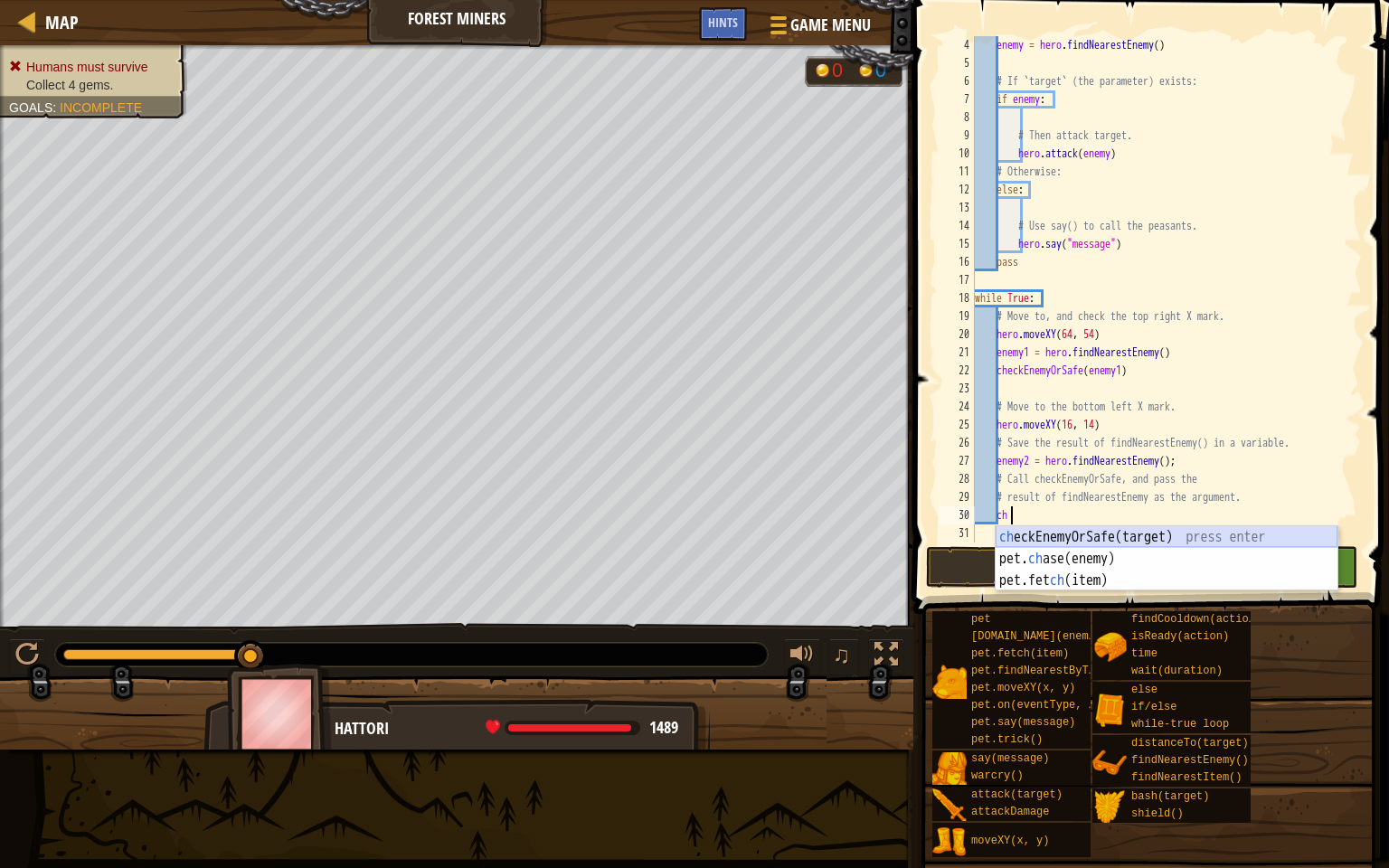 click on "ch eckEnemyOrSafe(target) press enter pet. ch ase(enemy) press enter pet.fet ch (item) press enter" at bounding box center [1167, 580] 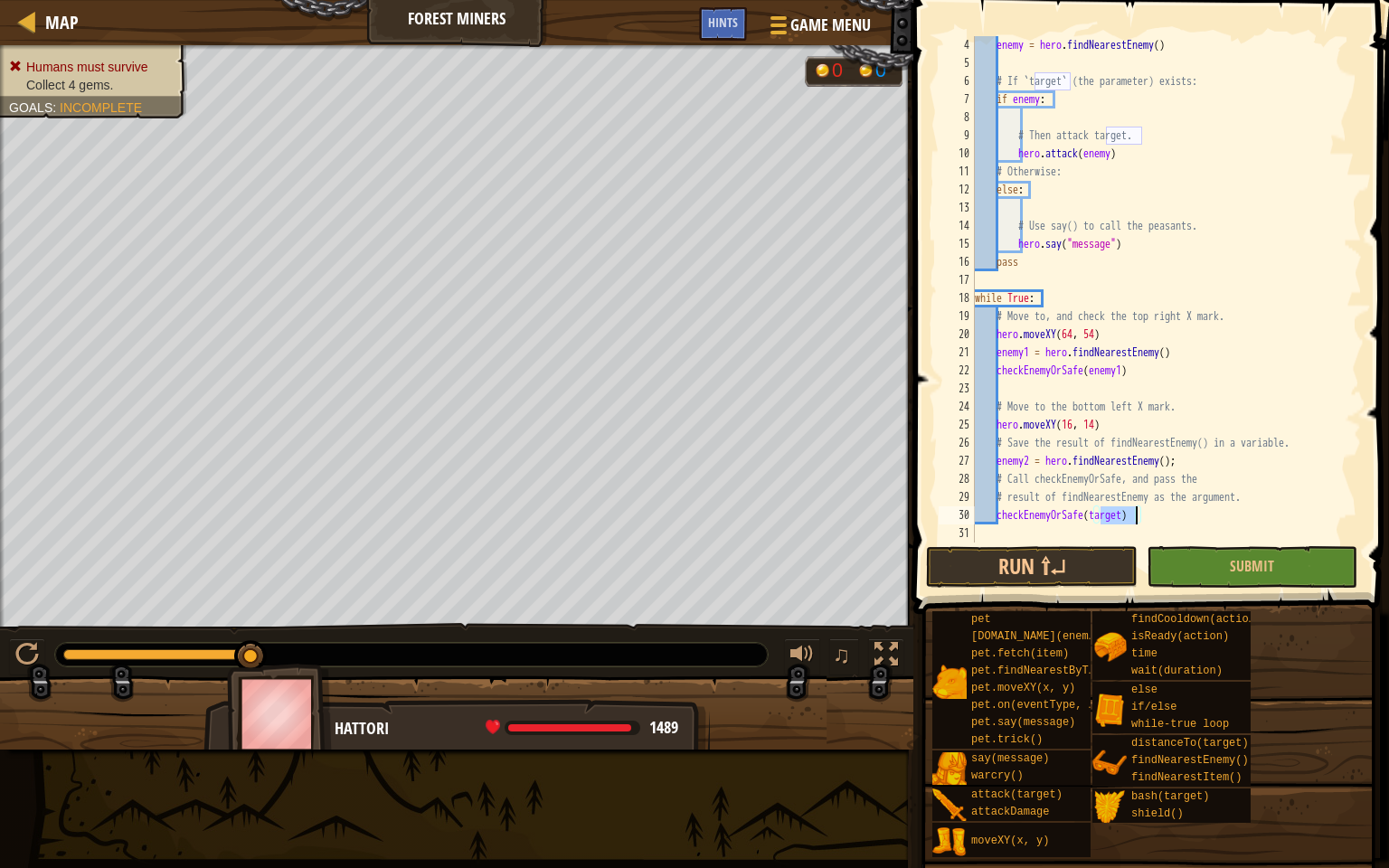 click on "enemy   =   hero . findNearestEnemy ( )           # If `target` (the parameter) exists:      if   enemy :                   # Then attack target.          hero . attack ( enemy )      # Otherwise:      else :                   # Use say() to call the peasants.          hero . say ( "message" )      pass while   True :      # Move to, and check the top right X mark.      hero . moveXY ( 64 ,   54 )      enemy1   =   hero . findNearestEnemy ( )      checkEnemyOrSafe ( enemy1 )           # Move to the bottom left X mark.      hero . moveXY ( 16 ,   14 )      # Save the result of findNearestEnemy() in a variable.      enemy2   =   hero . findNearestEnemy ( ) ;      # Call checkEnemyOrSafe, and pass the      # result of findNearestEnemy as the argument.      checkEnemyOrSafe ( target )" at bounding box center [1159, 307] 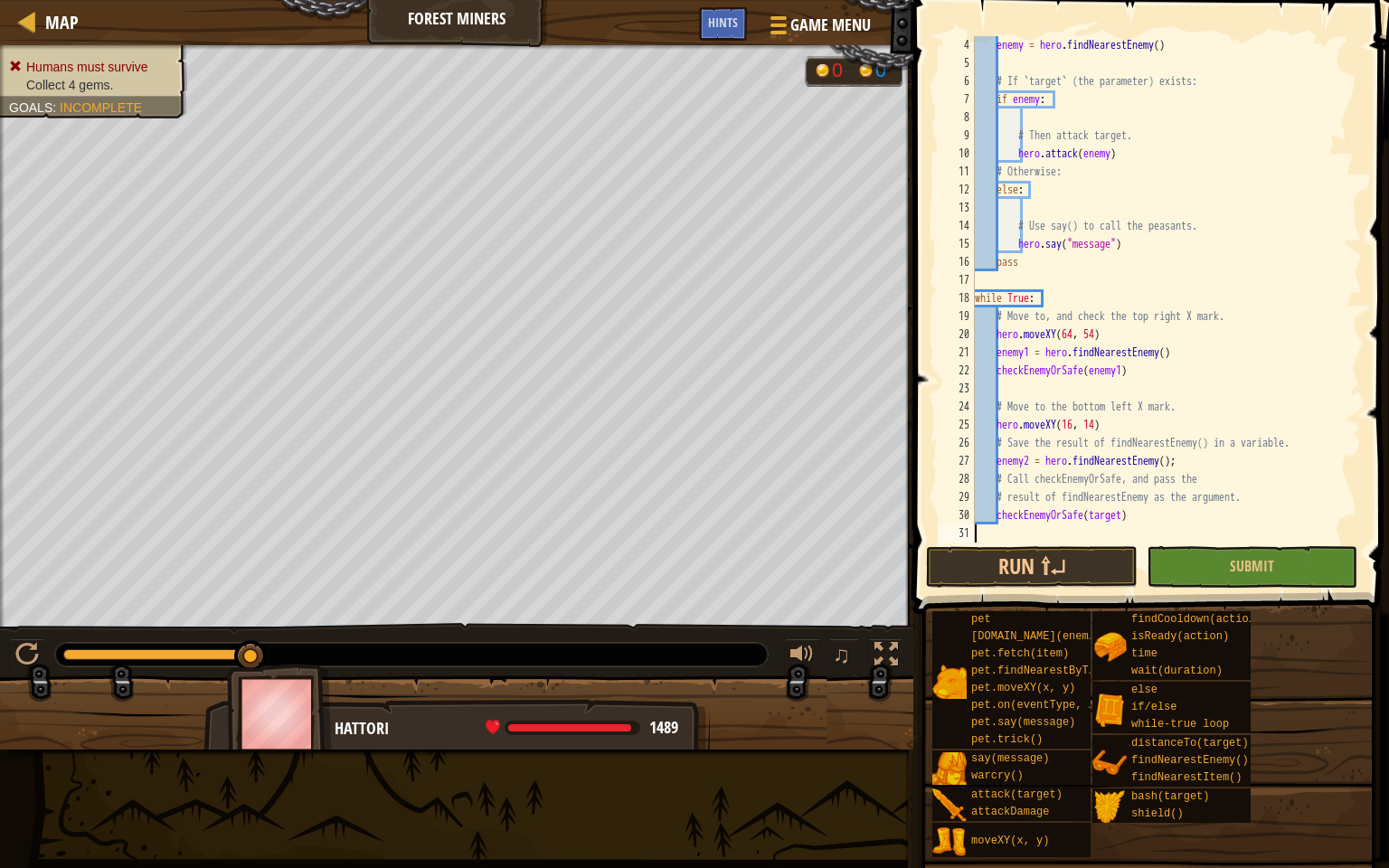 scroll, scrollTop: 8, scrollLeft: 0, axis: vertical 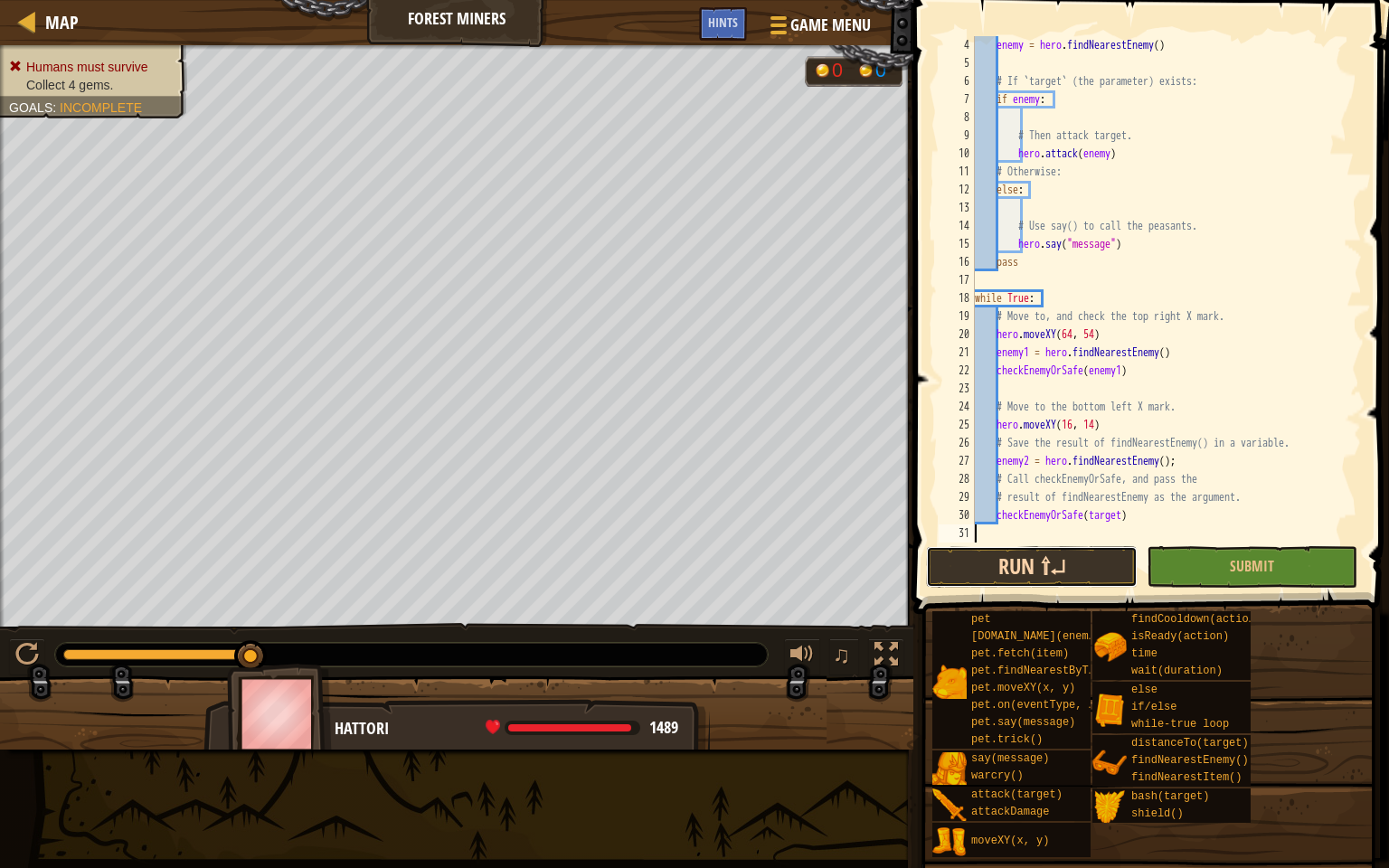 click on "Run ⇧↵" at bounding box center (1031, 567) 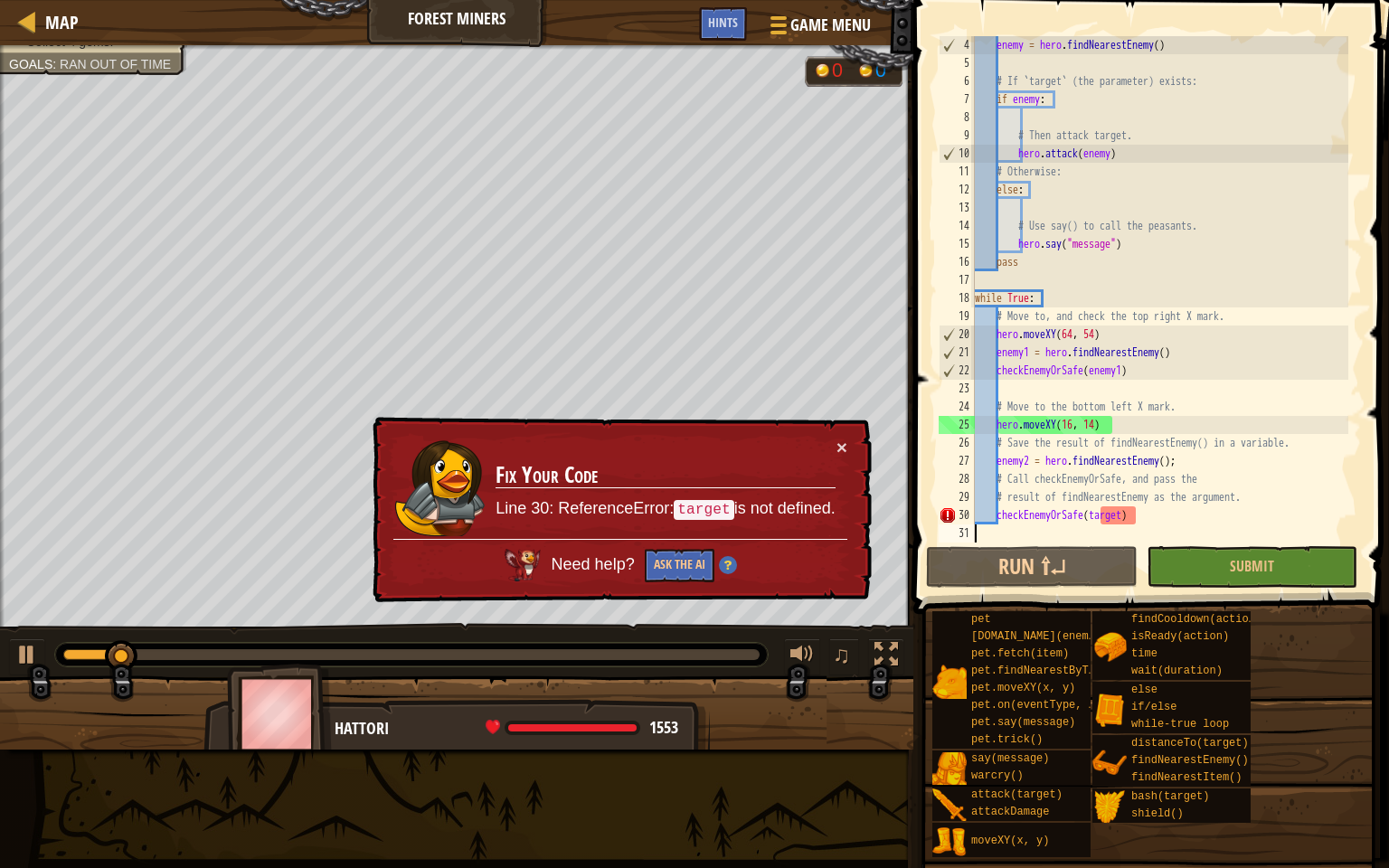 click on "enemy   =   hero . findNearestEnemy ( )           # If `target` (the parameter) exists:      if   enemy :                   # Then attack target.          hero . attack ( enemy )      # Otherwise:      else :                   # Use say() to call the peasants.          hero . say ( "message" )      pass while   True :      # Move to, and check the top right X mark.      hero . moveXY ( 64 ,   54 )      enemy1   =   hero . findNearestEnemy ( )      checkEnemyOrSafe ( enemy1 )           # Move to the bottom left X mark.      hero . moveXY ( 16 ,   14 )      # Save the result of findNearestEnemy() in a variable.      enemy2   =   hero . findNearestEnemy ( ) ;      # Call checkEnemyOrSafe, and pass the      # result of findNearestEnemy as the argument.      checkEnemyOrSafe ( target )" at bounding box center (1159, 307) 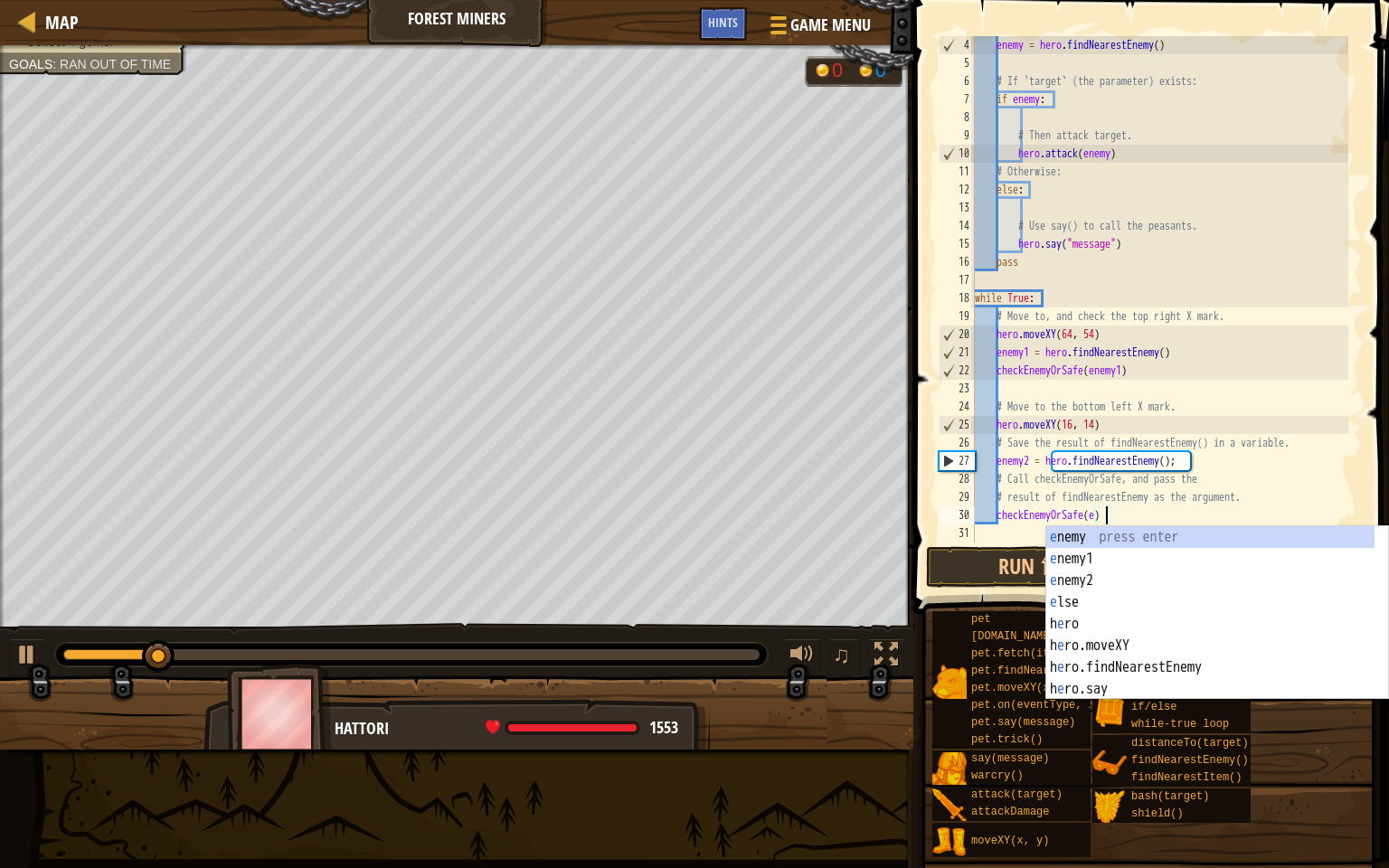 scroll, scrollTop: 8, scrollLeft: 11, axis: both 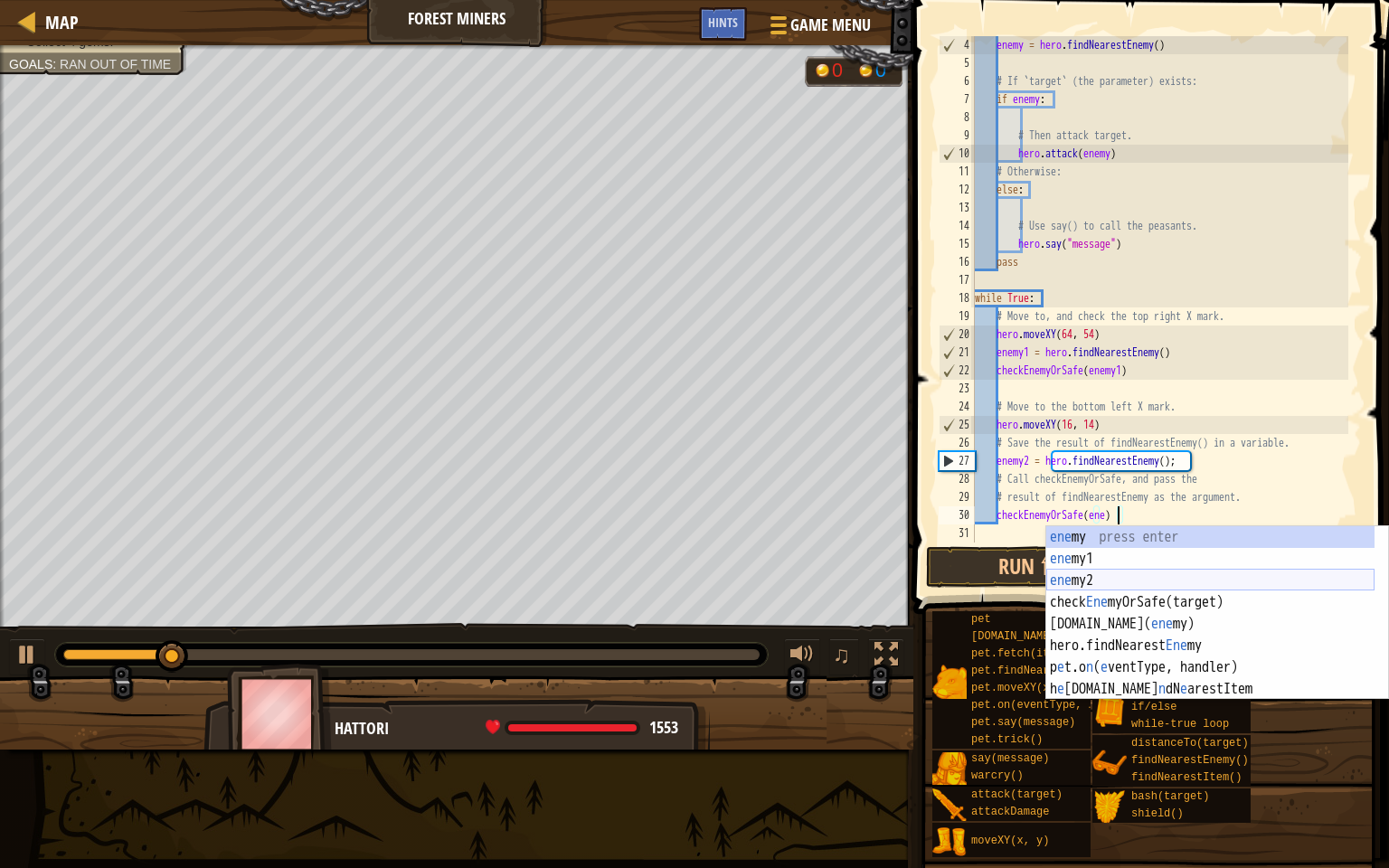 click on "ene my press enter ene my1 press enter ene my2 press enter check Ene myOrSafe(target) press enter [DOMAIN_NAME][PERSON_NAME]( ene my) press enter hero.findNearest Ene my press enter p e t.o n ( e ventType, handler) press enter h e [DOMAIN_NAME] n dN e arestItem press enter h e ro.dista n c e To press enter" at bounding box center (1210, 635) 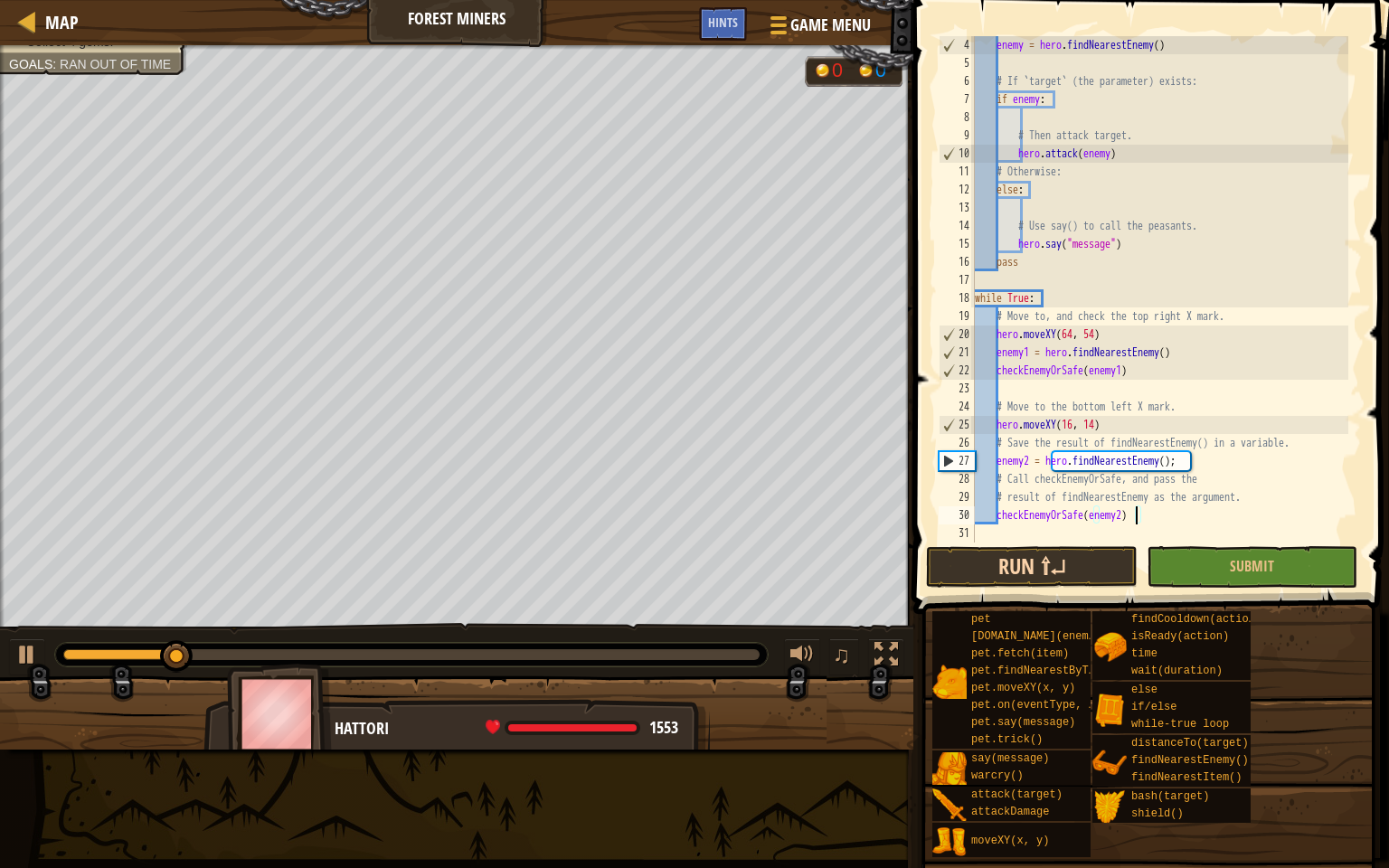 type on "checkEnemyOrSafe(enemy2)" 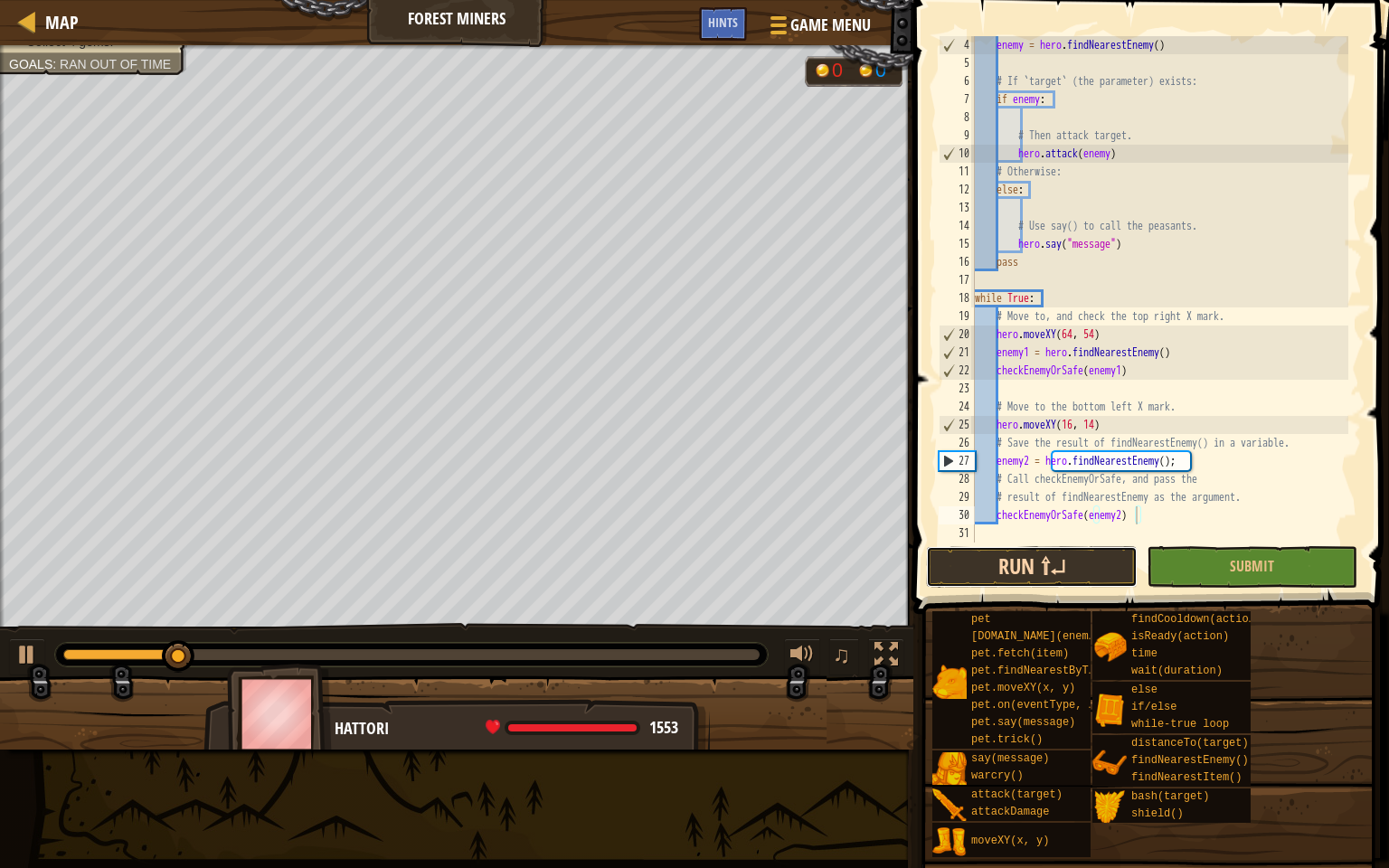 click on "Run ⇧↵" at bounding box center [1031, 567] 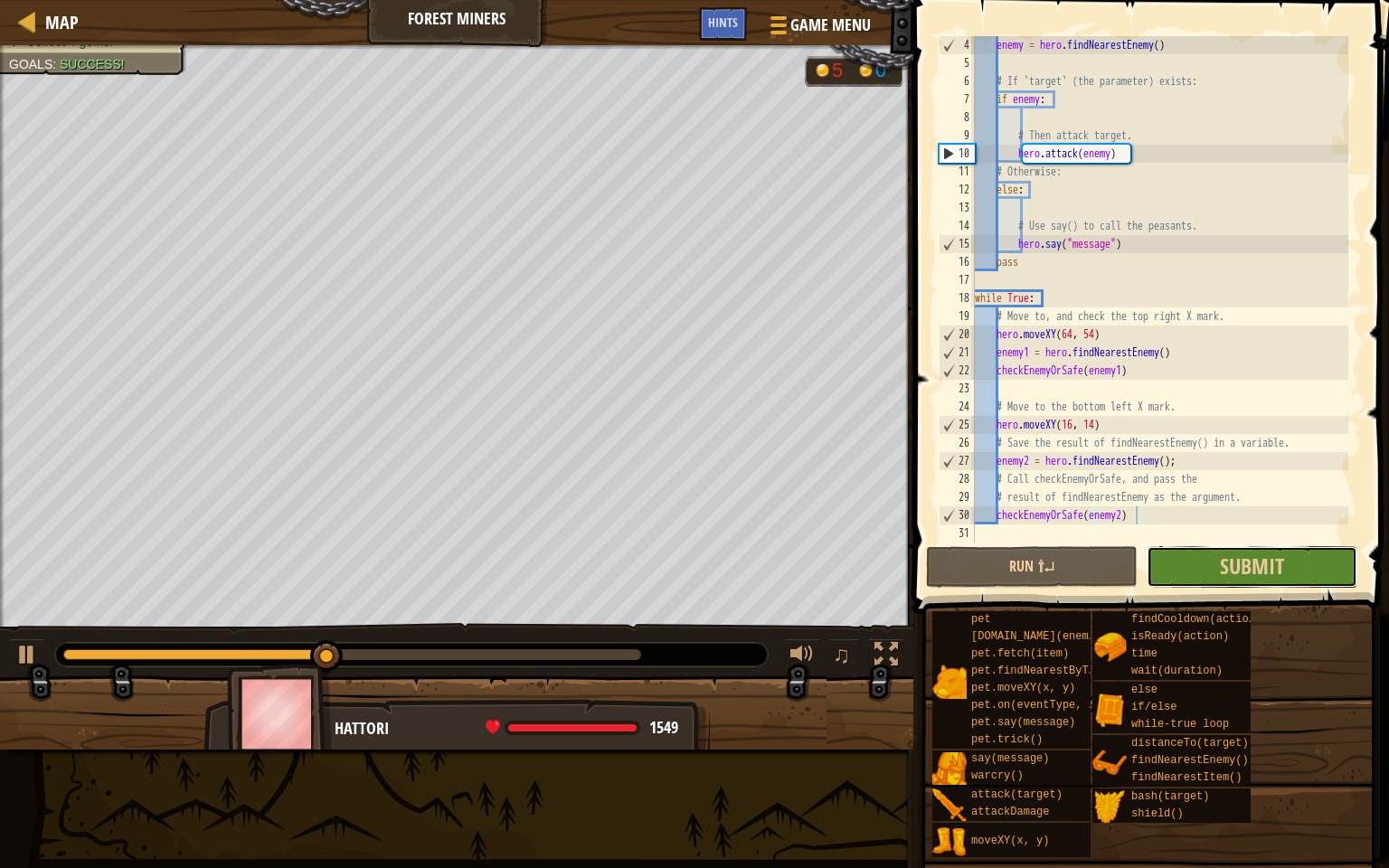 click on "Submit" at bounding box center [1252, 567] 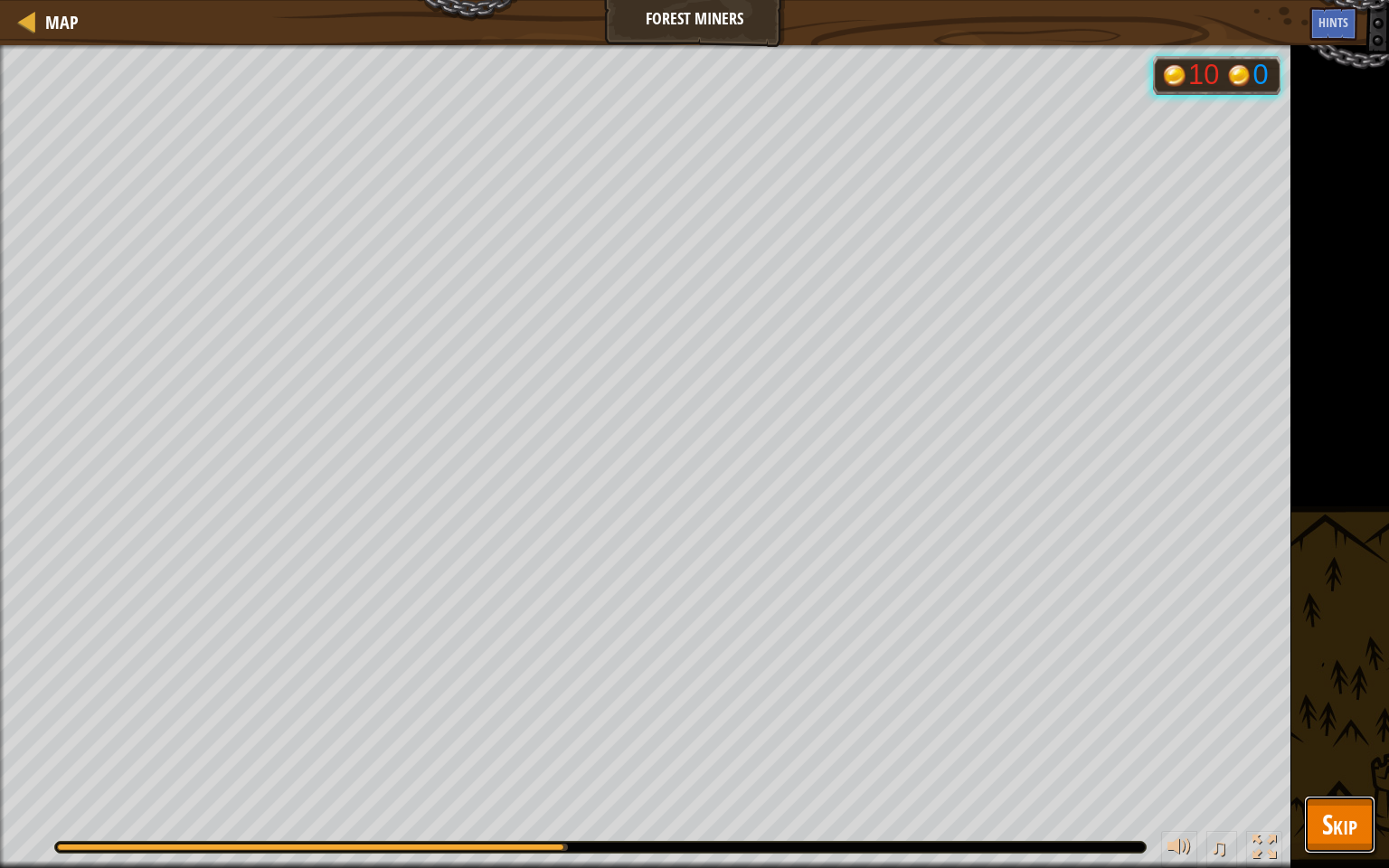 click on "Skip" at bounding box center [1339, 825] 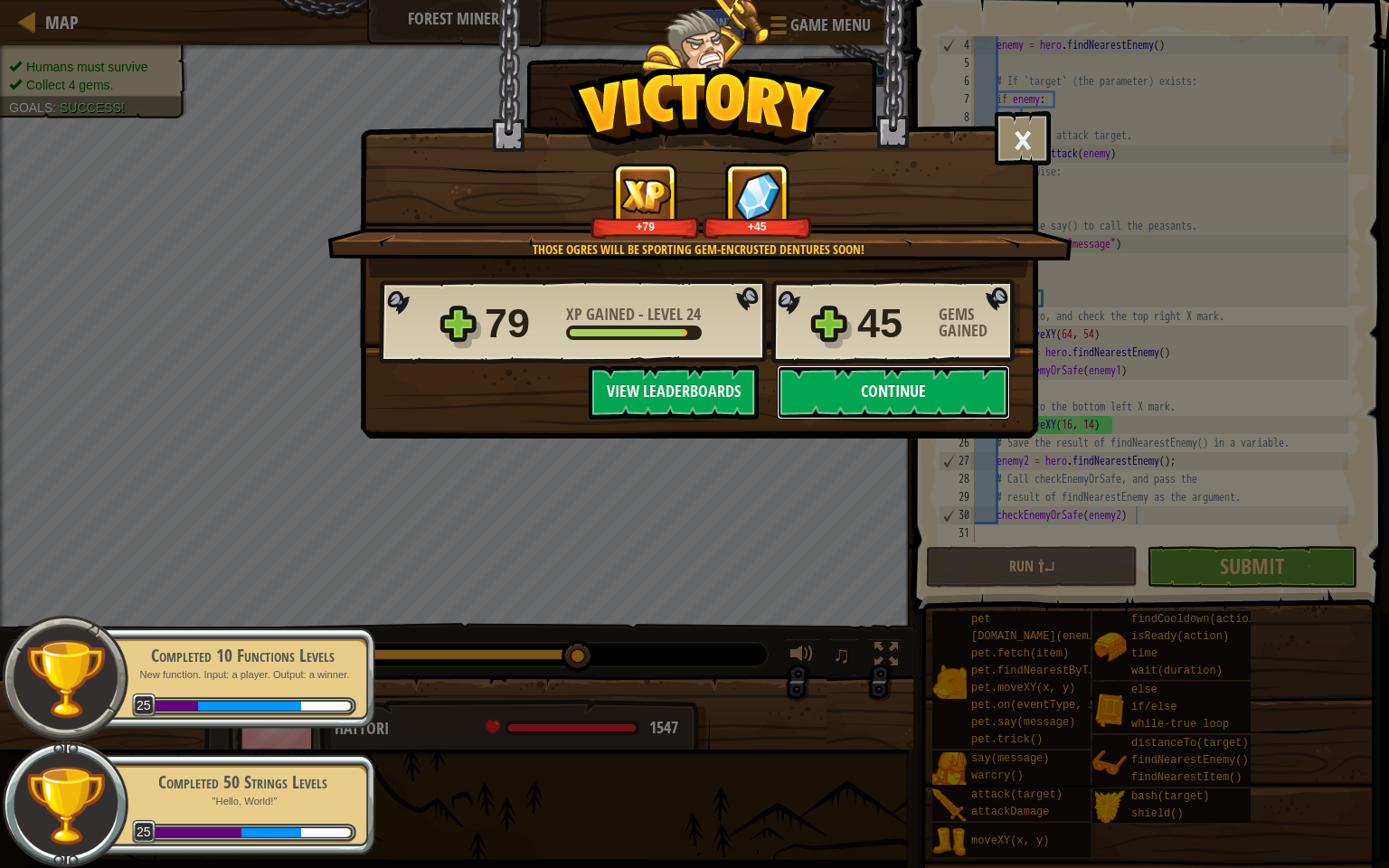 click on "Continue" at bounding box center (893, 392) 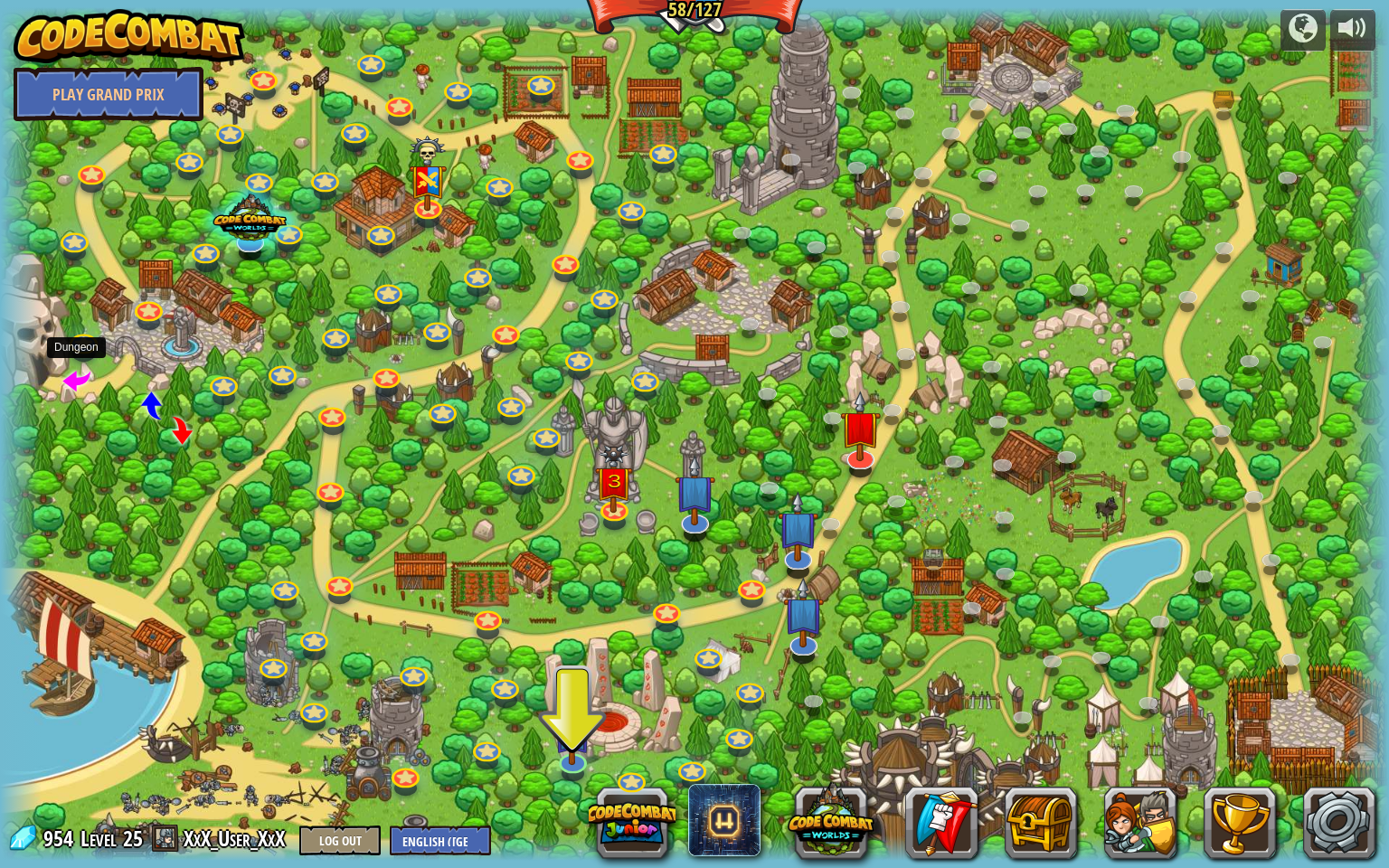 click at bounding box center [76, 379] 